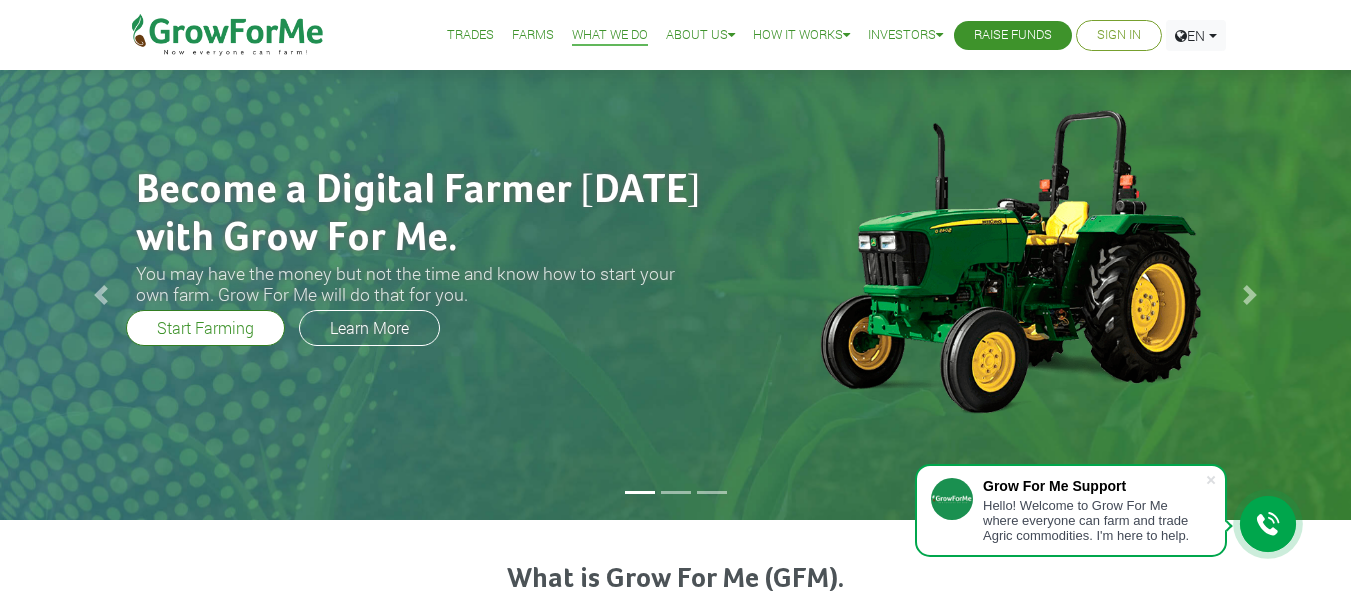 scroll, scrollTop: 0, scrollLeft: 0, axis: both 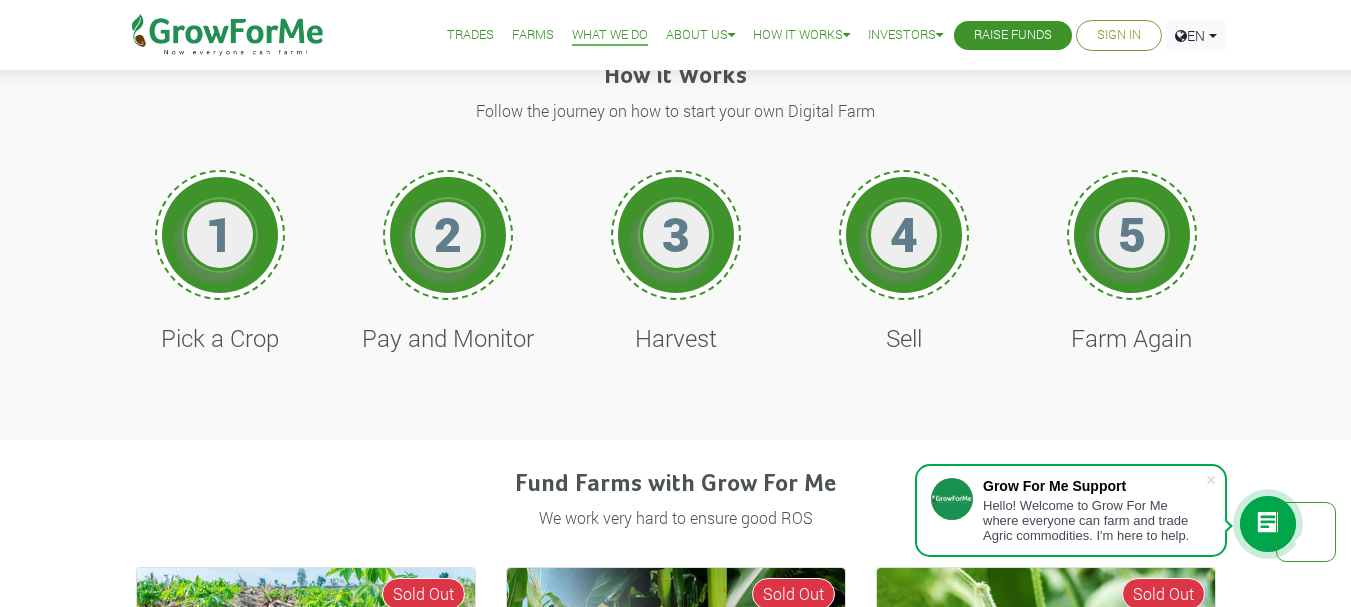 click on "1" at bounding box center [220, 234] 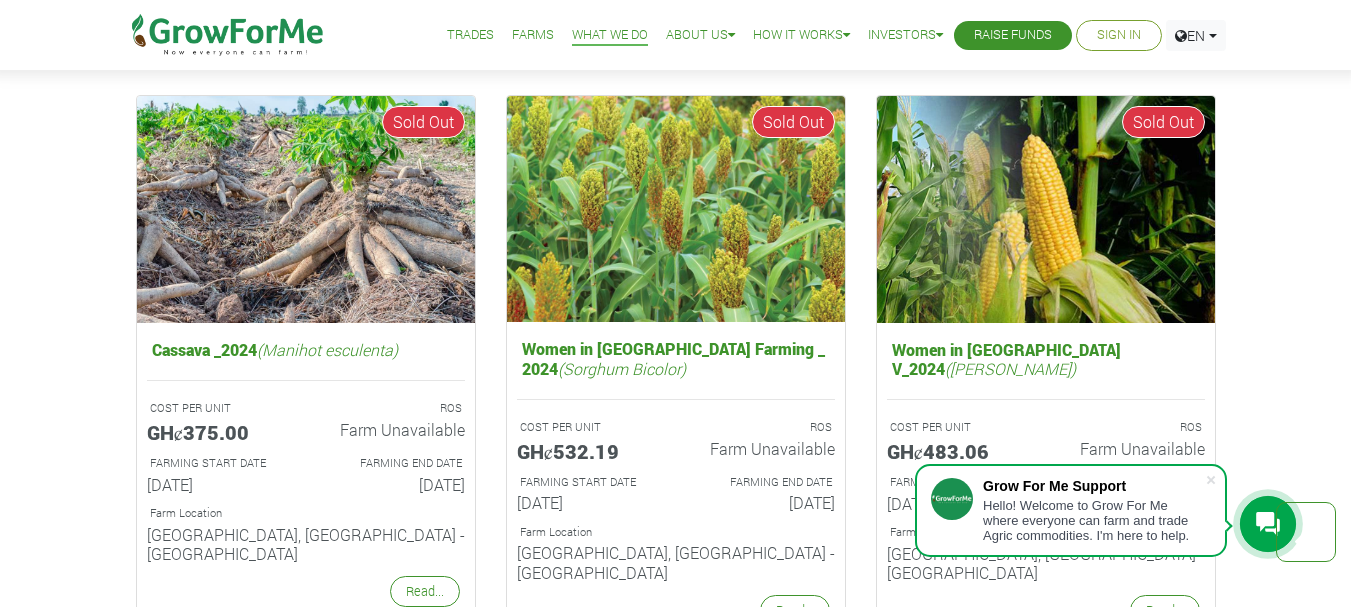 scroll, scrollTop: 2667, scrollLeft: 0, axis: vertical 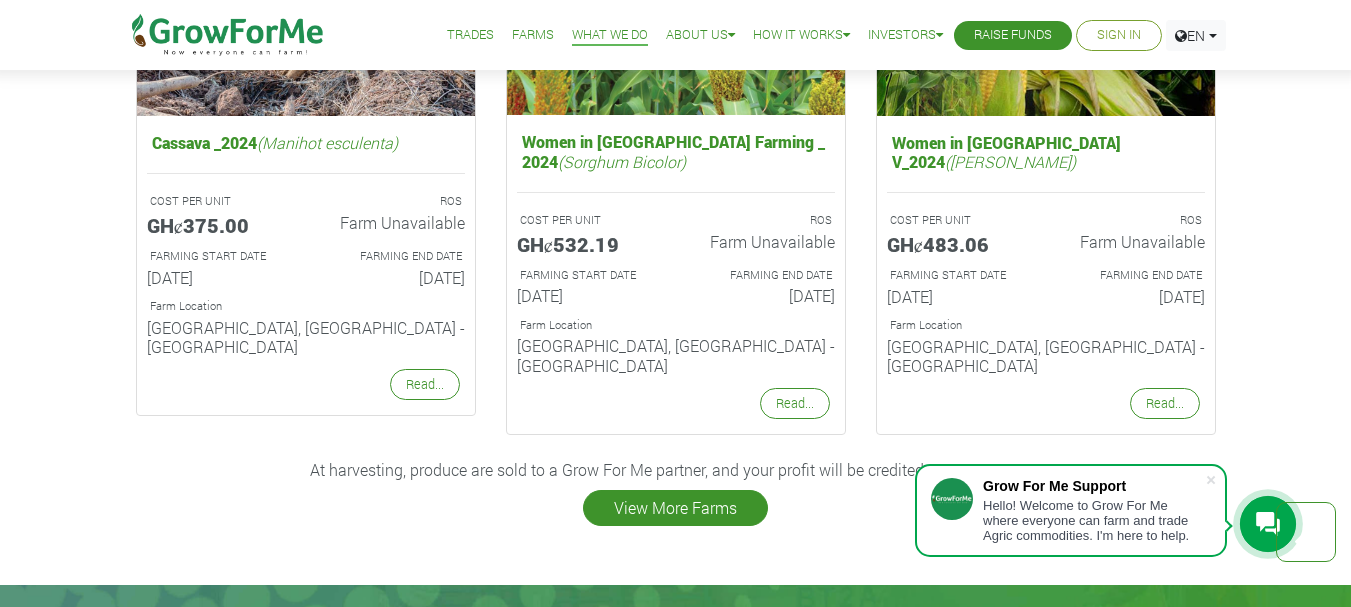 click on "View More Farms" at bounding box center (675, 508) 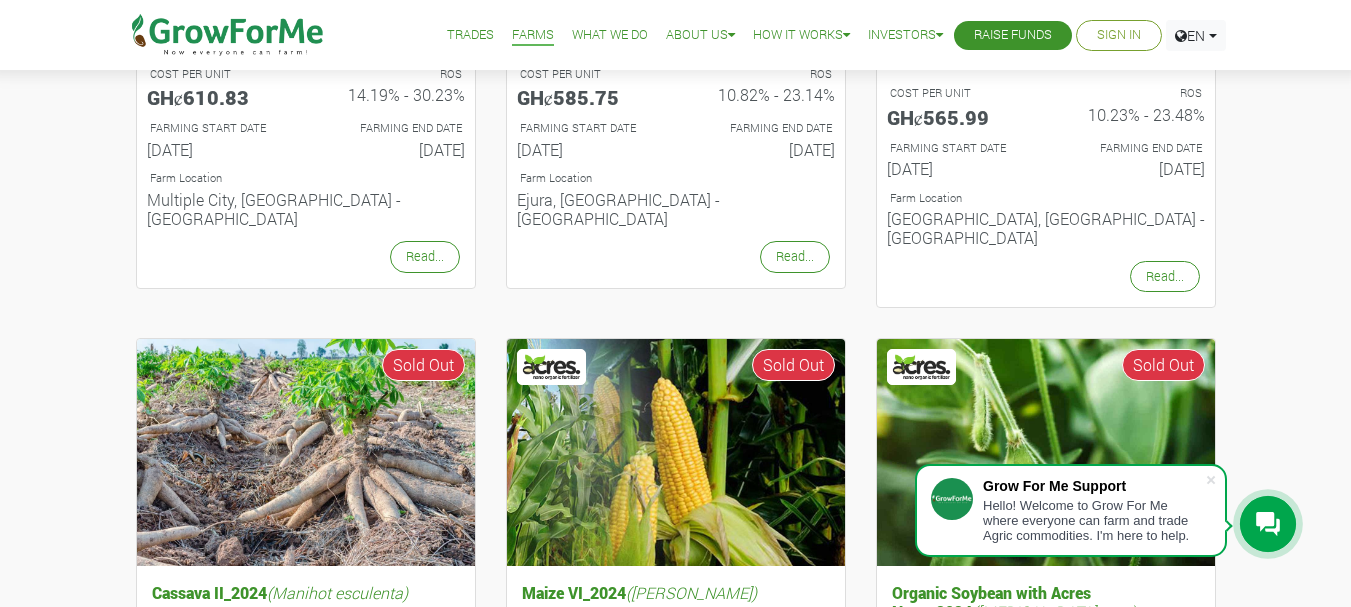 scroll, scrollTop: 0, scrollLeft: 0, axis: both 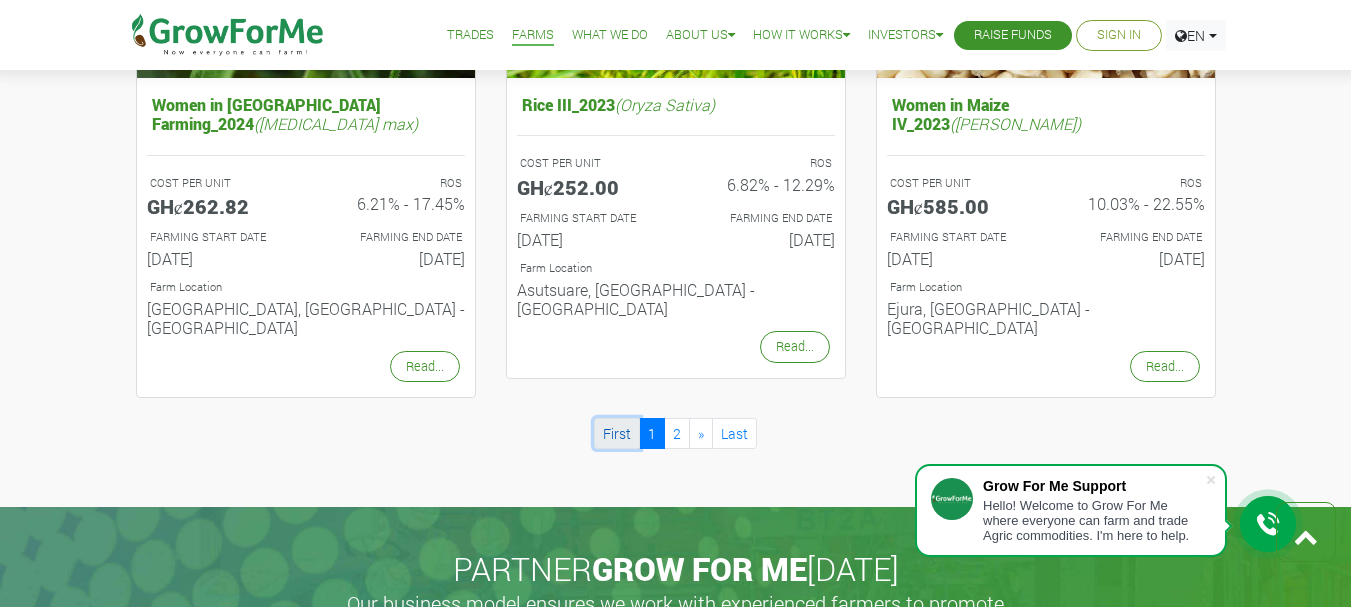 click on "First" at bounding box center (617, 433) 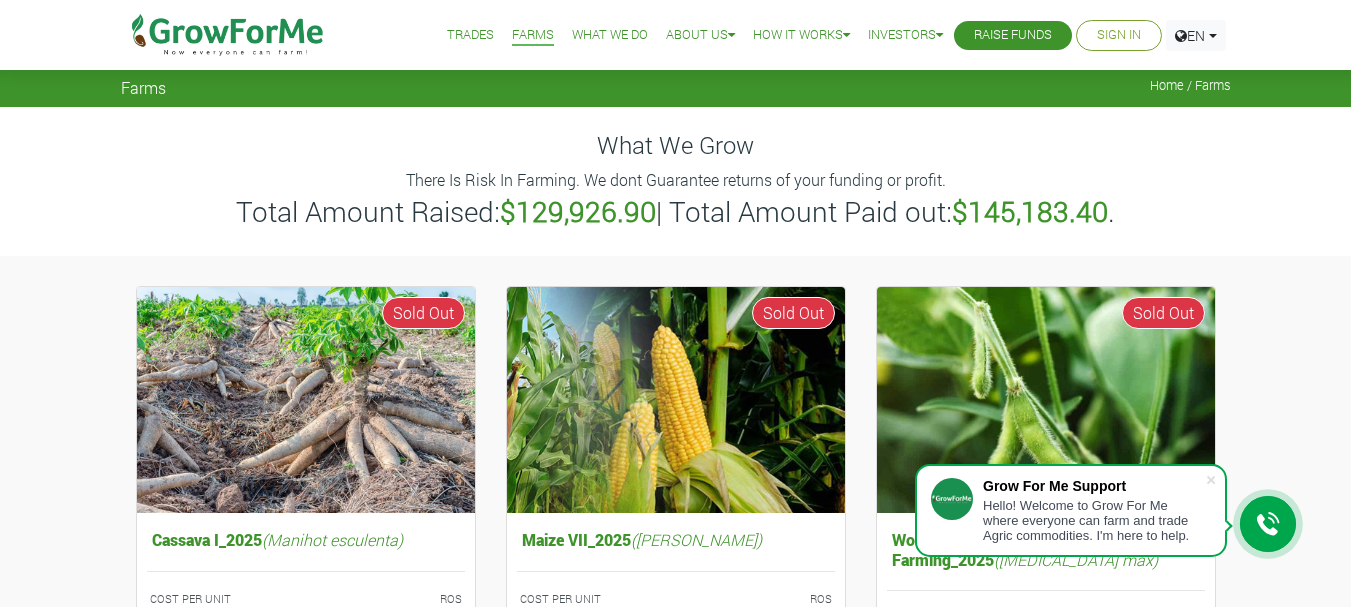 scroll, scrollTop: 167, scrollLeft: 0, axis: vertical 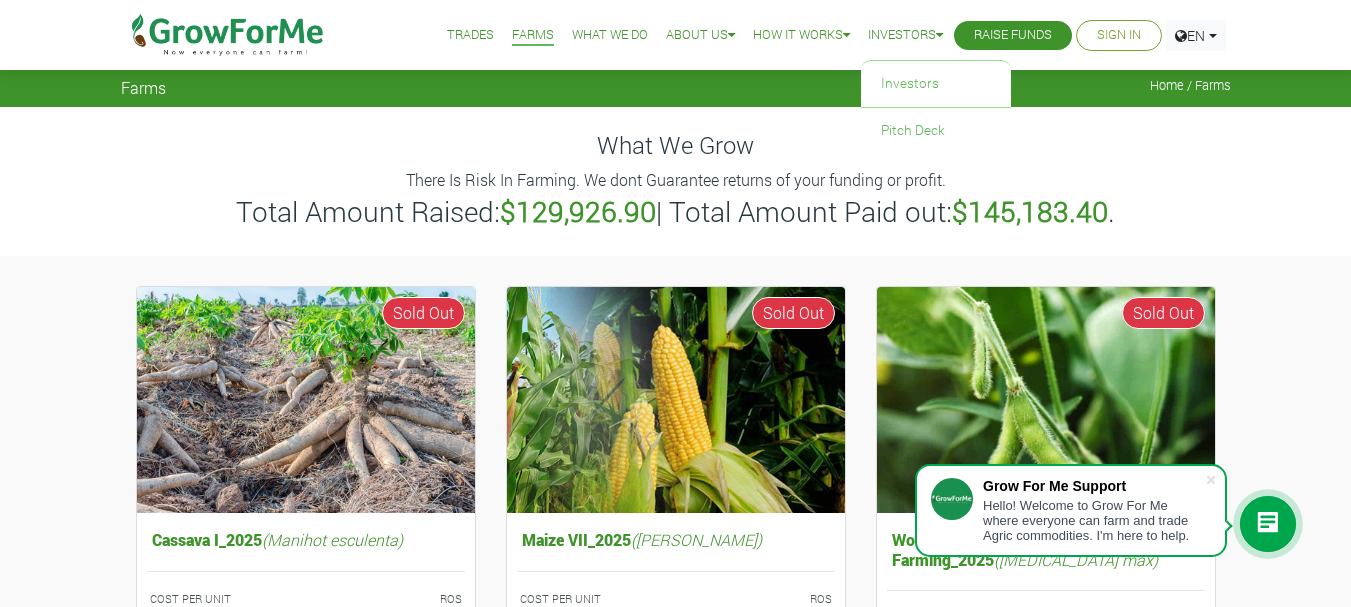 click on "Investors" at bounding box center (905, 35) 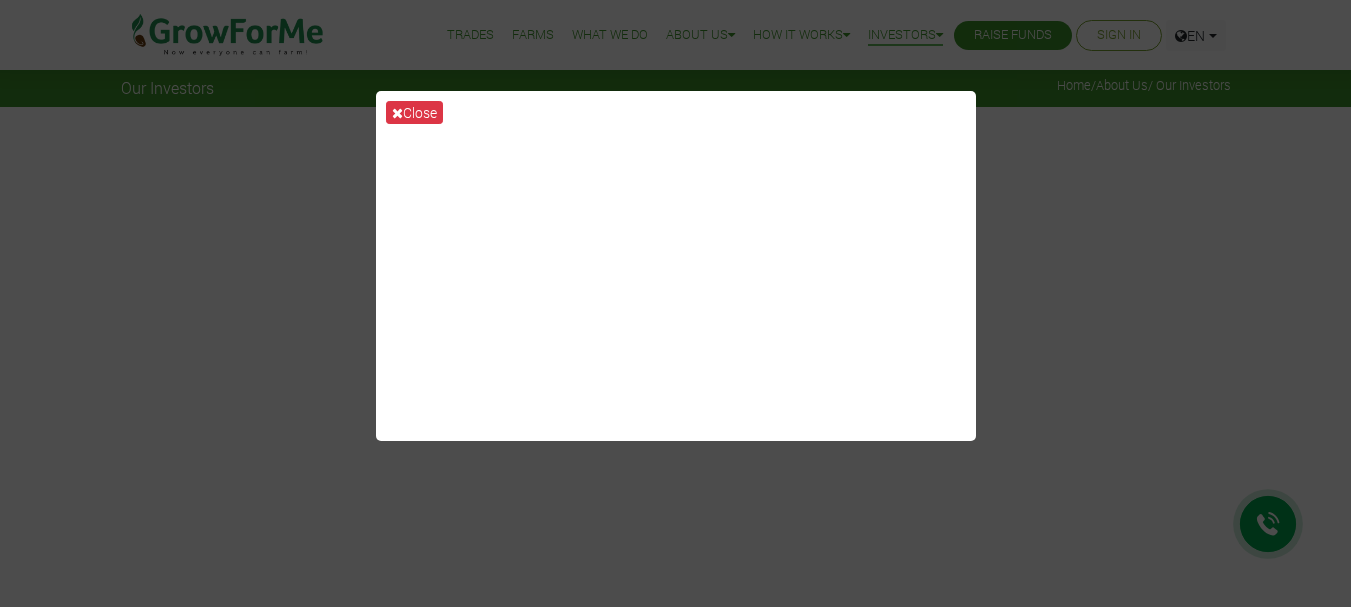 scroll, scrollTop: 0, scrollLeft: 0, axis: both 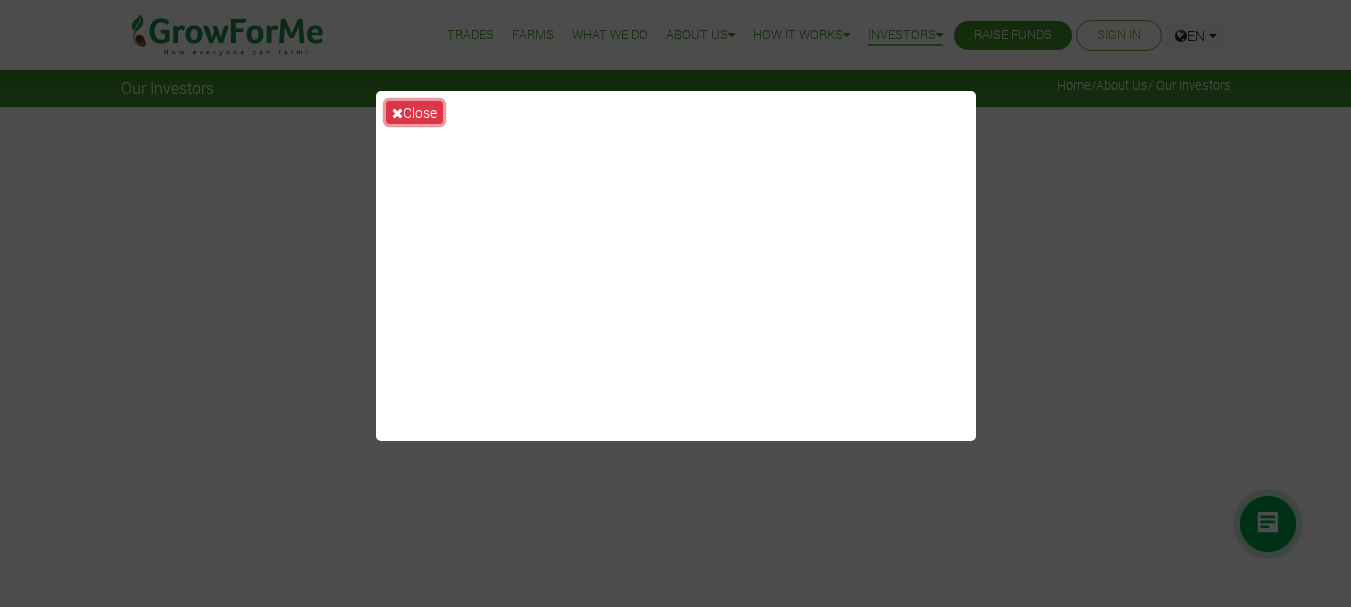 click on "Close" at bounding box center (414, 112) 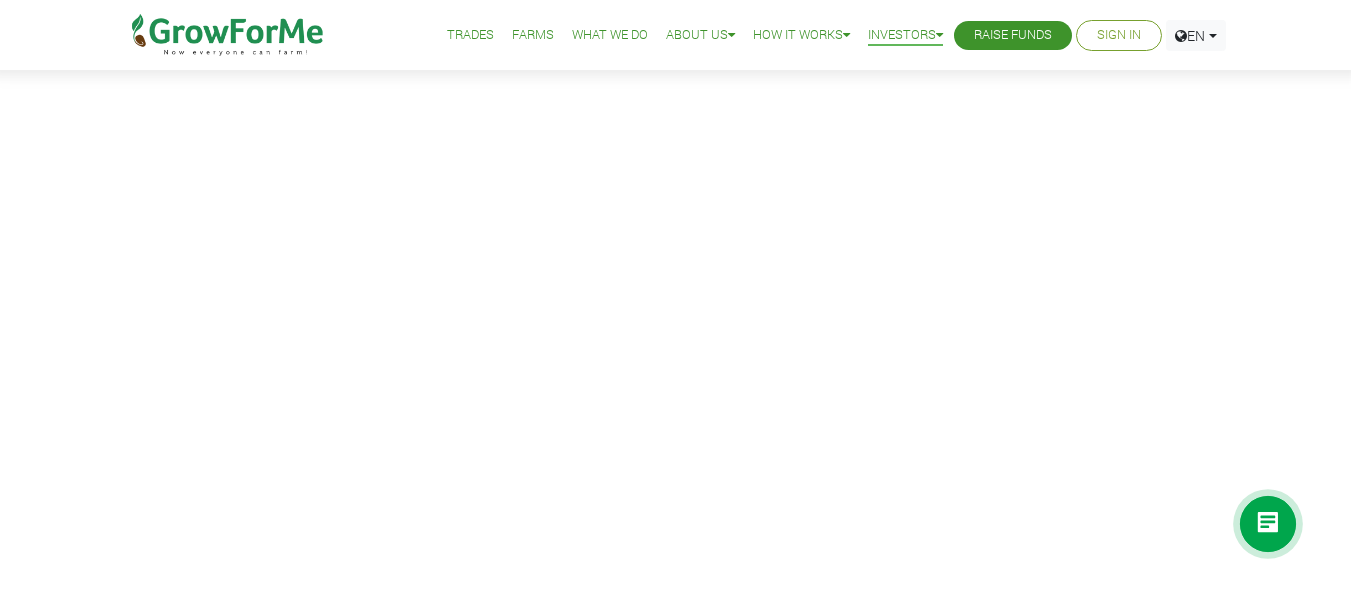 scroll, scrollTop: 0, scrollLeft: 0, axis: both 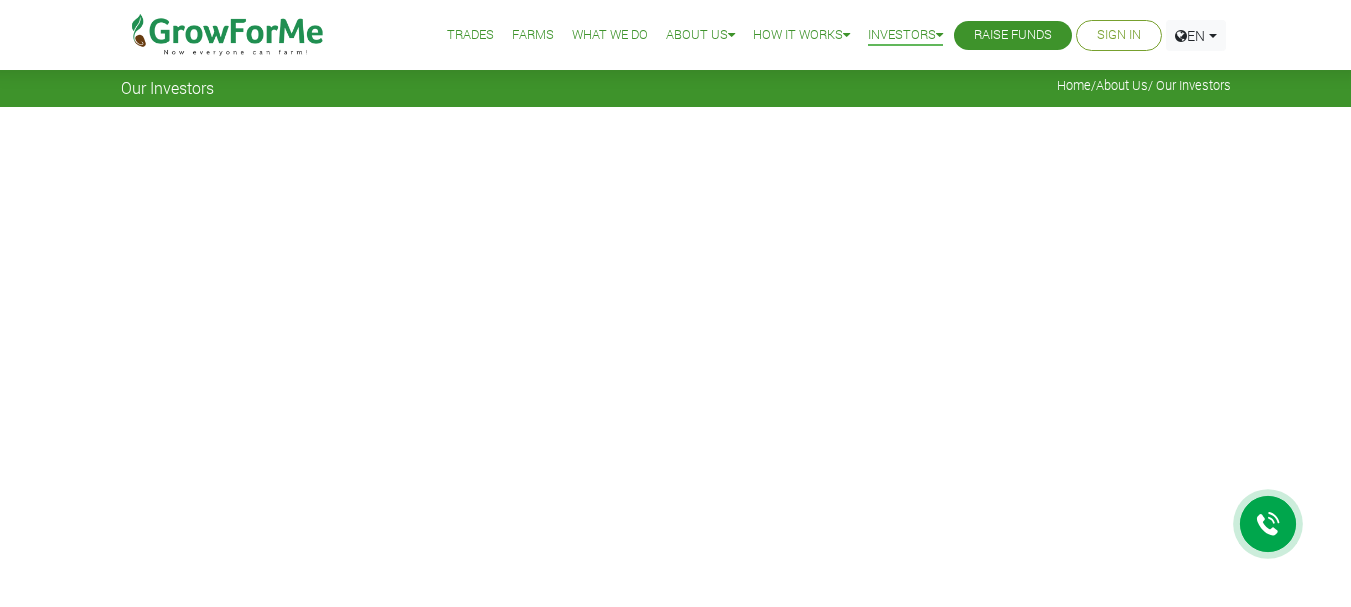 click on "Farms" at bounding box center [533, 35] 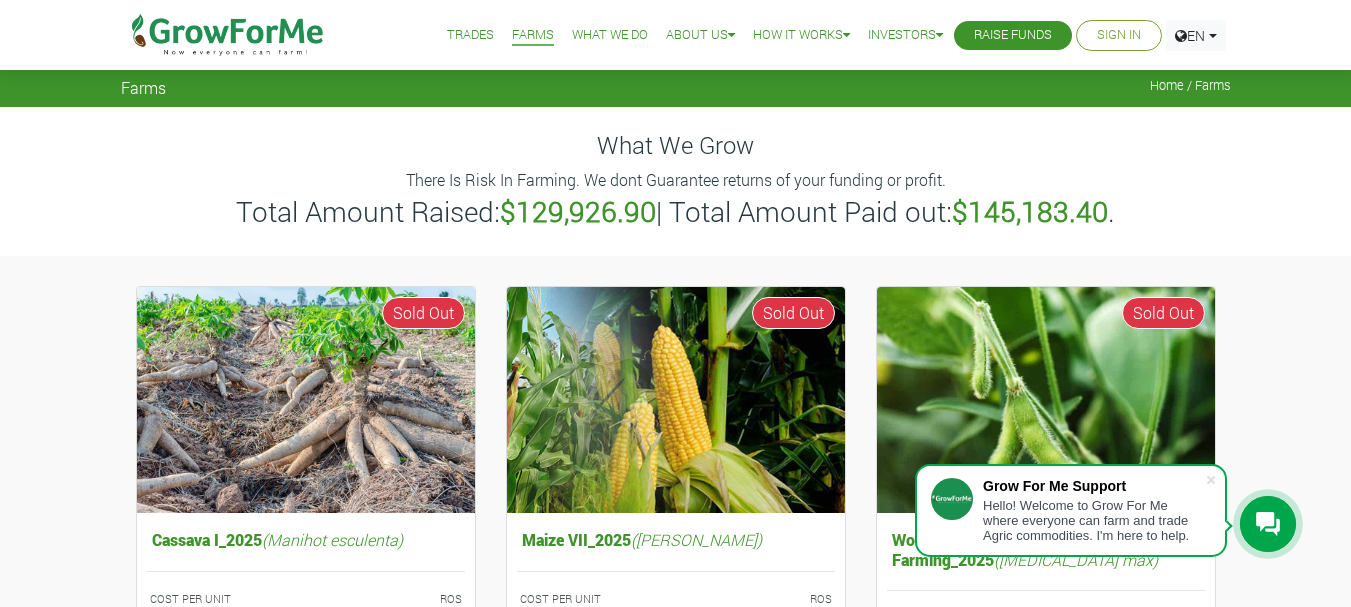 scroll, scrollTop: 0, scrollLeft: 0, axis: both 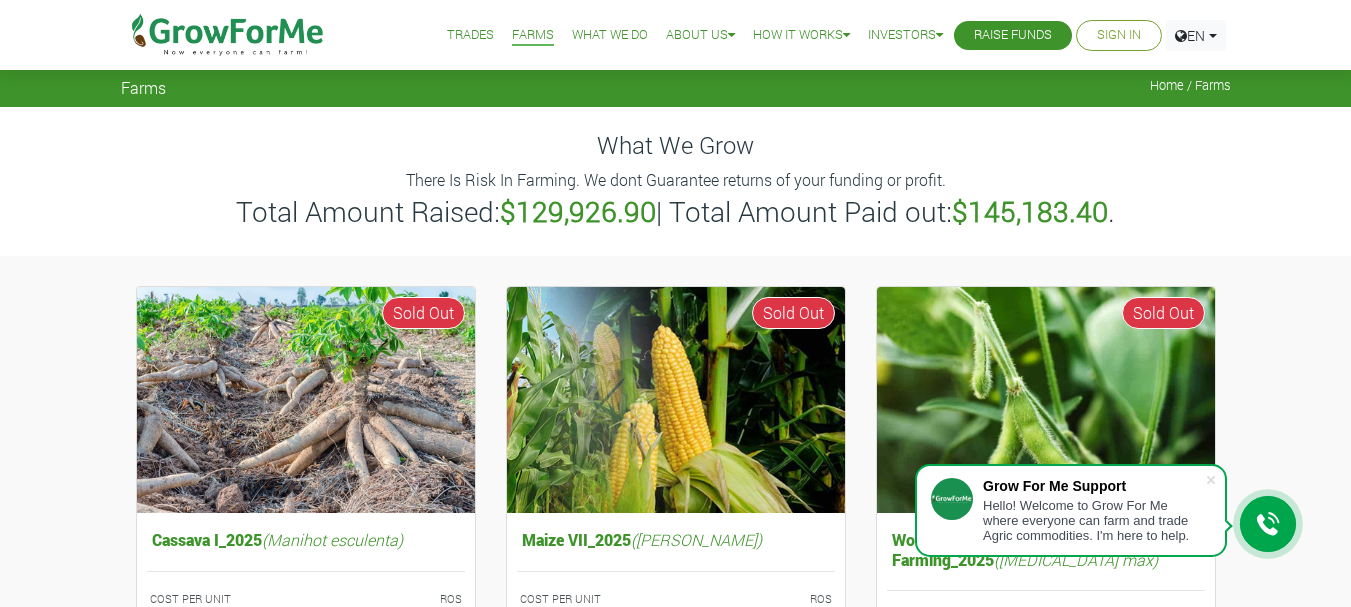 click on "What We Do" at bounding box center [610, 35] 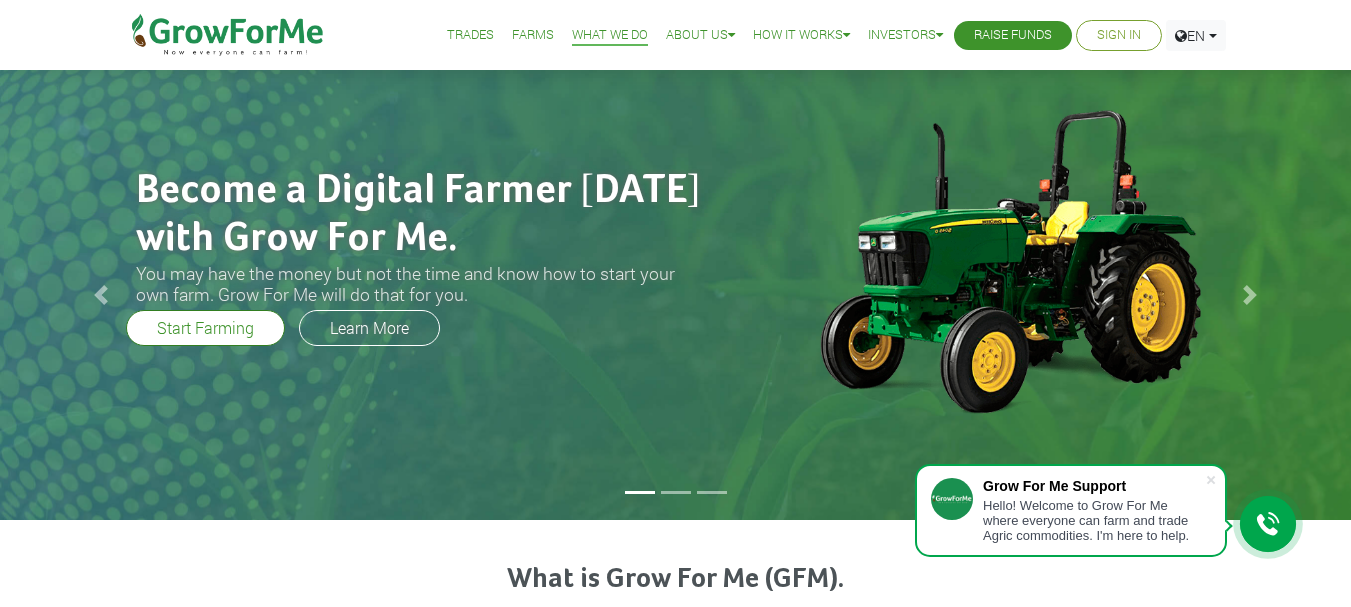 scroll, scrollTop: 0, scrollLeft: 0, axis: both 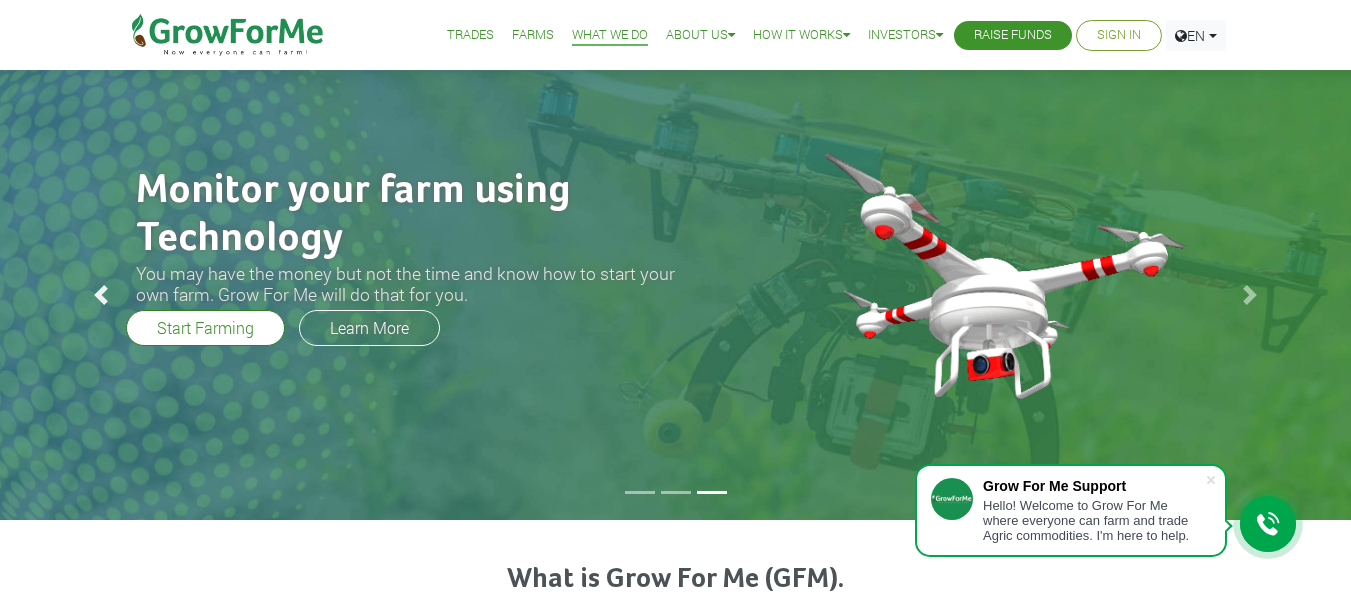 click at bounding box center (101, 295) 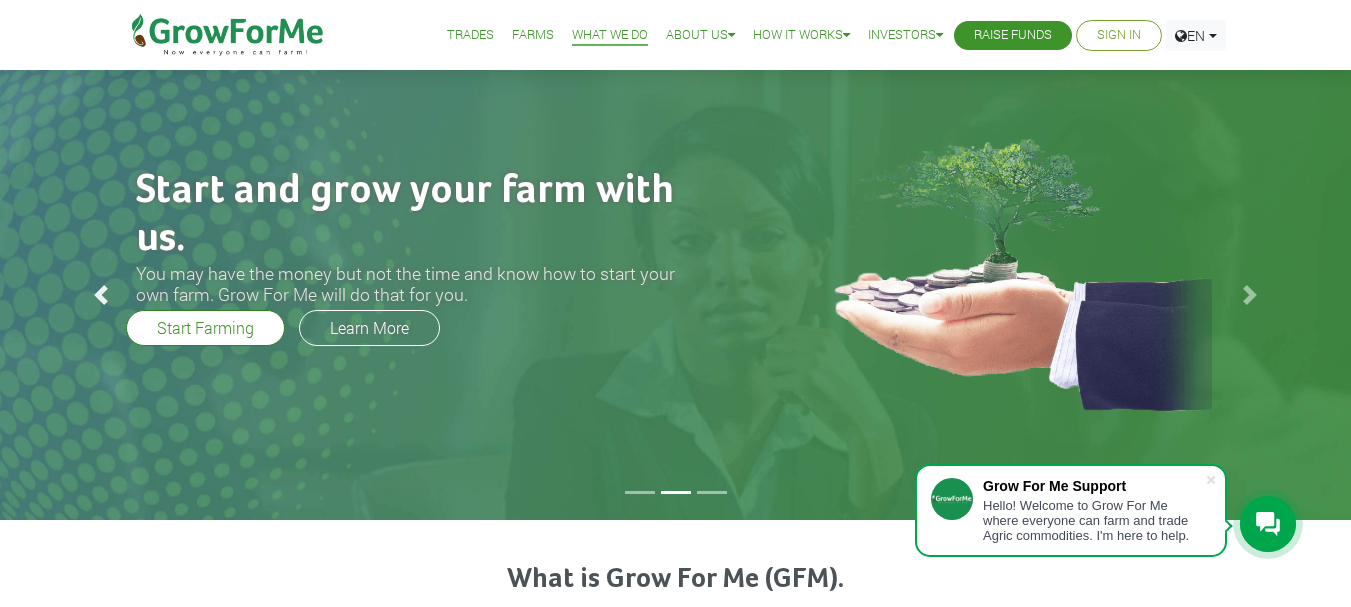 click at bounding box center [101, 295] 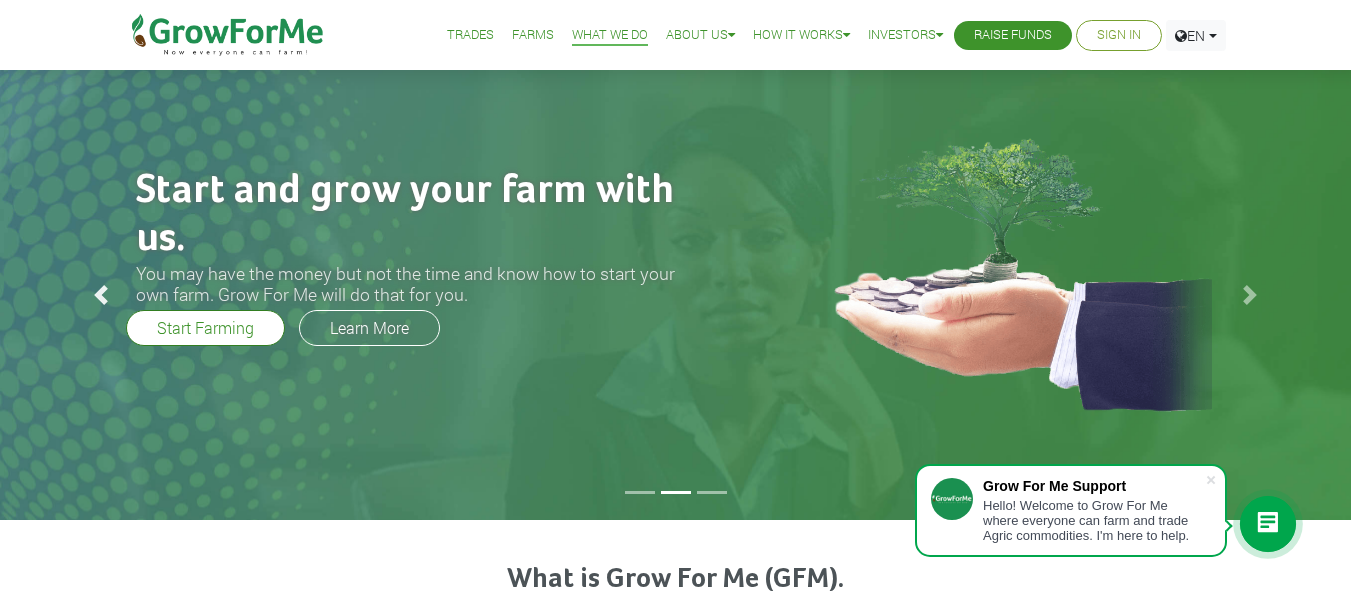 click at bounding box center [101, 295] 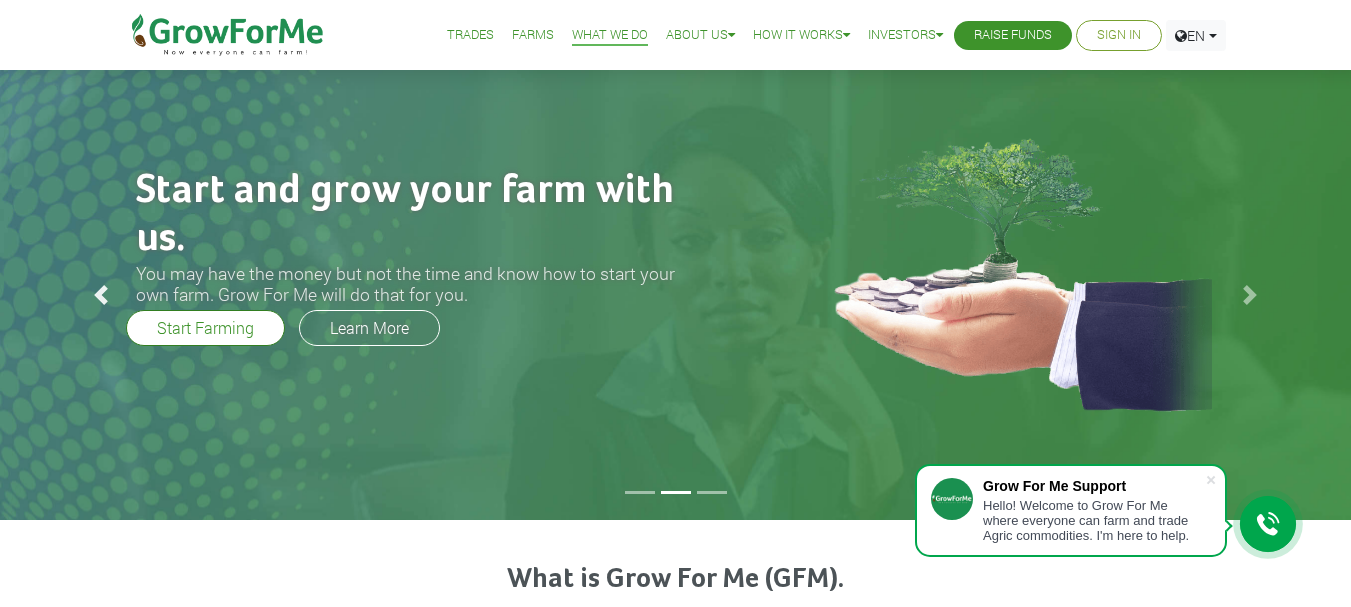 click at bounding box center [101, 295] 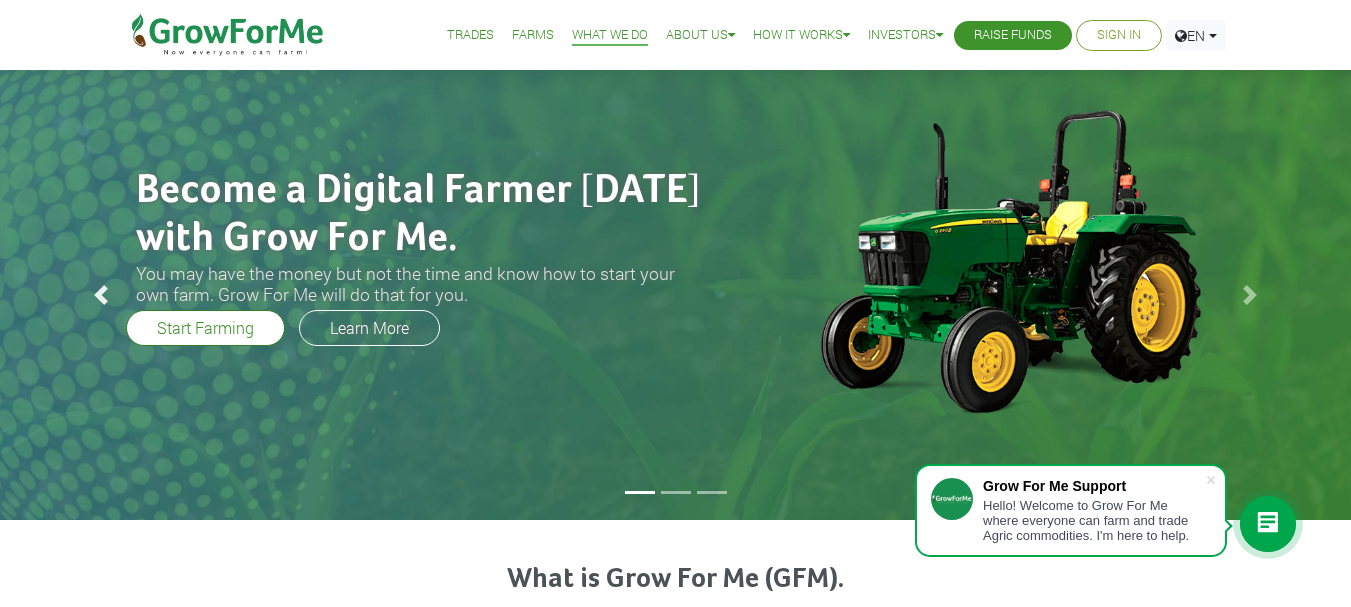 click on "Previous" at bounding box center (101, 295) 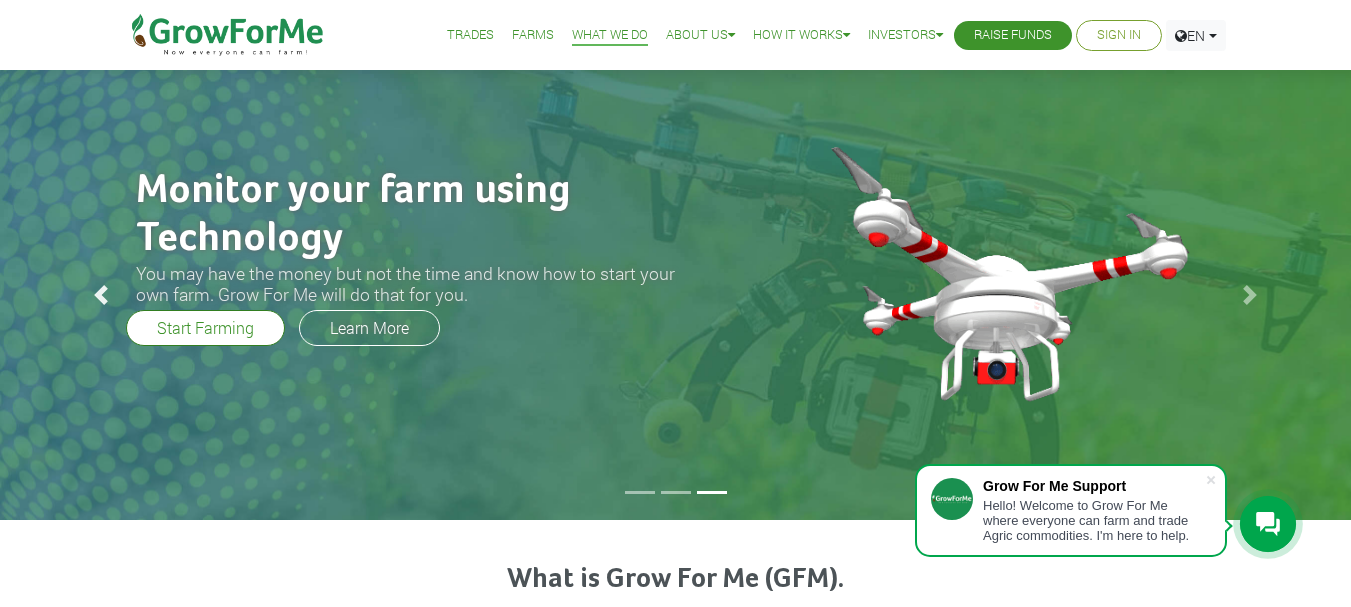 click on "Previous" at bounding box center (101, 295) 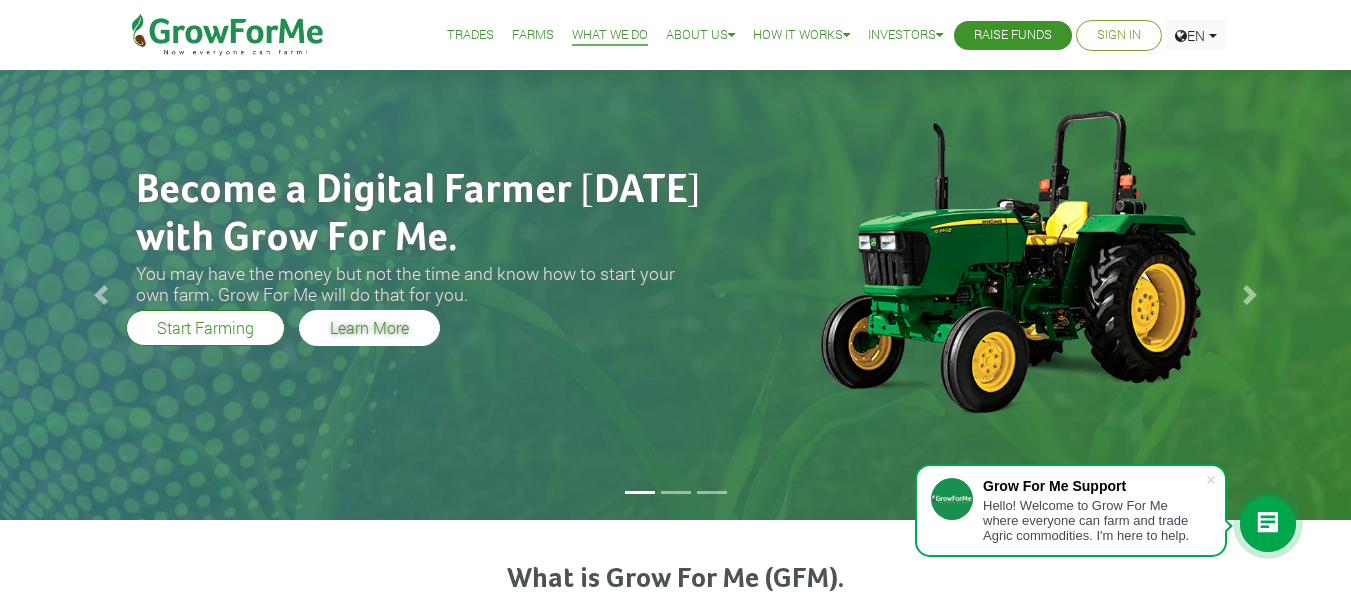 click on "Learn More" at bounding box center (369, 328) 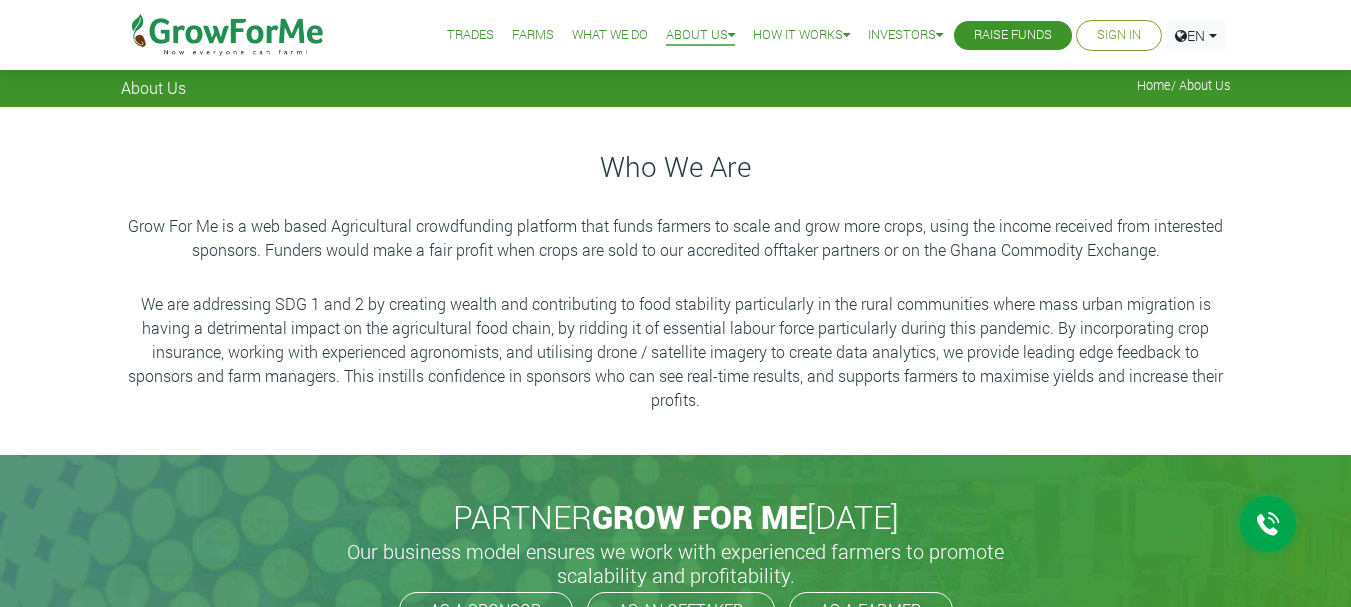 scroll, scrollTop: 0, scrollLeft: 0, axis: both 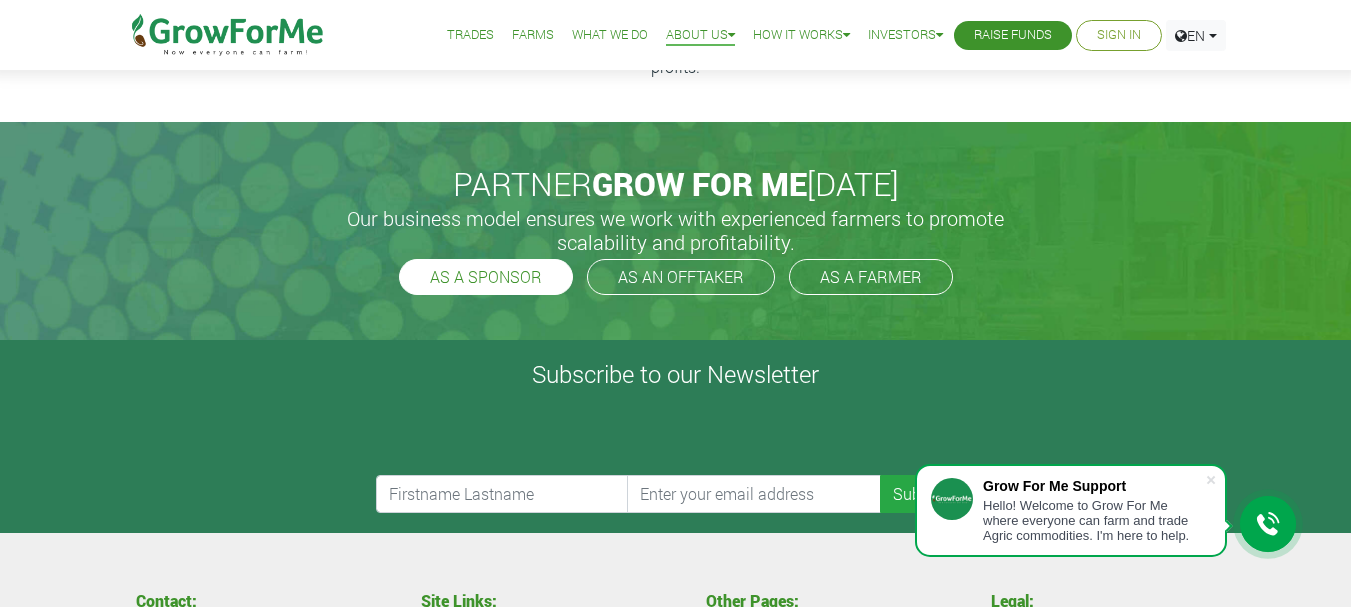 click on "AS A SPONSOR" at bounding box center [486, 277] 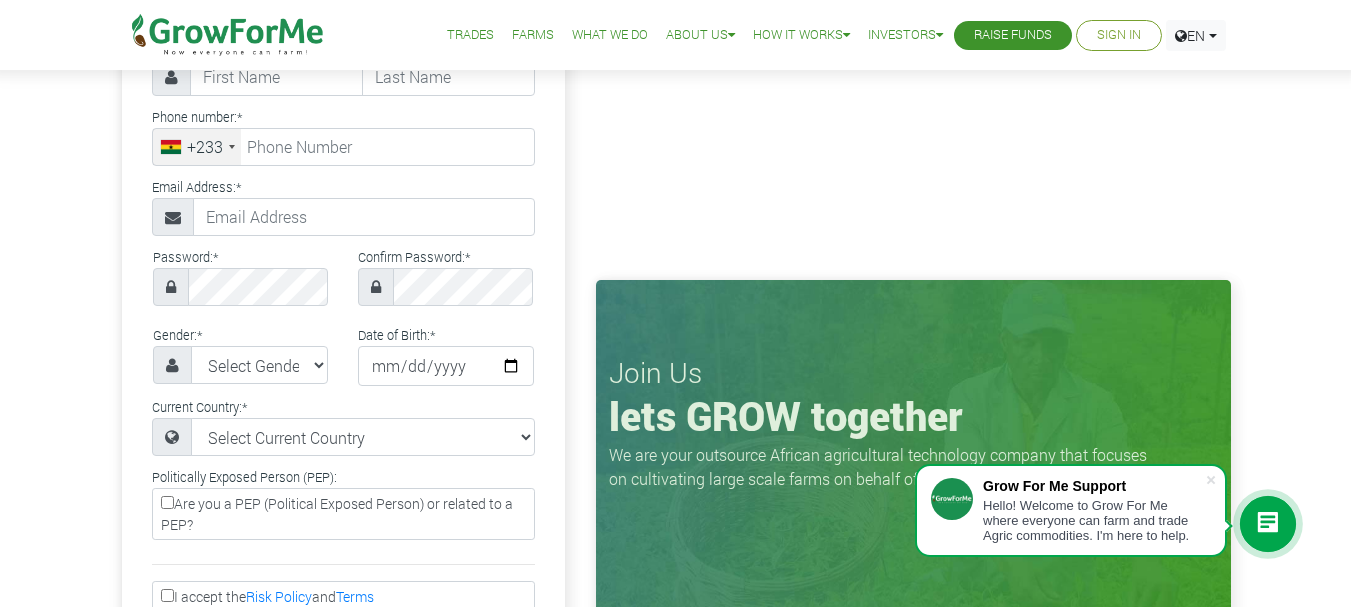 scroll, scrollTop: 167, scrollLeft: 0, axis: vertical 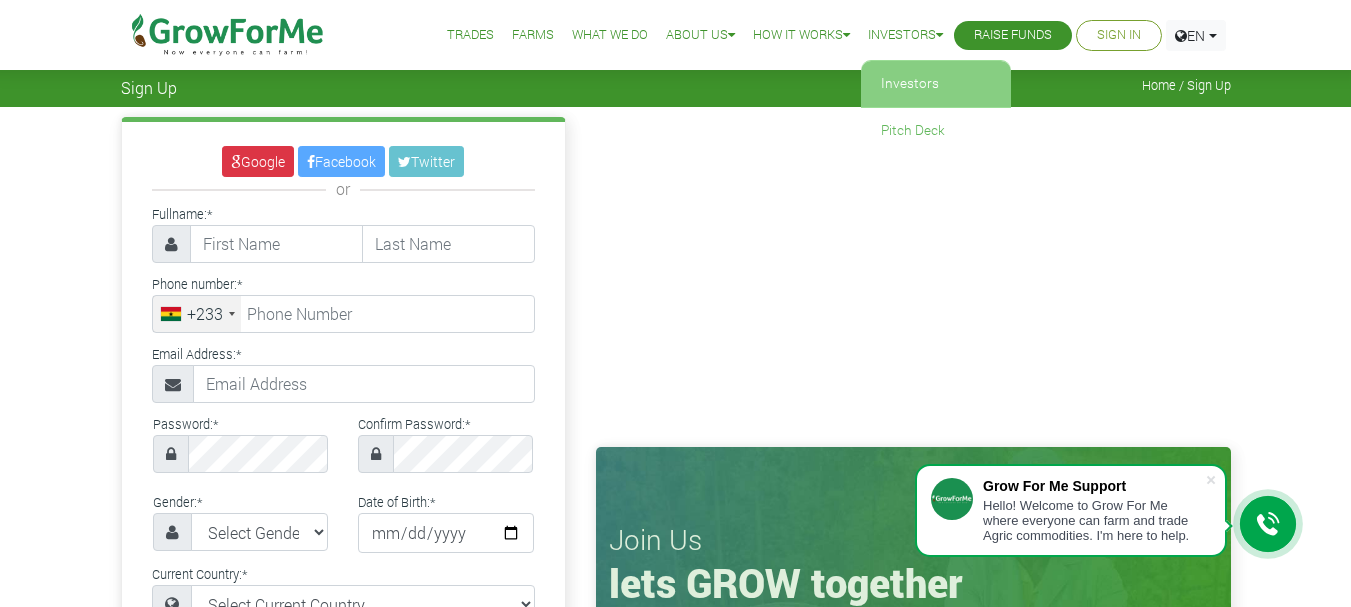 click on "Investors" at bounding box center [936, 84] 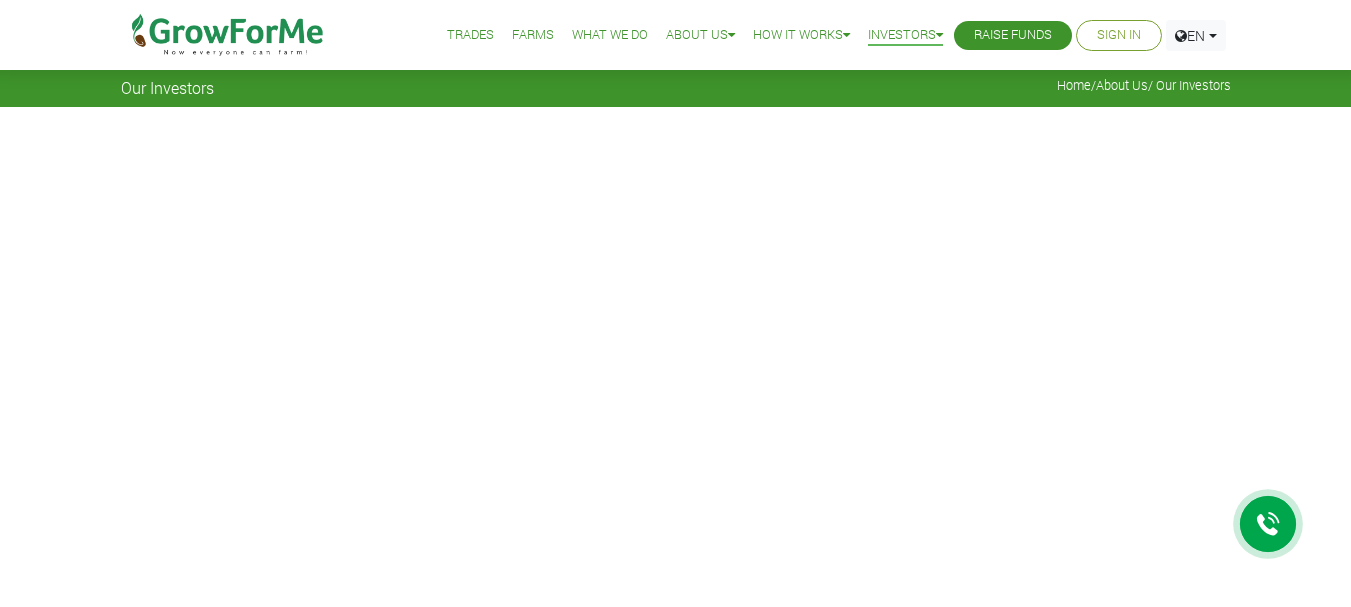 scroll, scrollTop: 0, scrollLeft: 0, axis: both 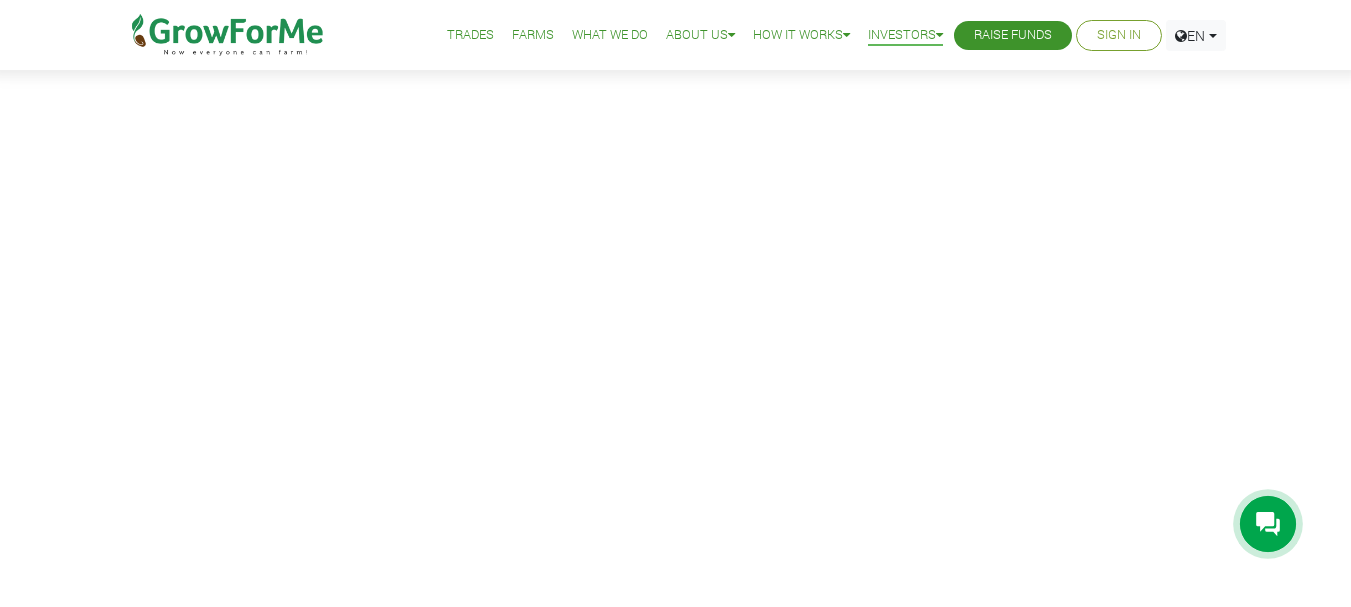 click on "Raise Funds" at bounding box center (1013, 35) 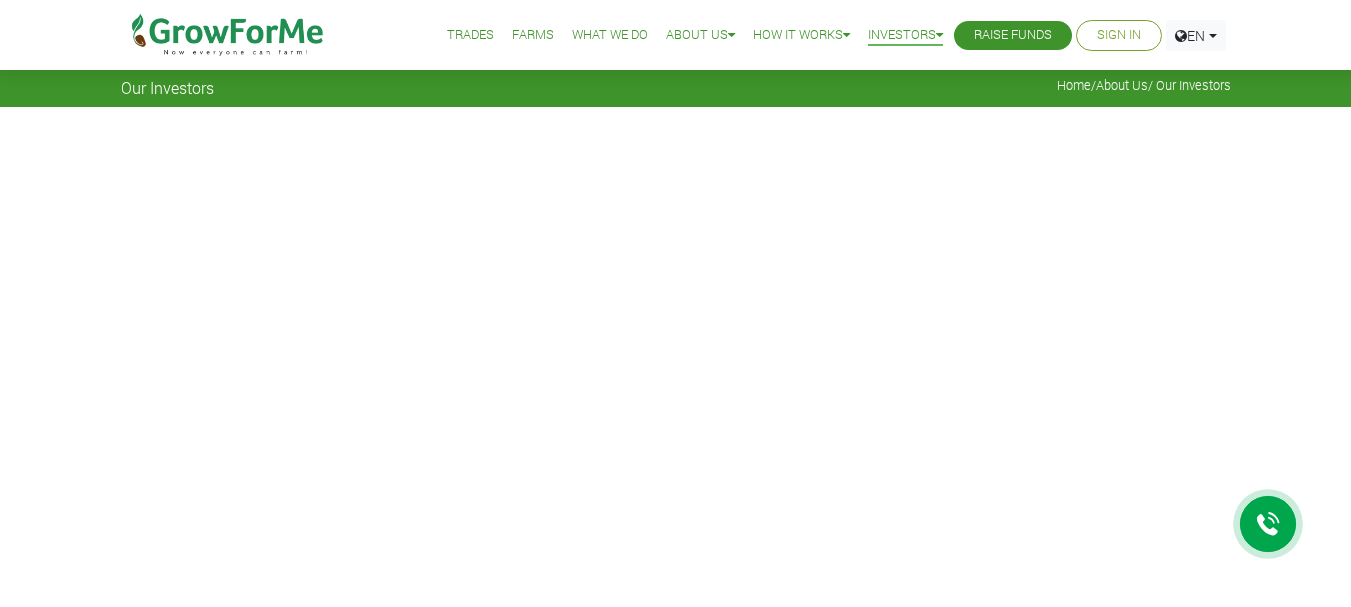 scroll, scrollTop: 500, scrollLeft: 0, axis: vertical 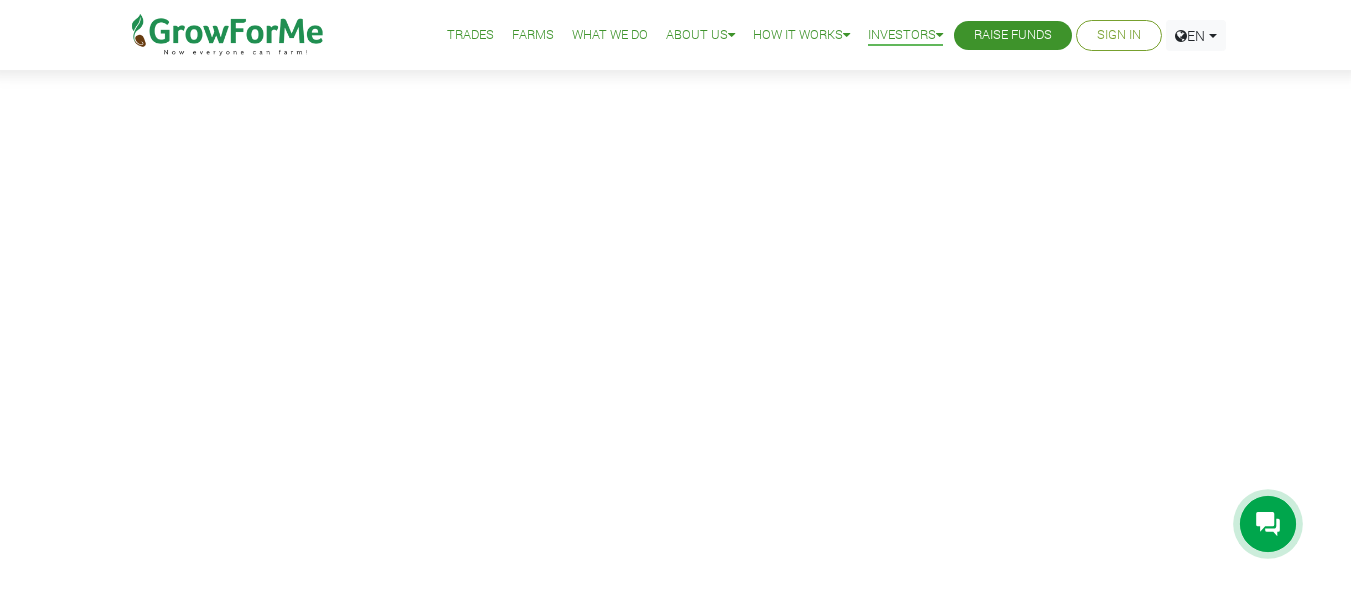 click on "Farms" at bounding box center (533, 35) 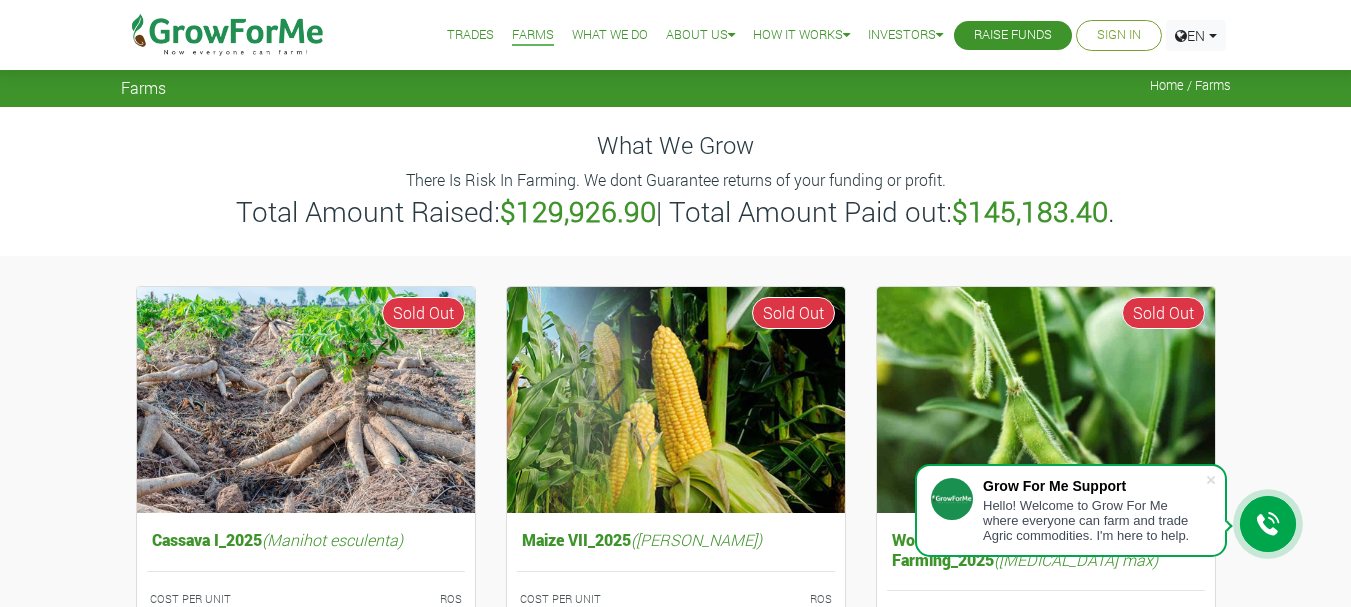scroll, scrollTop: 0, scrollLeft: 0, axis: both 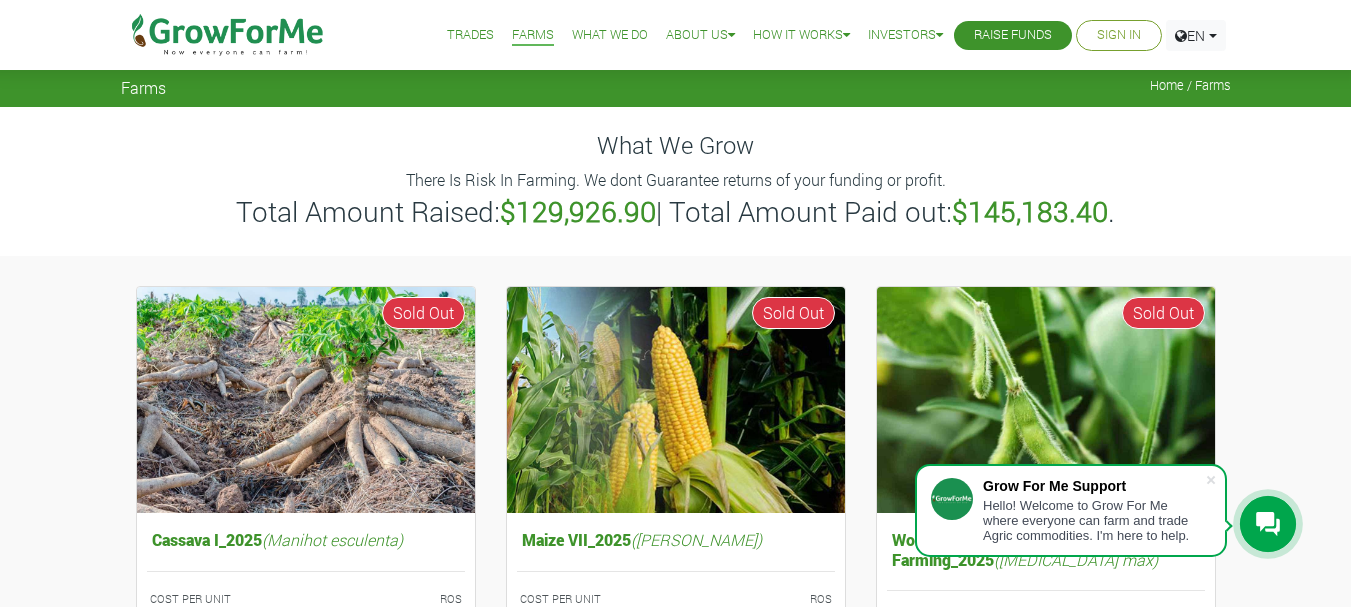 click on "Sign In" at bounding box center (1119, 35) 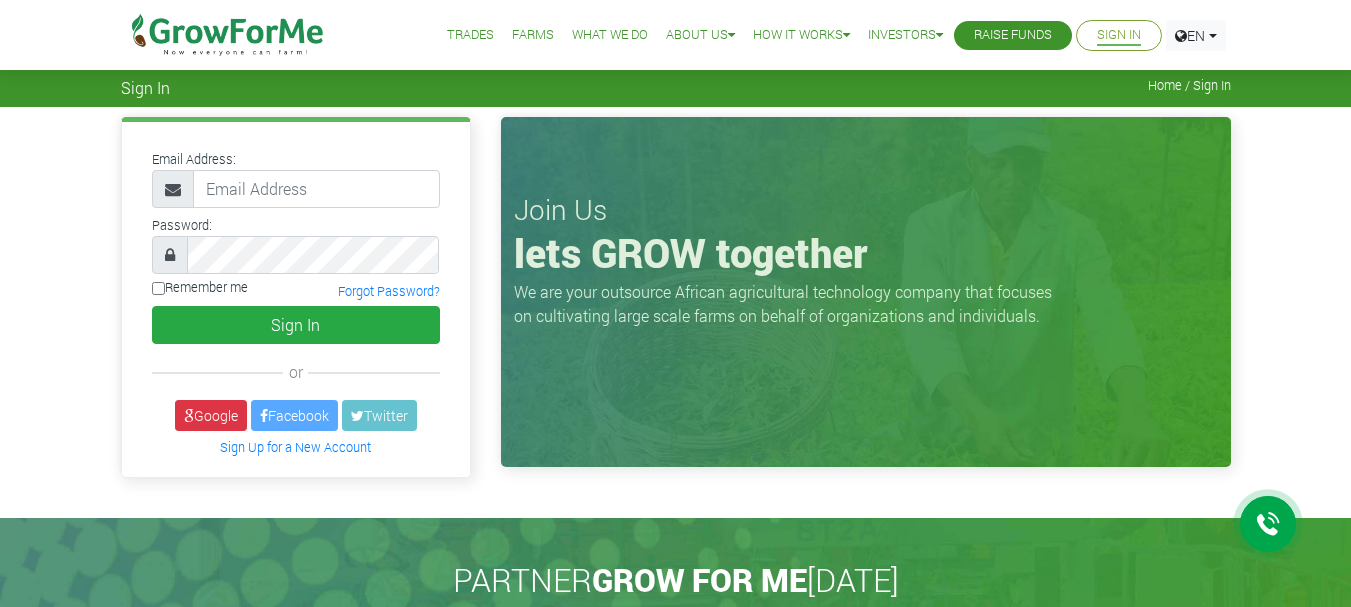 scroll, scrollTop: 0, scrollLeft: 0, axis: both 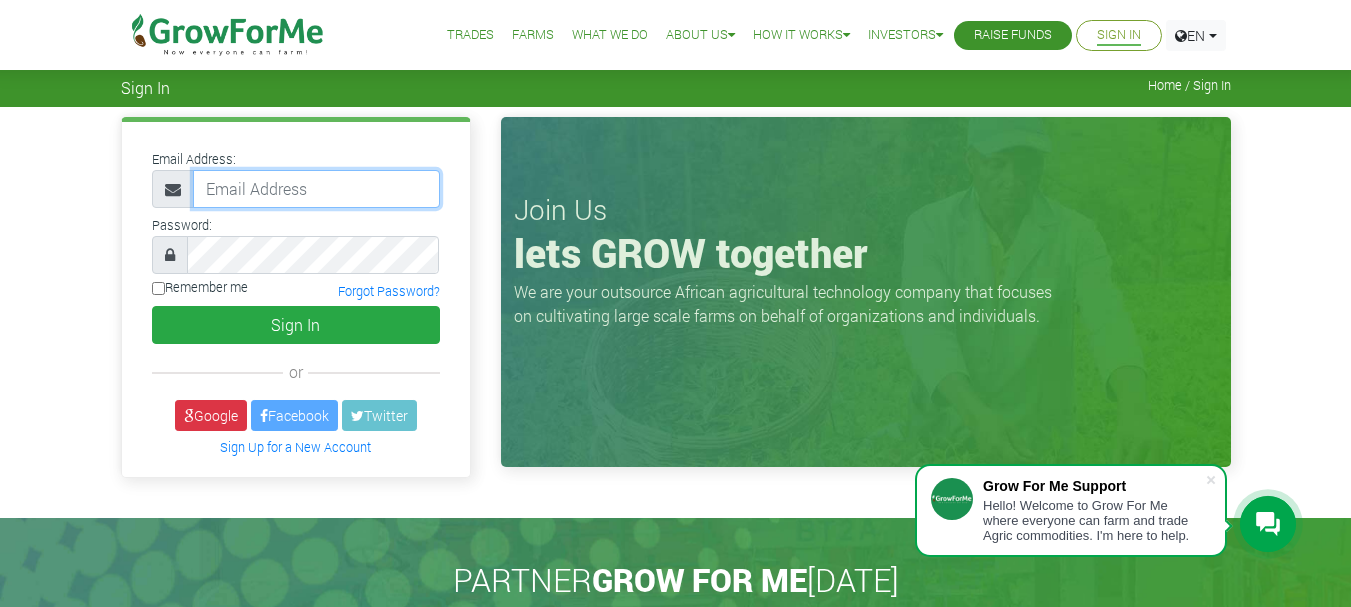 click at bounding box center (316, 189) 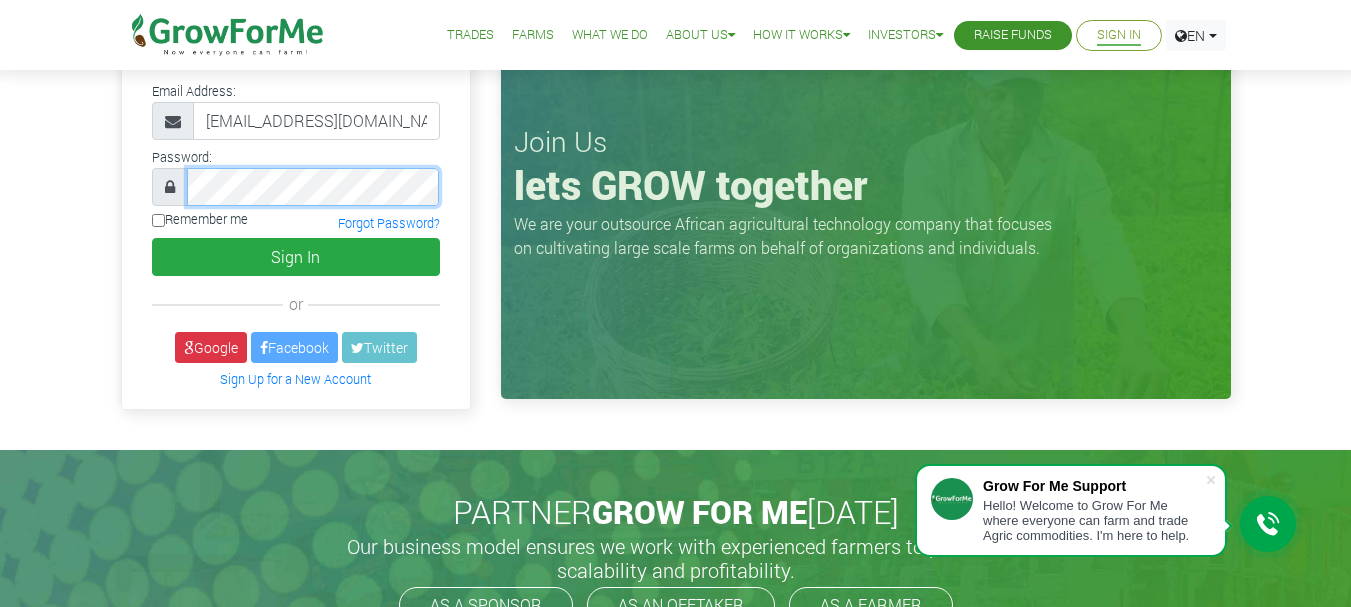scroll, scrollTop: 0, scrollLeft: 0, axis: both 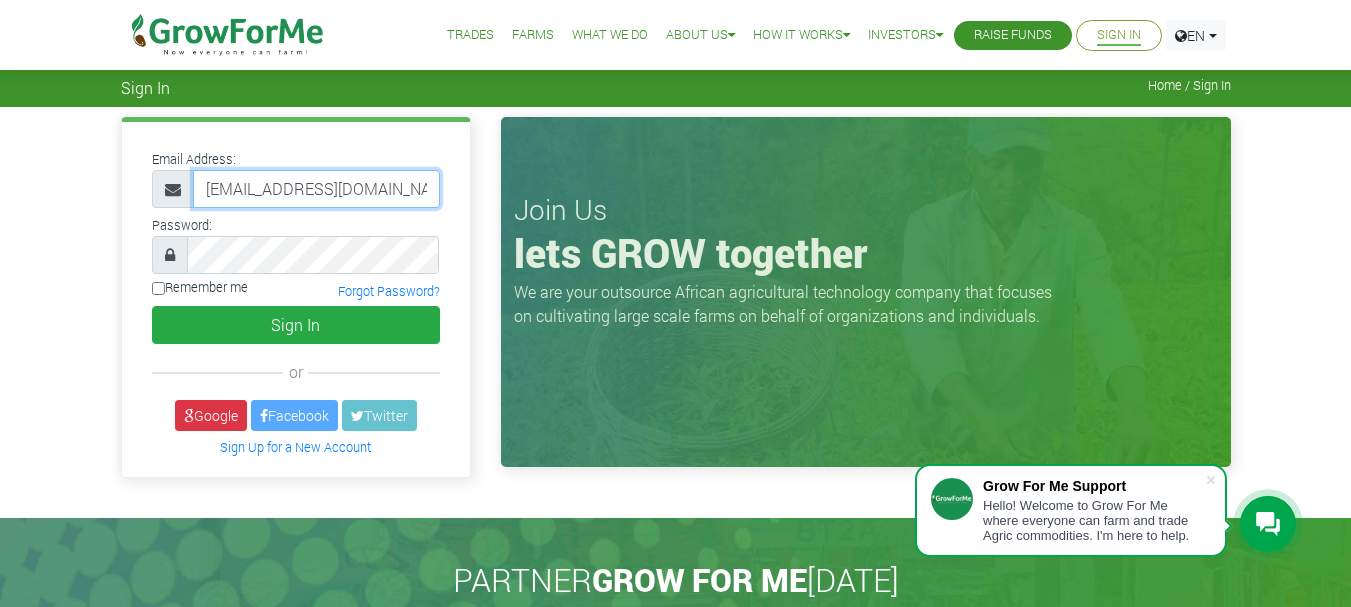 drag, startPoint x: 361, startPoint y: 192, endPoint x: 165, endPoint y: 223, distance: 198.43639 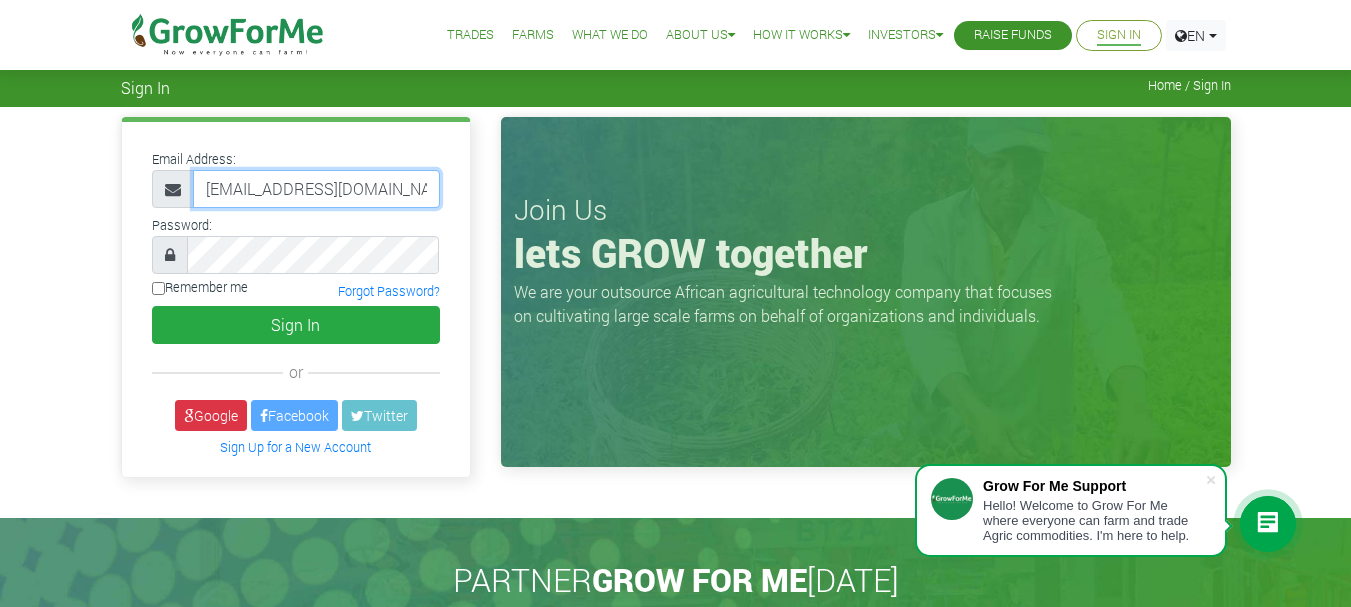 scroll, scrollTop: 0, scrollLeft: 13, axis: horizontal 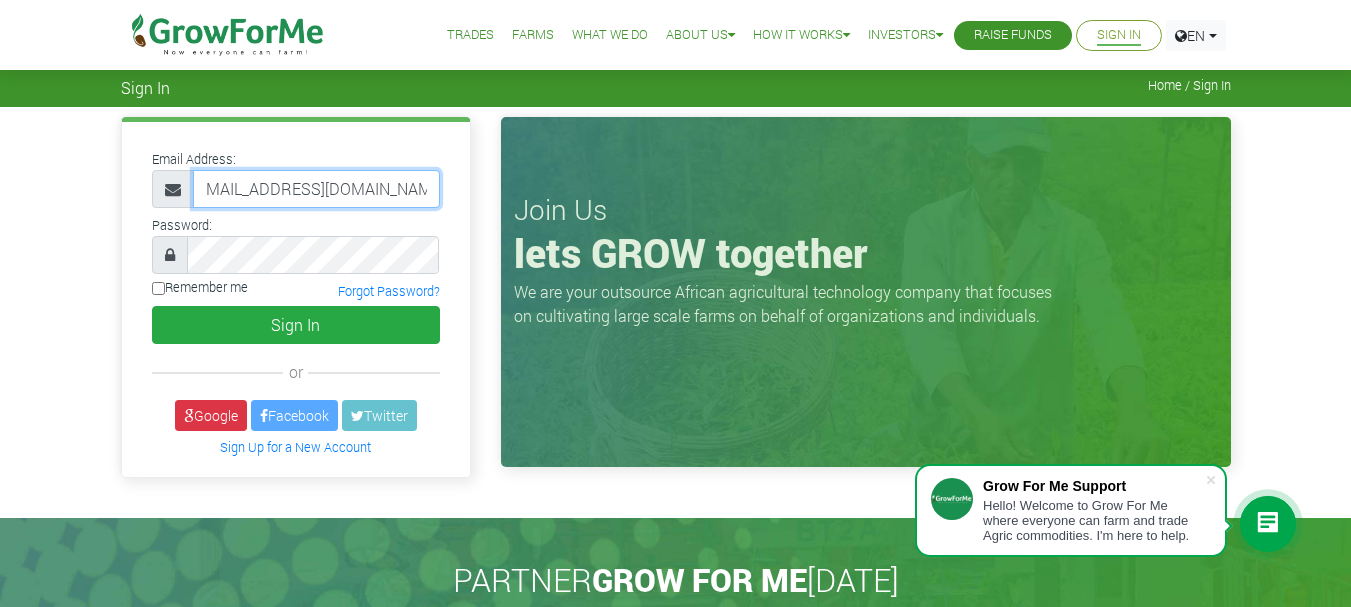 type on "233262545100@growforme.com" 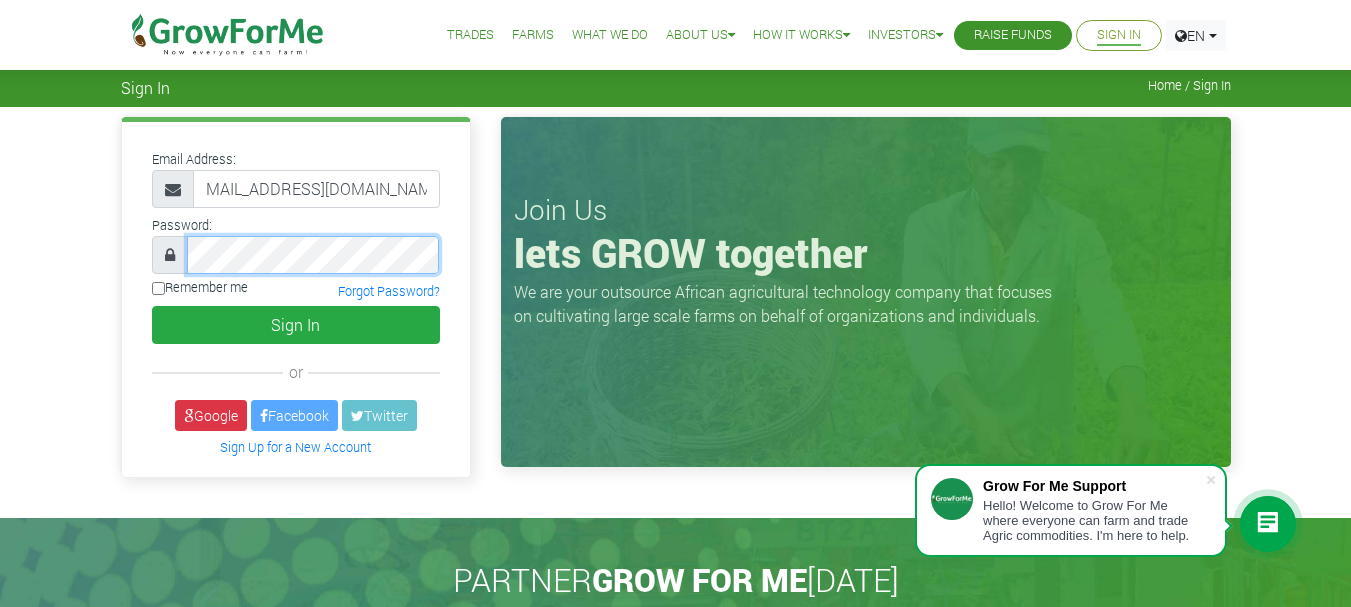 scroll, scrollTop: 0, scrollLeft: 0, axis: both 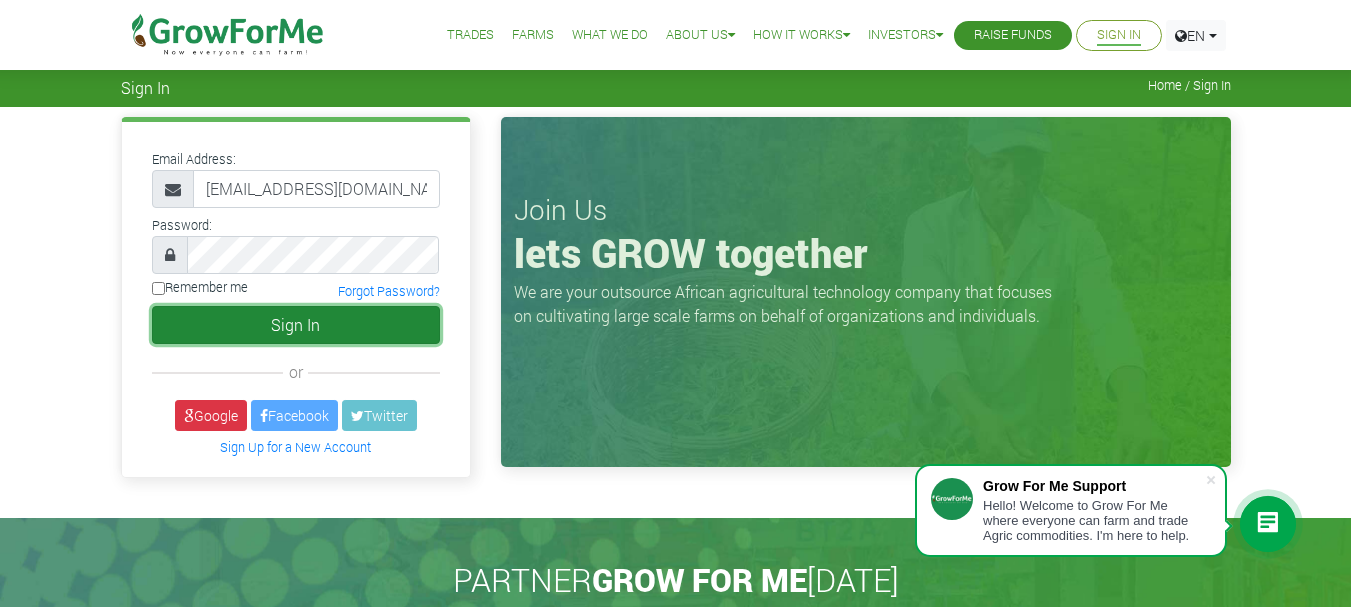 click on "Sign In" at bounding box center [296, 325] 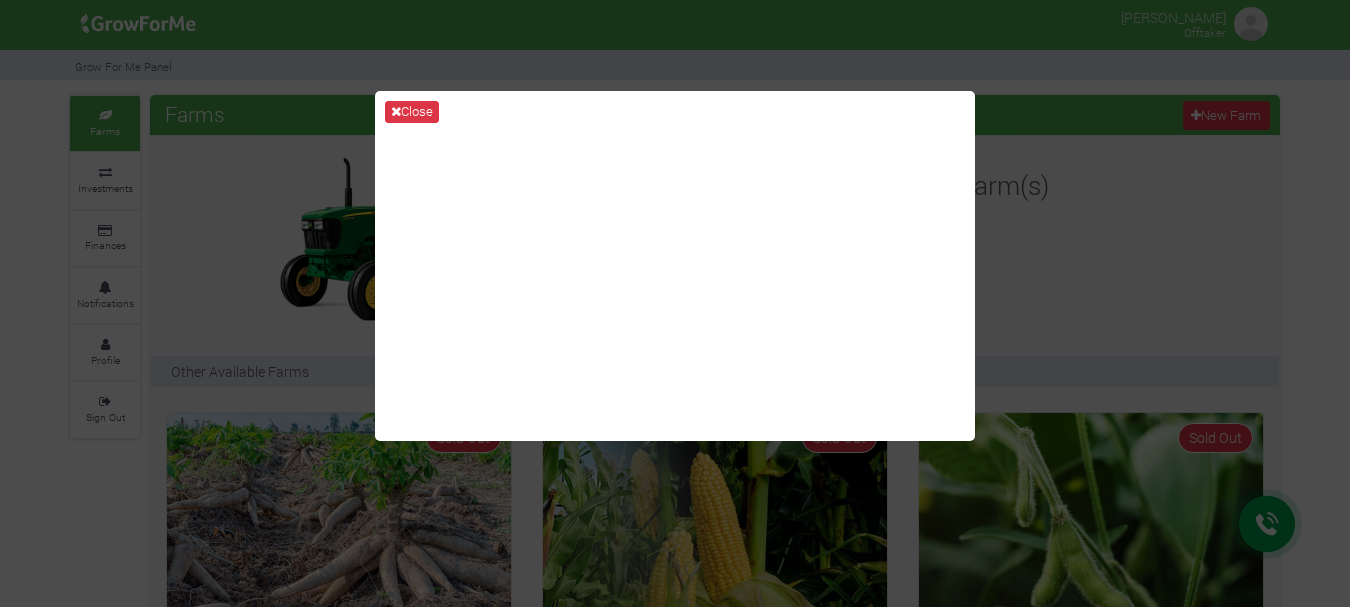 scroll, scrollTop: 0, scrollLeft: 0, axis: both 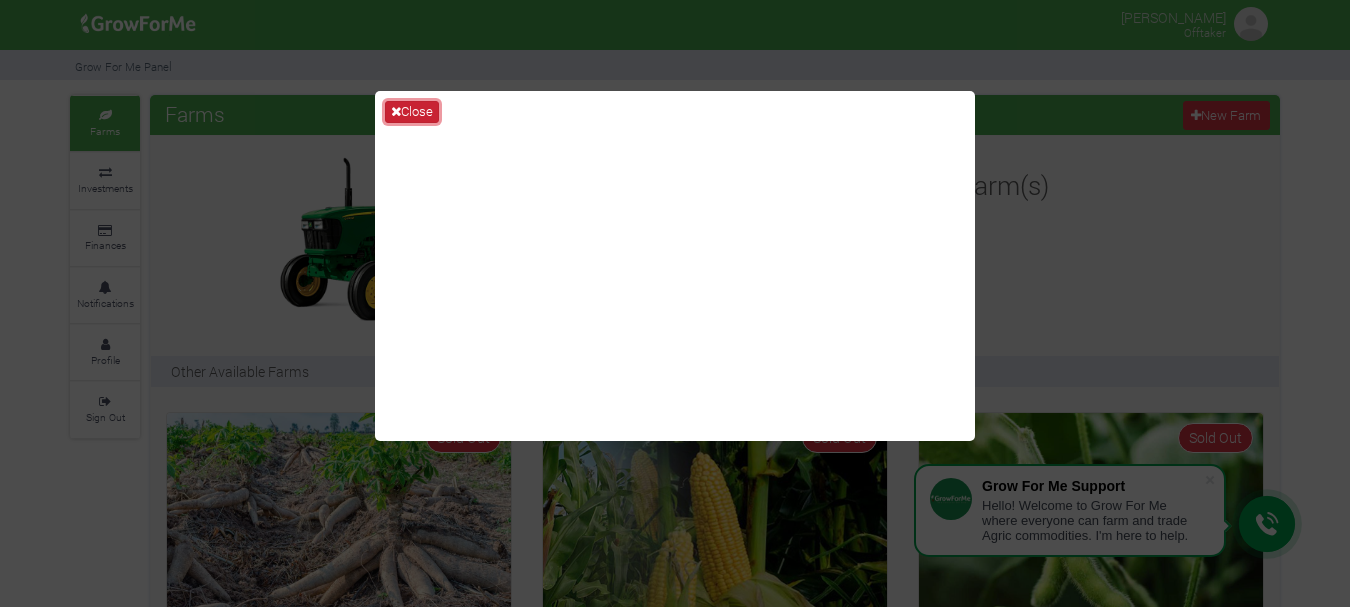 click on "Close" at bounding box center [412, 112] 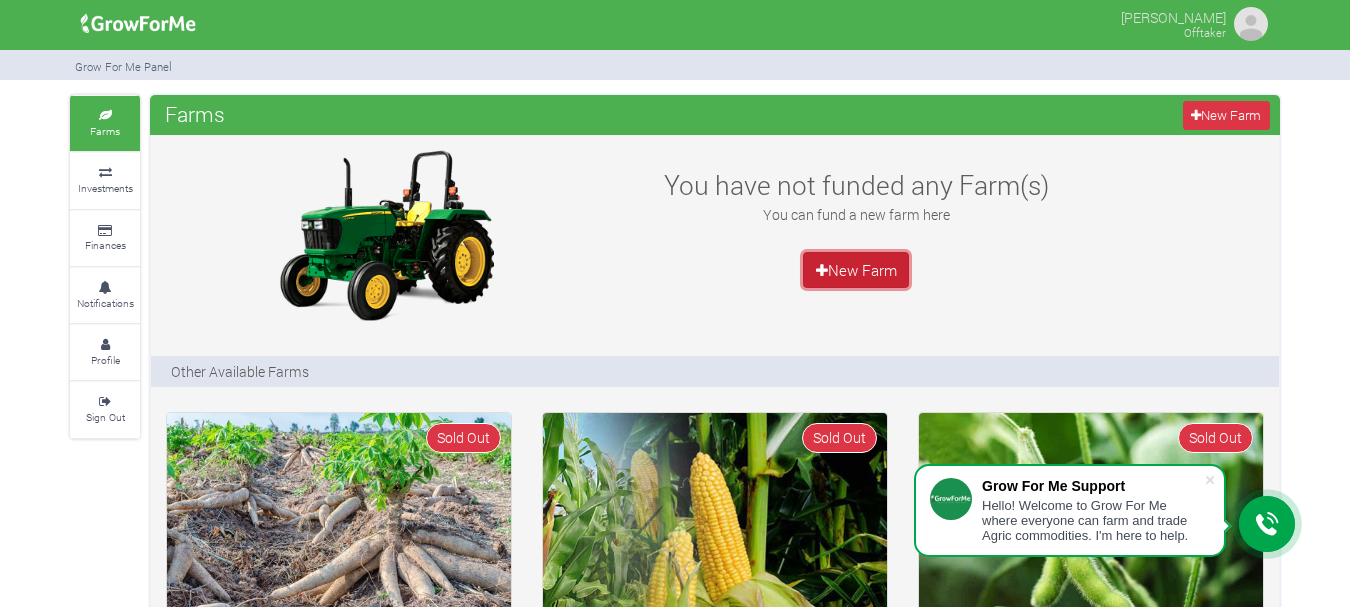 click on "New Farm" at bounding box center (856, 270) 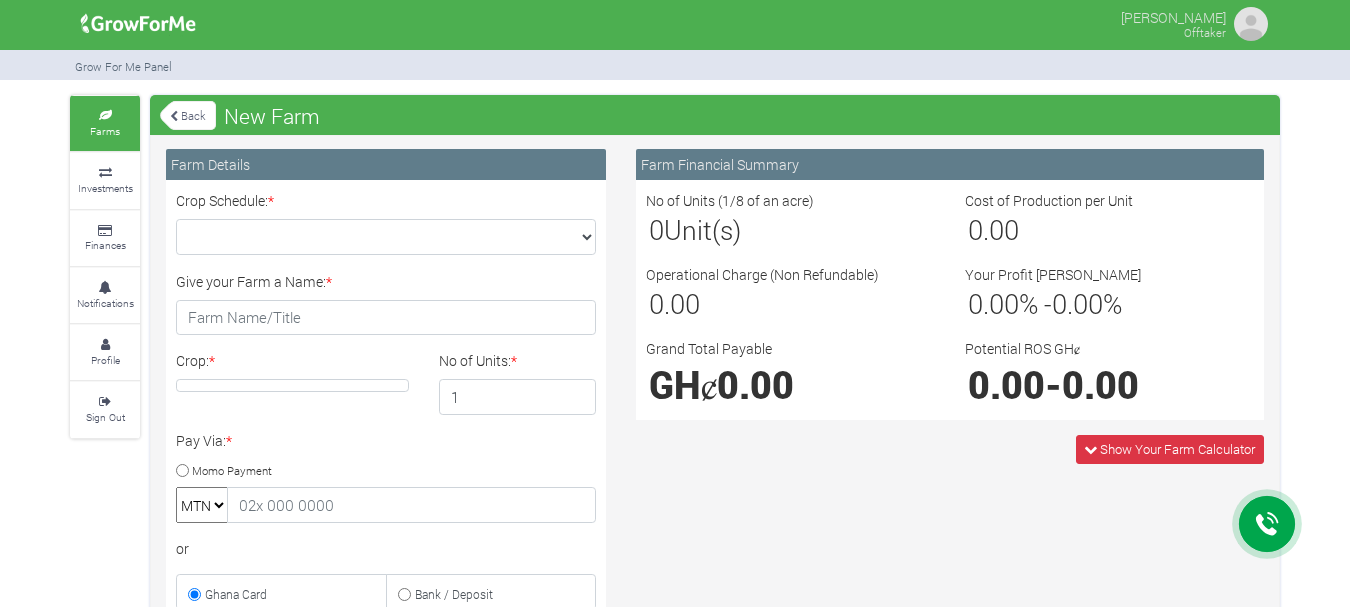 scroll, scrollTop: 0, scrollLeft: 0, axis: both 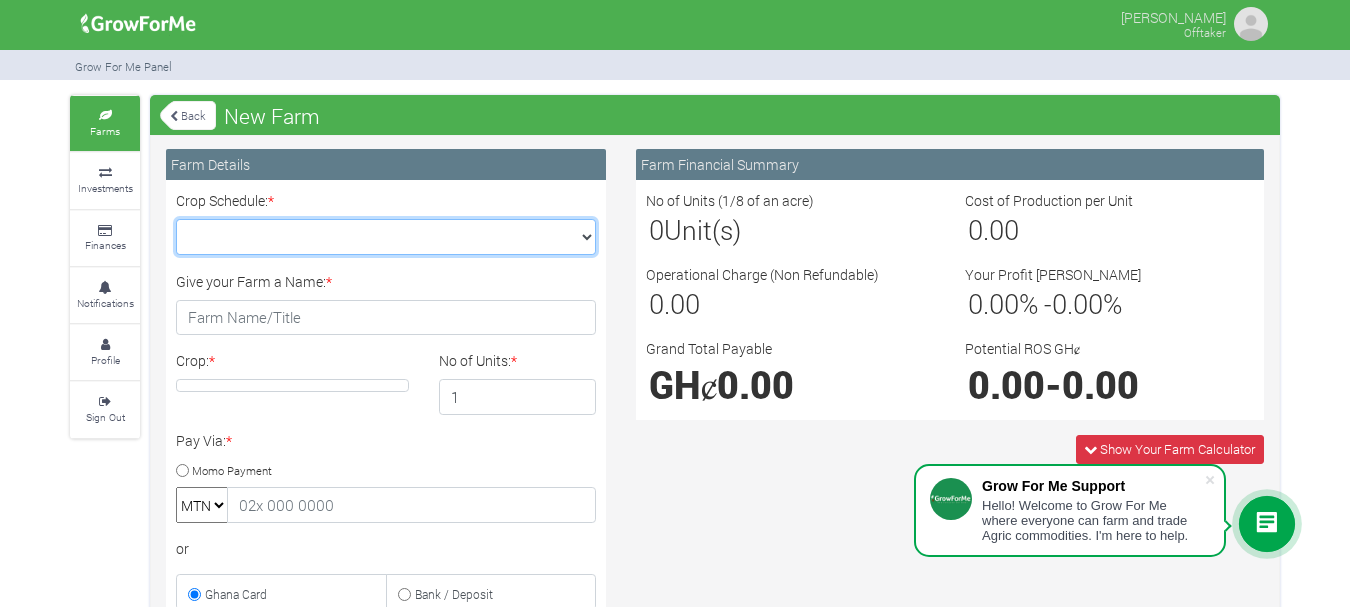 click on "Crop Schedule:  *" at bounding box center [386, 237] 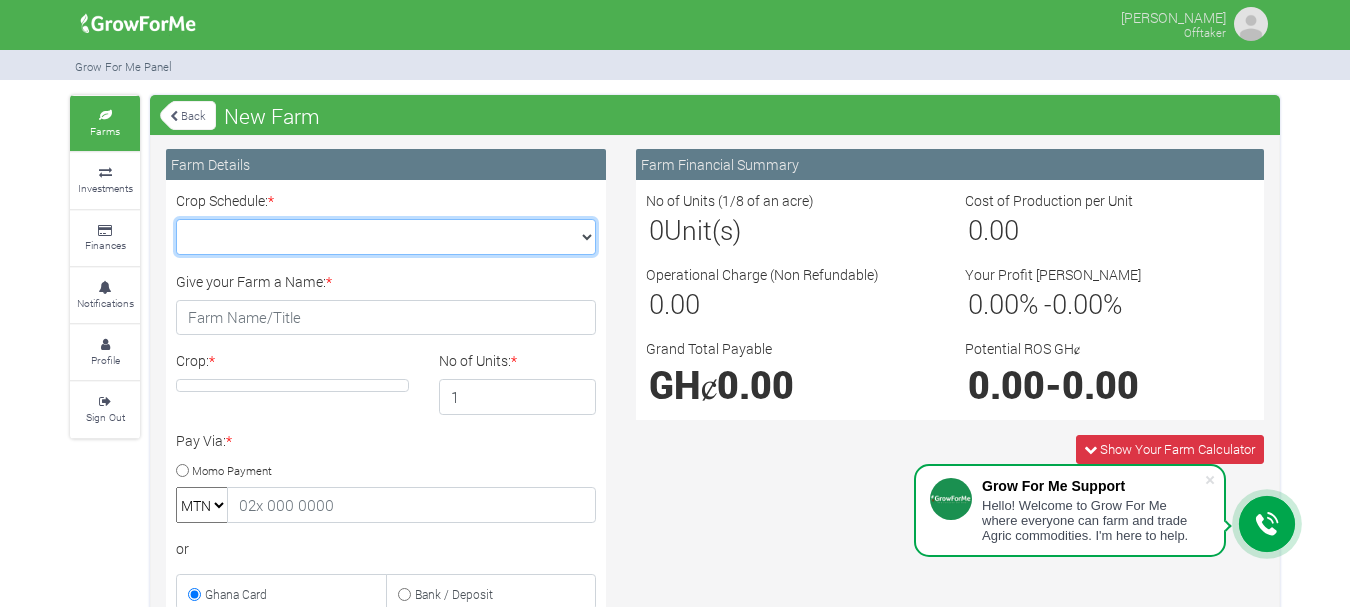 click on "Crop Schedule:  *" at bounding box center [386, 237] 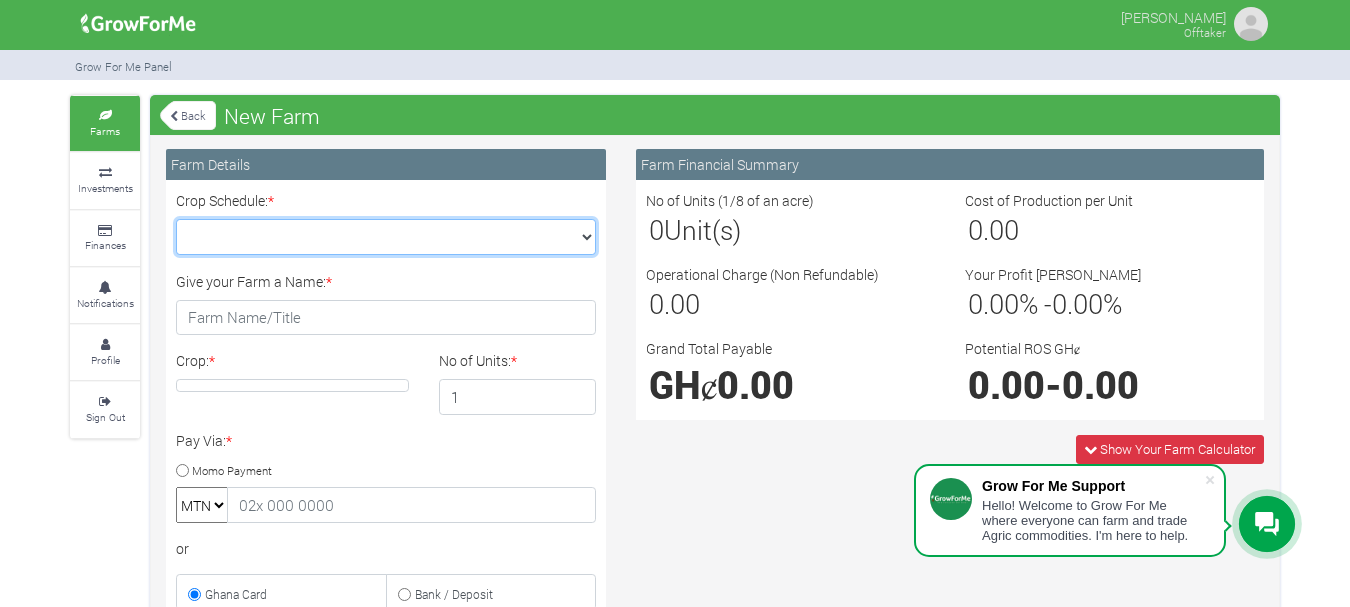 click on "Crop Schedule:  *" at bounding box center [386, 237] 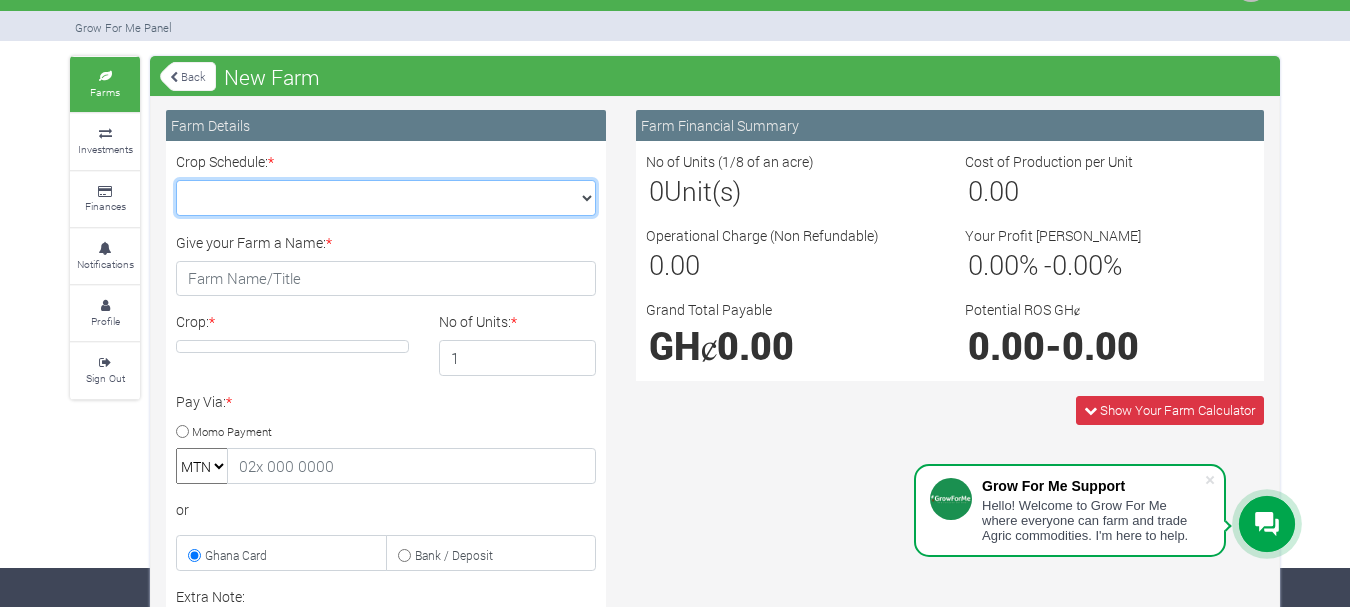 scroll, scrollTop: 0, scrollLeft: 0, axis: both 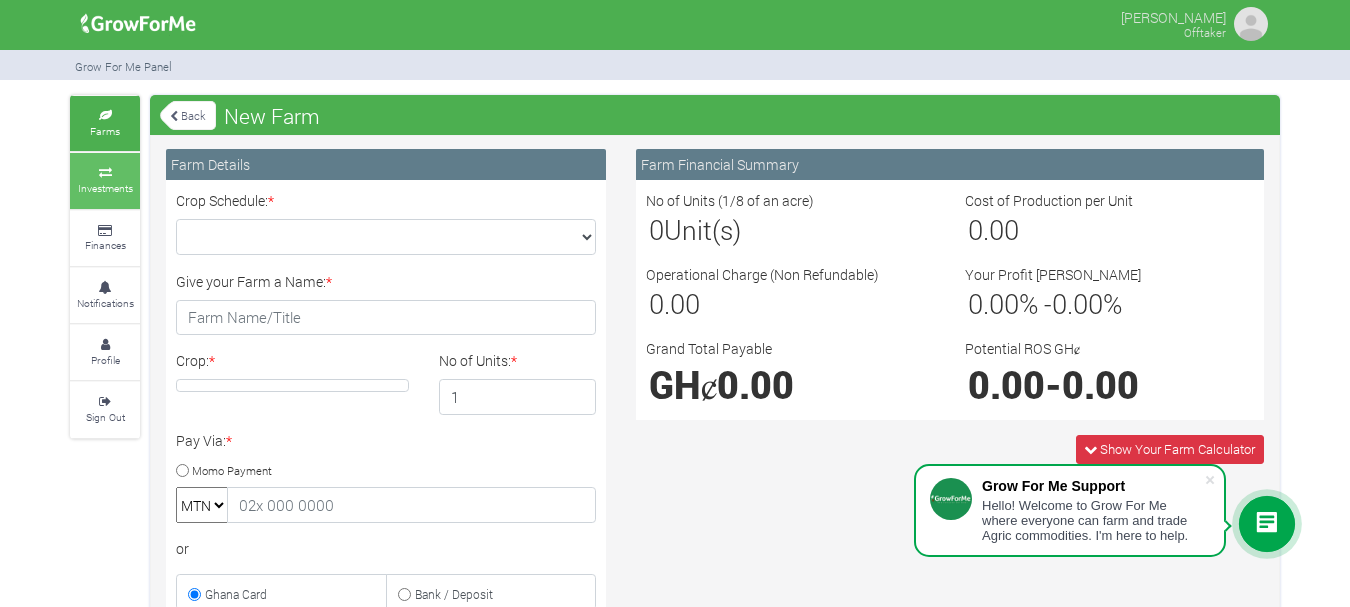 click on "Investments" at bounding box center [105, 188] 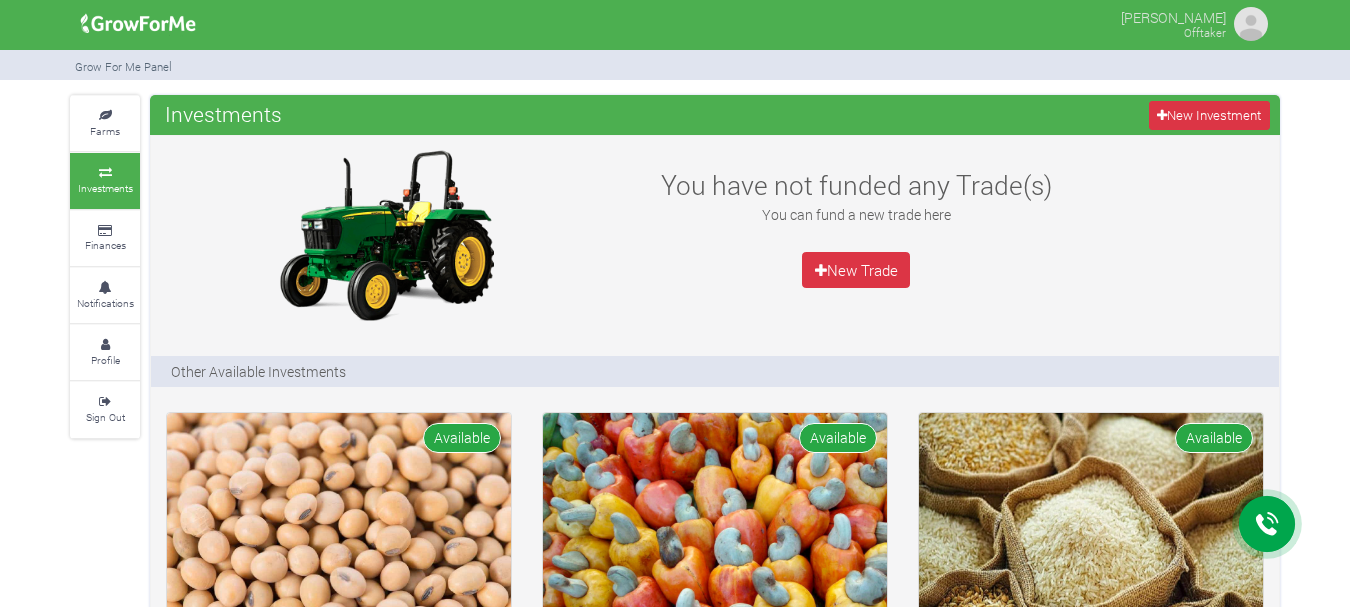 scroll, scrollTop: 0, scrollLeft: 0, axis: both 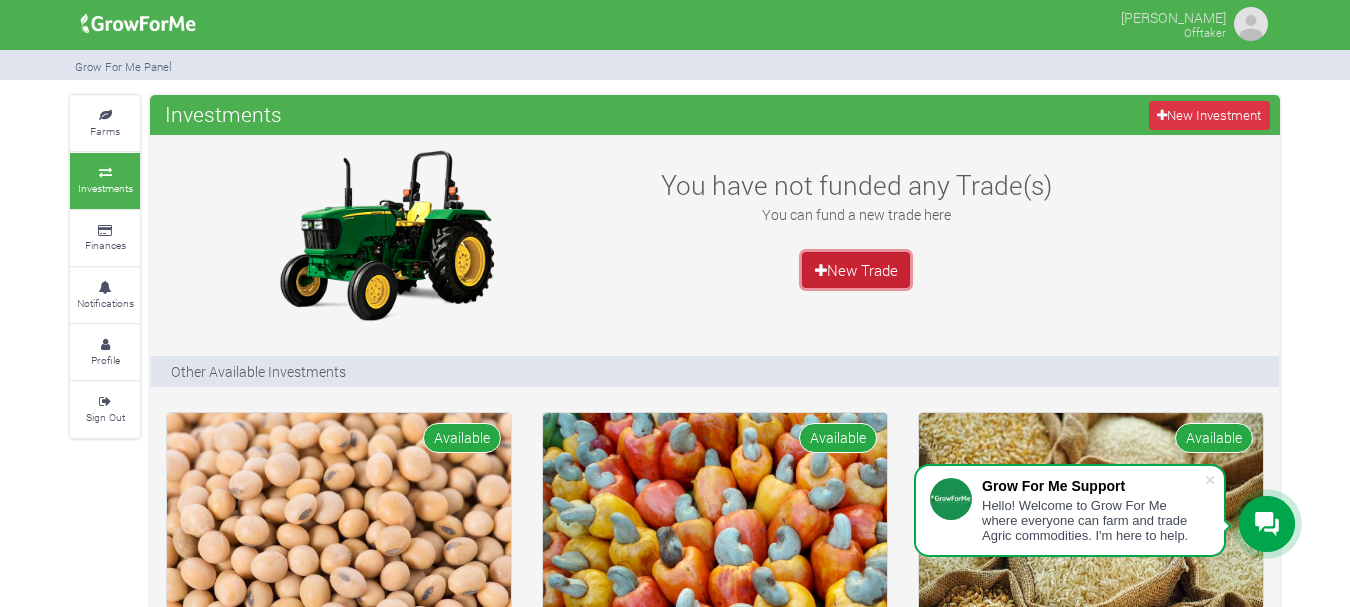 click on "New Trade" at bounding box center [856, 270] 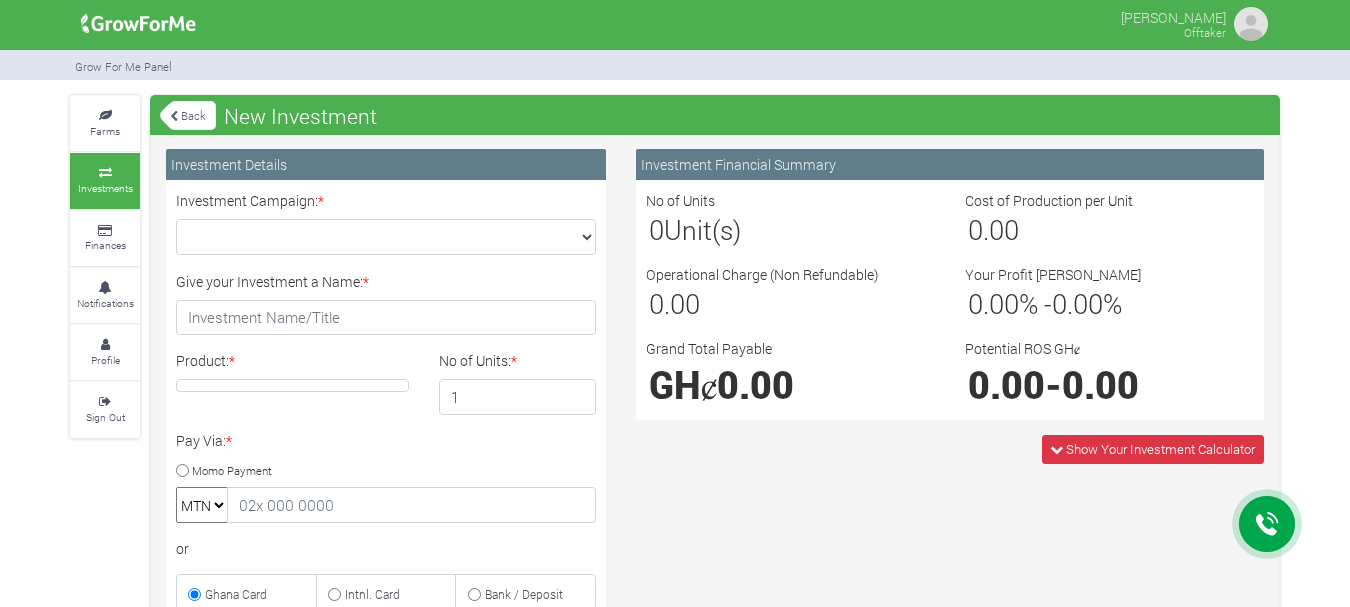 scroll, scrollTop: 0, scrollLeft: 0, axis: both 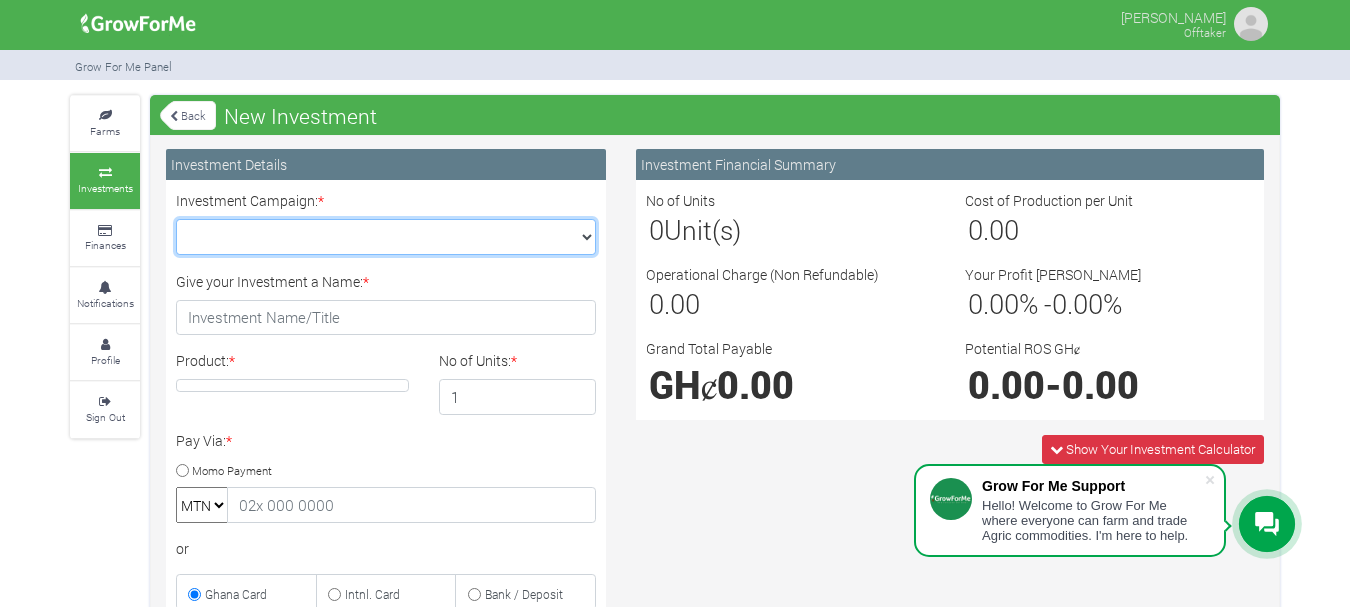 click on "Maize Trade 2025 Q4 (Maize Trade :: 01st Oct 2025 - 31st Mar 2026)
Soybean Trade 2025 Q4 (Soybean Trade :: 01st Oct 2025 - 31st Mar 2026)
Machinery Fund (10 Yrs) (Machinery :: 01st Jun 2025 - 01st Jun 2035)
Cashew Trade 2025 Q4 (Cashew Trade :: 01st Oct 2025 - 31st Mar 2026)" at bounding box center [386, 237] 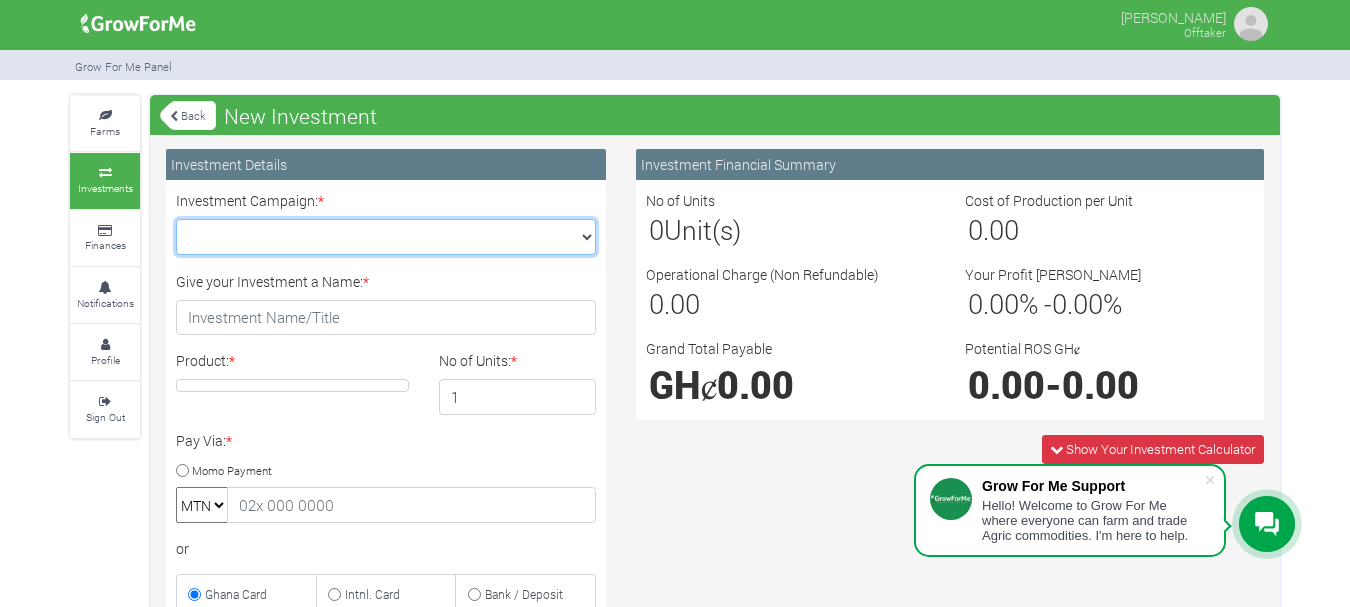 select on "44" 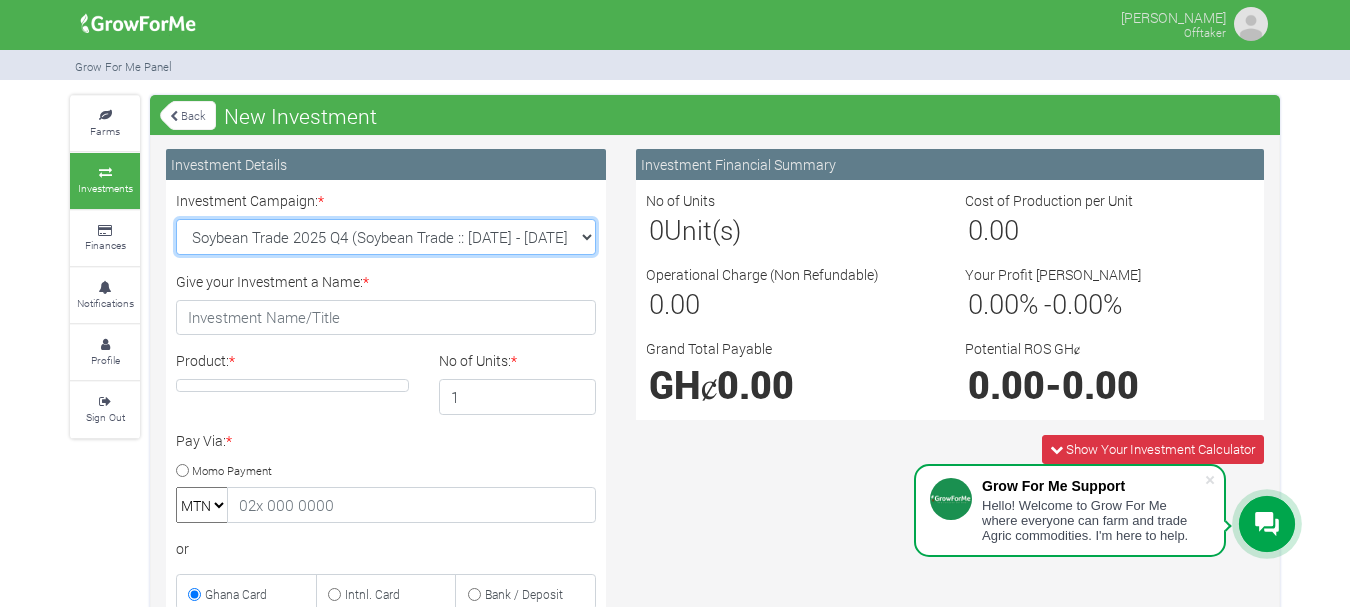 click on "Maize Trade 2025 Q4 (Maize Trade :: 01st Oct 2025 - 31st Mar 2026)
Soybean Trade 2025 Q4 (Soybean Trade :: 01st Oct 2025 - 31st Mar 2026)
Machinery Fund (10 Yrs) (Machinery :: 01st Jun 2025 - 01st Jun 2035)
Cashew Trade 2025 Q4 (Cashew Trade :: 01st Oct 2025 - 31st Mar 2026)" at bounding box center [386, 237] 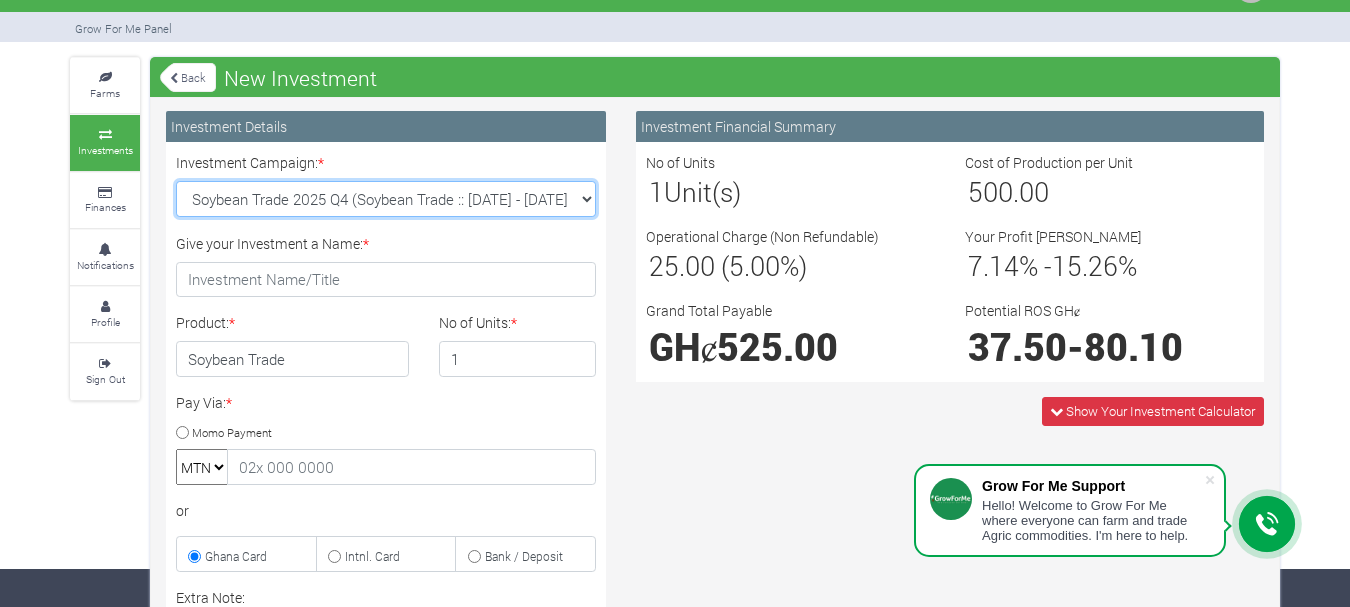 scroll, scrollTop: 0, scrollLeft: 0, axis: both 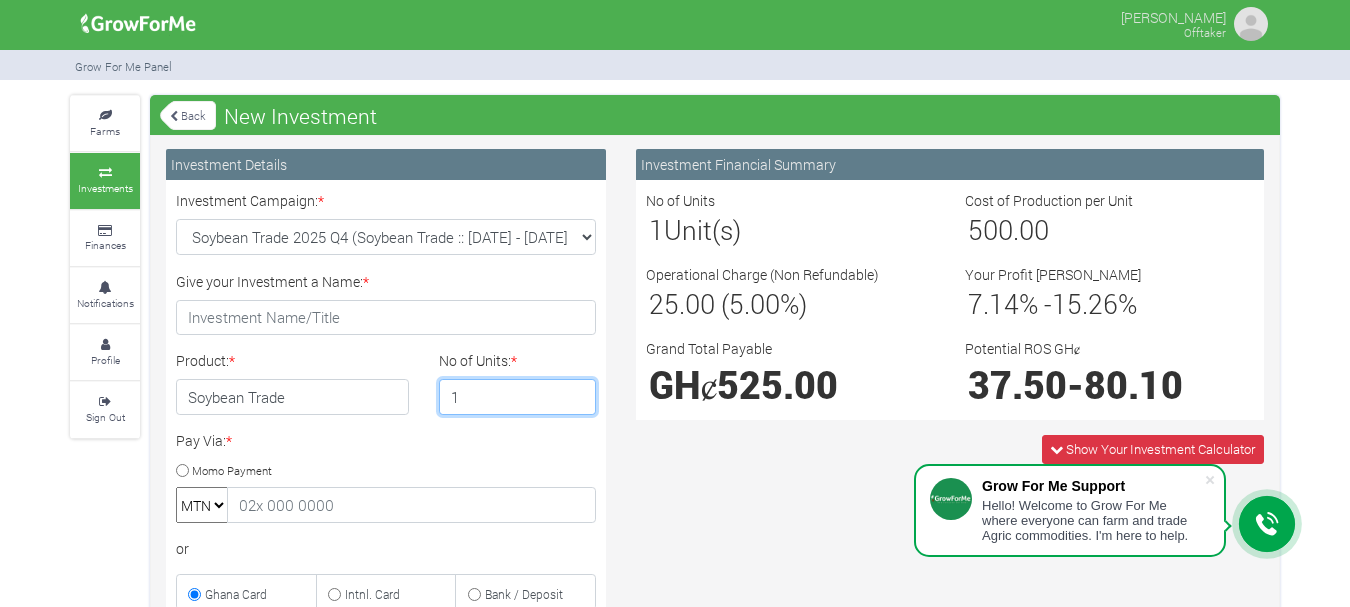 click on "1" at bounding box center [518, 397] 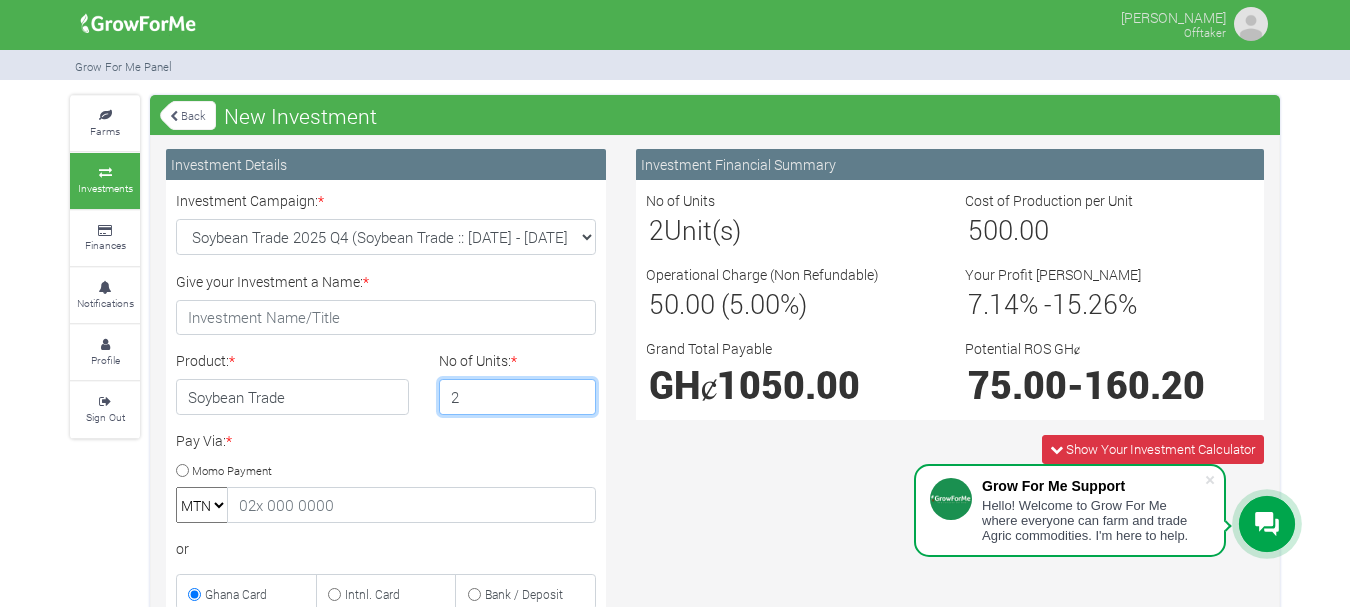 click on "2" at bounding box center [518, 397] 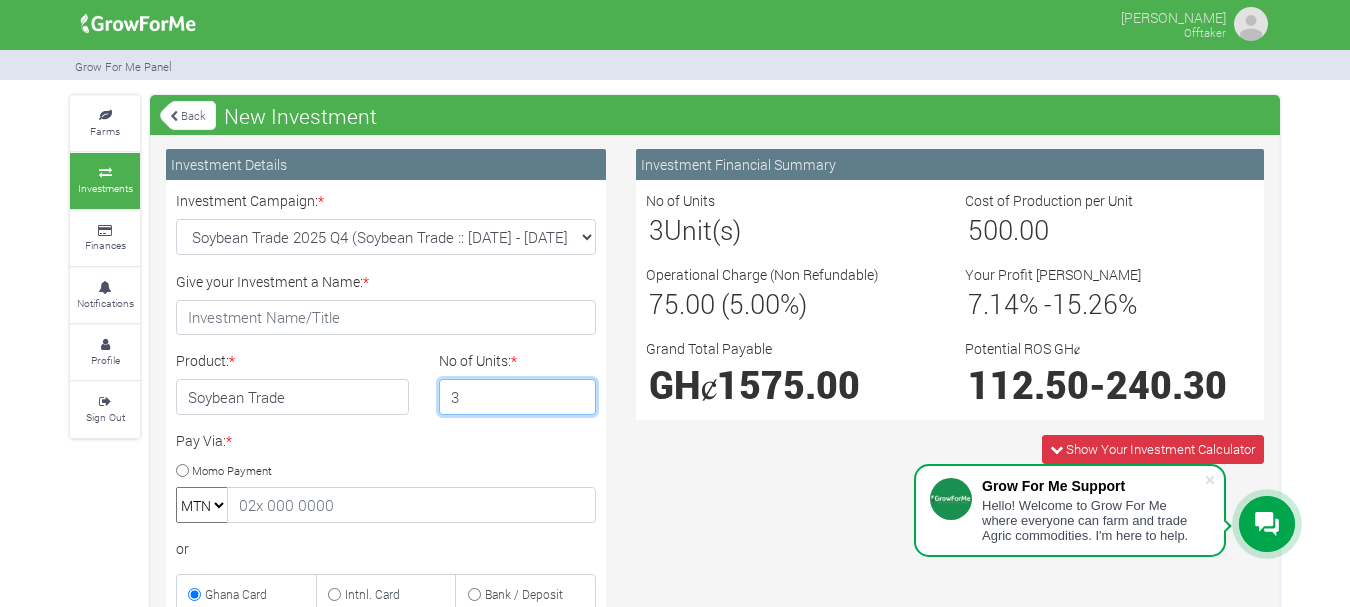 click on "3" at bounding box center [518, 397] 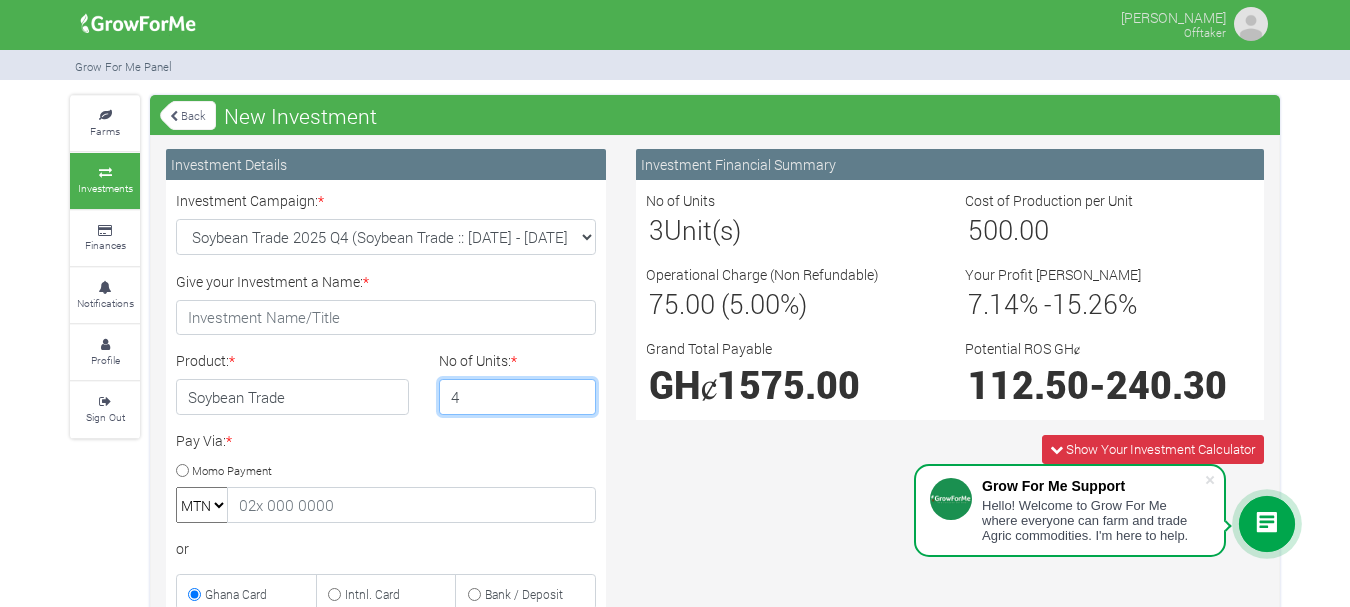 click on "4" at bounding box center (518, 397) 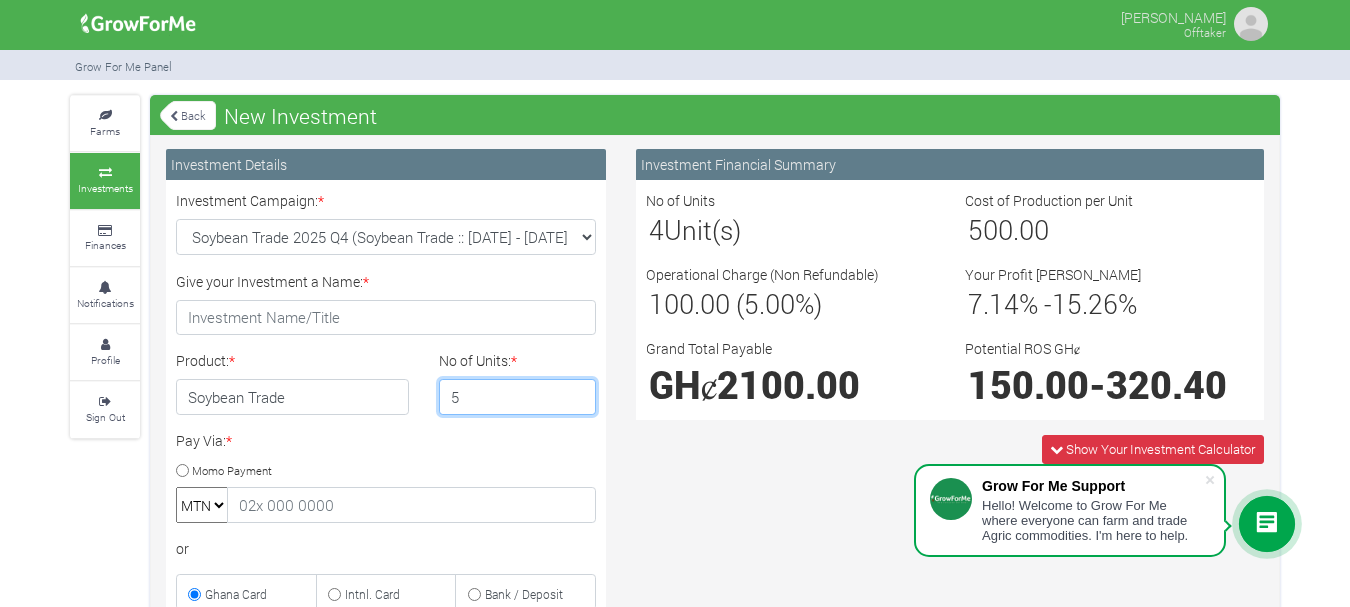 click on "5" at bounding box center [518, 397] 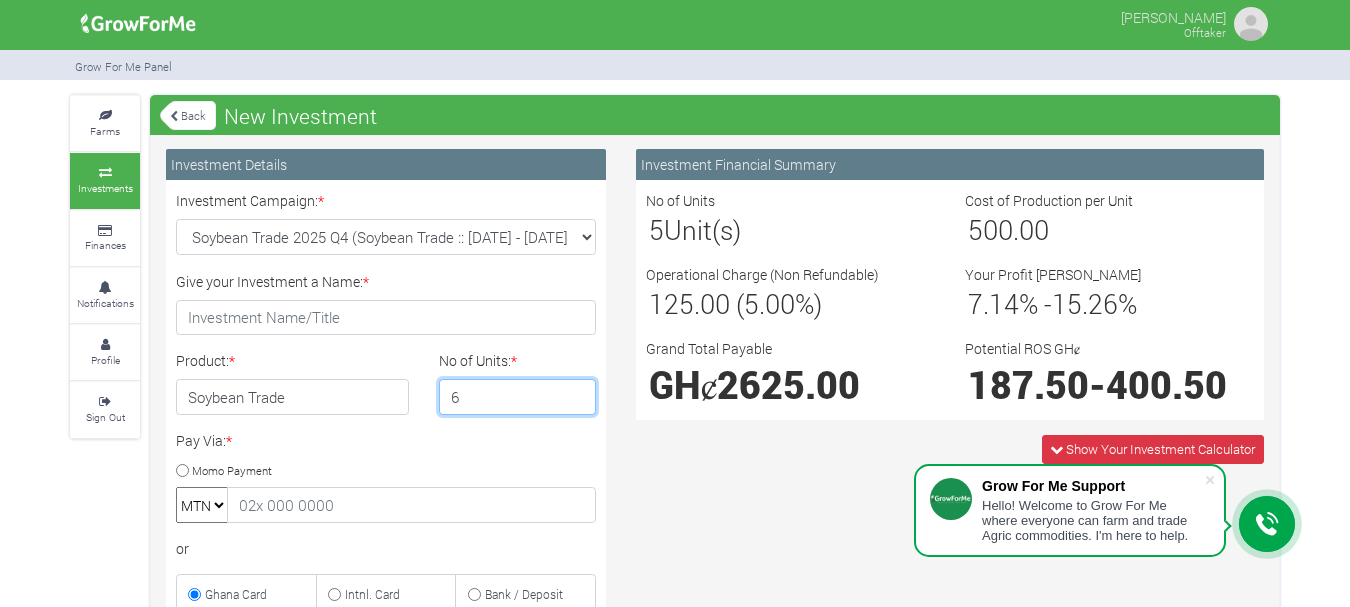 click on "6" at bounding box center [518, 397] 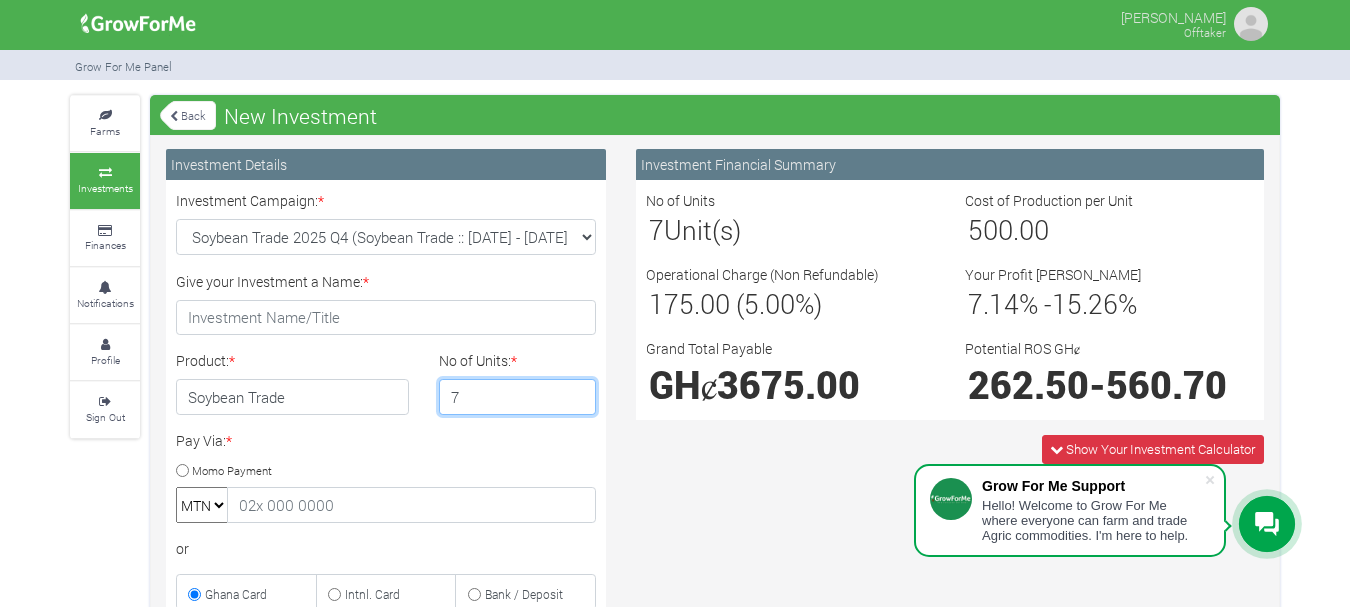 click on "7" at bounding box center [518, 397] 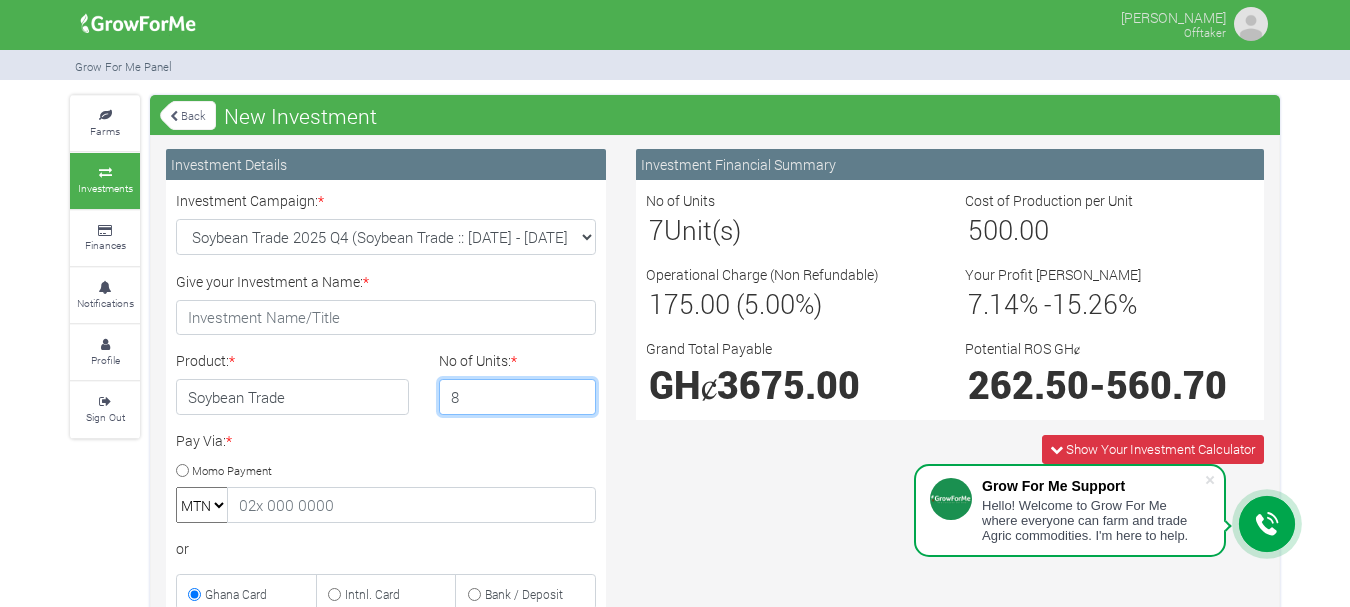 click on "8" at bounding box center [518, 397] 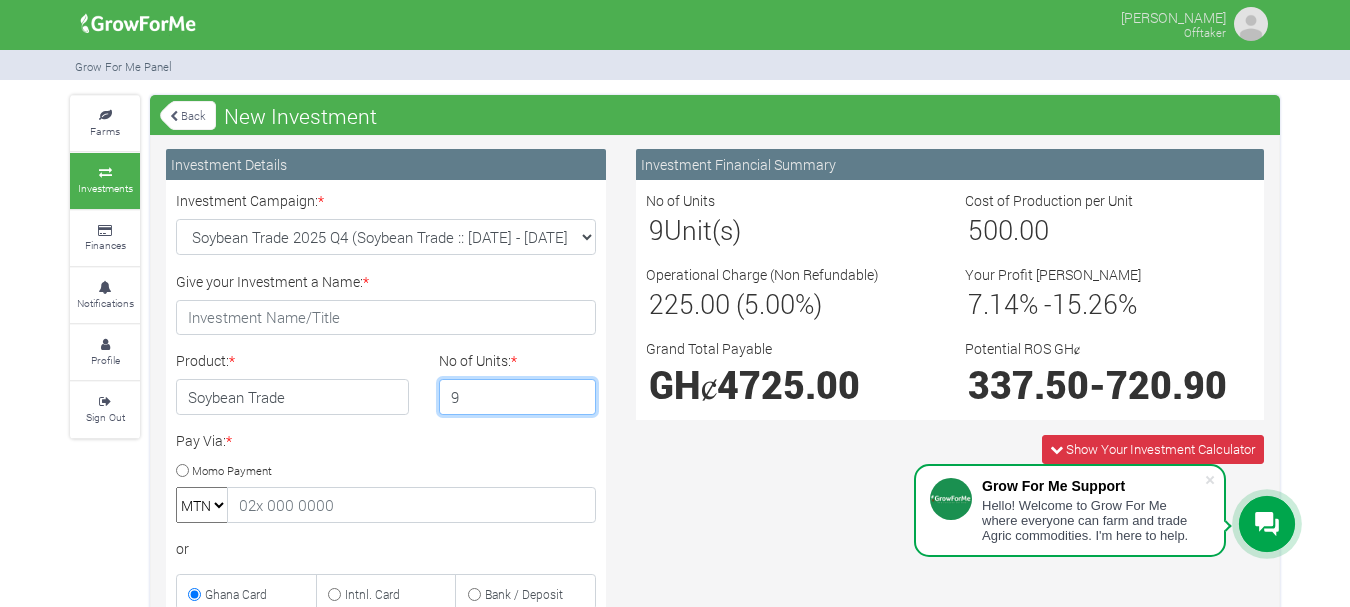 click on "9" at bounding box center [518, 397] 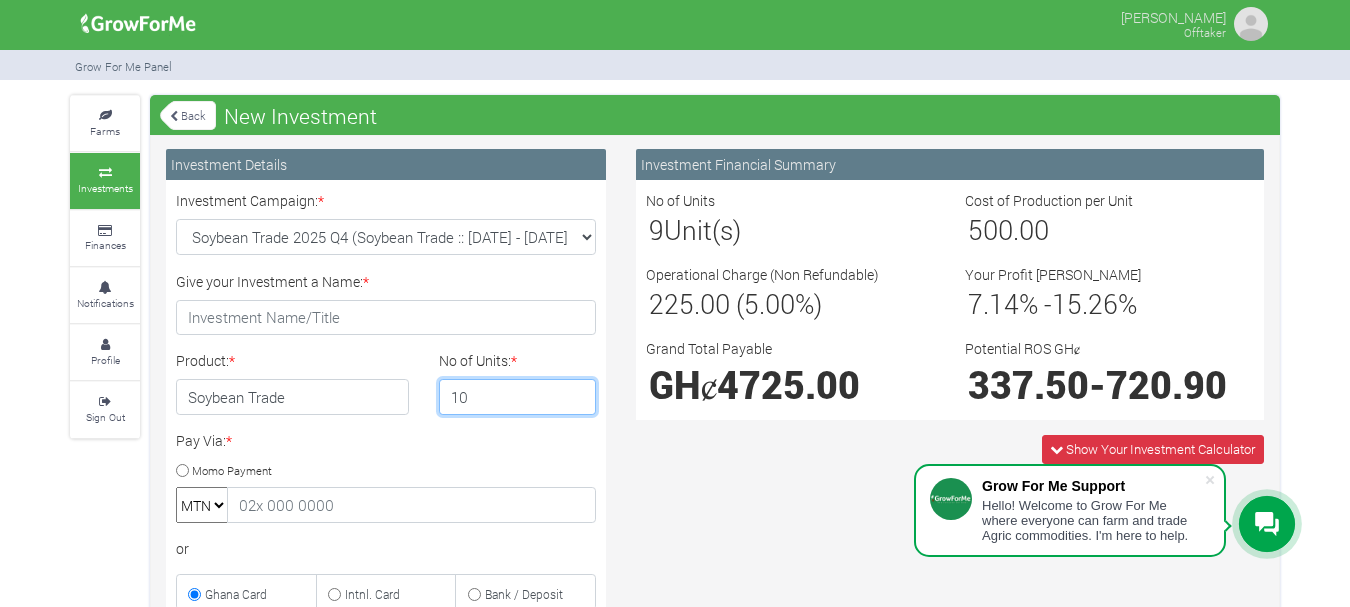 click on "10" at bounding box center [518, 397] 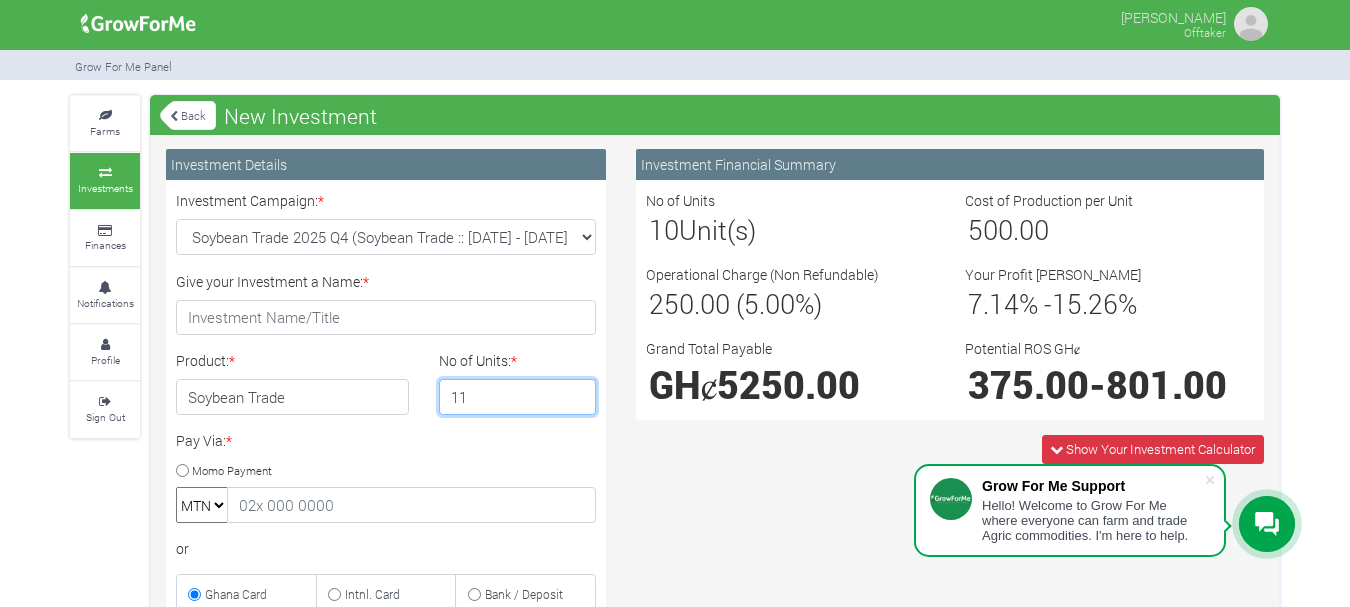 click on "11" at bounding box center [518, 397] 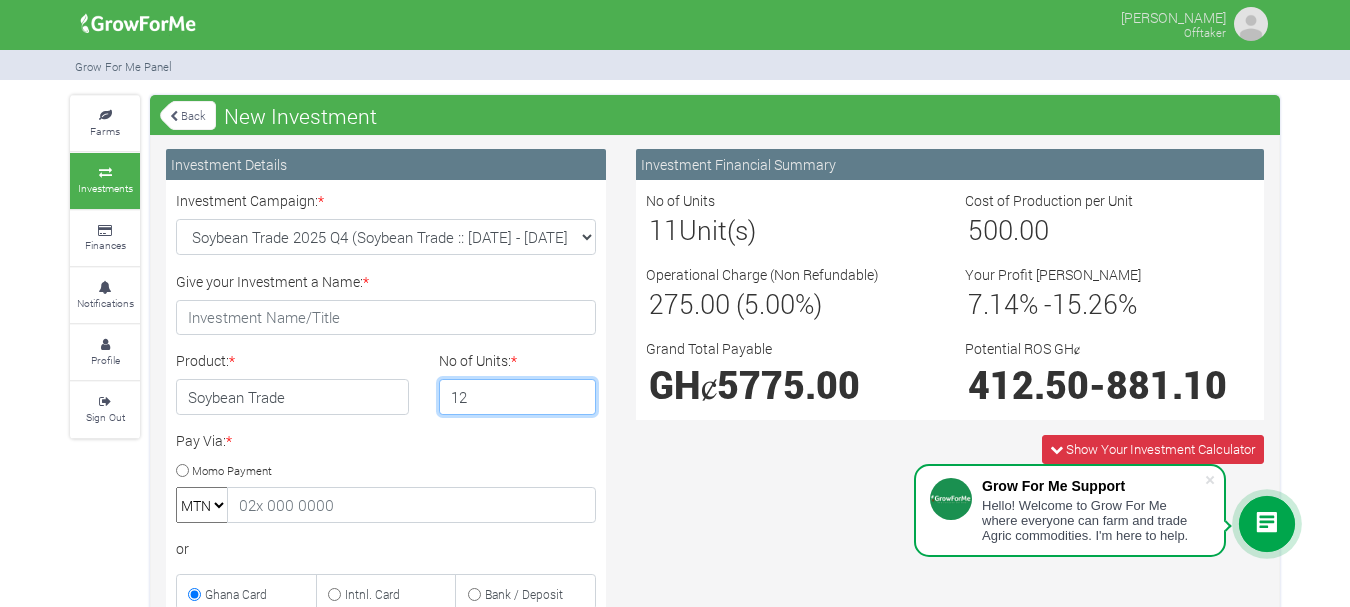 click on "12" at bounding box center [518, 397] 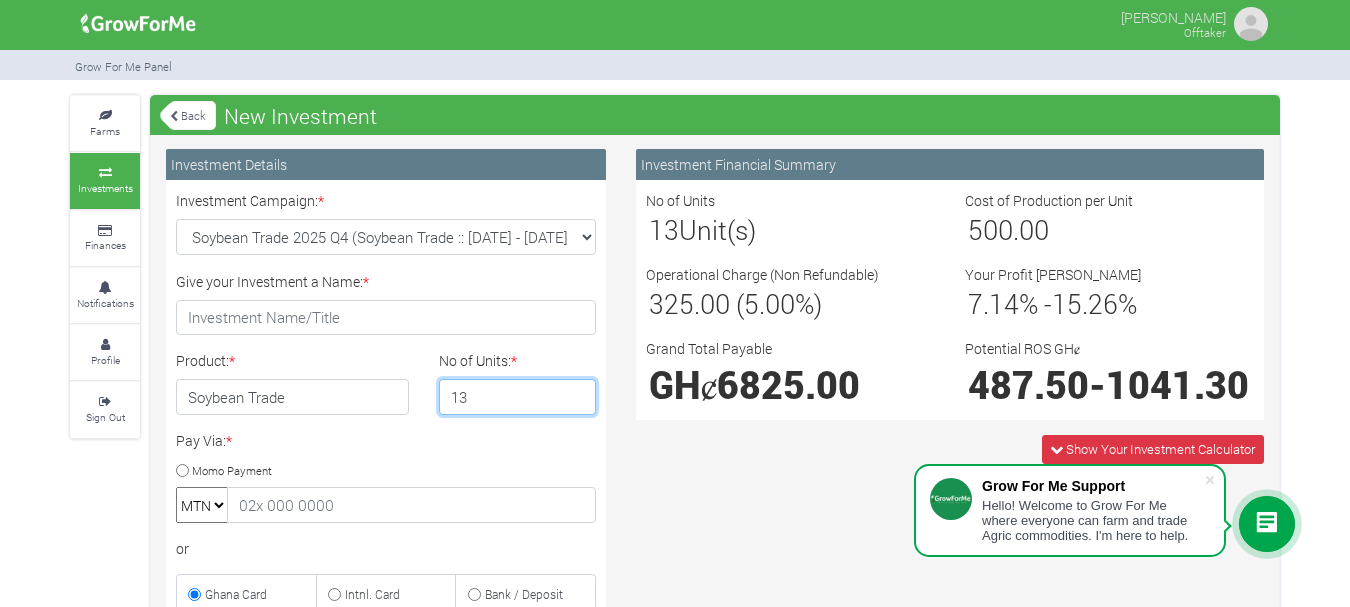 click on "13" at bounding box center [518, 397] 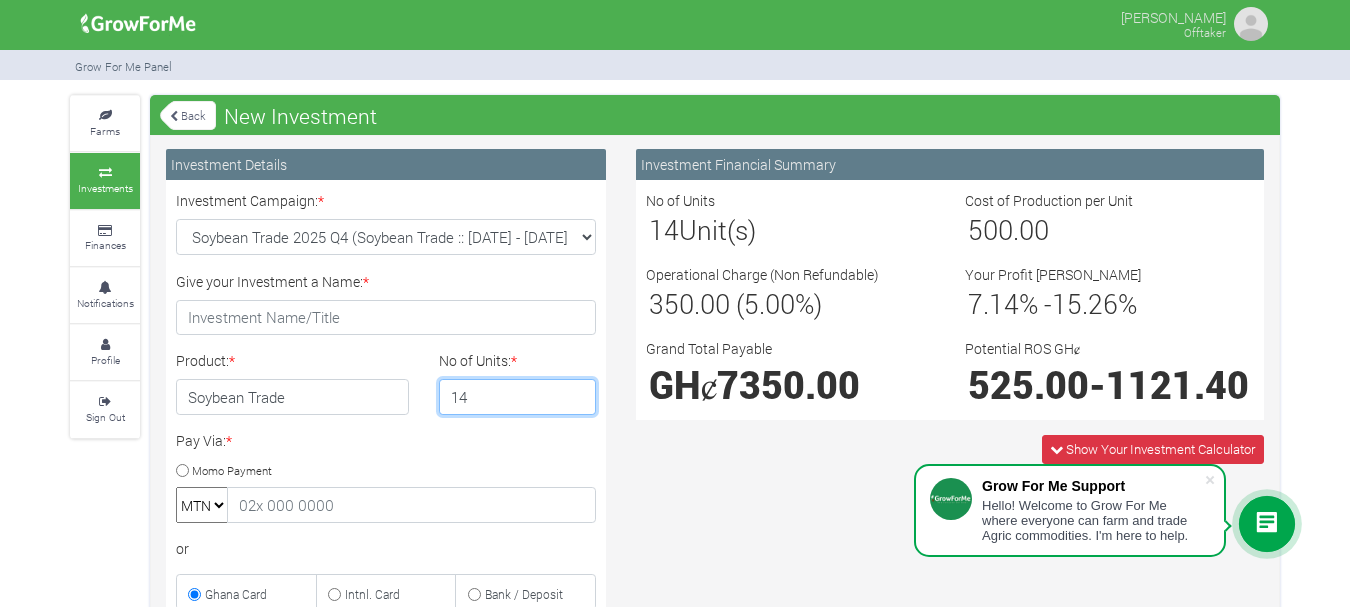 click on "14" at bounding box center (518, 397) 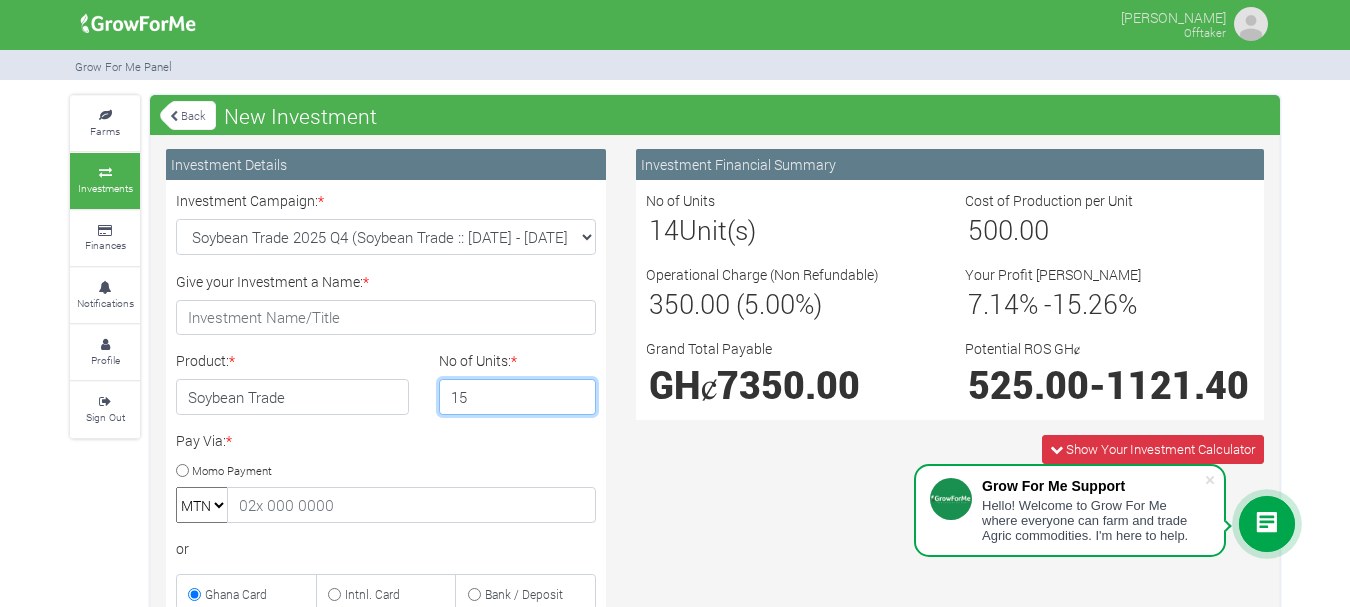 click on "15" at bounding box center [518, 397] 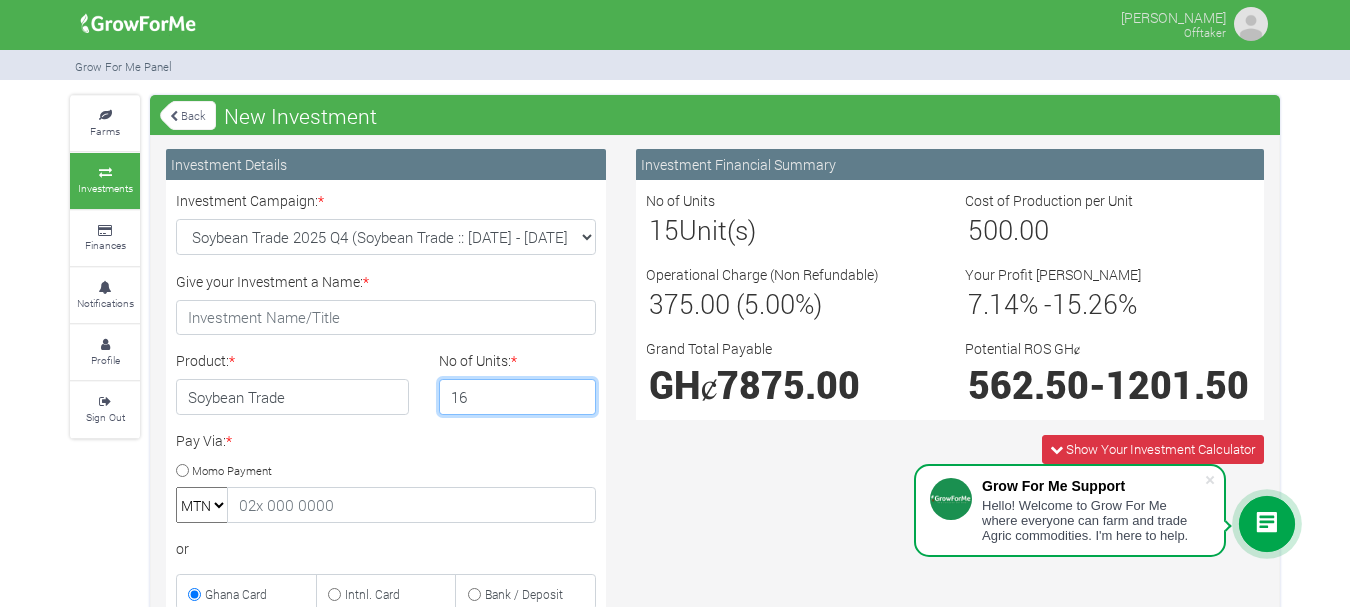 click on "16" at bounding box center [518, 397] 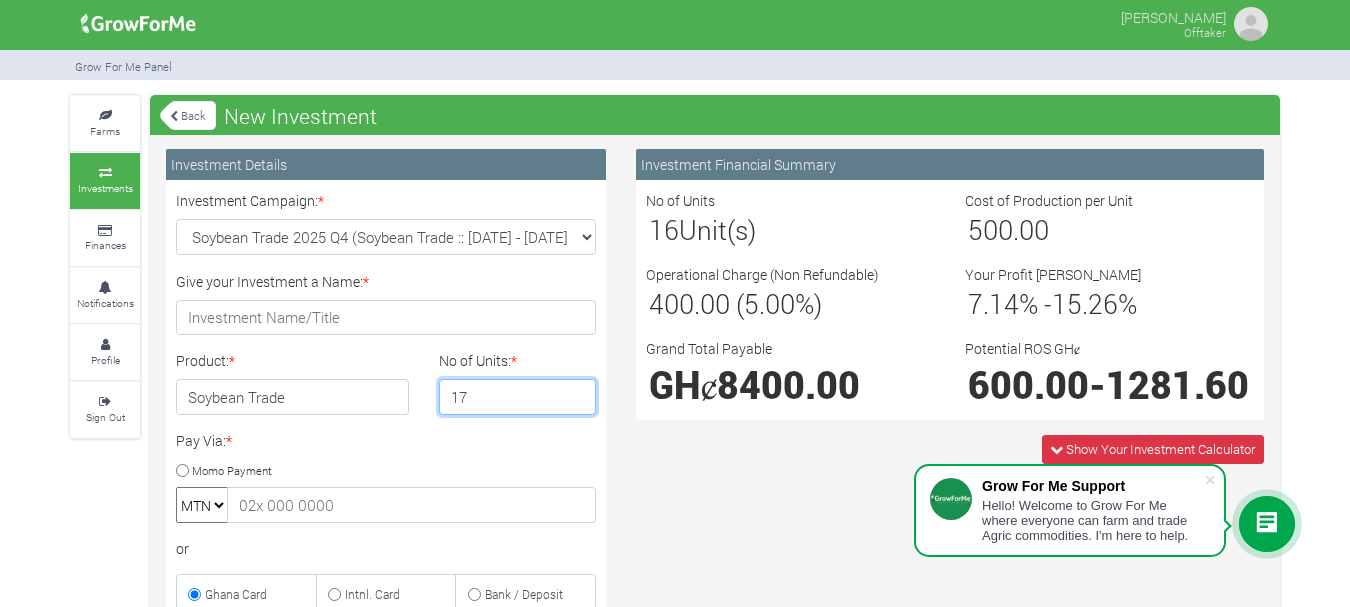 click on "17" at bounding box center [518, 397] 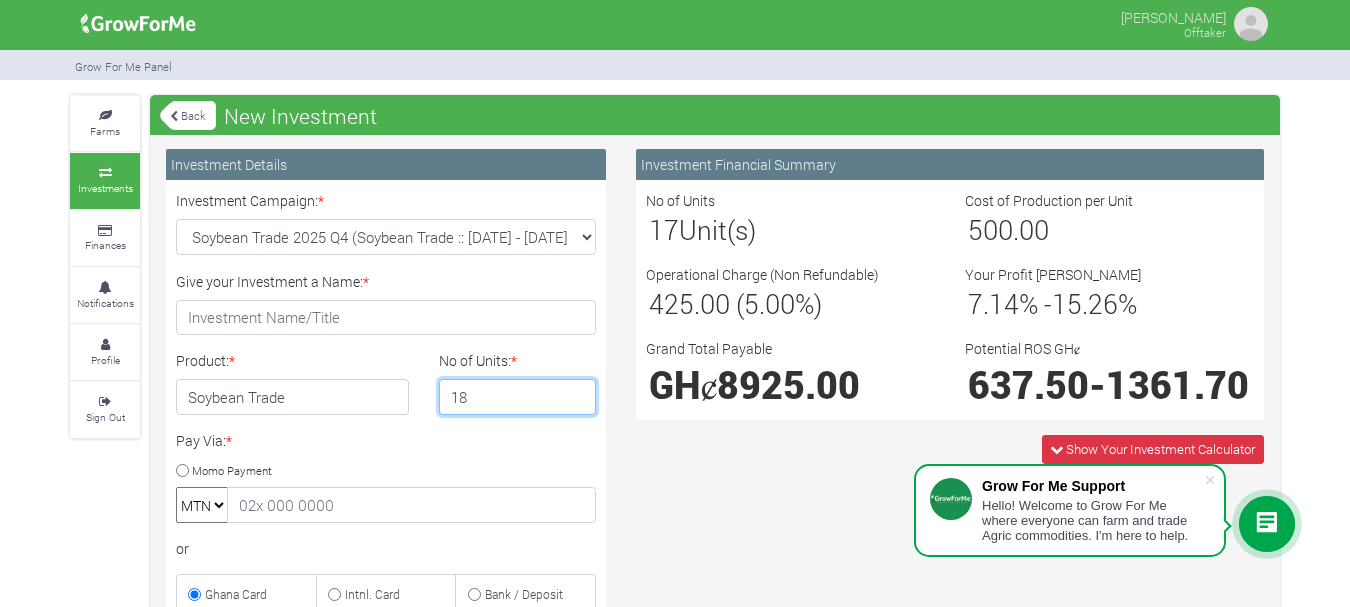 click on "18" at bounding box center (518, 397) 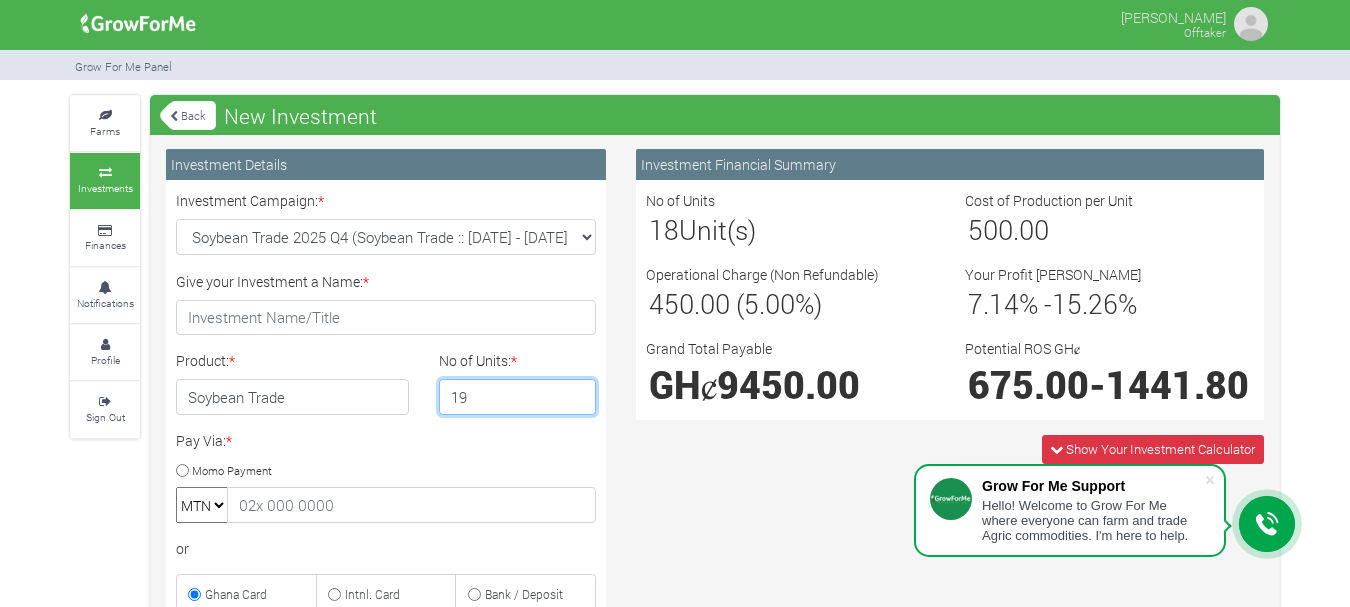 click on "19" at bounding box center [518, 397] 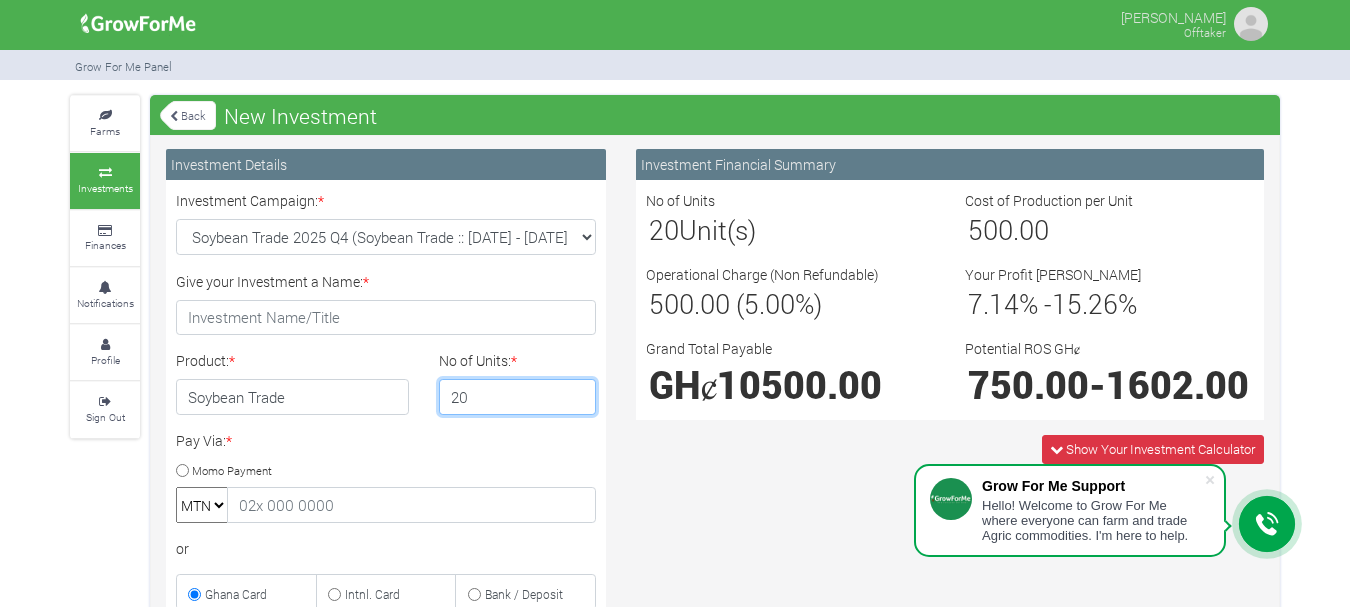 click on "20" at bounding box center (518, 397) 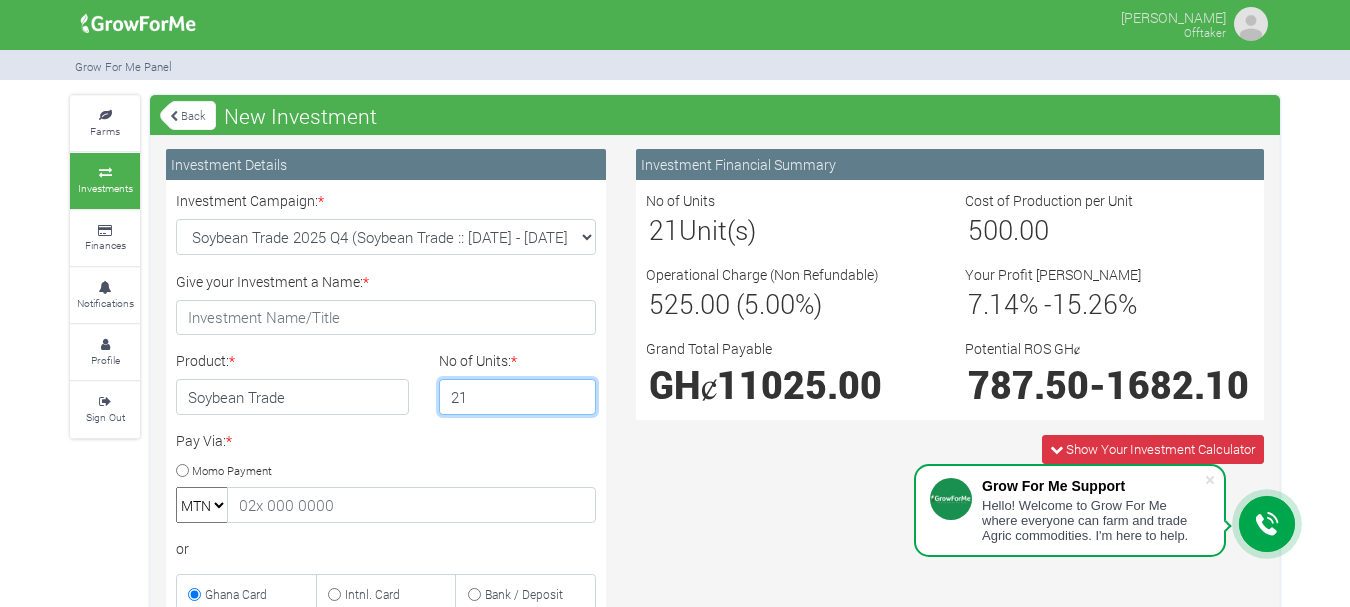 click on "21" at bounding box center [518, 397] 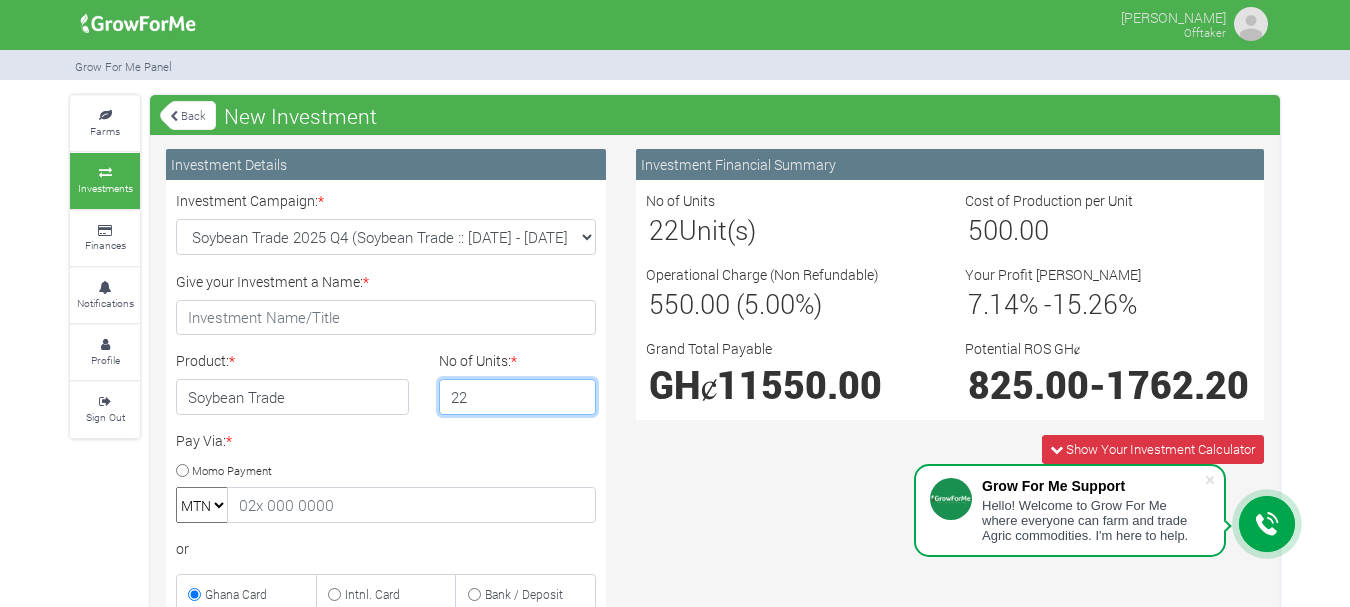 click on "22" at bounding box center (518, 397) 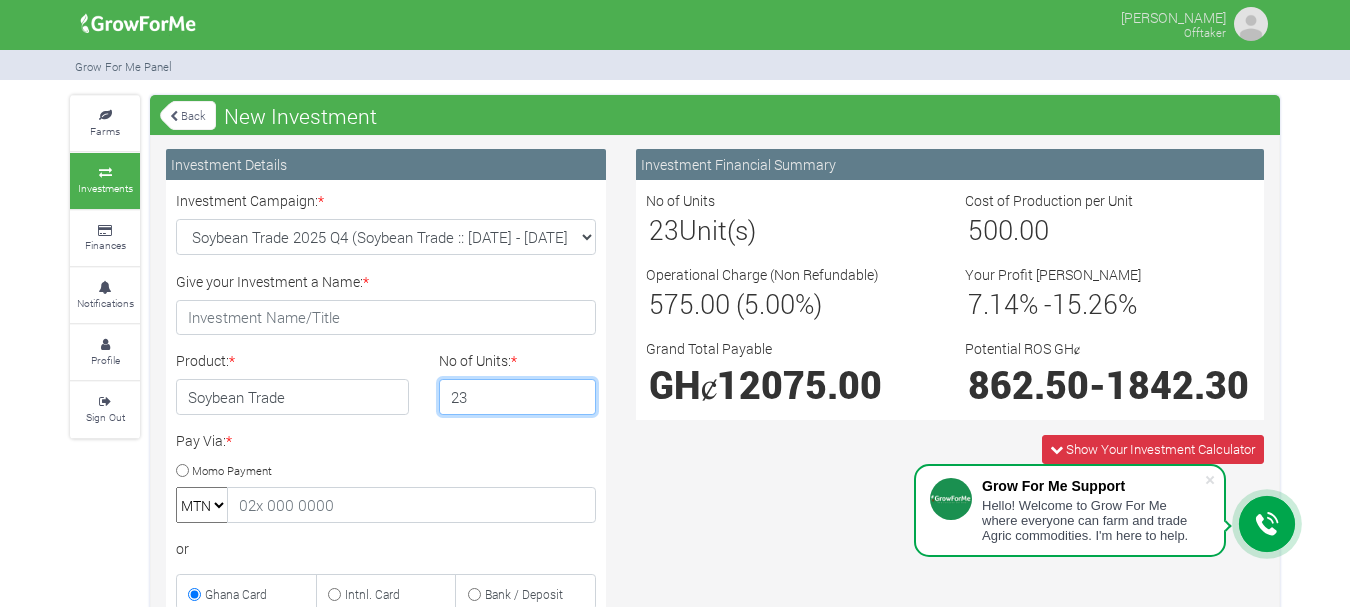 click on "23" at bounding box center [518, 397] 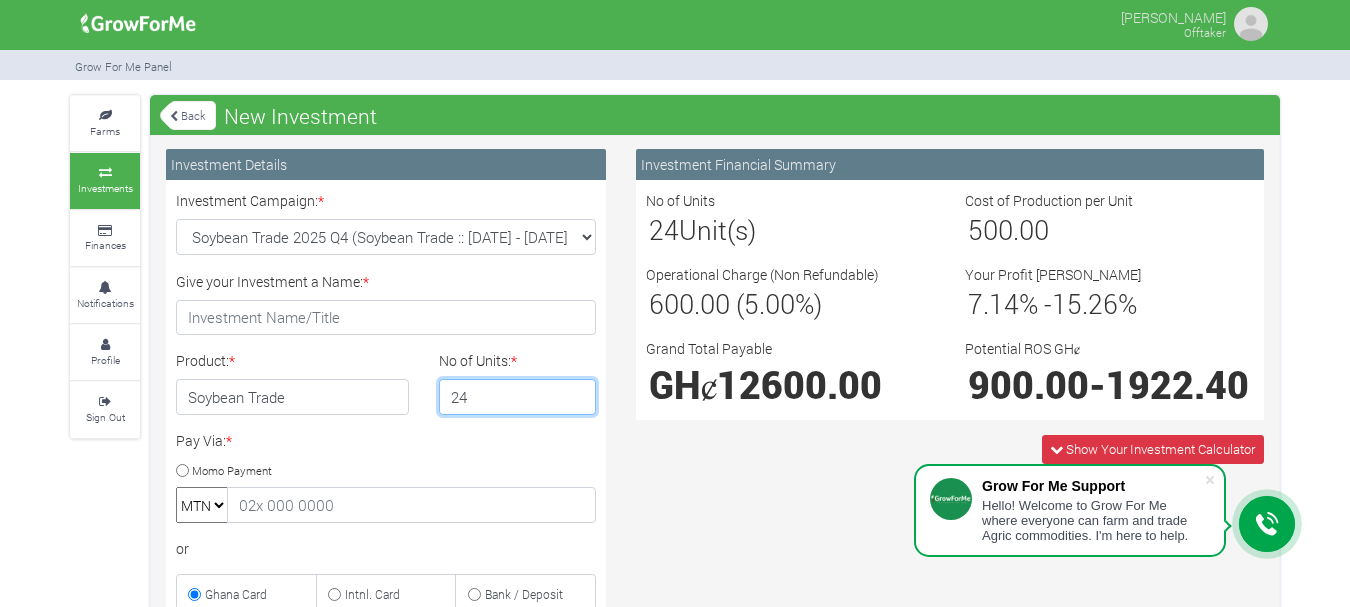click on "24" at bounding box center [518, 397] 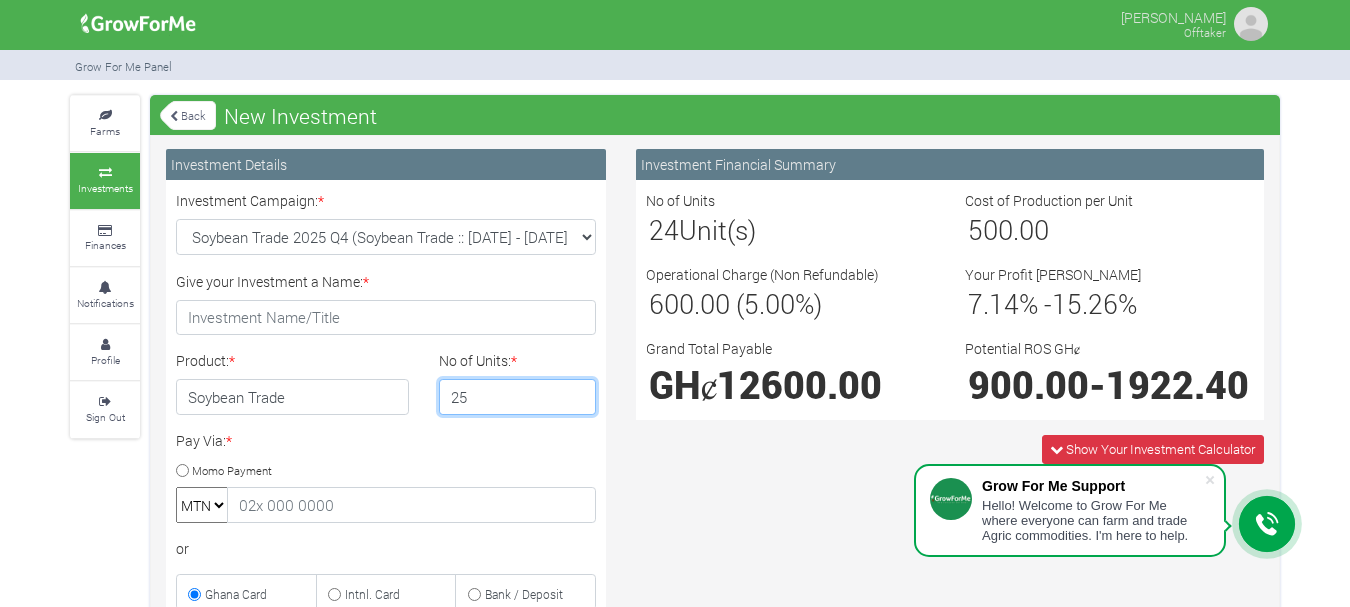 click on "25" at bounding box center [518, 397] 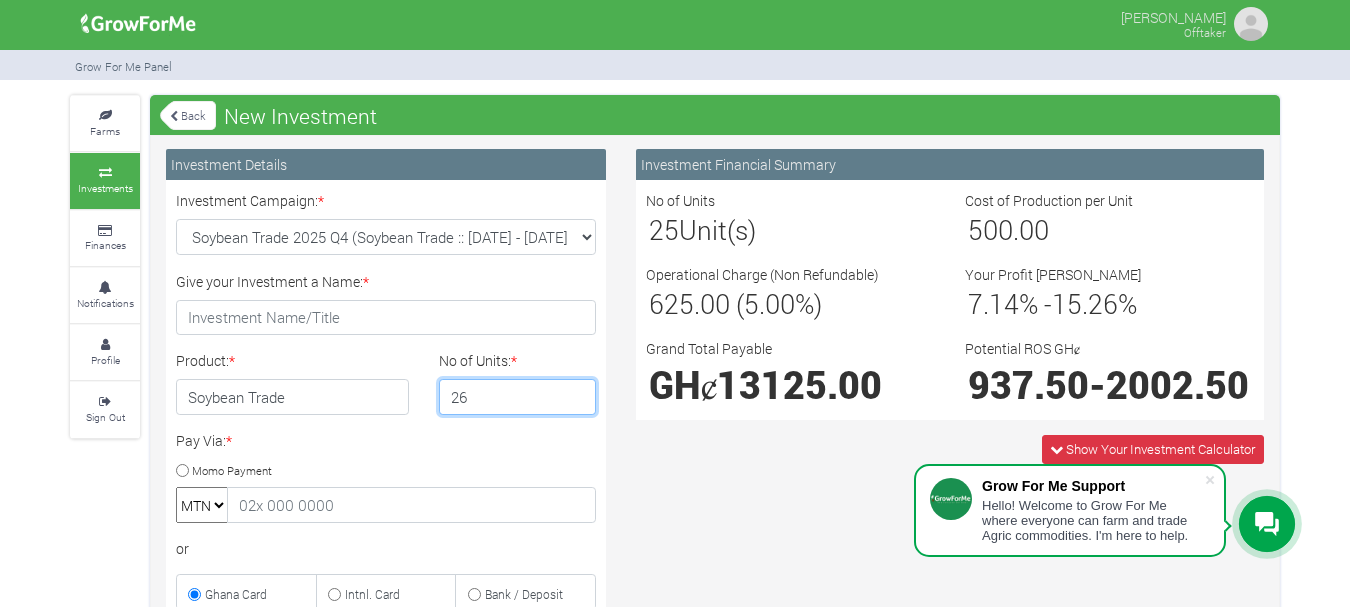 click on "26" at bounding box center (518, 397) 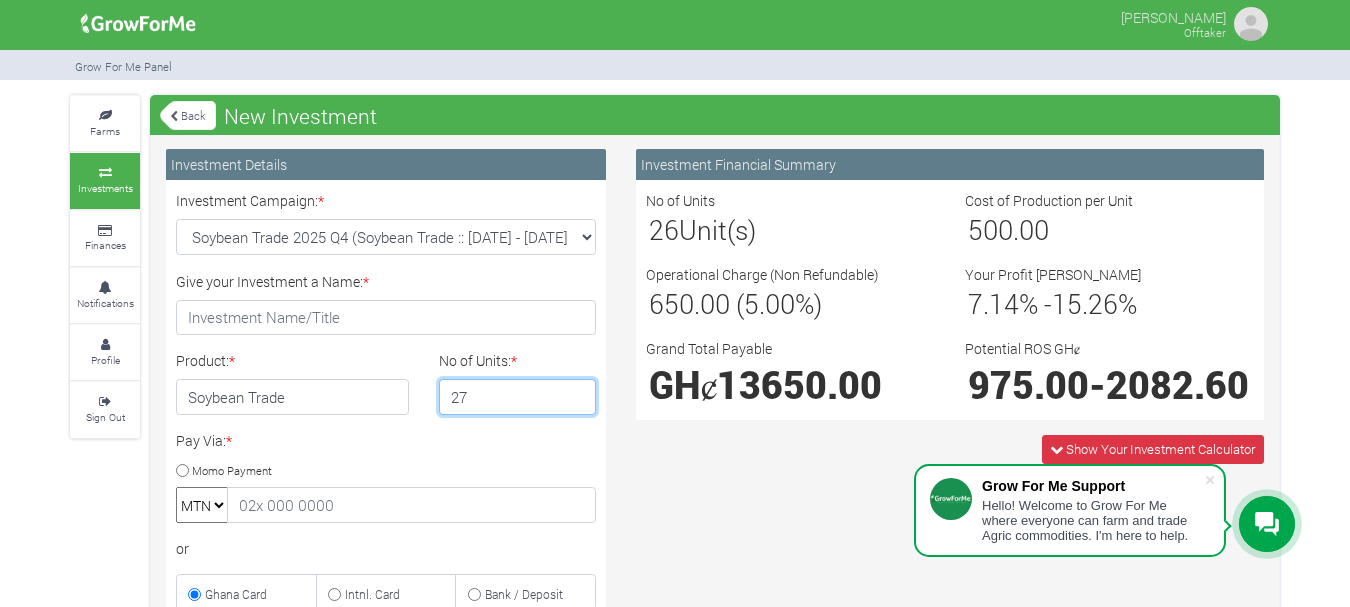 click on "27" at bounding box center (518, 397) 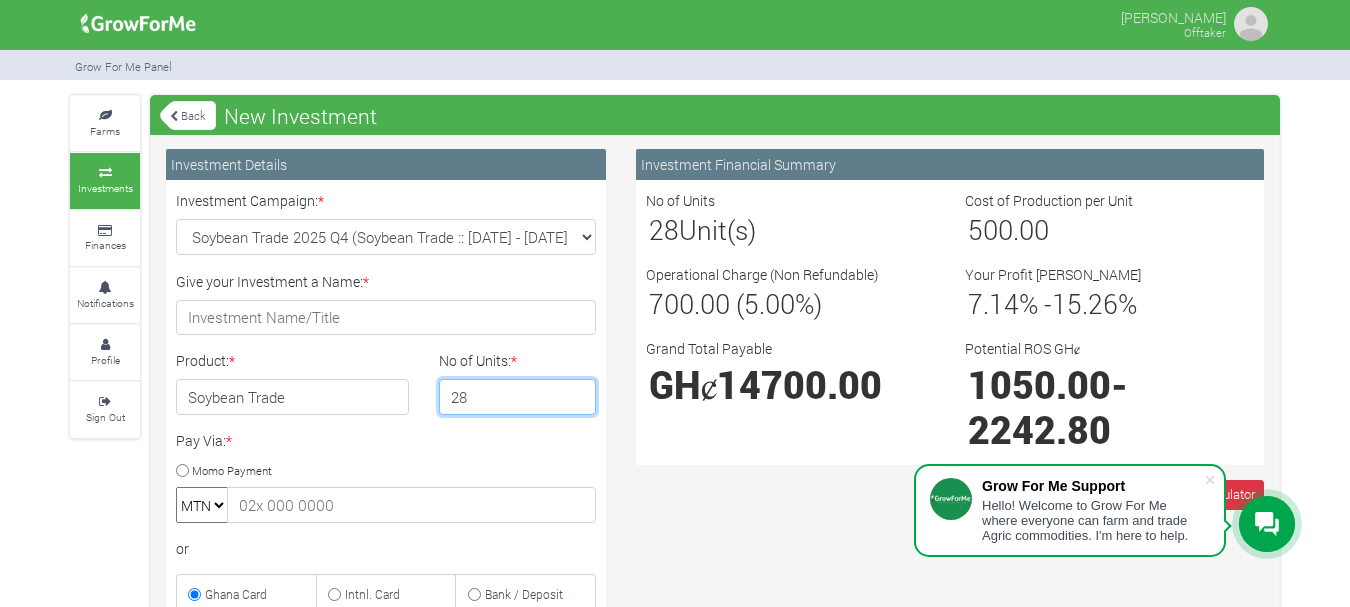 click on "28" at bounding box center [518, 397] 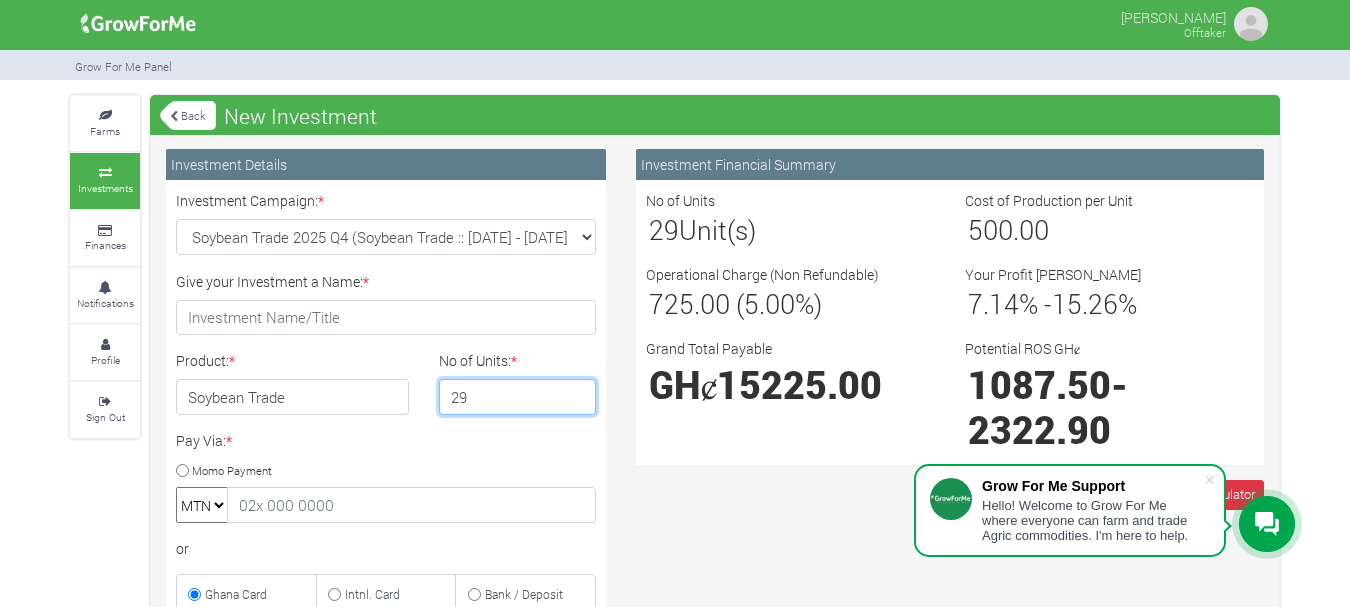 click on "29" at bounding box center [518, 397] 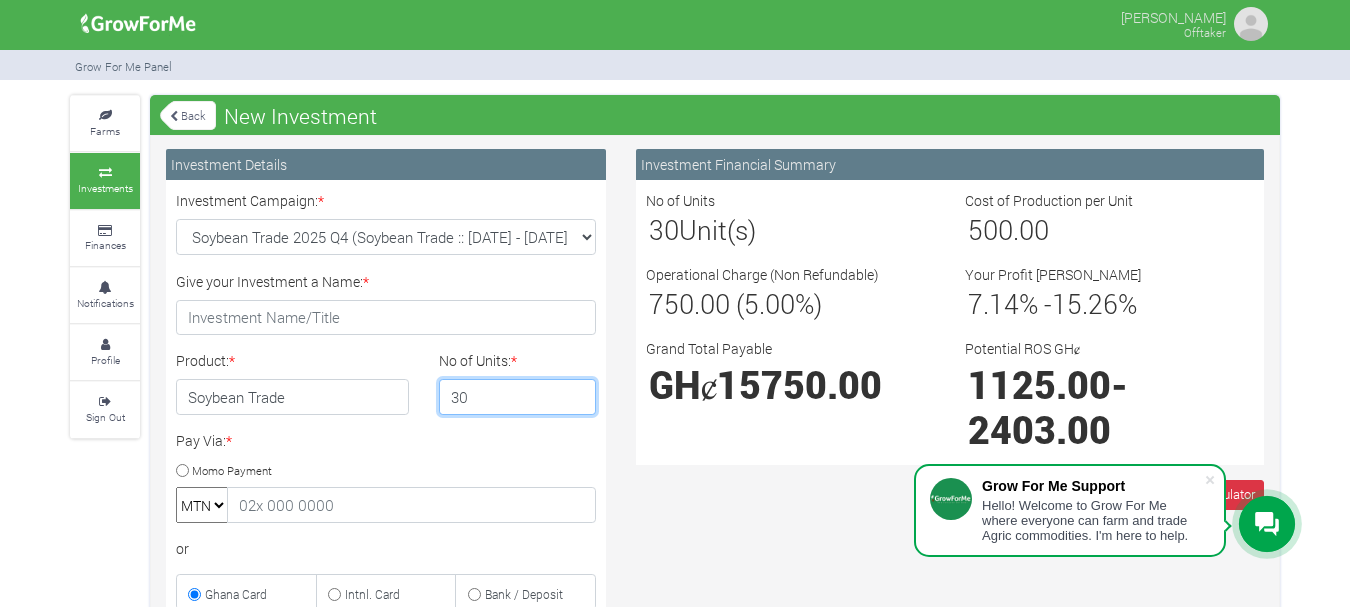 click on "30" at bounding box center [518, 397] 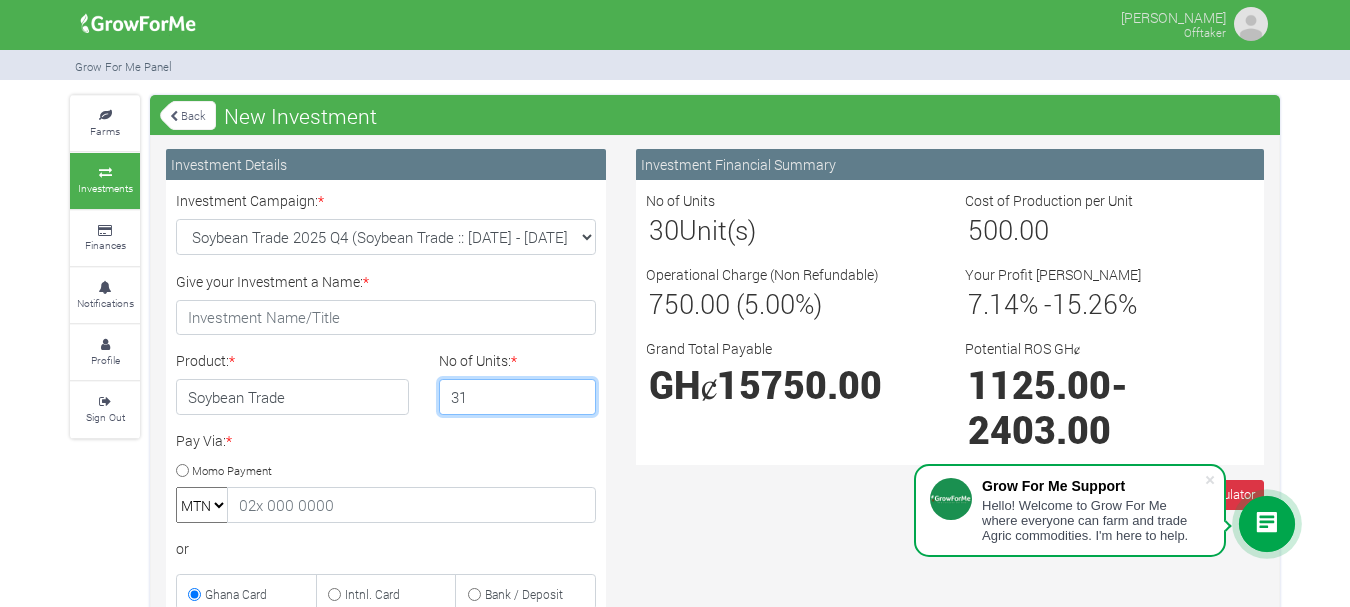 click on "31" at bounding box center (518, 397) 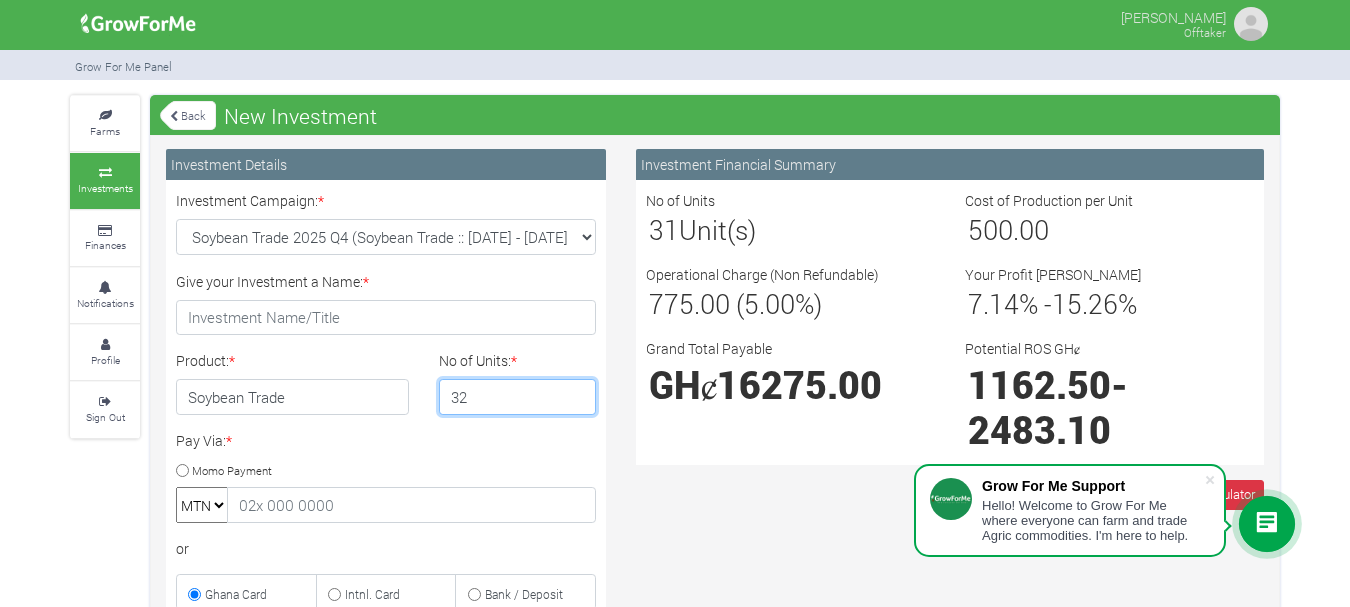 click on "32" at bounding box center (518, 397) 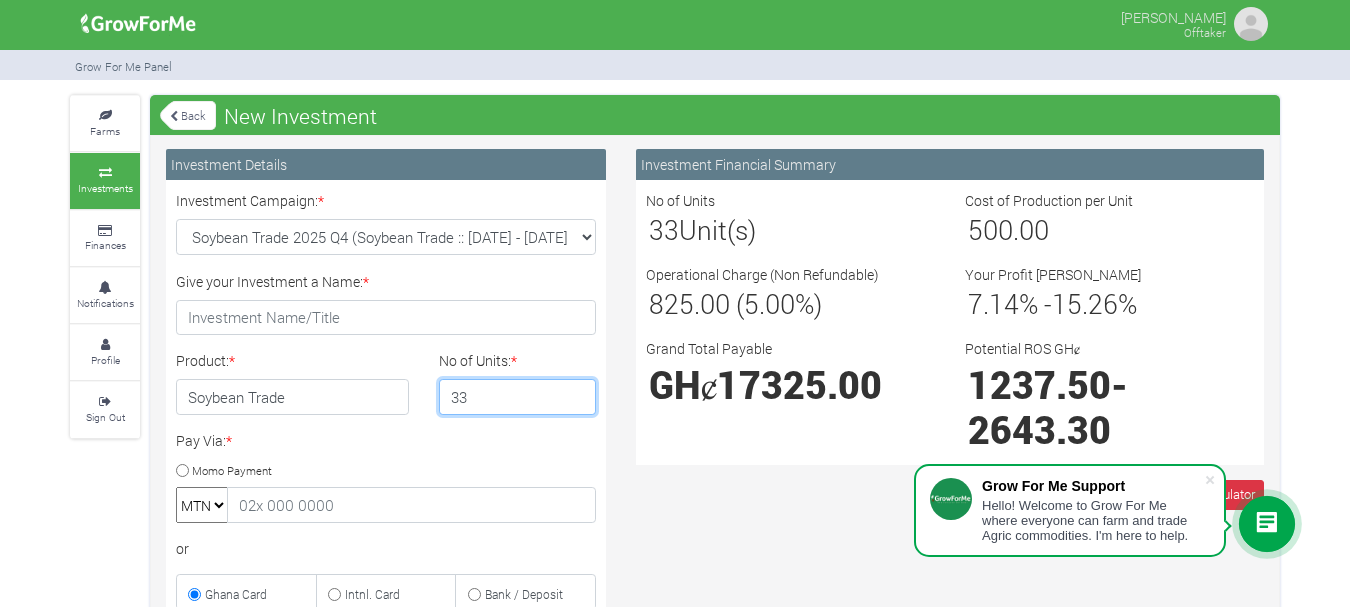 click on "33" at bounding box center (518, 397) 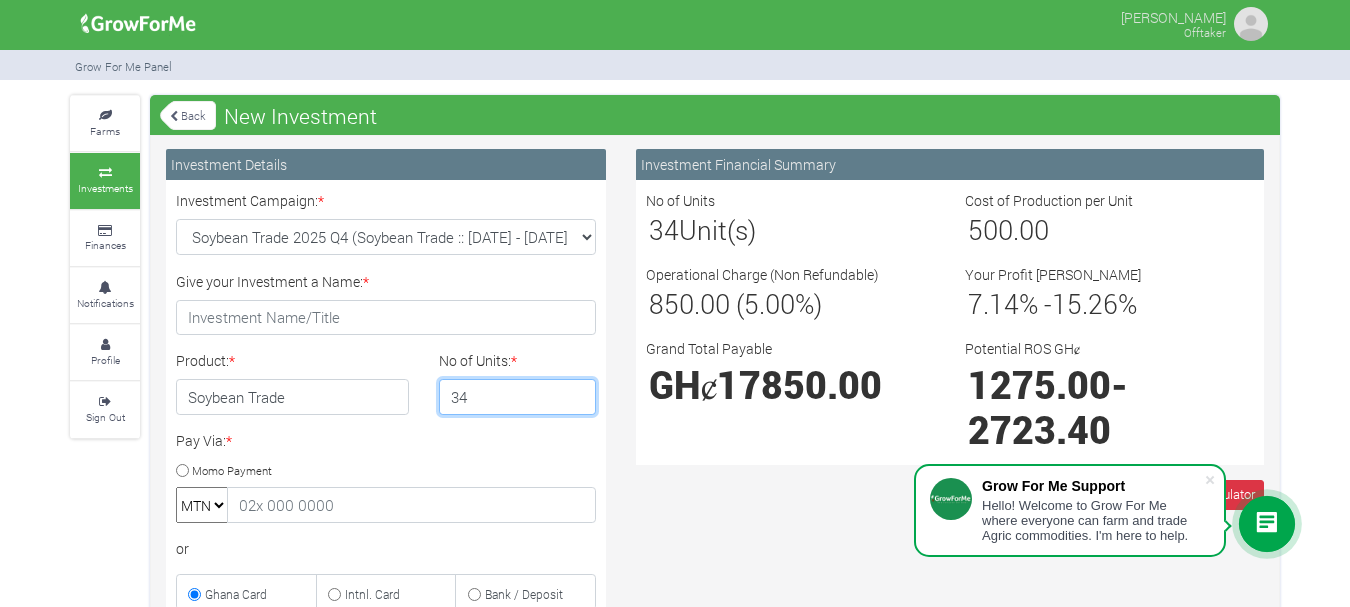 click on "34" at bounding box center [518, 397] 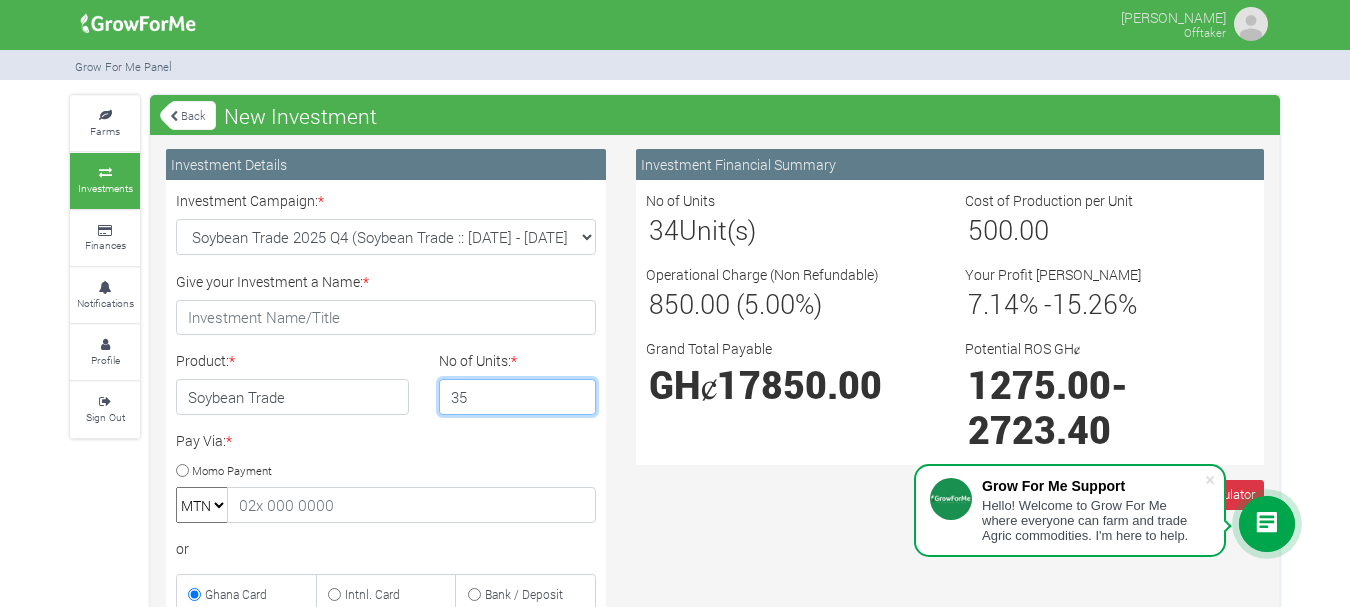 click on "35" at bounding box center (518, 397) 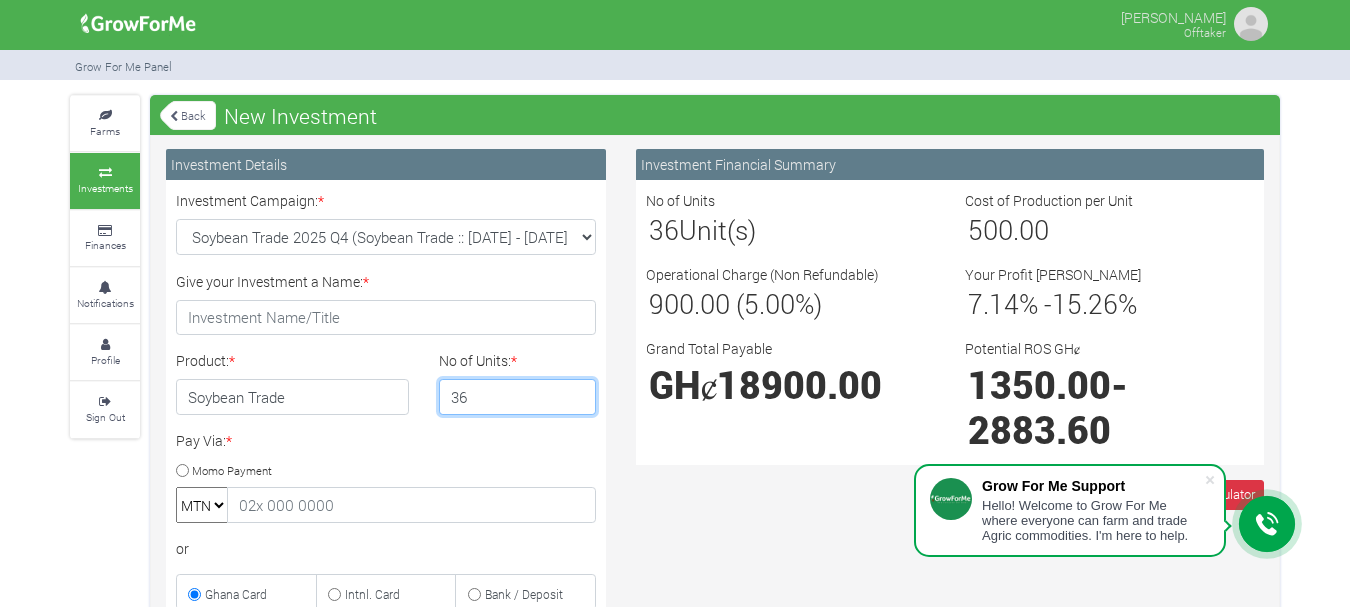 click on "36" at bounding box center (518, 397) 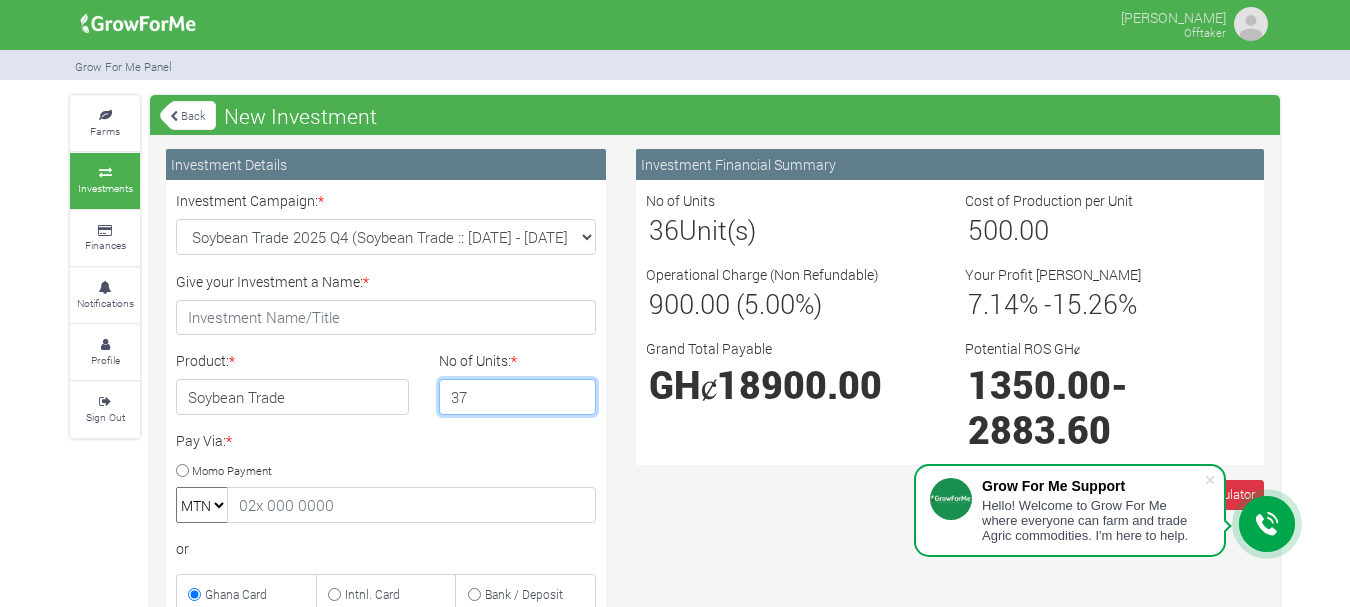 click on "37" at bounding box center [518, 397] 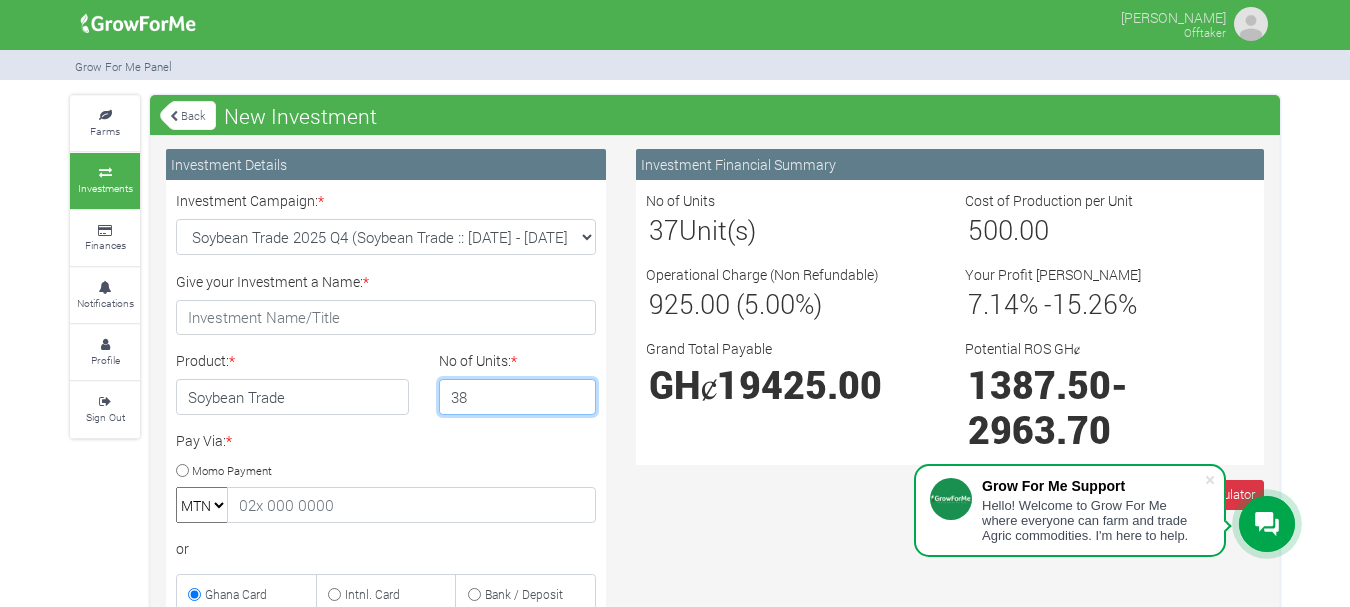 click on "38" at bounding box center [518, 397] 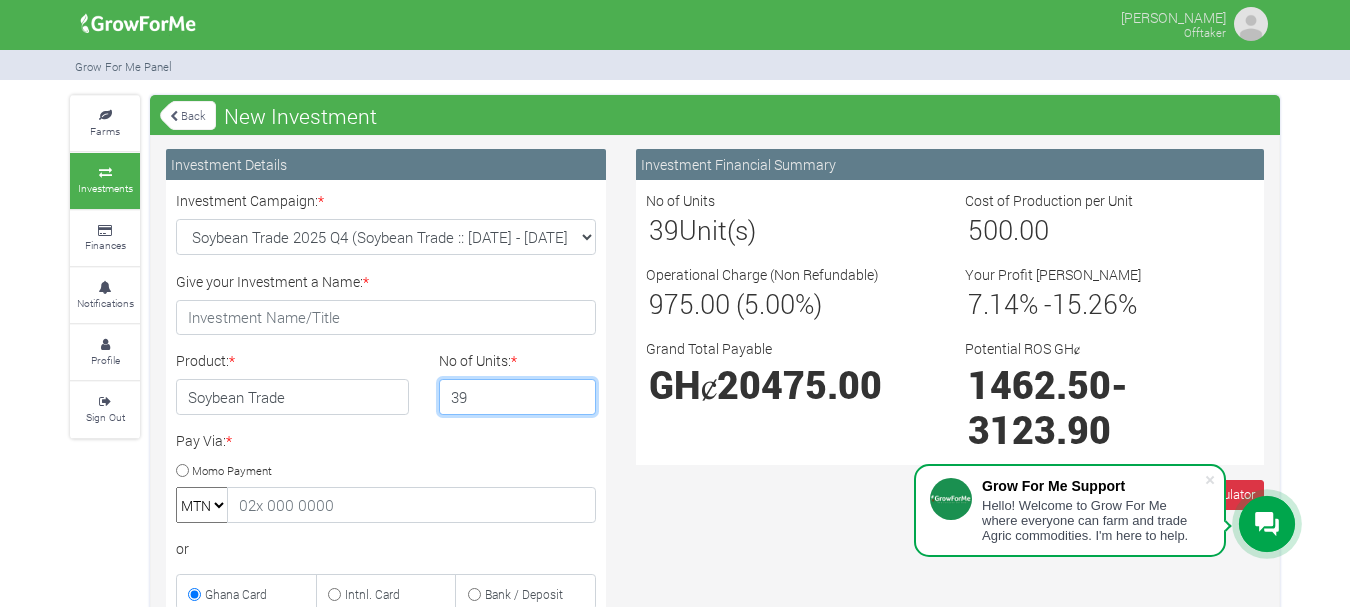 click on "39" at bounding box center (518, 397) 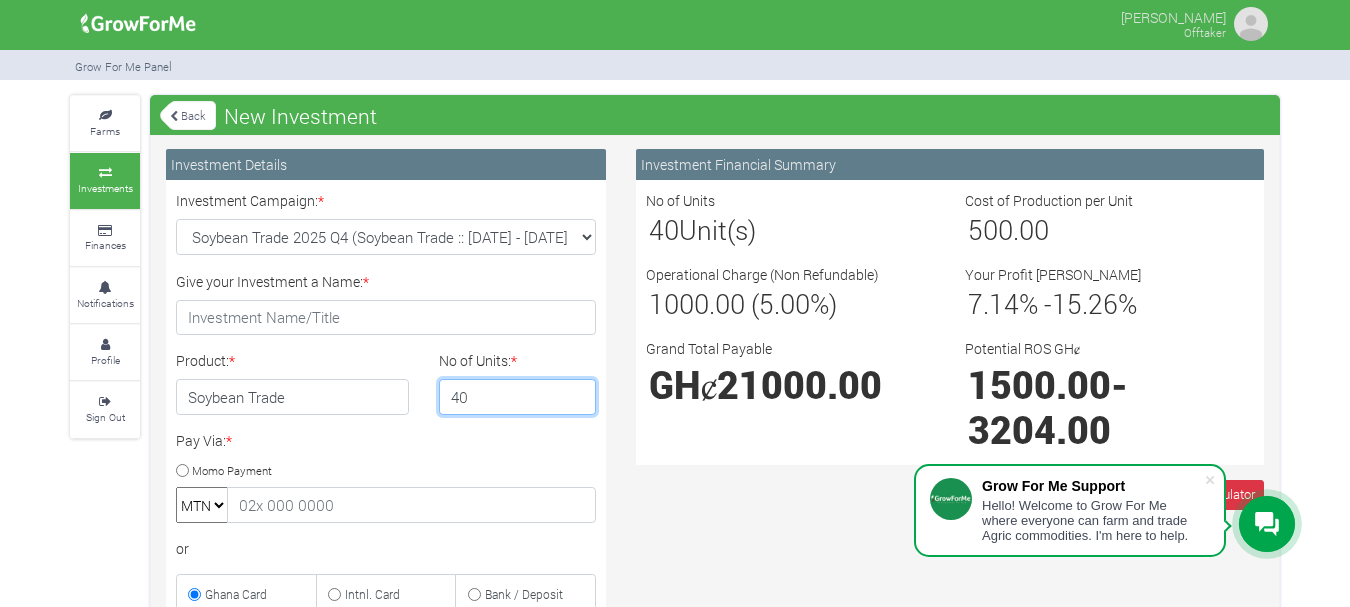 click on "40" at bounding box center [518, 397] 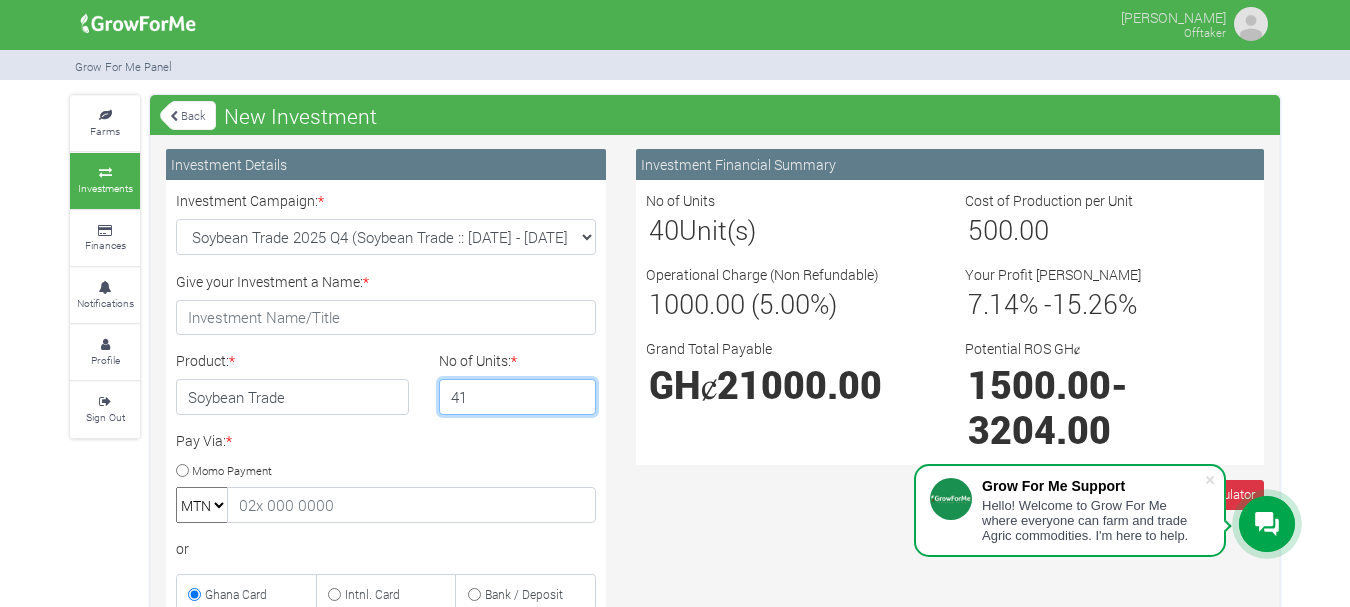 click on "41" at bounding box center [518, 397] 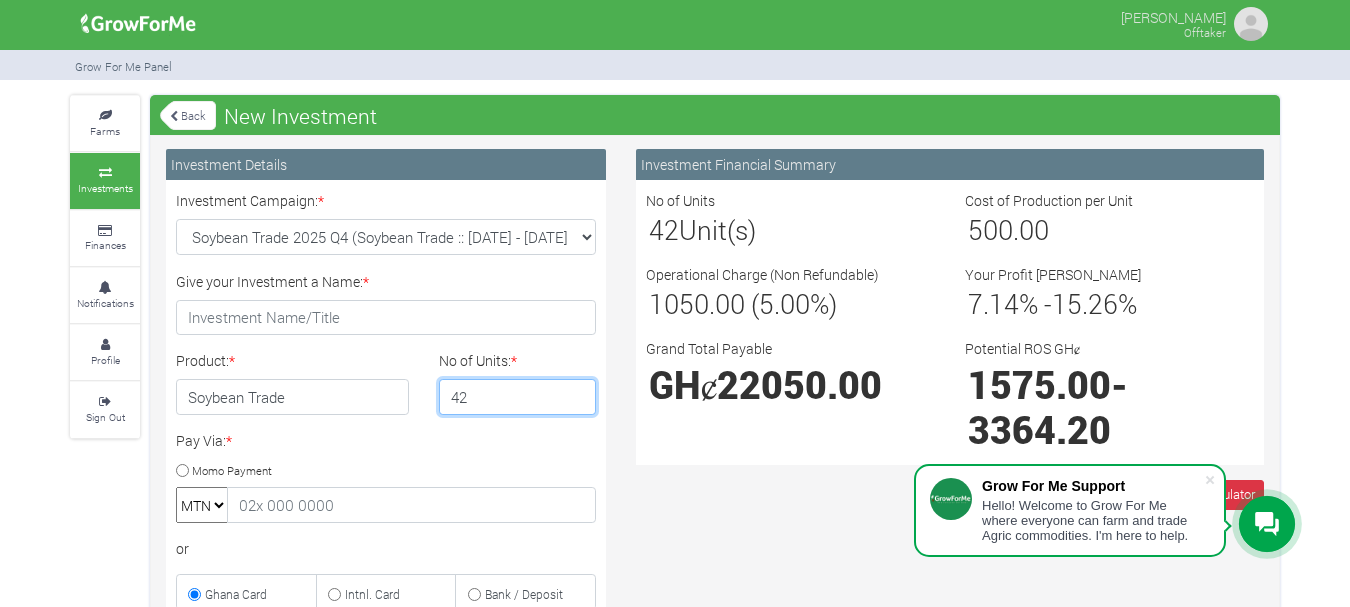 click on "42" at bounding box center (518, 397) 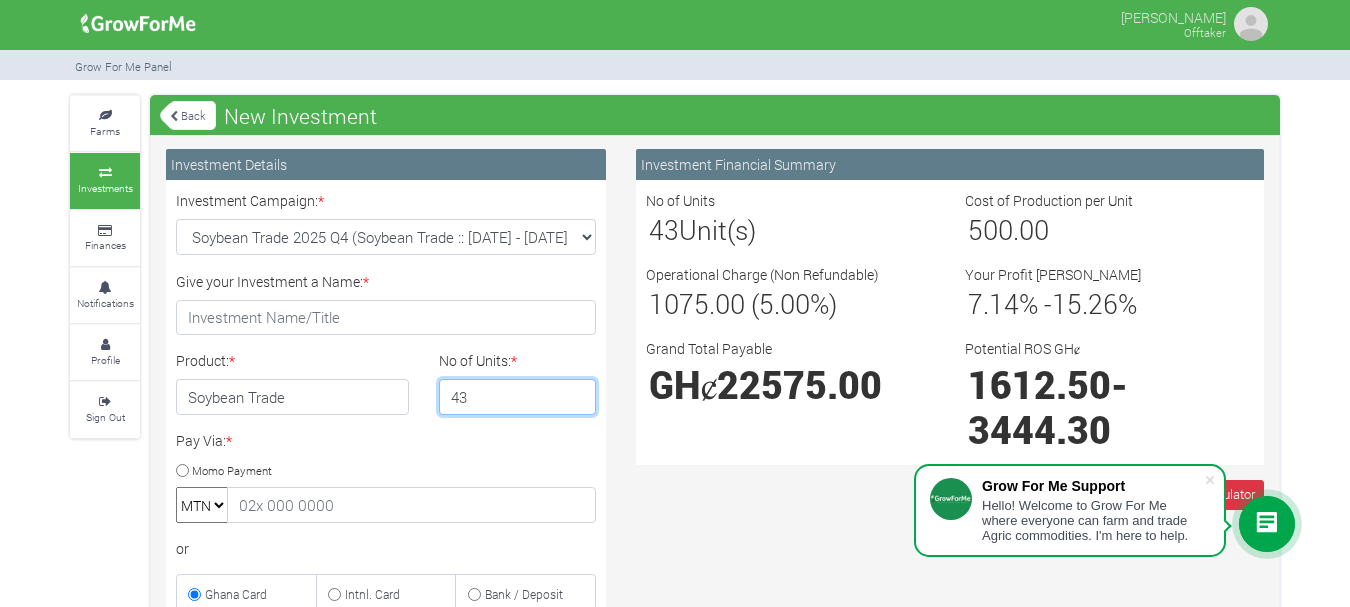 click on "43" at bounding box center [518, 397] 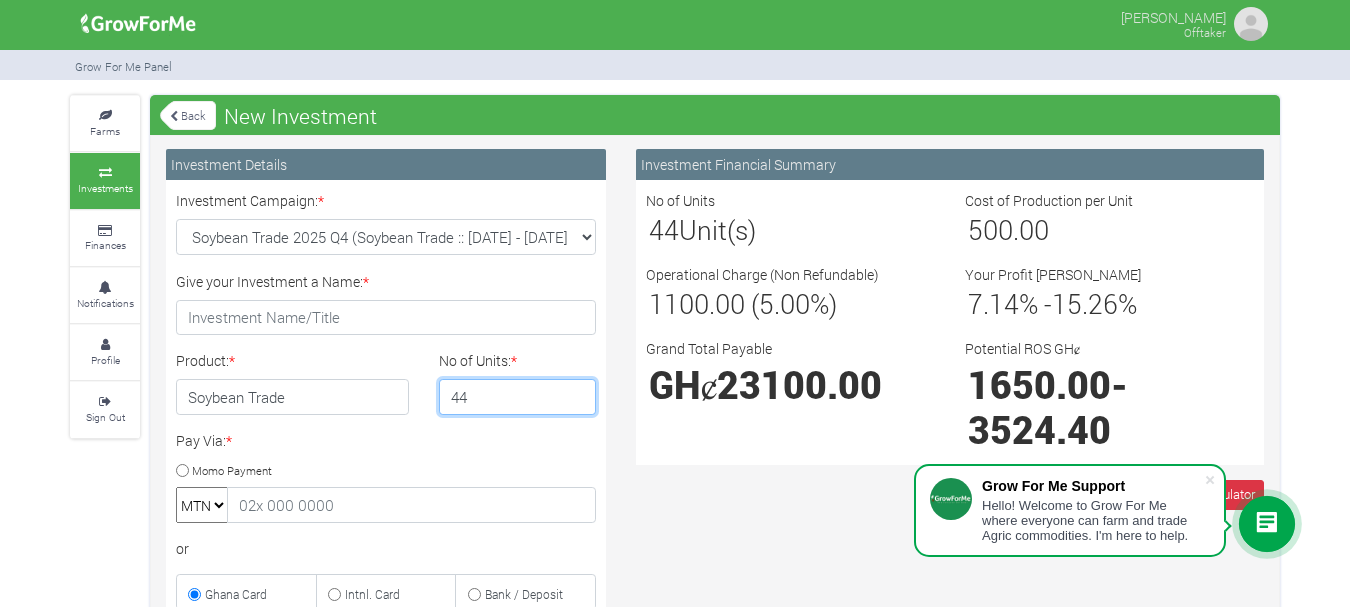 click on "44" at bounding box center [518, 397] 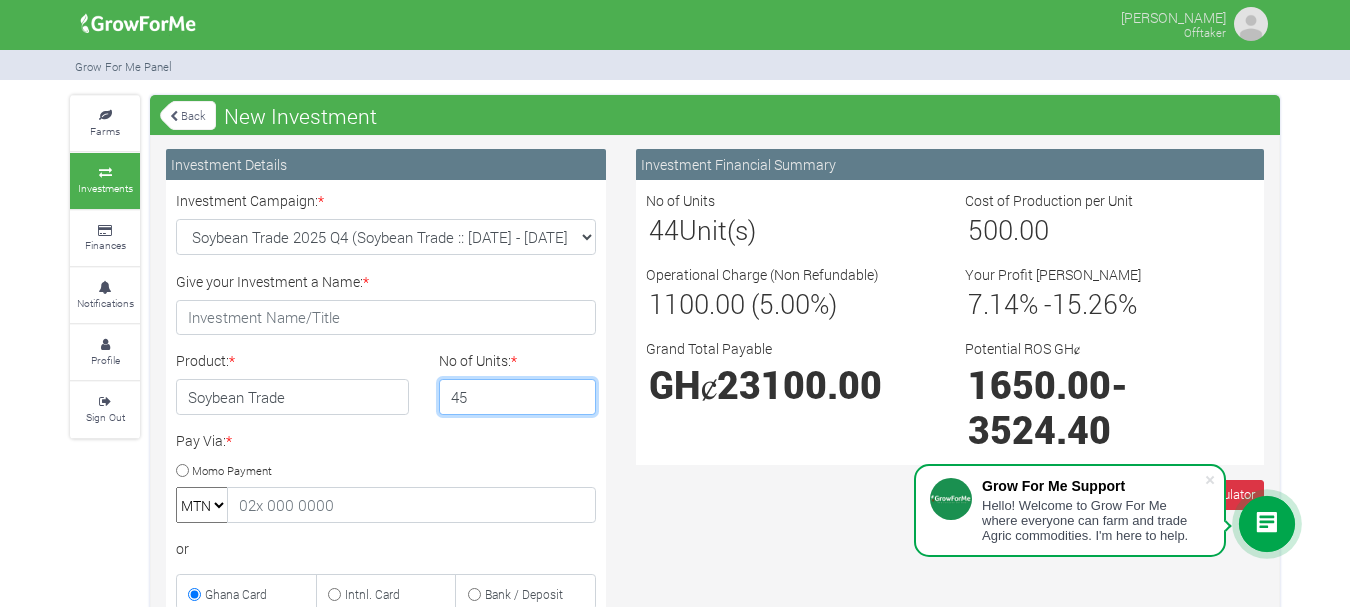 click on "45" at bounding box center [518, 397] 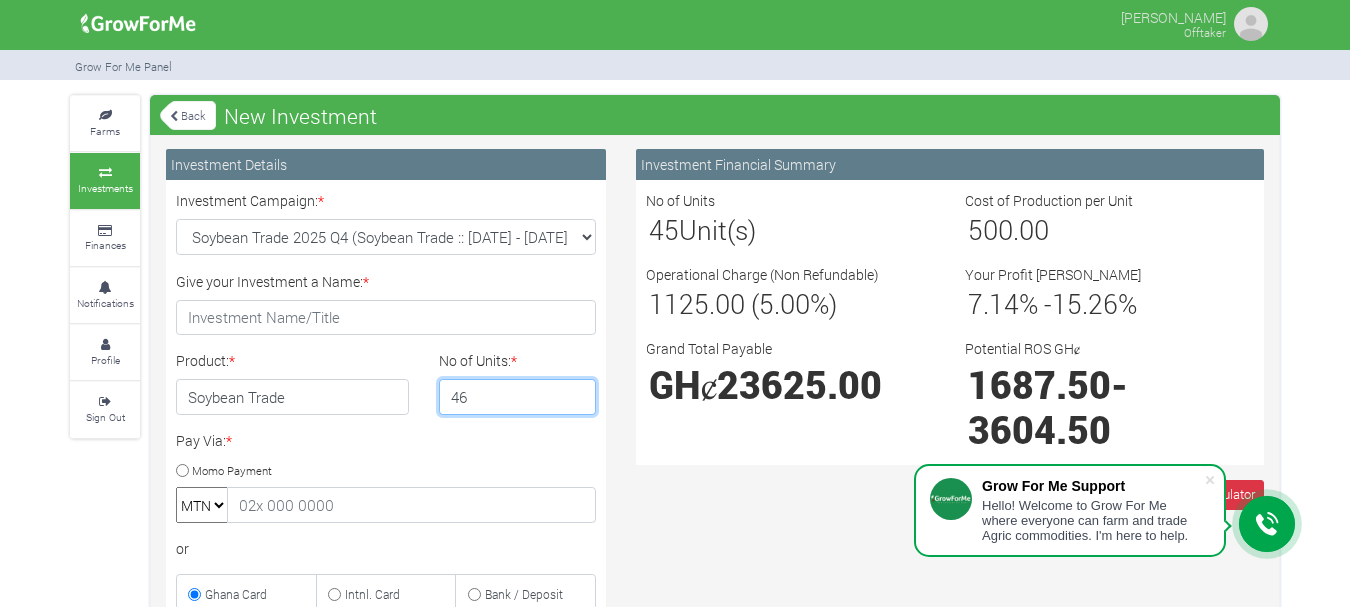 click on "46" at bounding box center (518, 397) 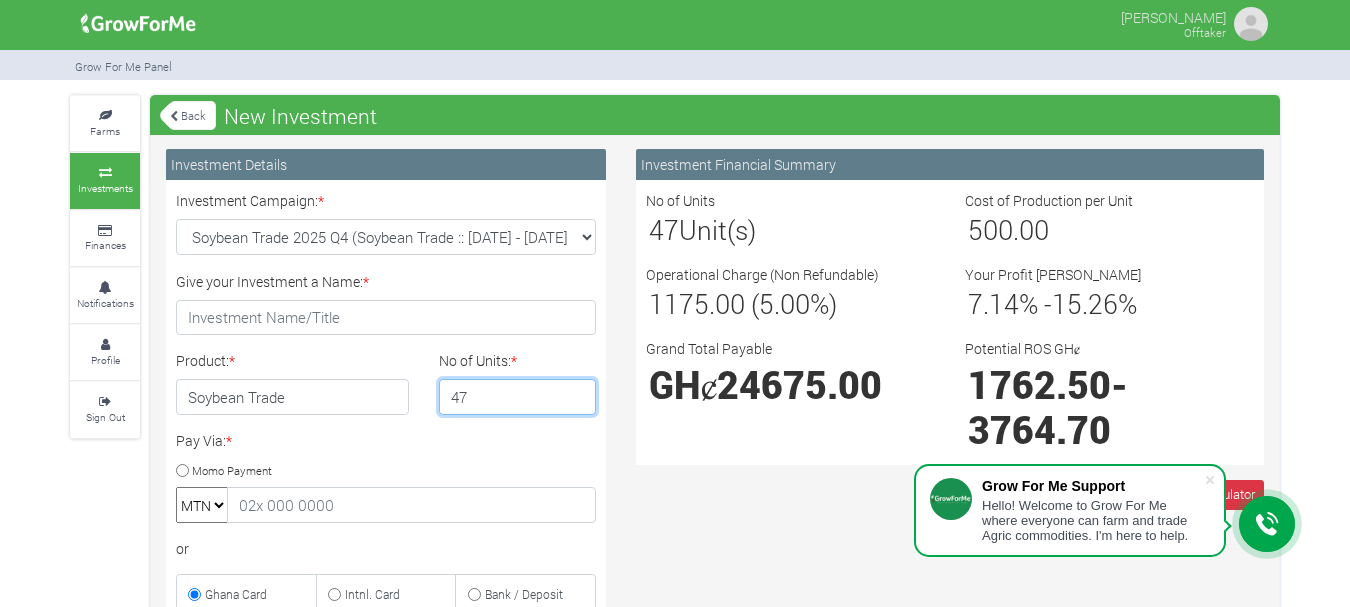 click on "47" at bounding box center [518, 397] 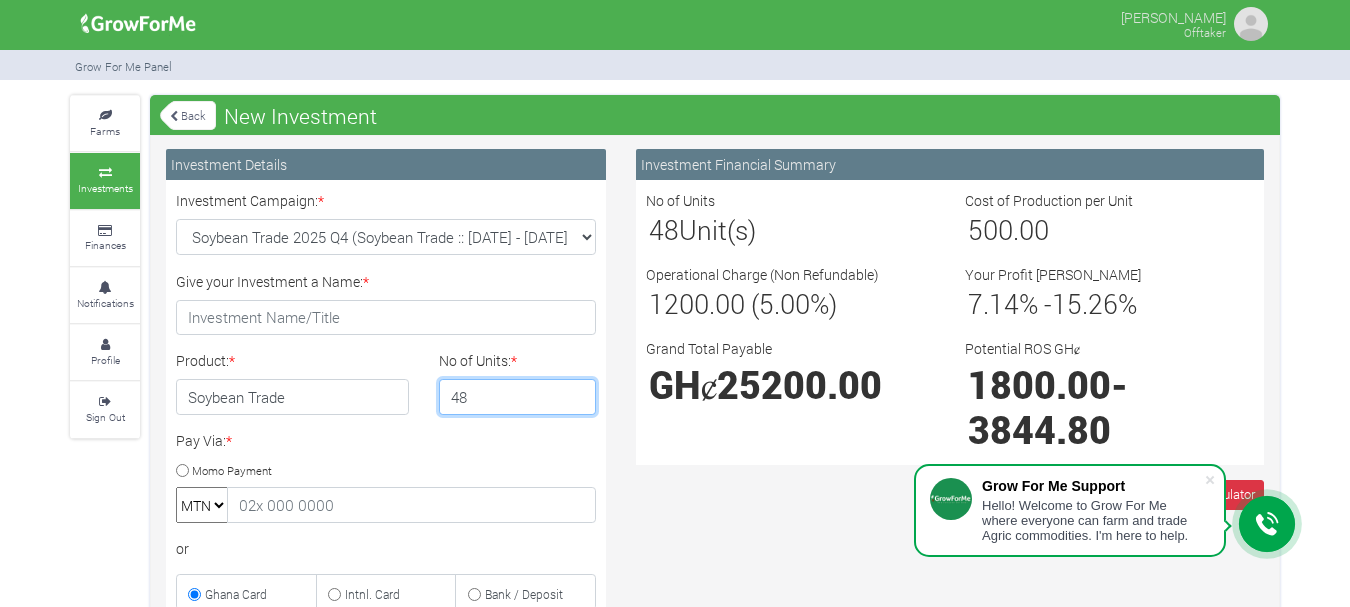 click on "48" at bounding box center [518, 397] 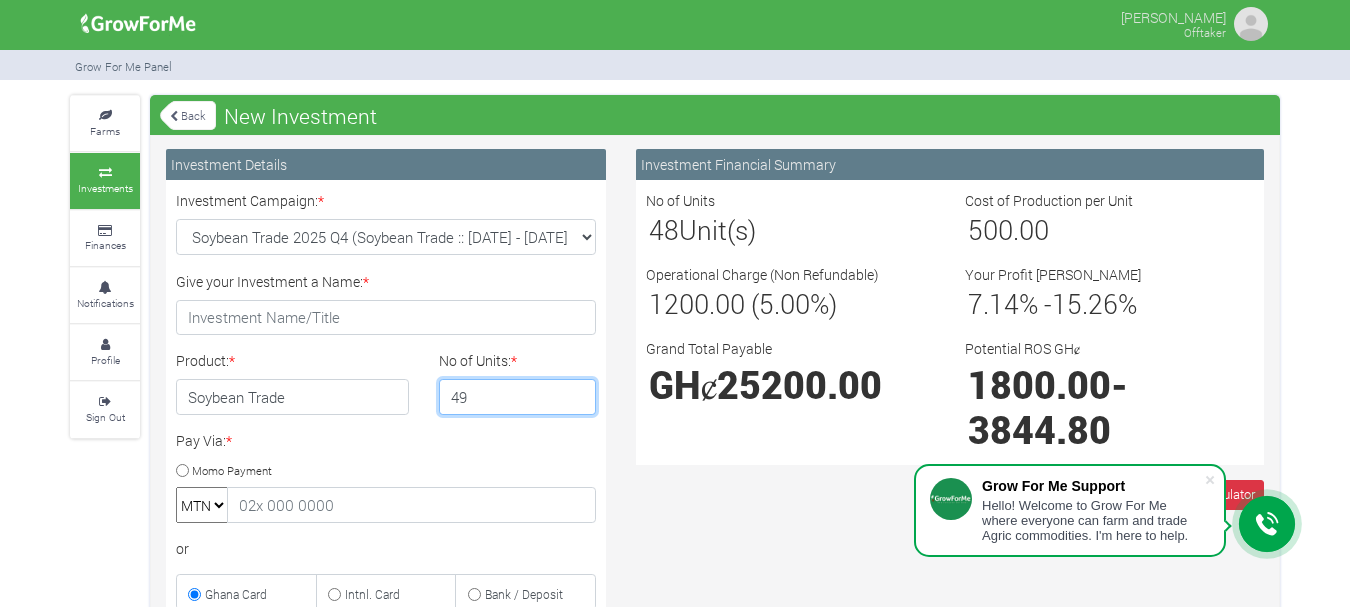 click on "49" at bounding box center (518, 397) 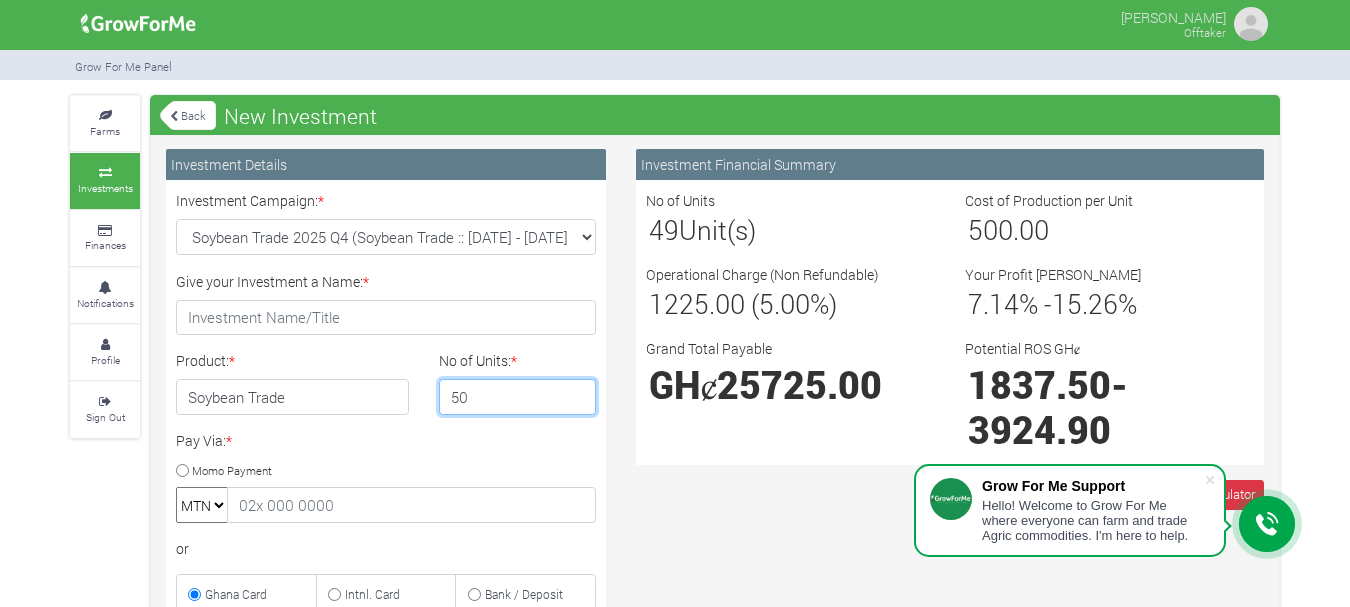 click on "50" at bounding box center (518, 397) 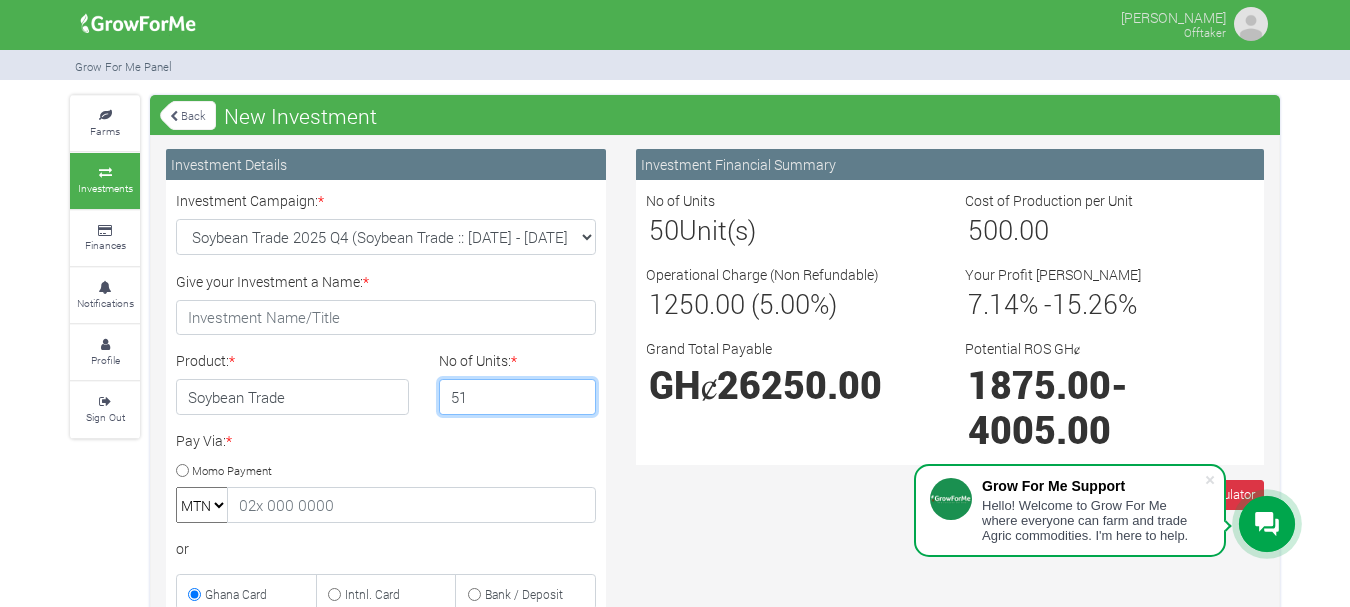 click on "51" at bounding box center [518, 397] 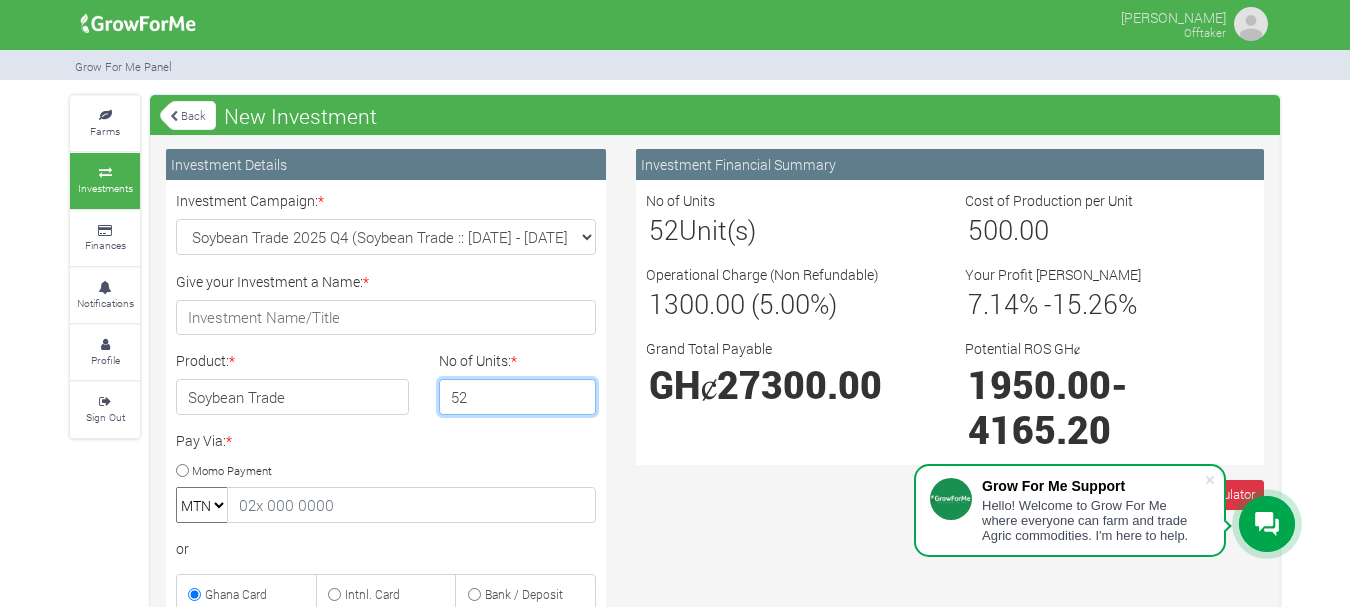 click on "52" at bounding box center [518, 397] 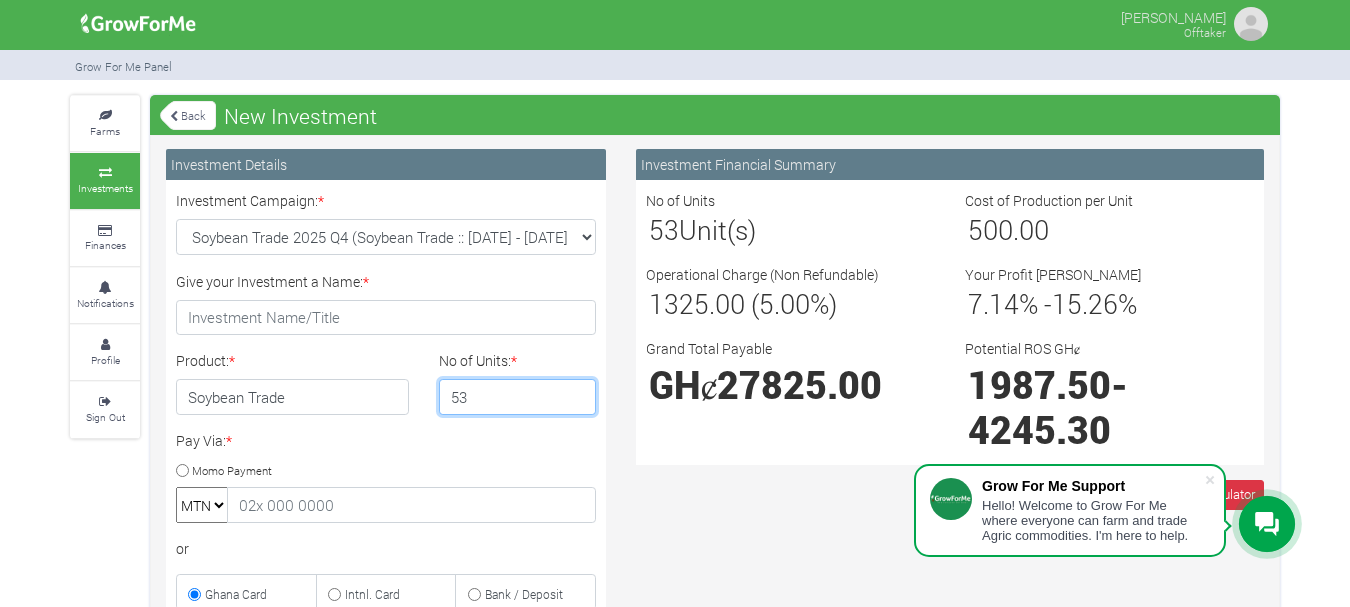 click on "53" at bounding box center [518, 397] 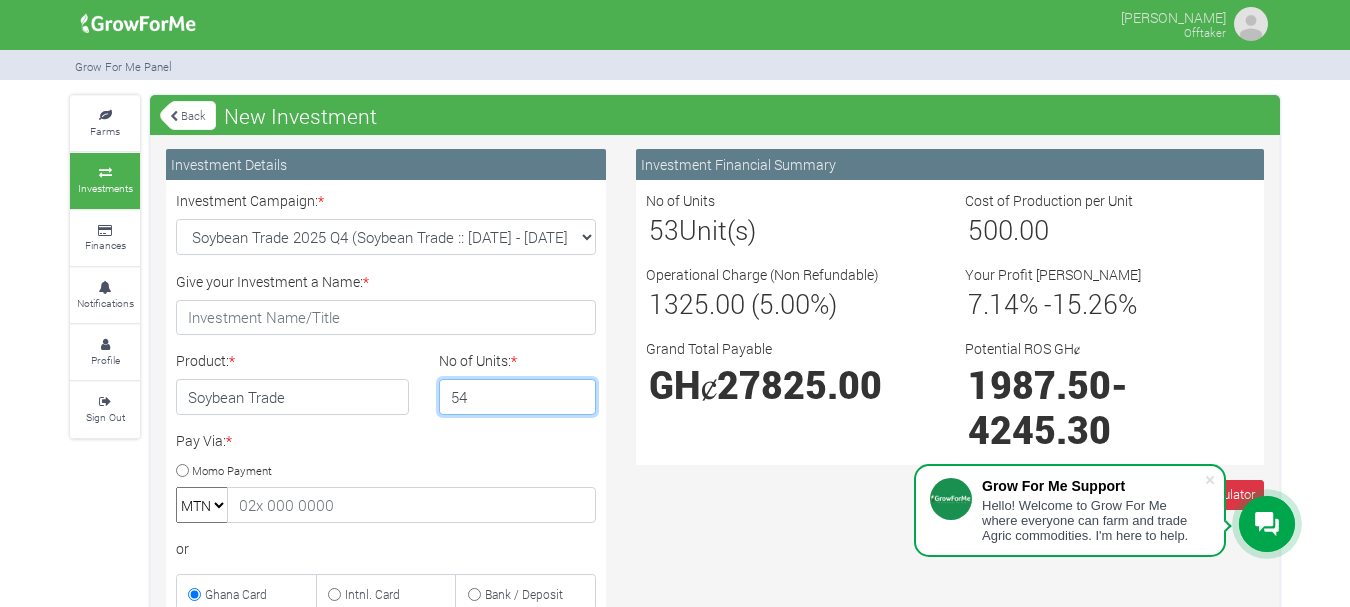click on "54" at bounding box center [518, 397] 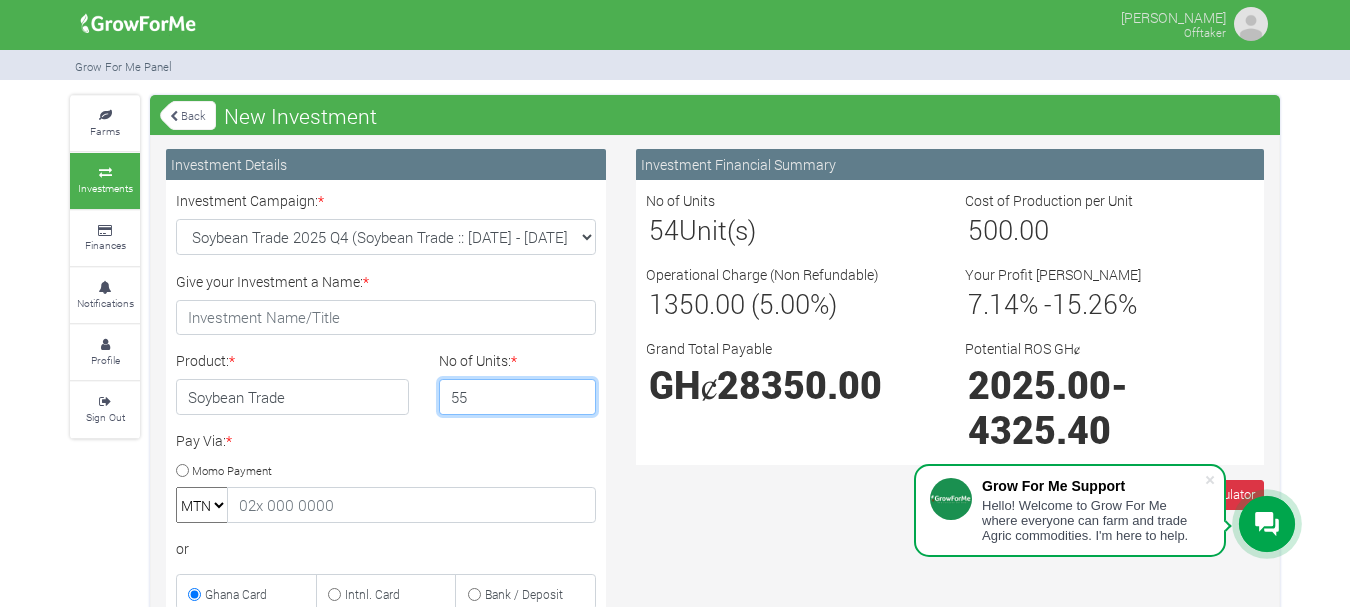 click on "55" at bounding box center [518, 397] 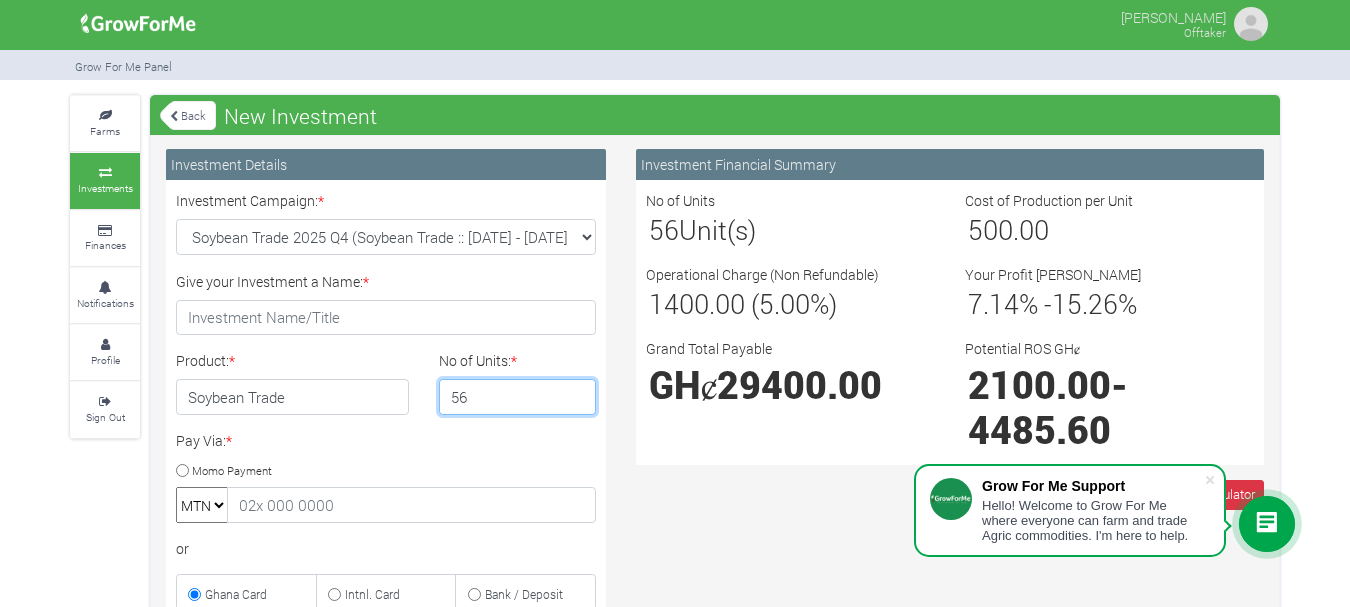 click on "56" at bounding box center (518, 397) 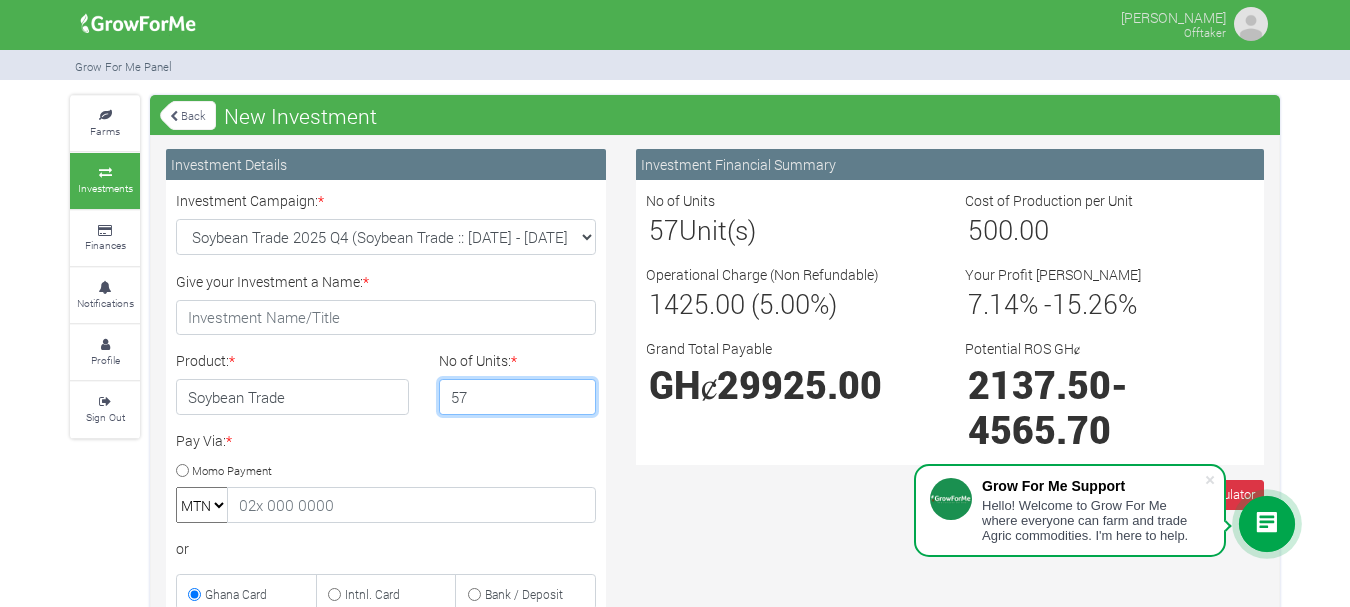 click on "57" at bounding box center [518, 397] 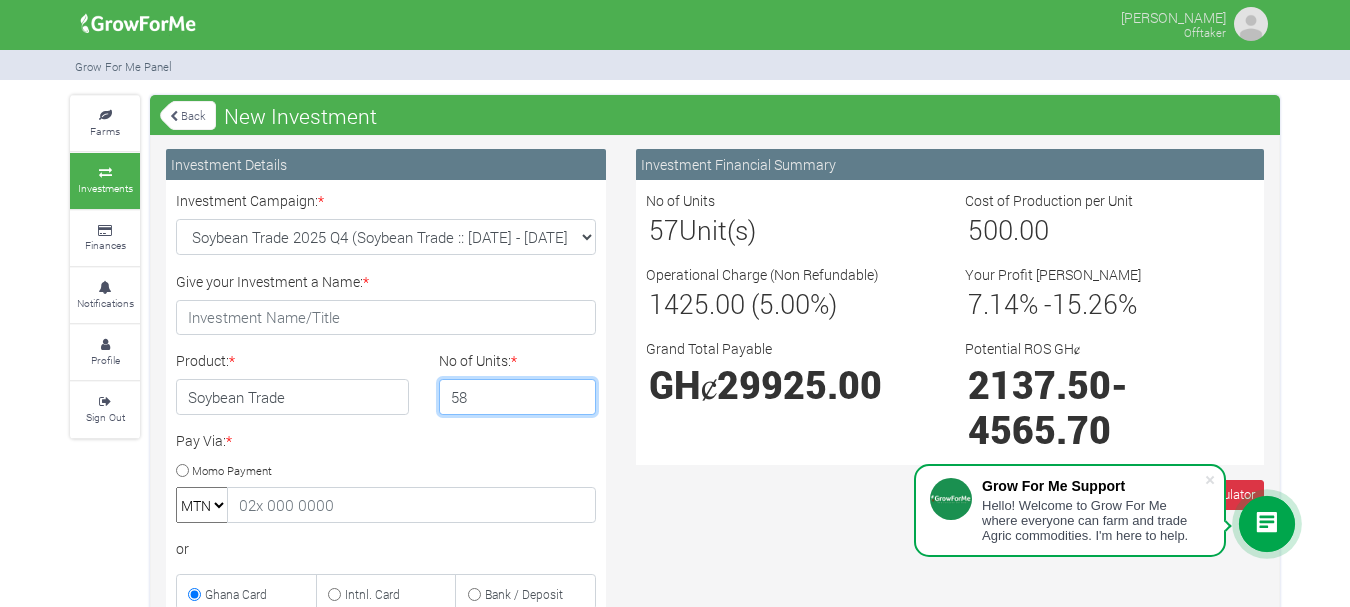 click on "58" at bounding box center [518, 397] 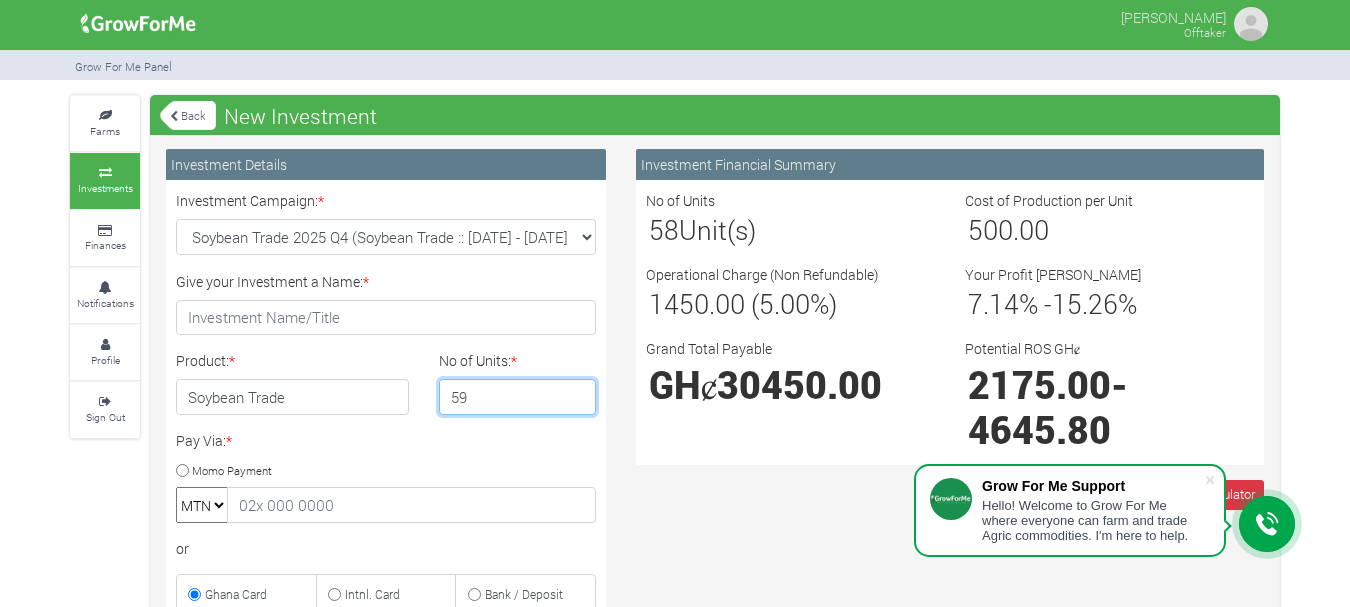 click on "59" at bounding box center (518, 397) 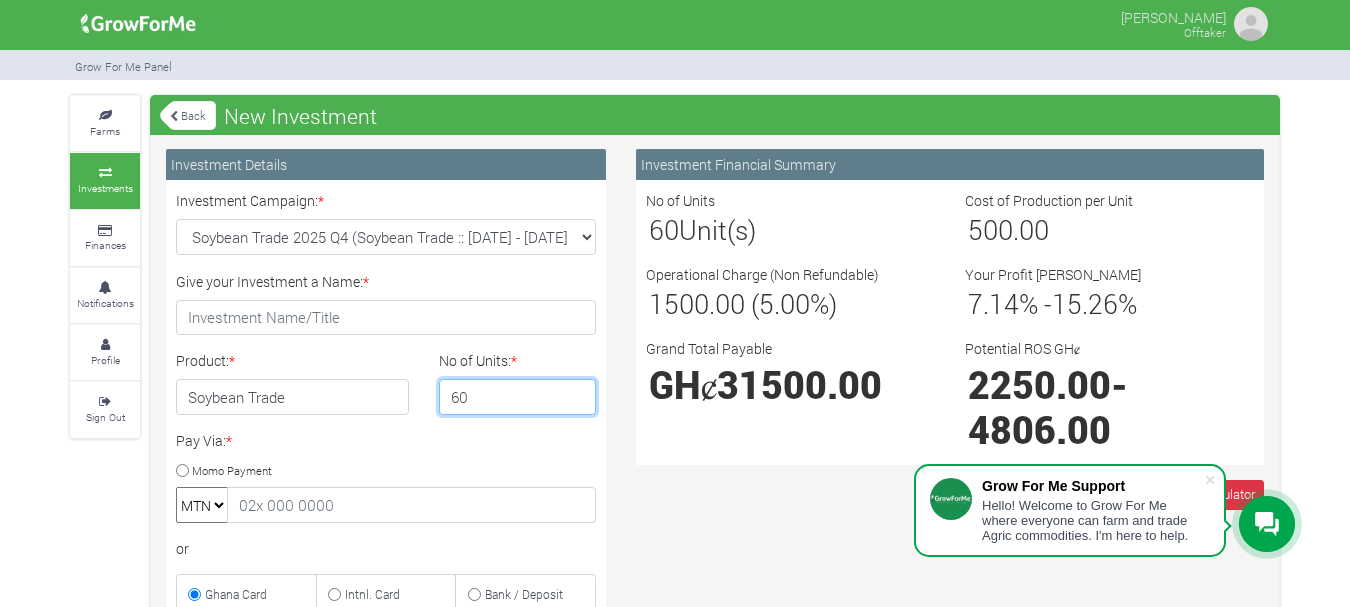 click on "60" at bounding box center (518, 397) 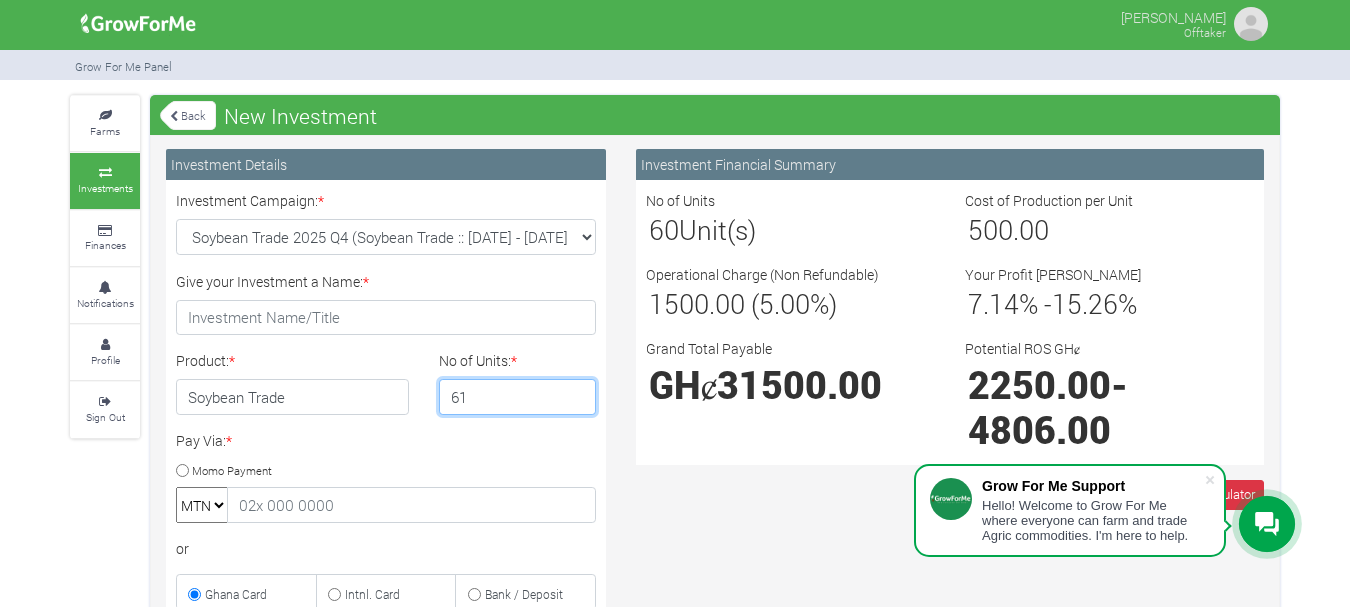 click on "61" at bounding box center [518, 397] 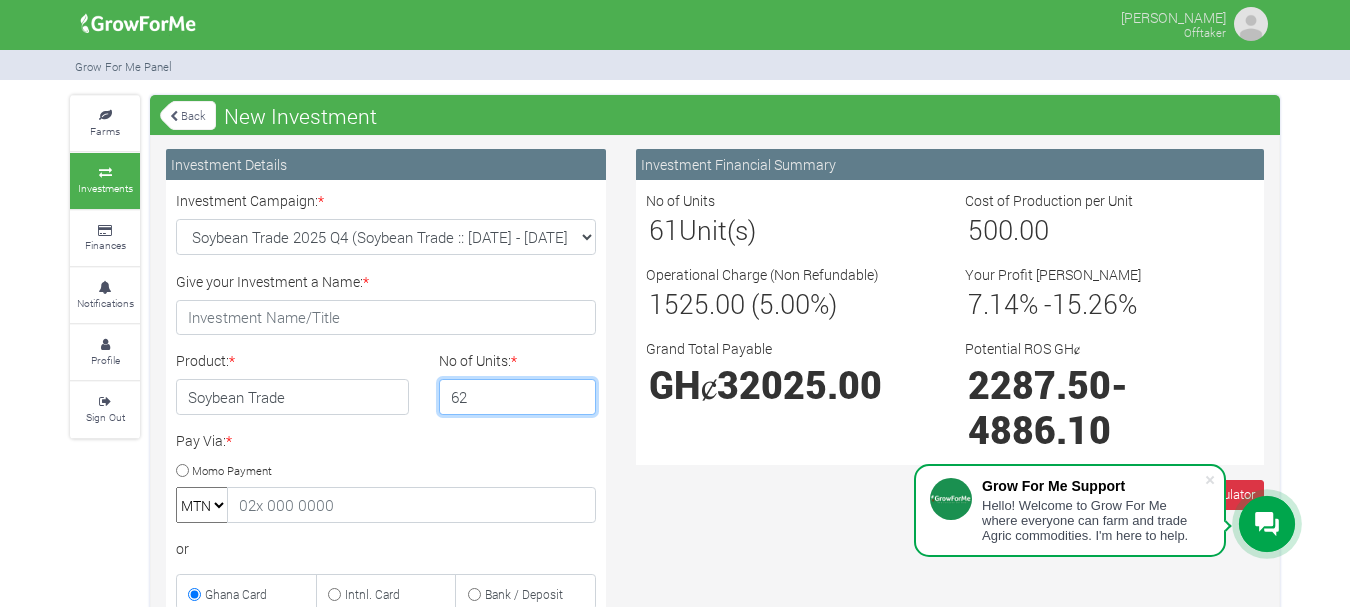 click on "62" at bounding box center (518, 397) 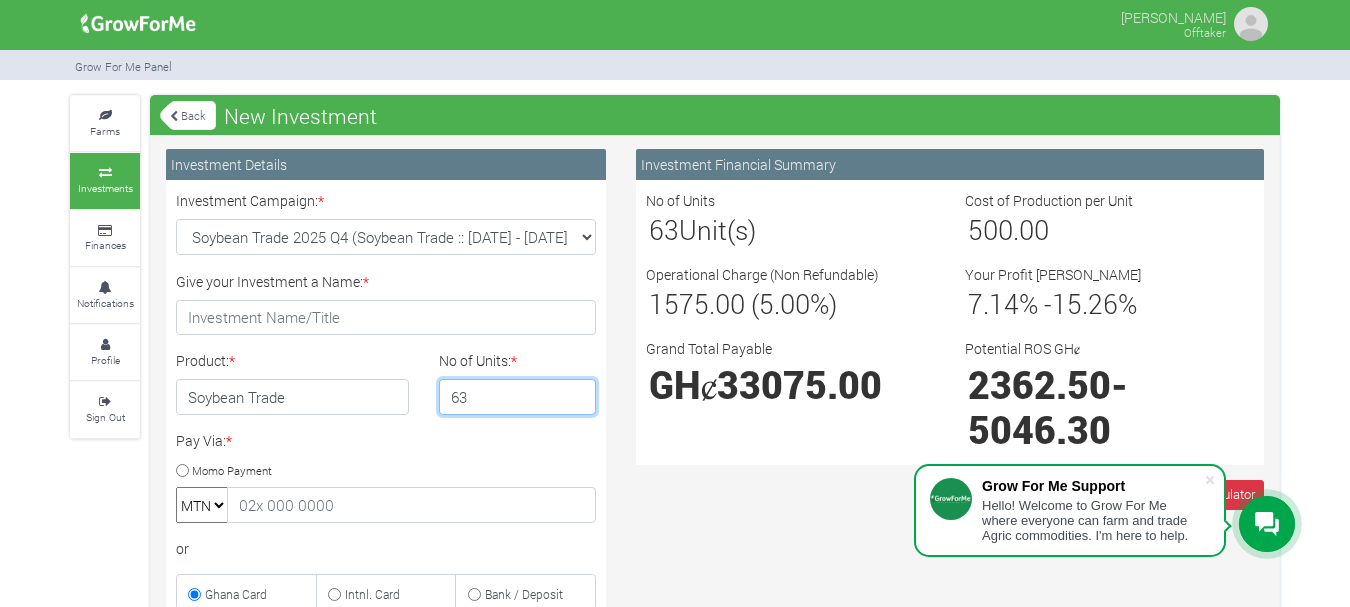 click on "63" at bounding box center (518, 397) 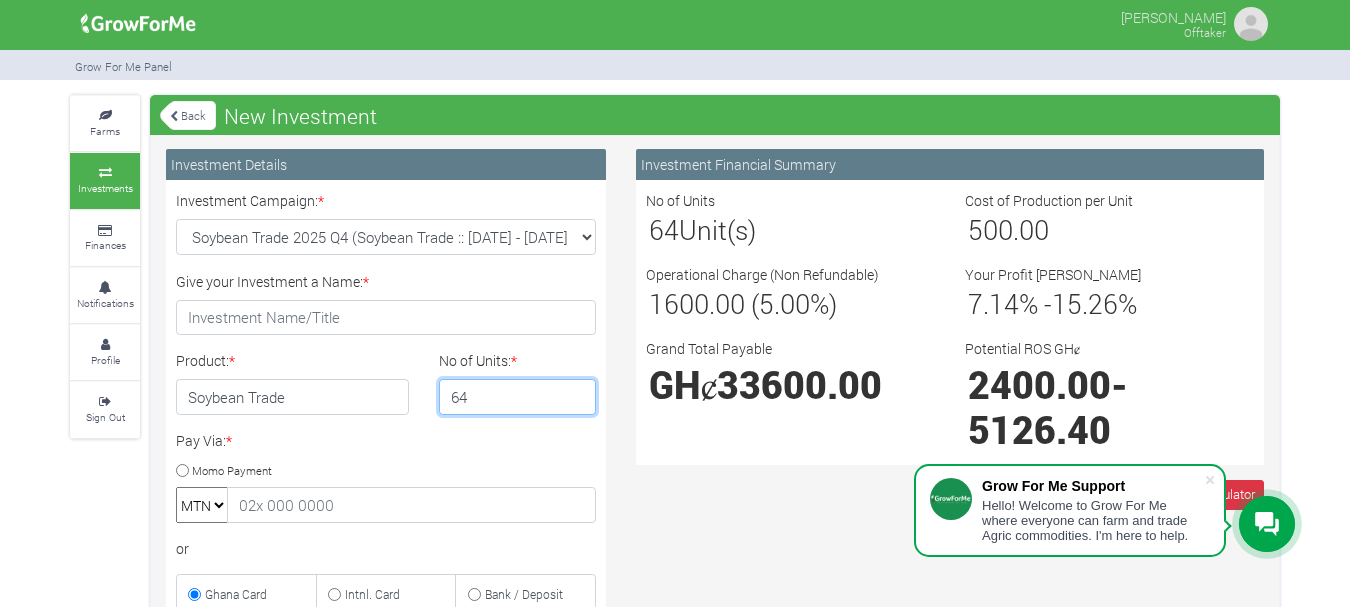 click on "64" at bounding box center [518, 397] 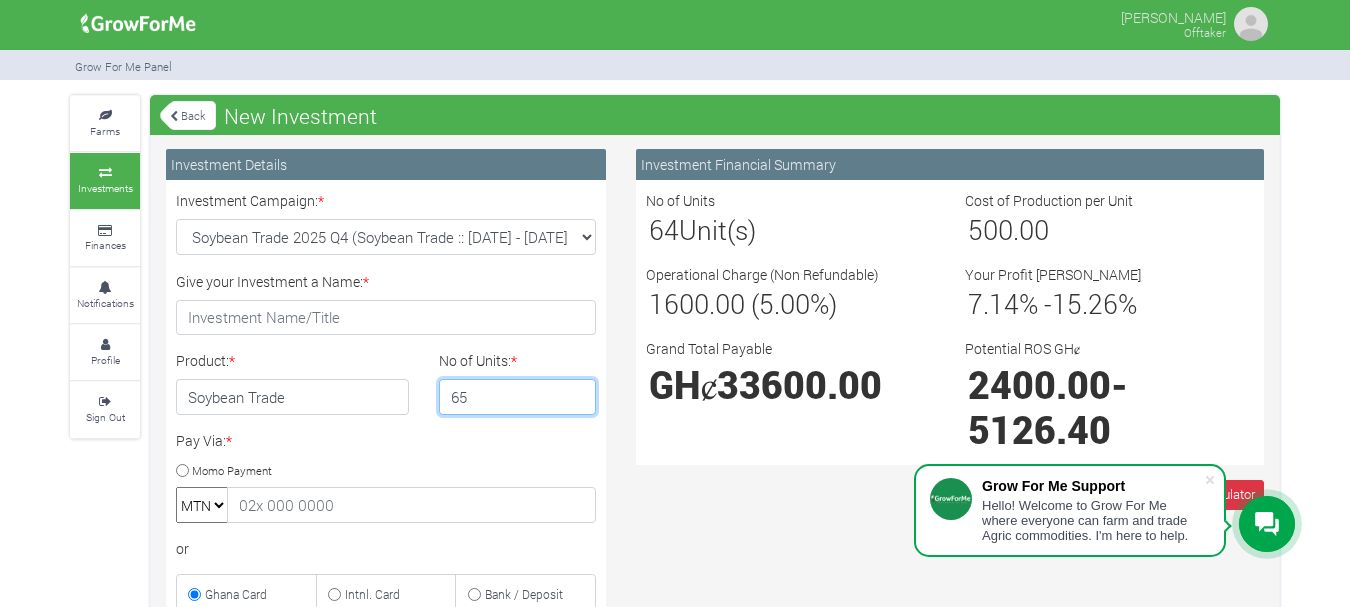 click on "65" at bounding box center (518, 397) 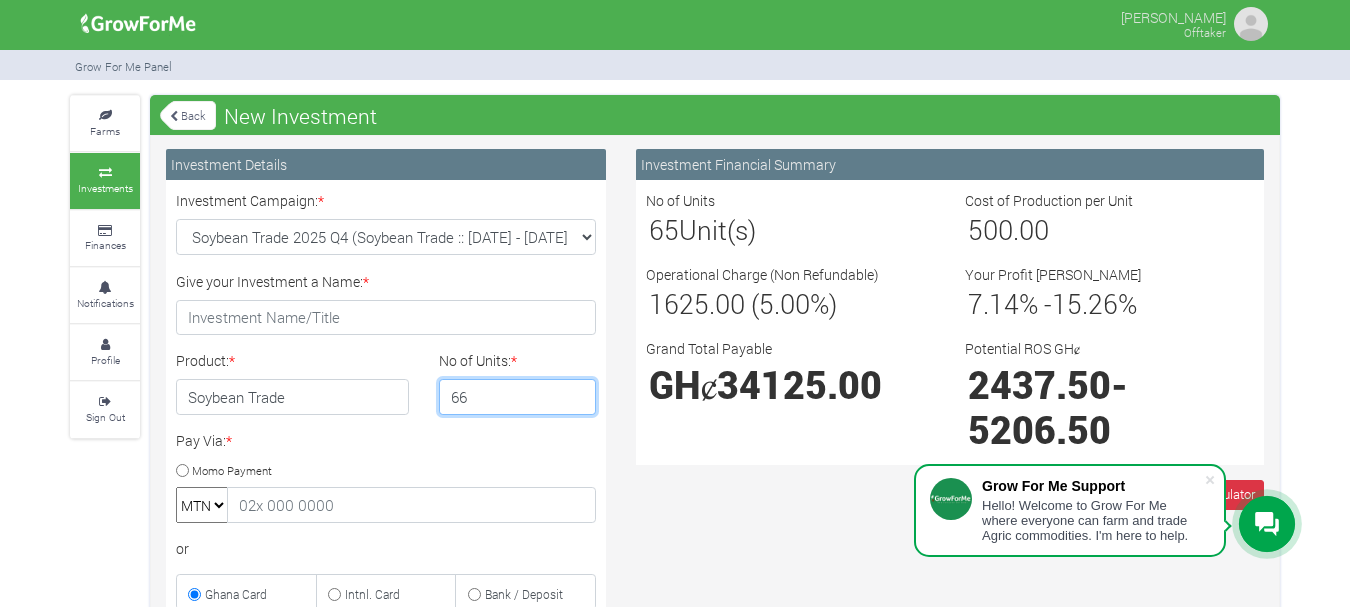 click on "66" at bounding box center [518, 397] 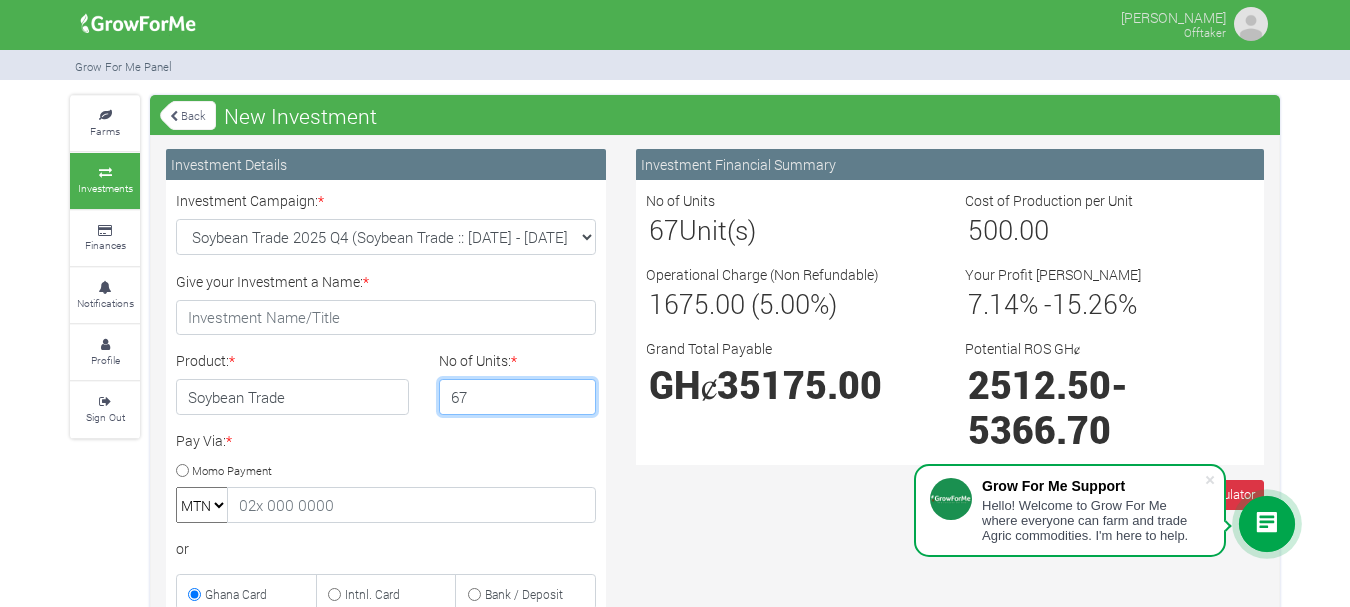 click on "67" at bounding box center (518, 397) 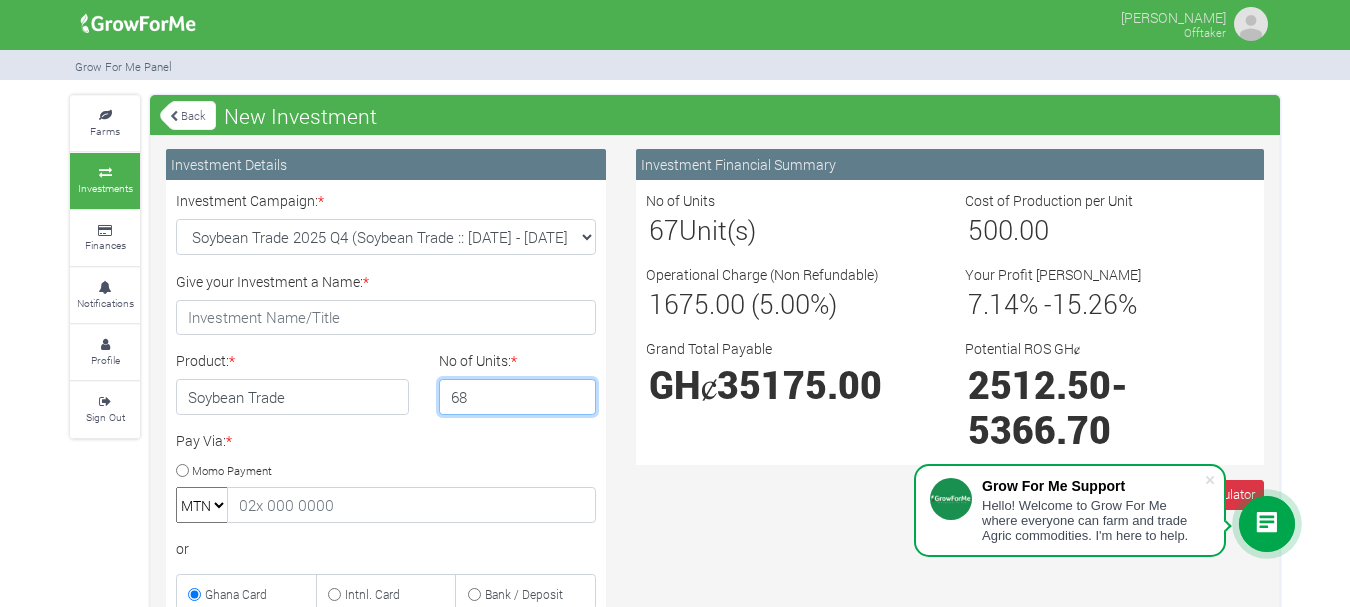 click on "68" at bounding box center (518, 397) 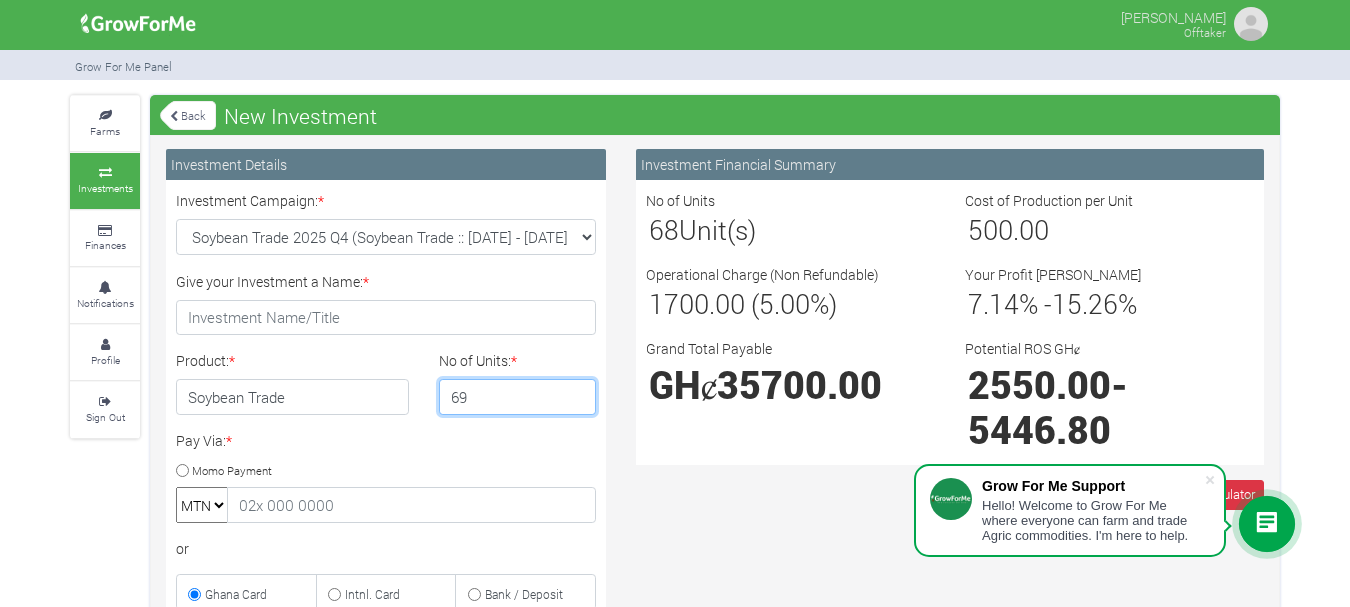 click on "69" at bounding box center (518, 397) 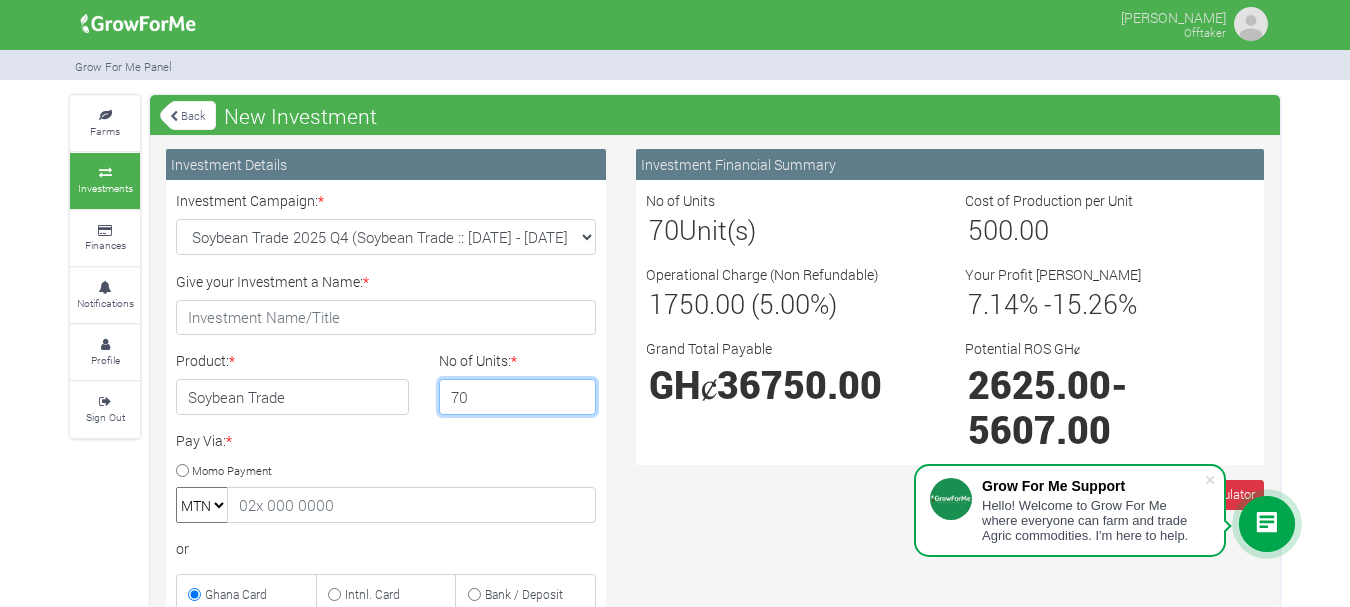 click on "70" at bounding box center [518, 397] 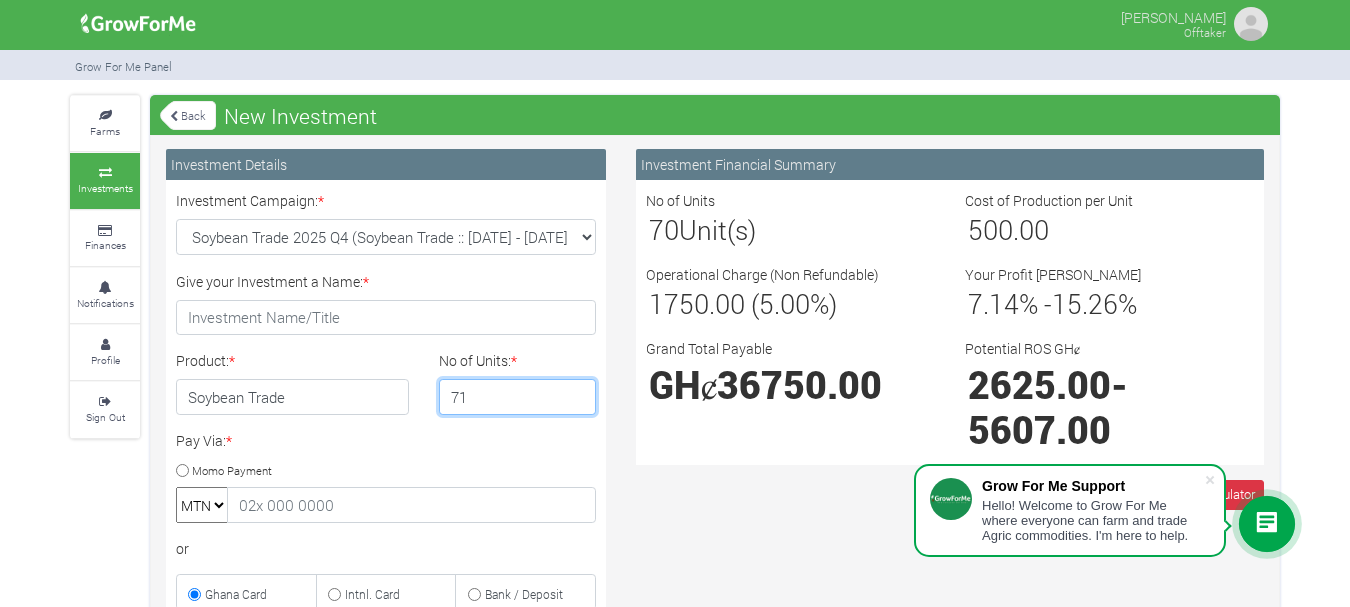 click on "71" at bounding box center [518, 397] 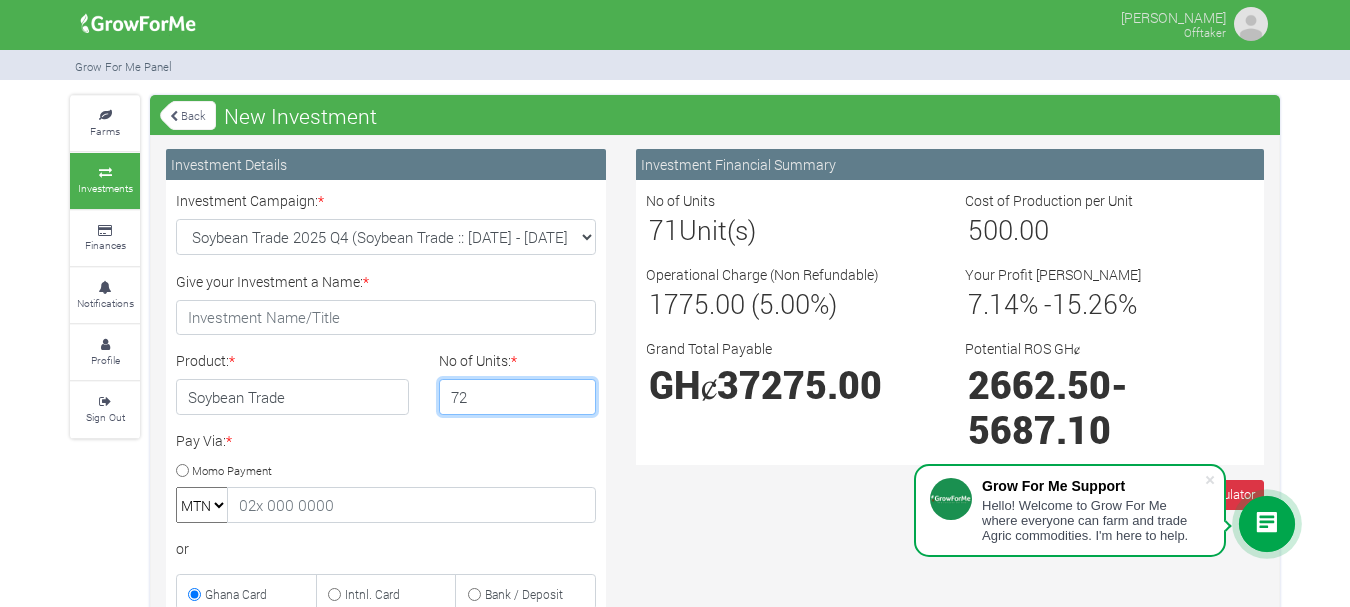 click on "72" at bounding box center [518, 397] 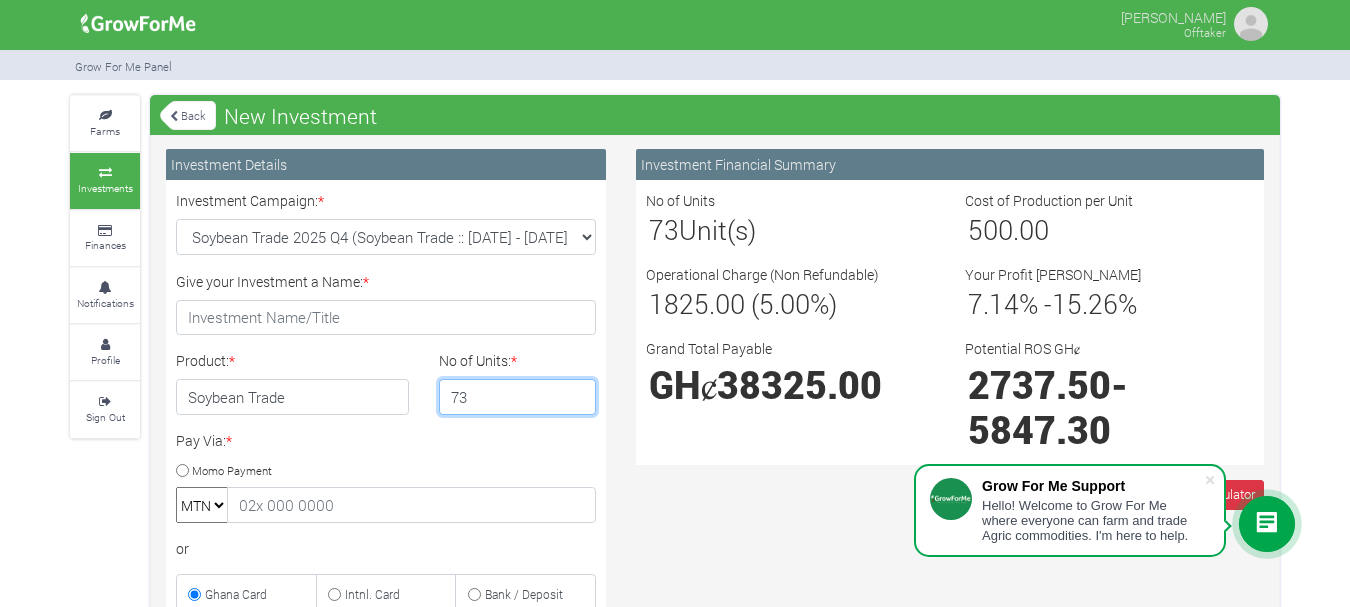click on "73" at bounding box center (518, 397) 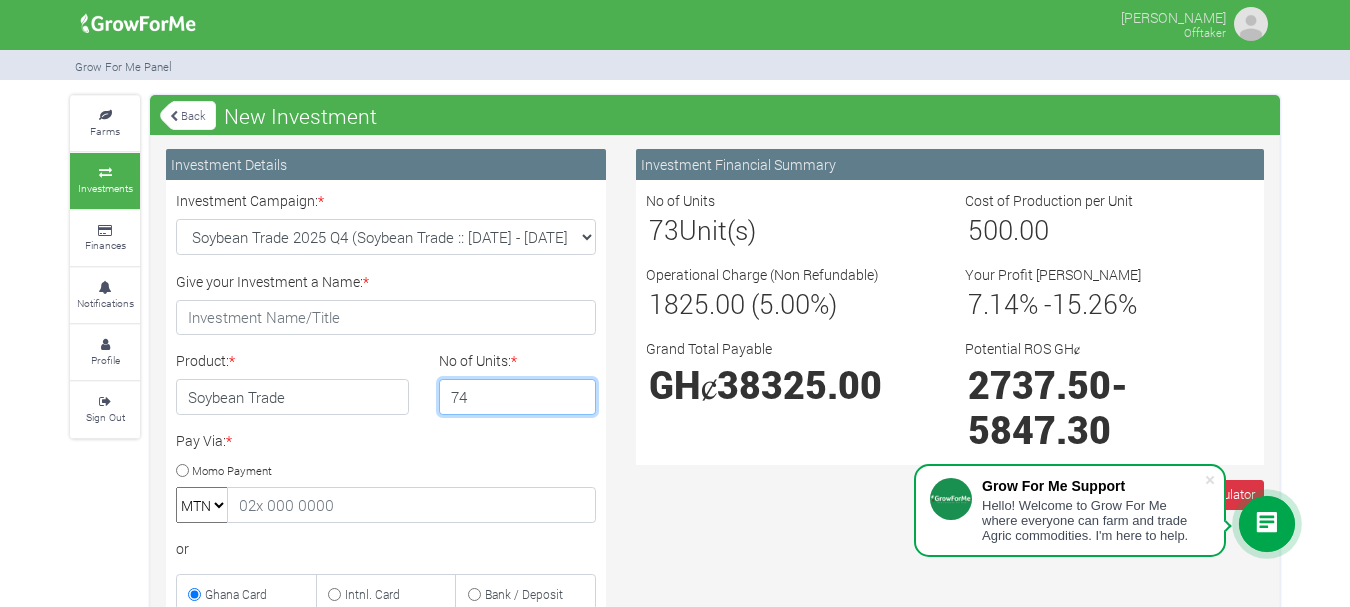 click on "74" at bounding box center [518, 397] 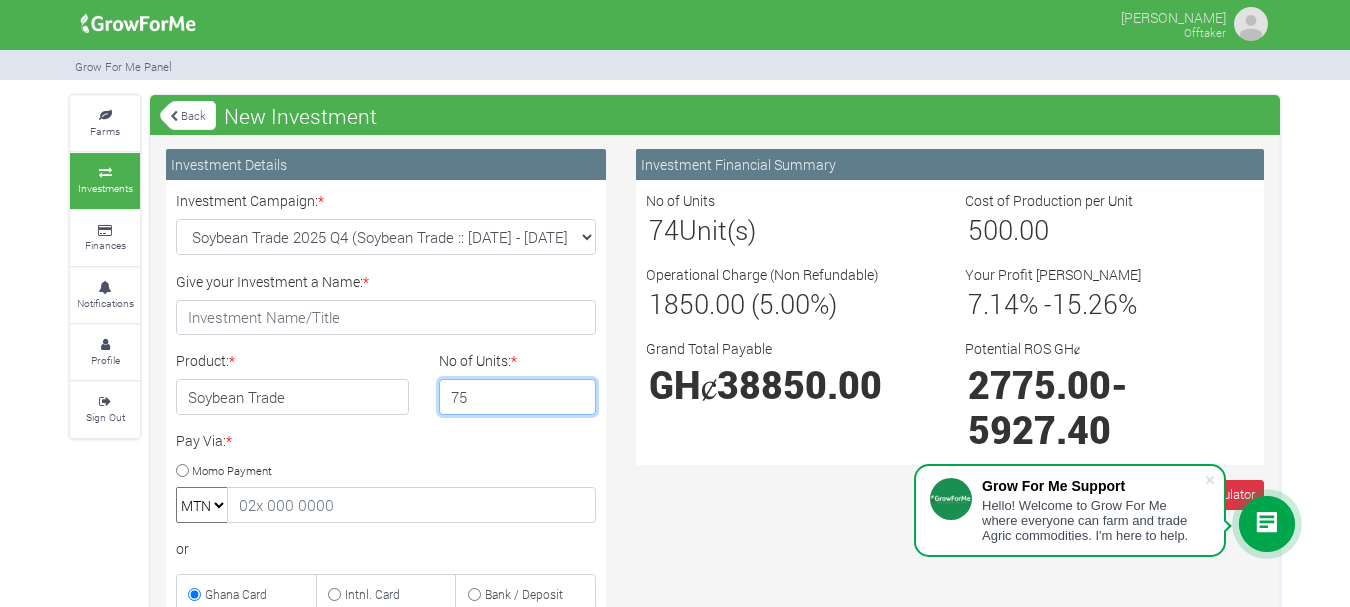 click on "75" at bounding box center [518, 397] 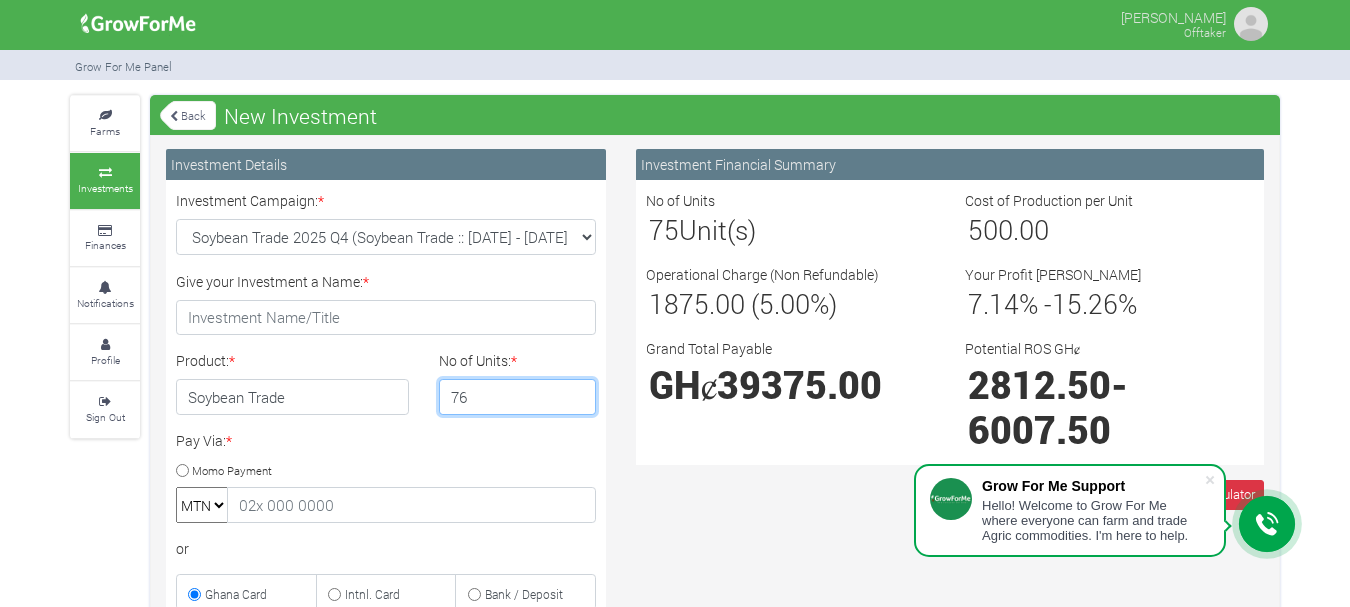 click on "76" at bounding box center (518, 397) 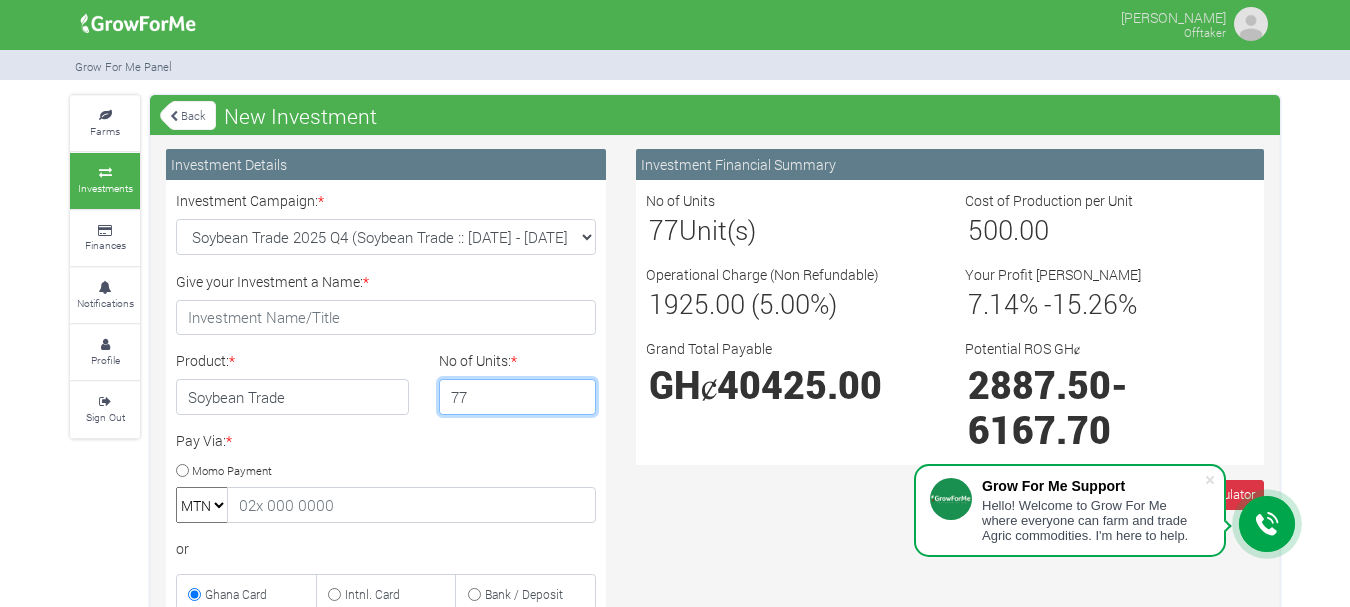 click on "77" at bounding box center (518, 397) 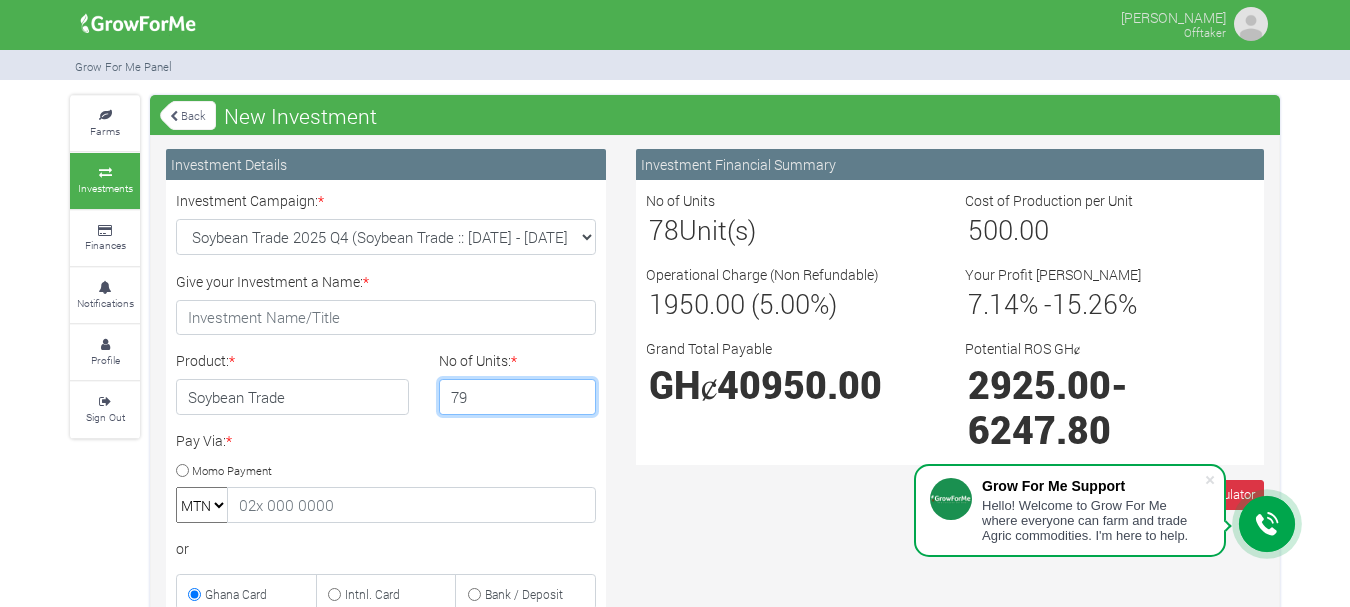 click on "79" at bounding box center (518, 397) 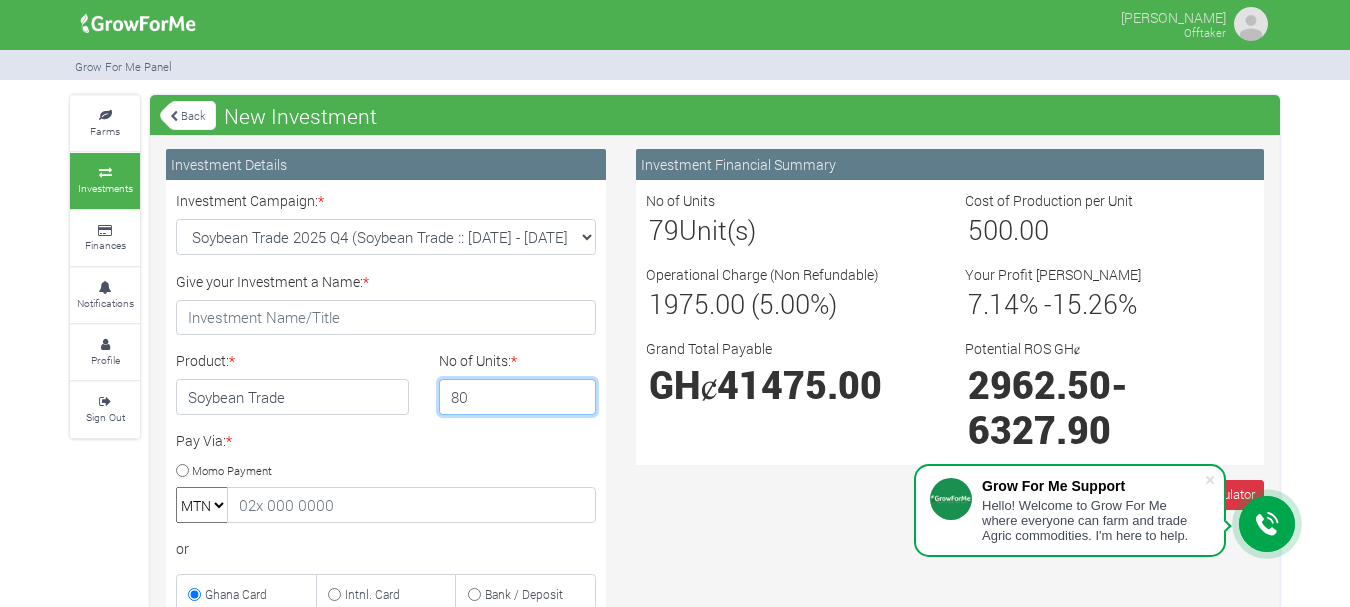 click on "80" at bounding box center [518, 397] 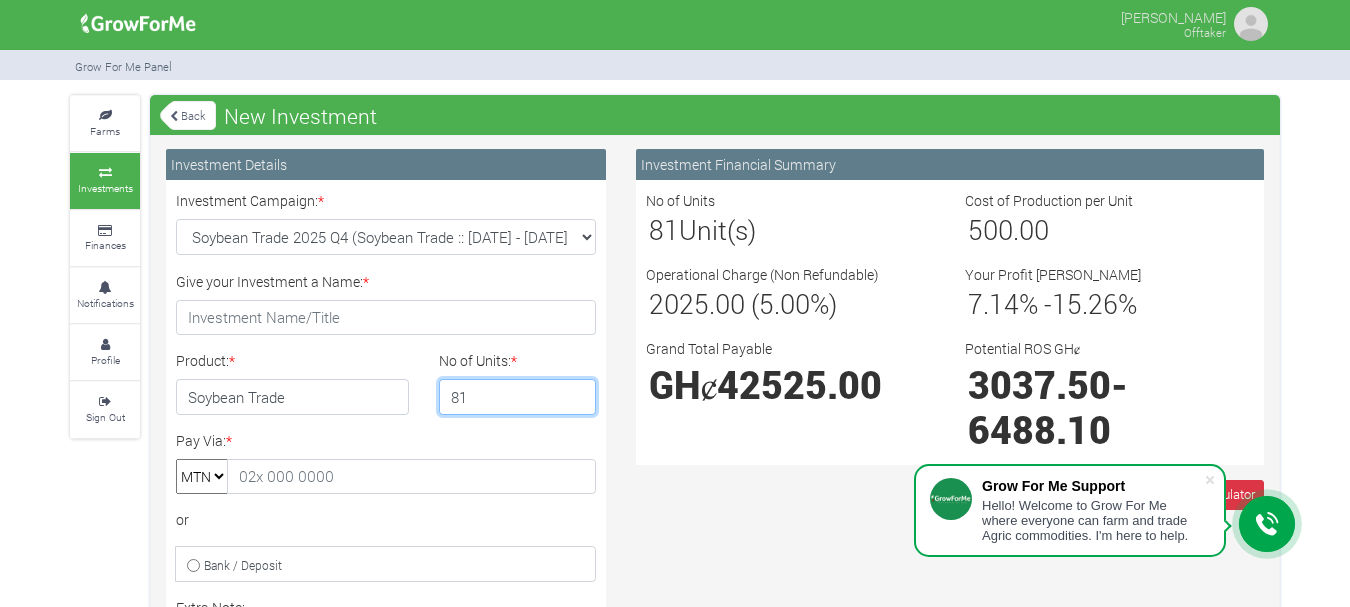 click on "81" at bounding box center [518, 397] 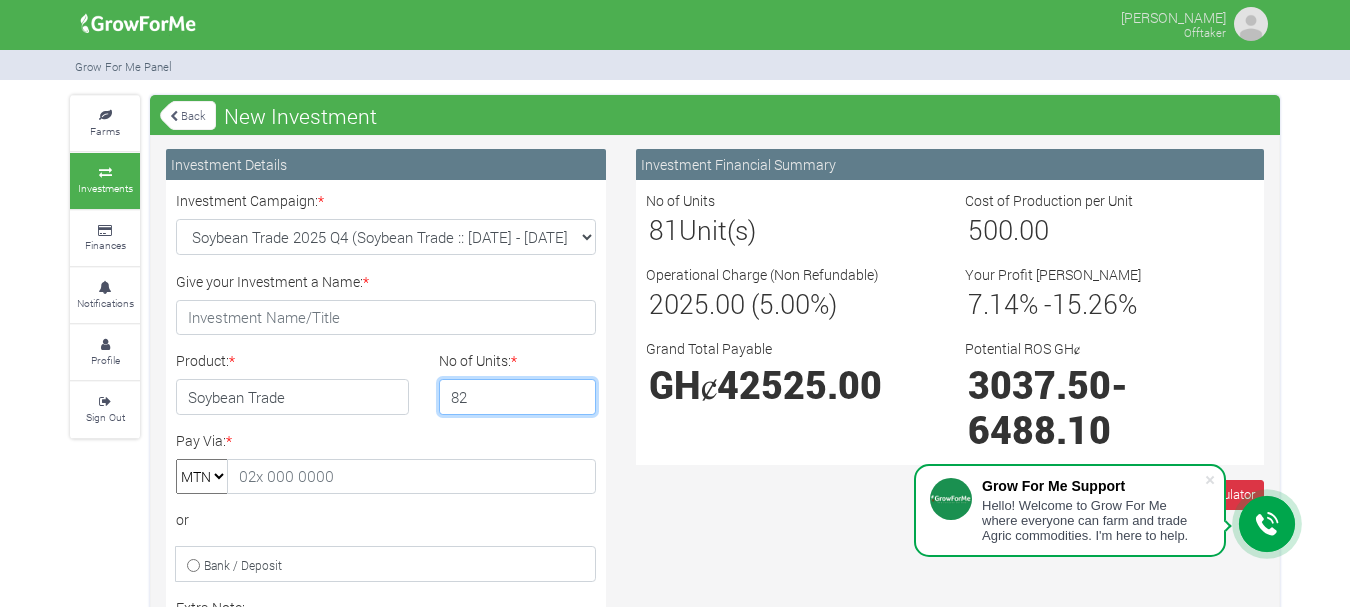 click on "82" at bounding box center [518, 397] 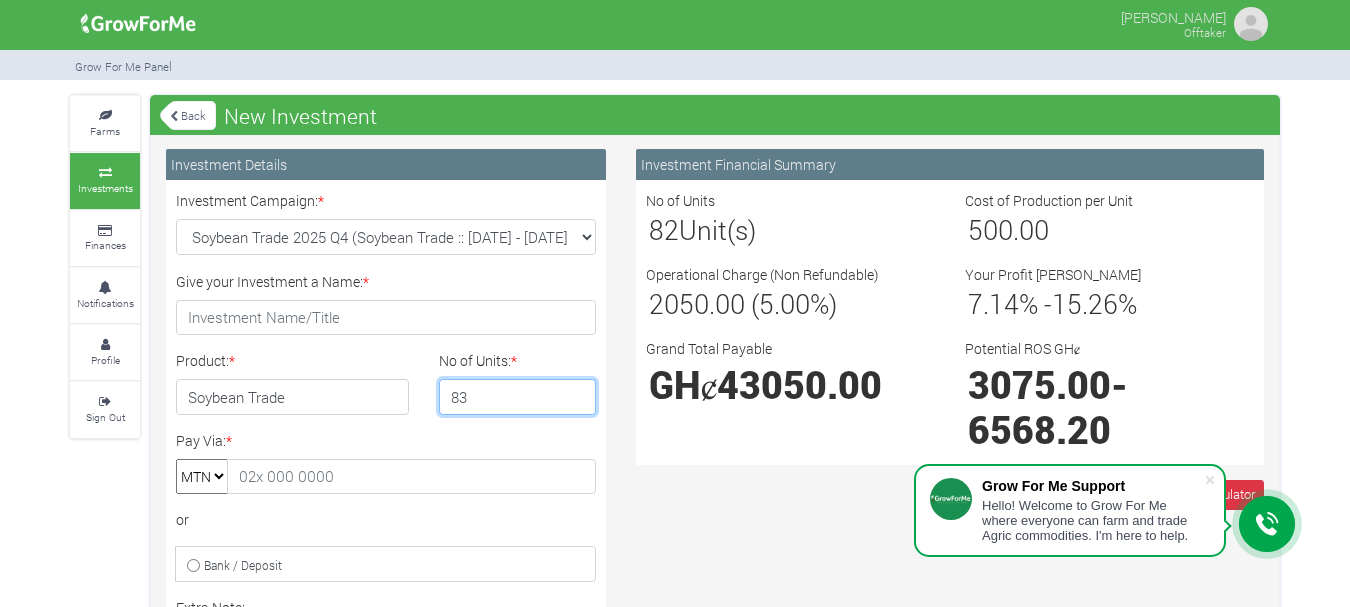 click on "83" at bounding box center [518, 397] 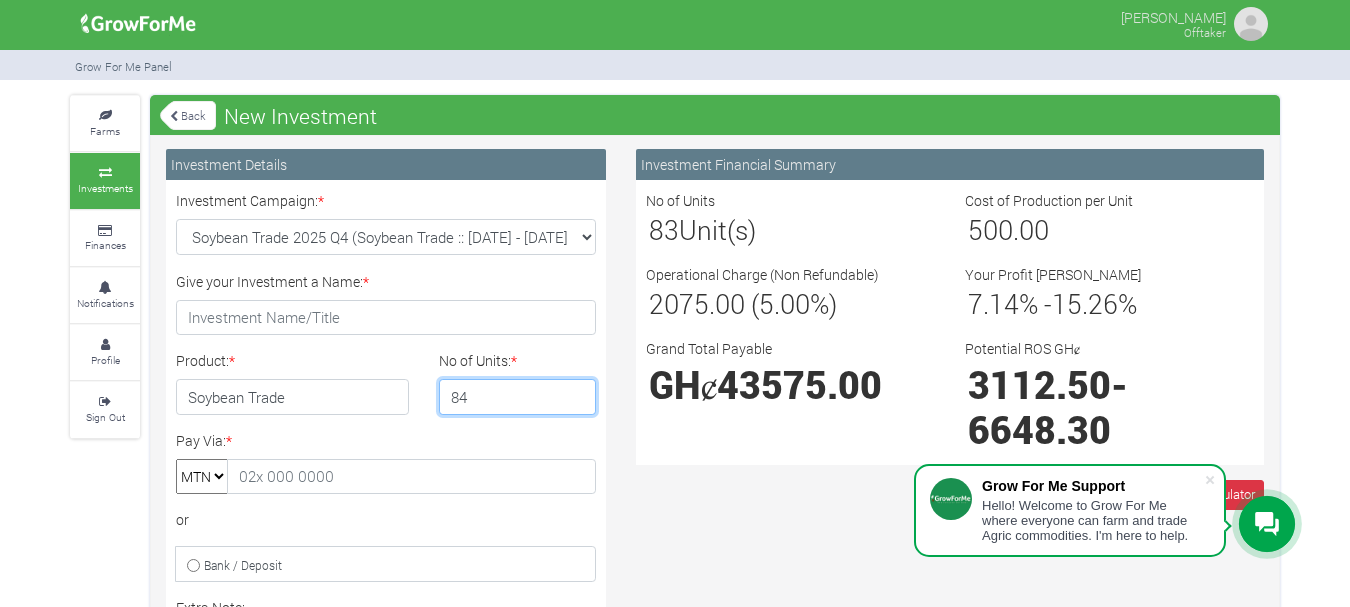 click on "84" at bounding box center (518, 397) 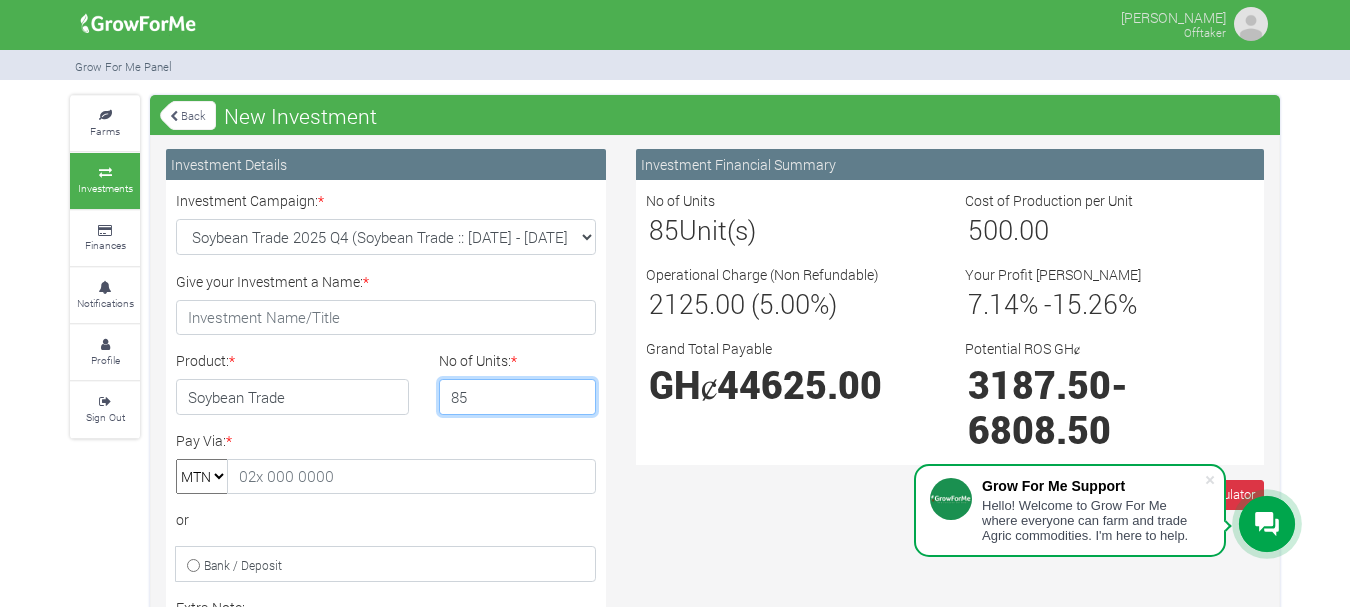 click on "85" at bounding box center [518, 397] 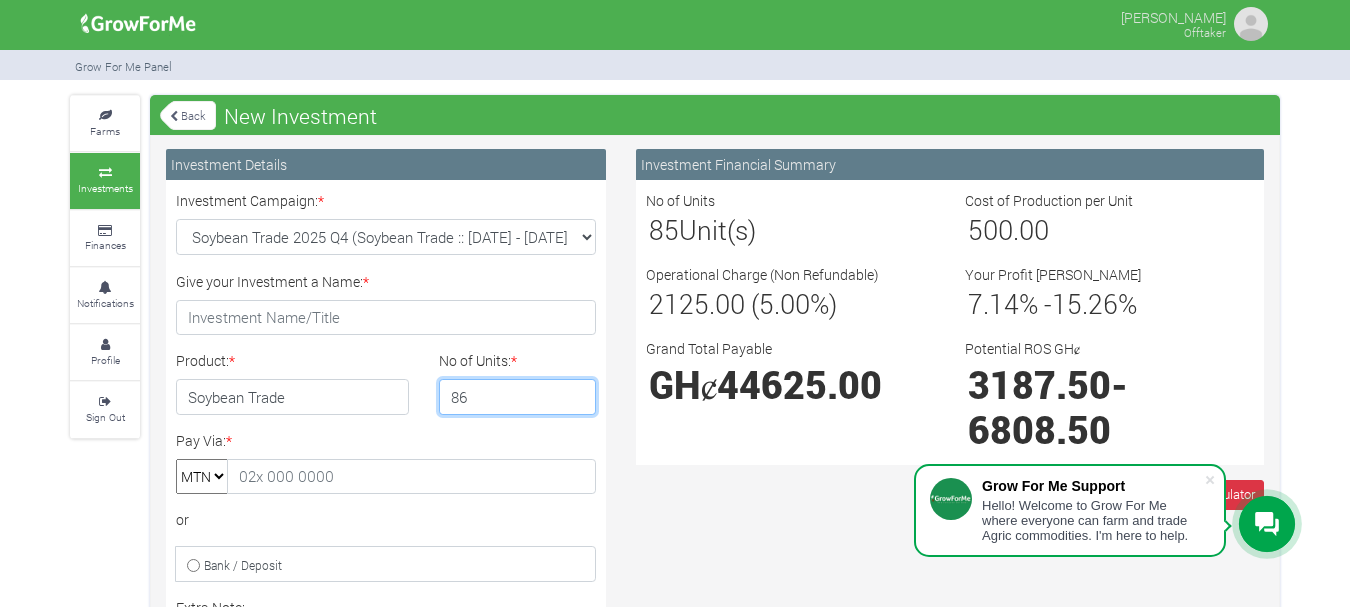 click on "86" at bounding box center (518, 397) 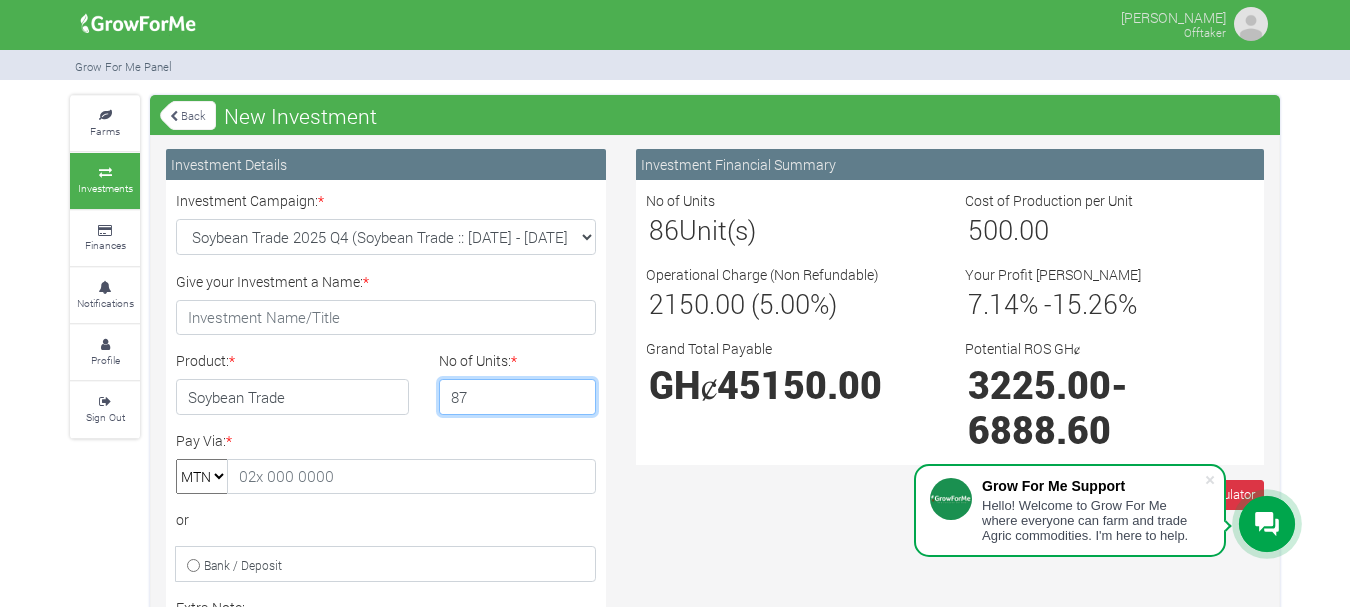click on "87" at bounding box center [518, 397] 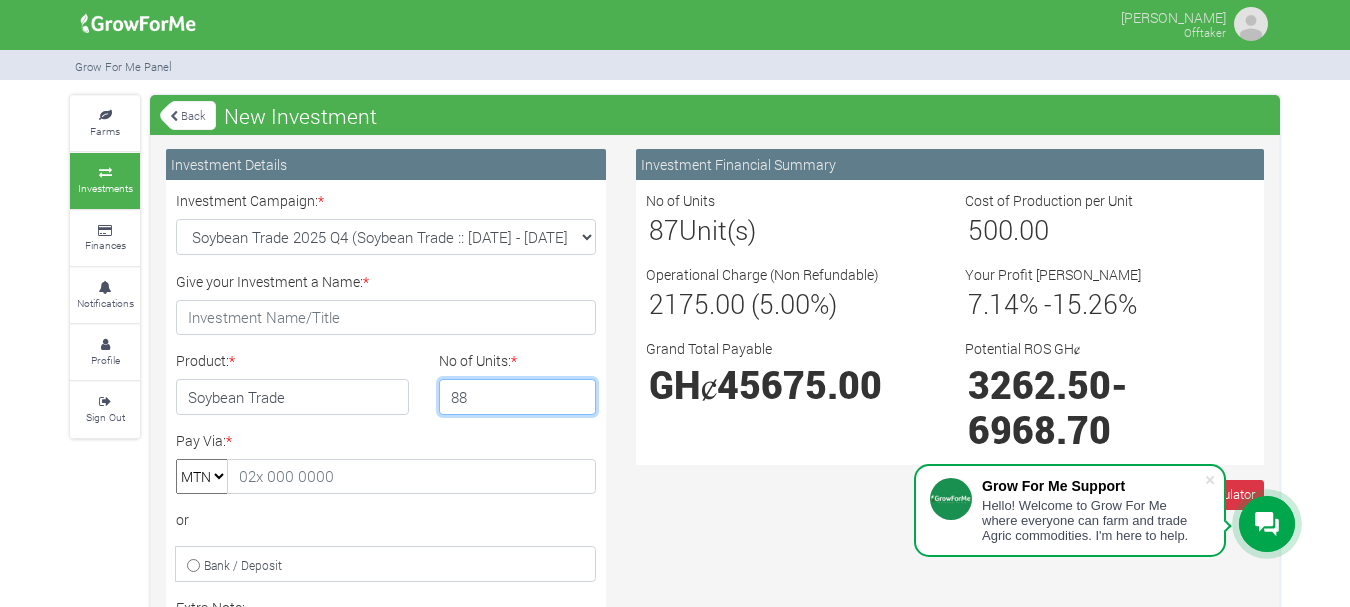 click on "88" at bounding box center (518, 397) 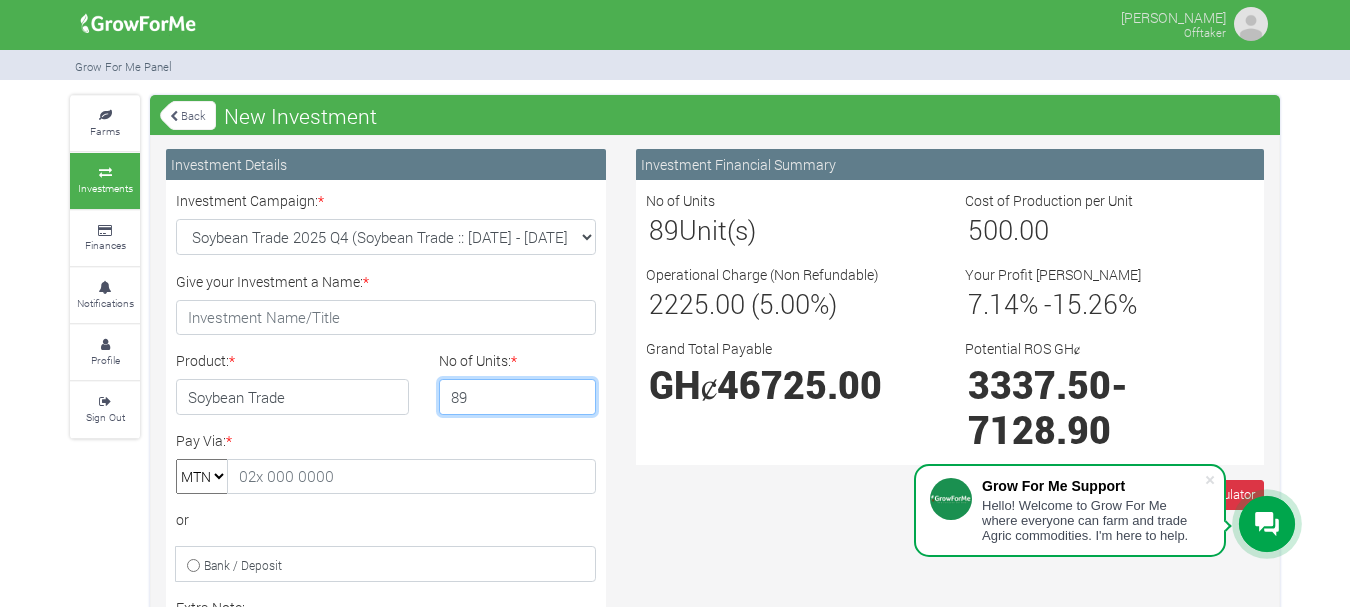 click on "89" at bounding box center [518, 397] 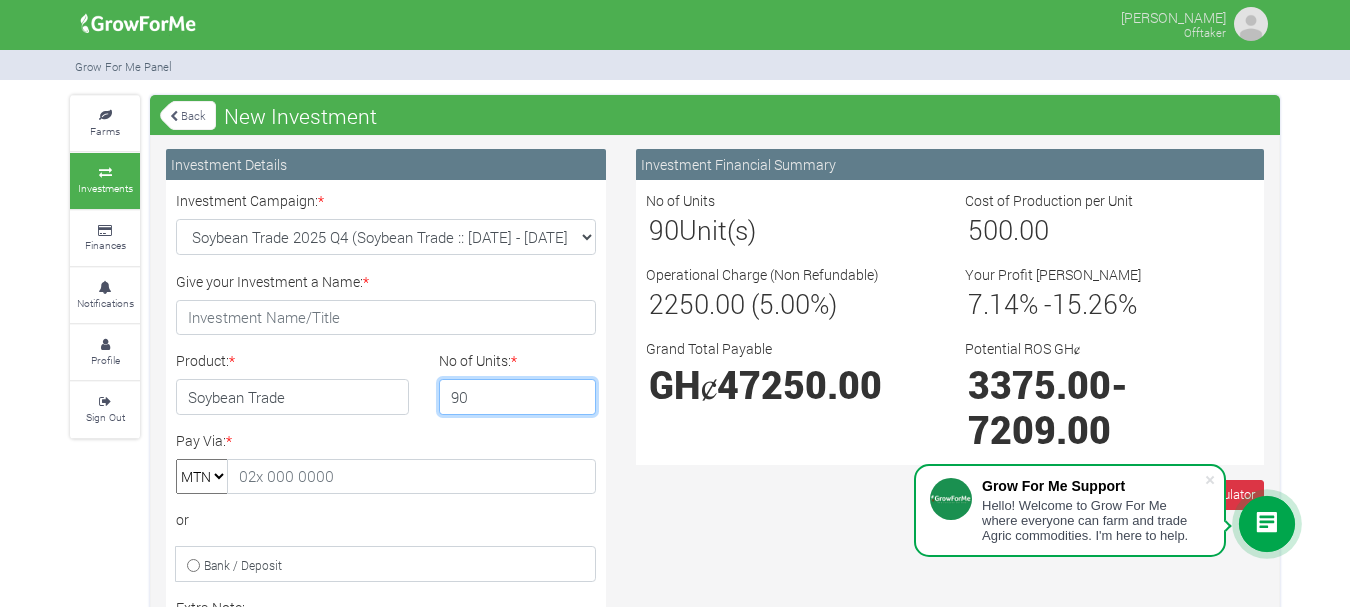 click on "90" at bounding box center [518, 397] 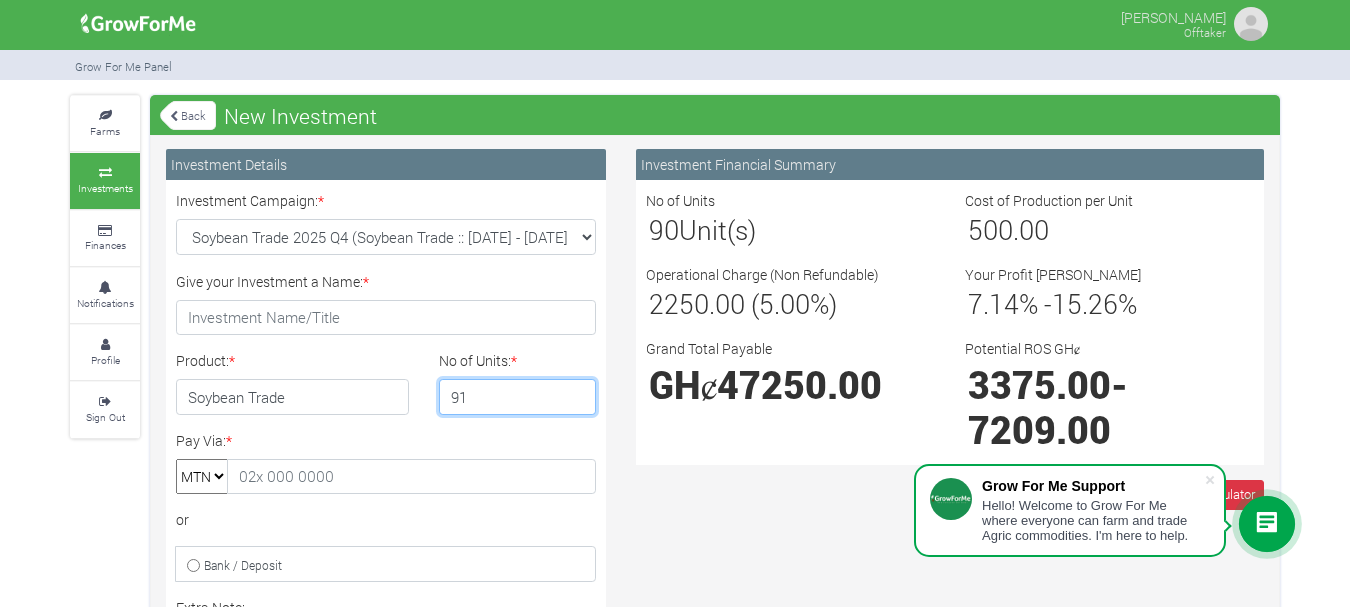 click on "91" at bounding box center (518, 397) 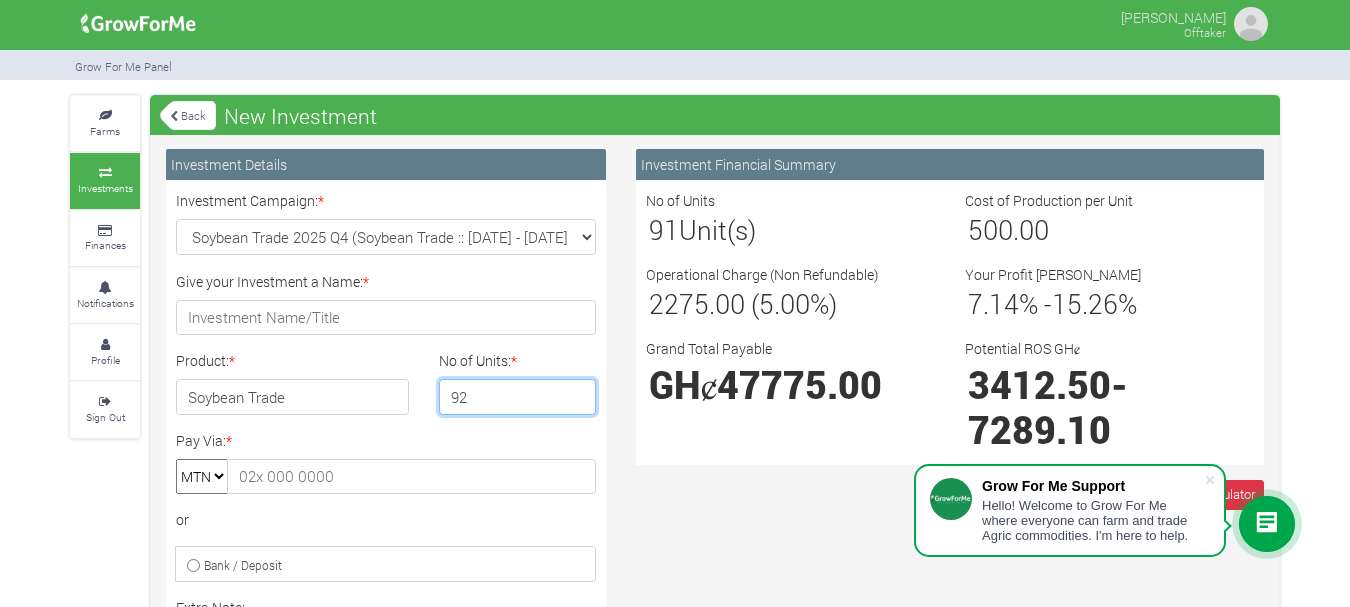 click on "92" at bounding box center [518, 397] 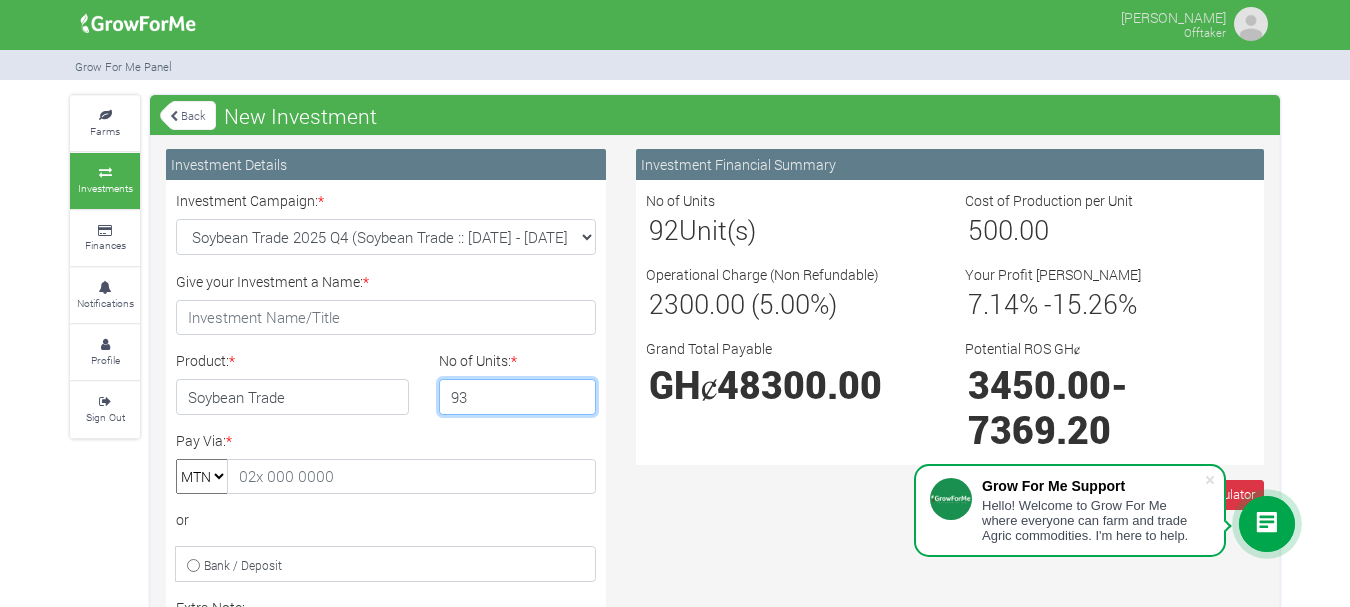 click on "93" at bounding box center [518, 397] 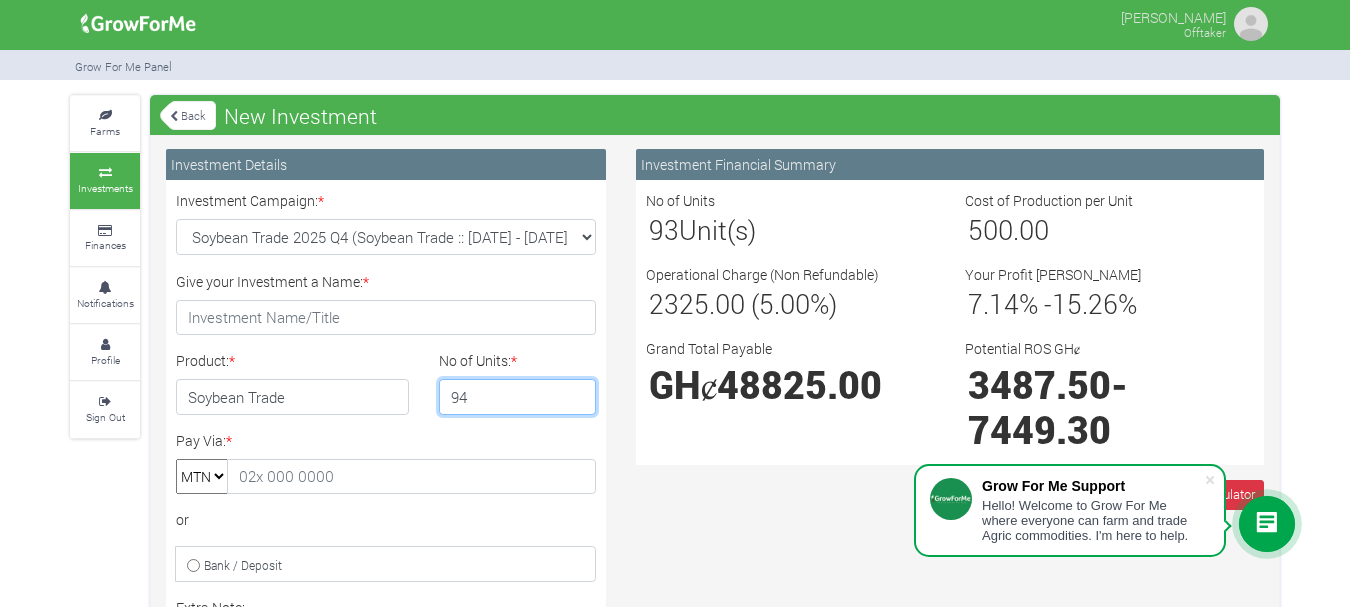 click on "94" at bounding box center [518, 397] 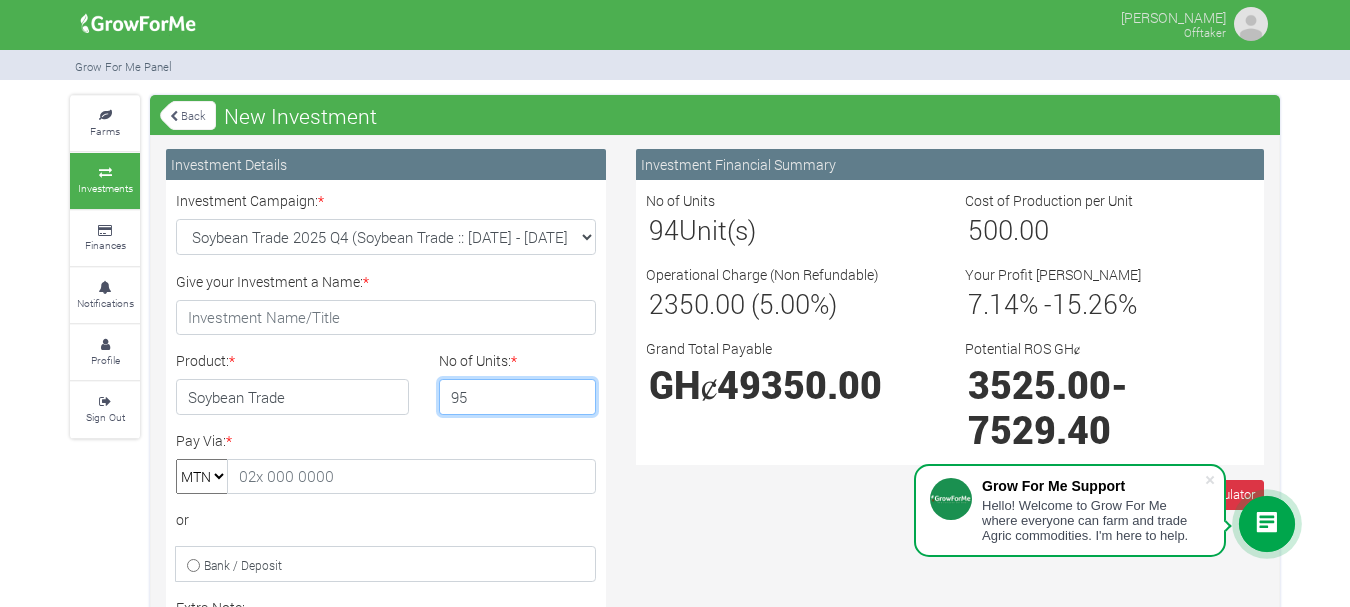 click on "95" at bounding box center [518, 397] 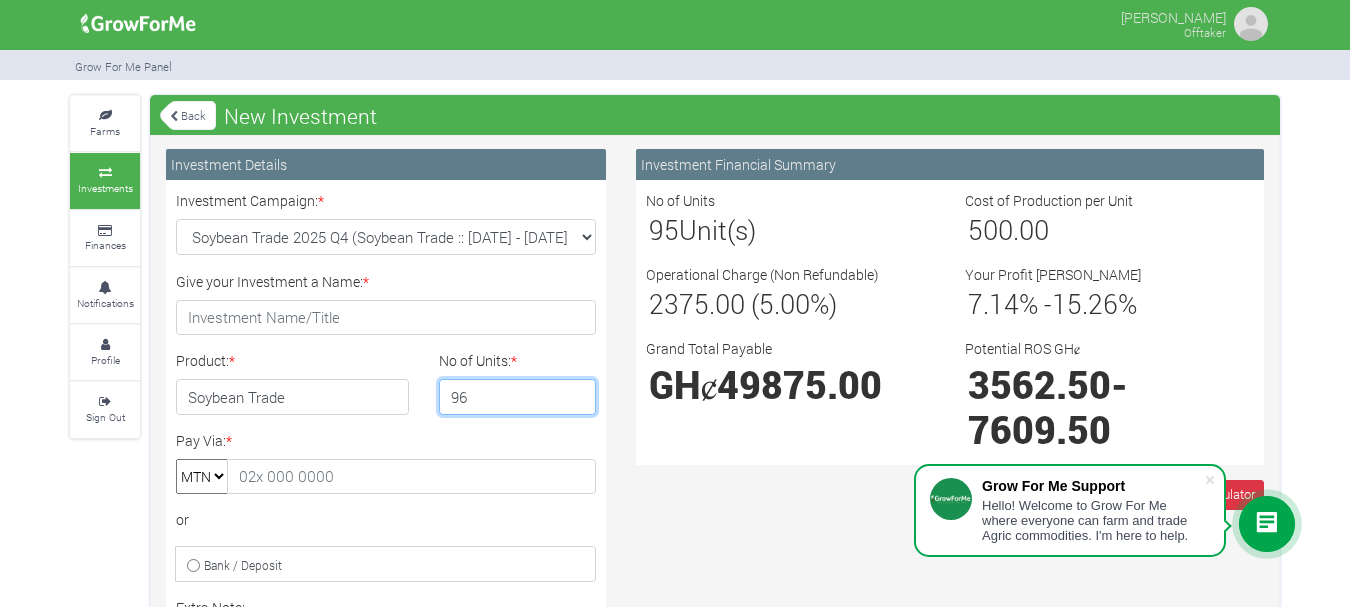 click on "96" at bounding box center (518, 397) 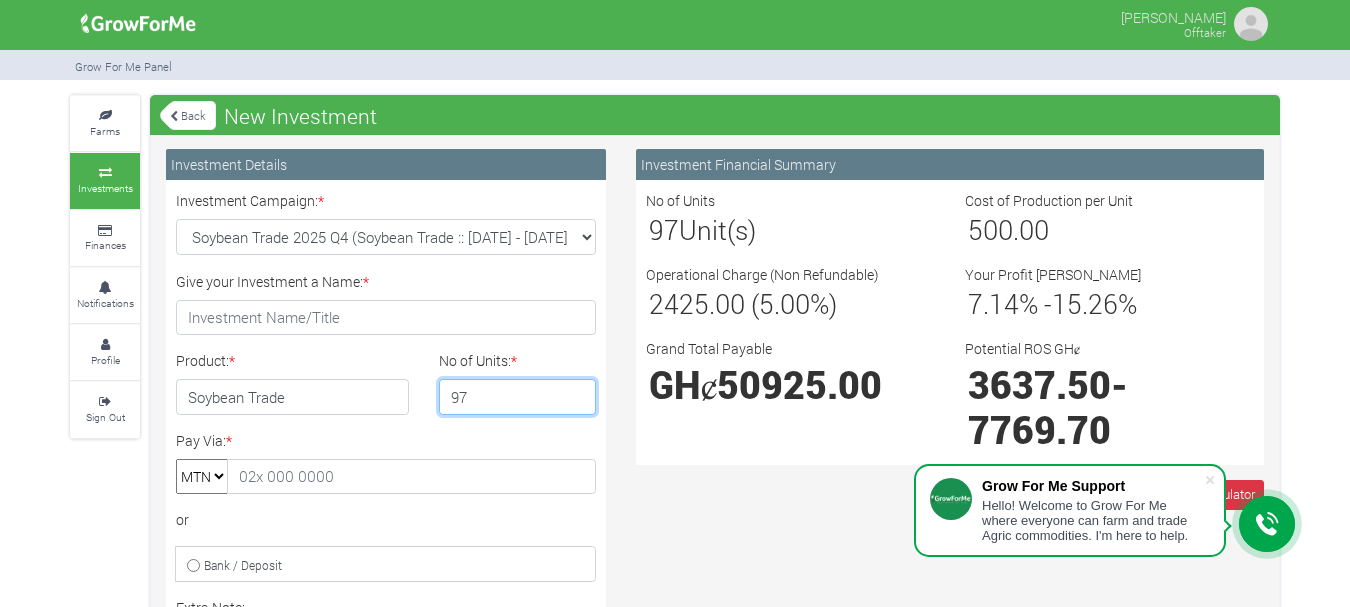 click on "97" at bounding box center [518, 397] 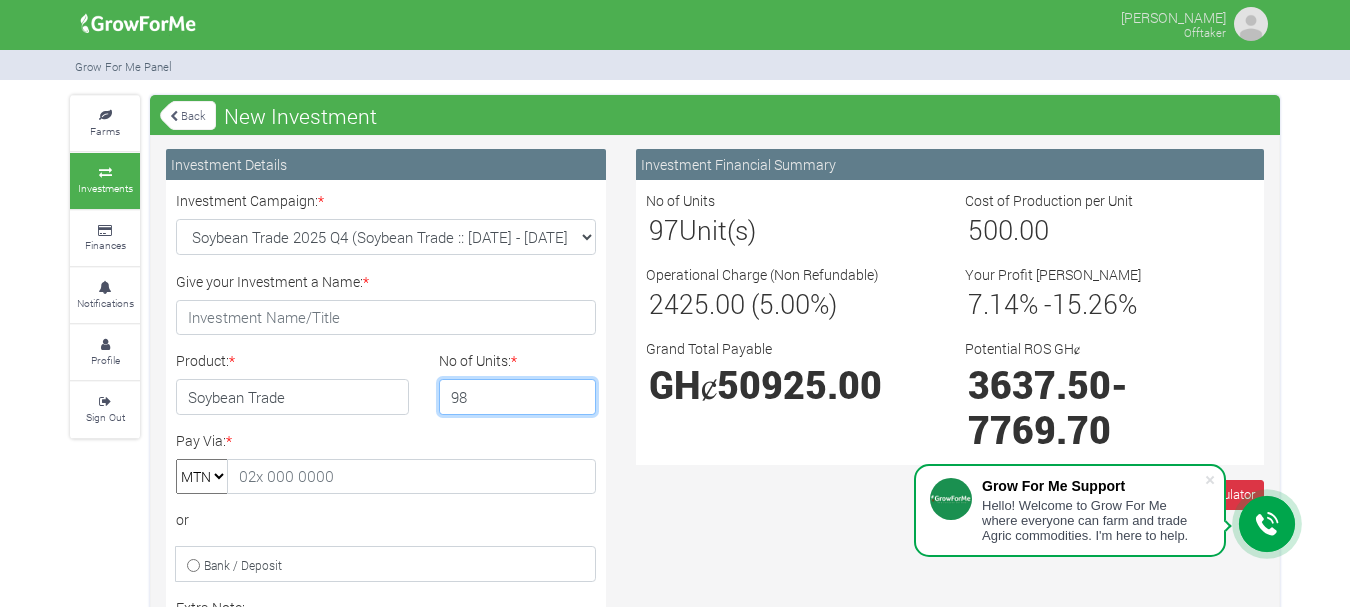 click on "98" at bounding box center (518, 397) 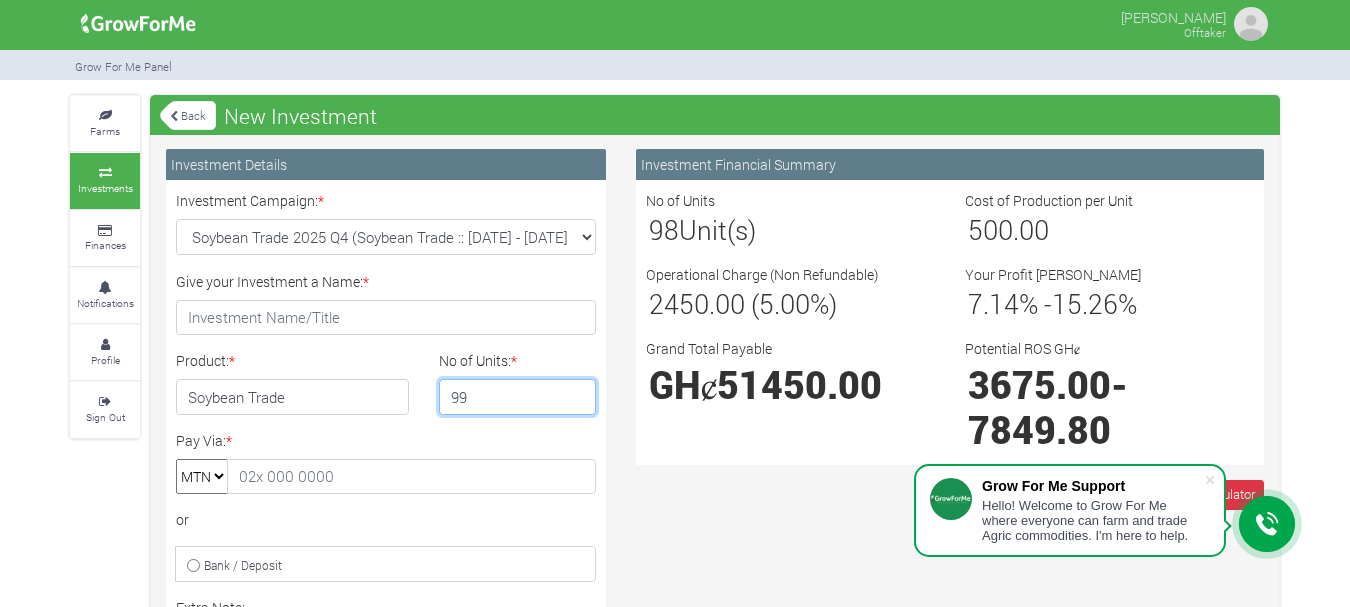 click on "99" at bounding box center (518, 397) 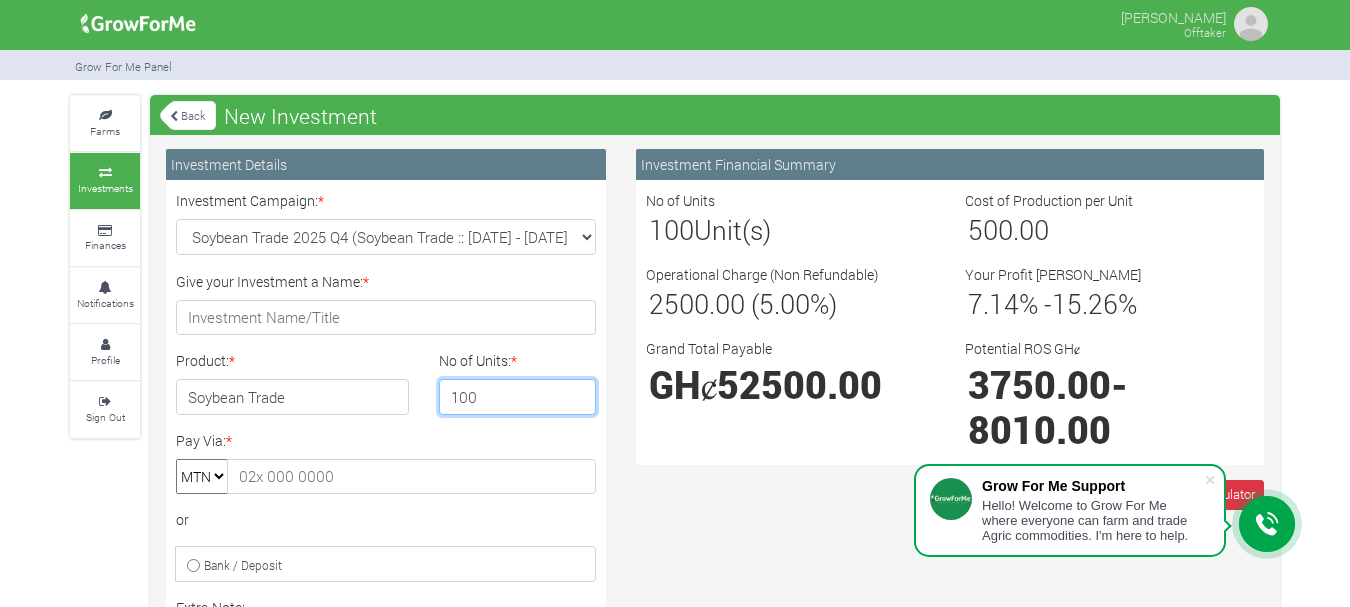 click on "100" at bounding box center (518, 397) 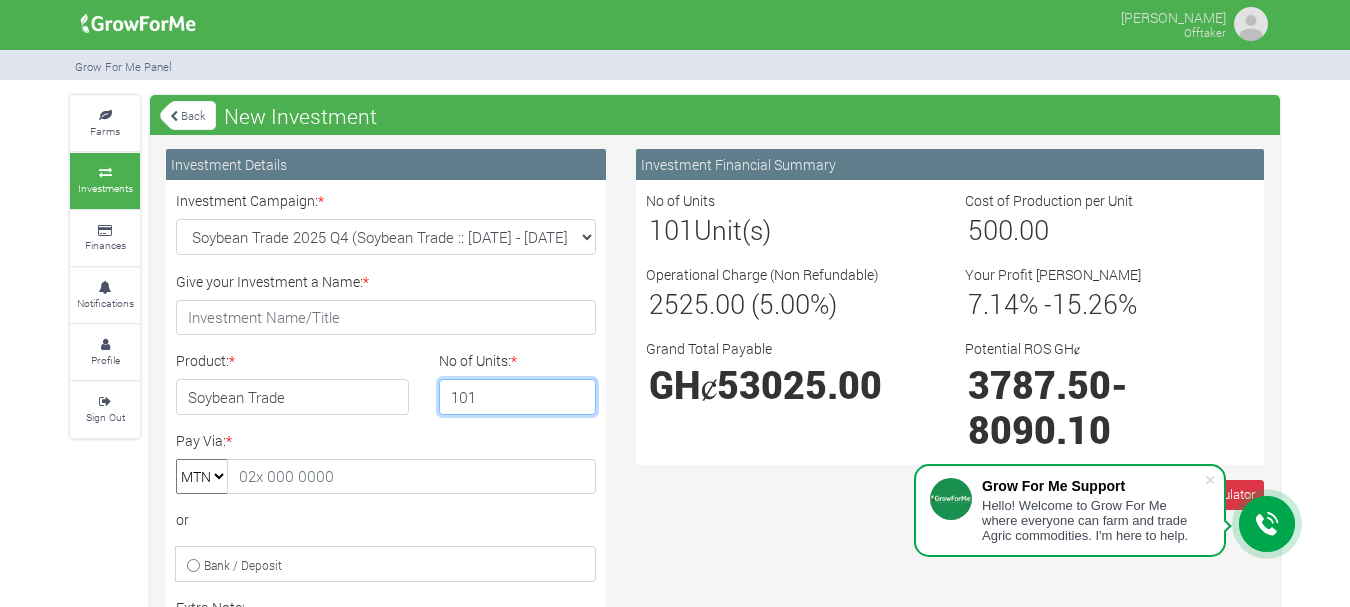 click on "101" at bounding box center [518, 397] 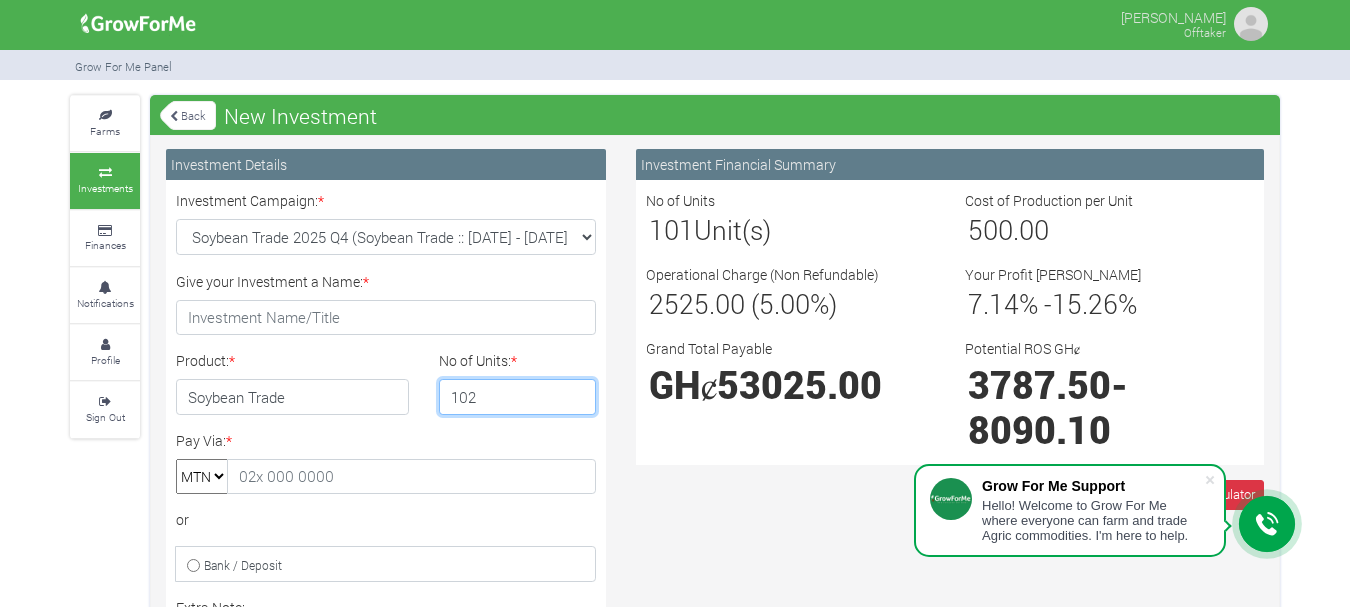 click on "102" at bounding box center [518, 397] 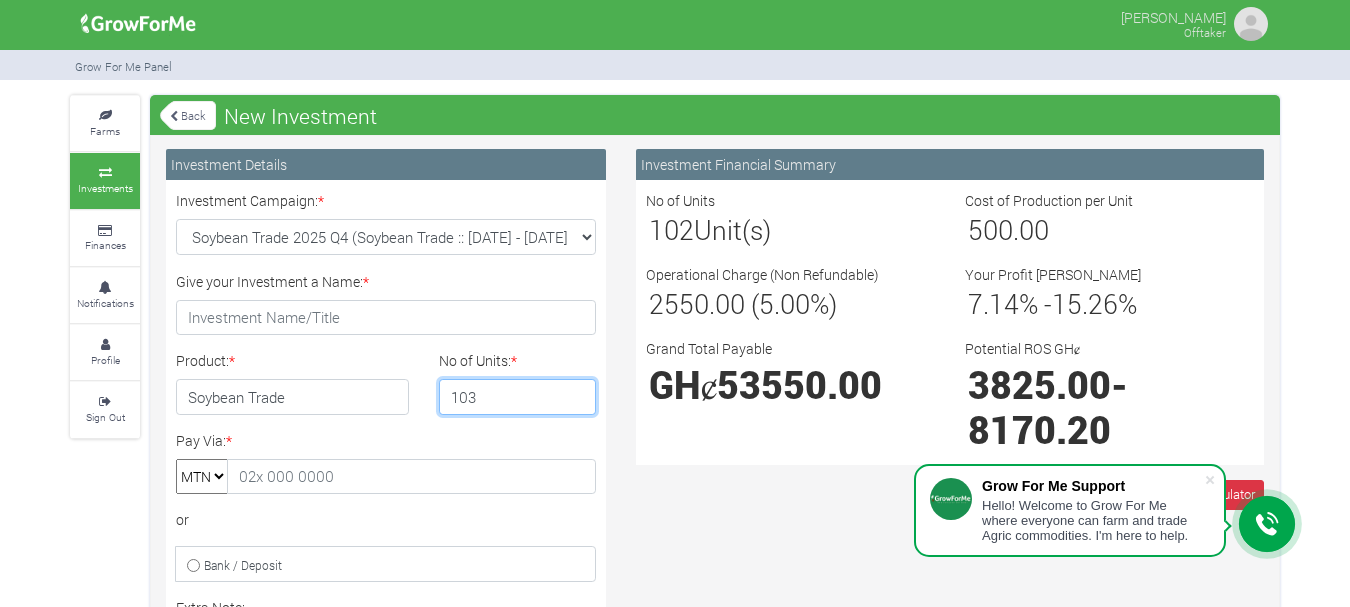 click on "103" at bounding box center [518, 397] 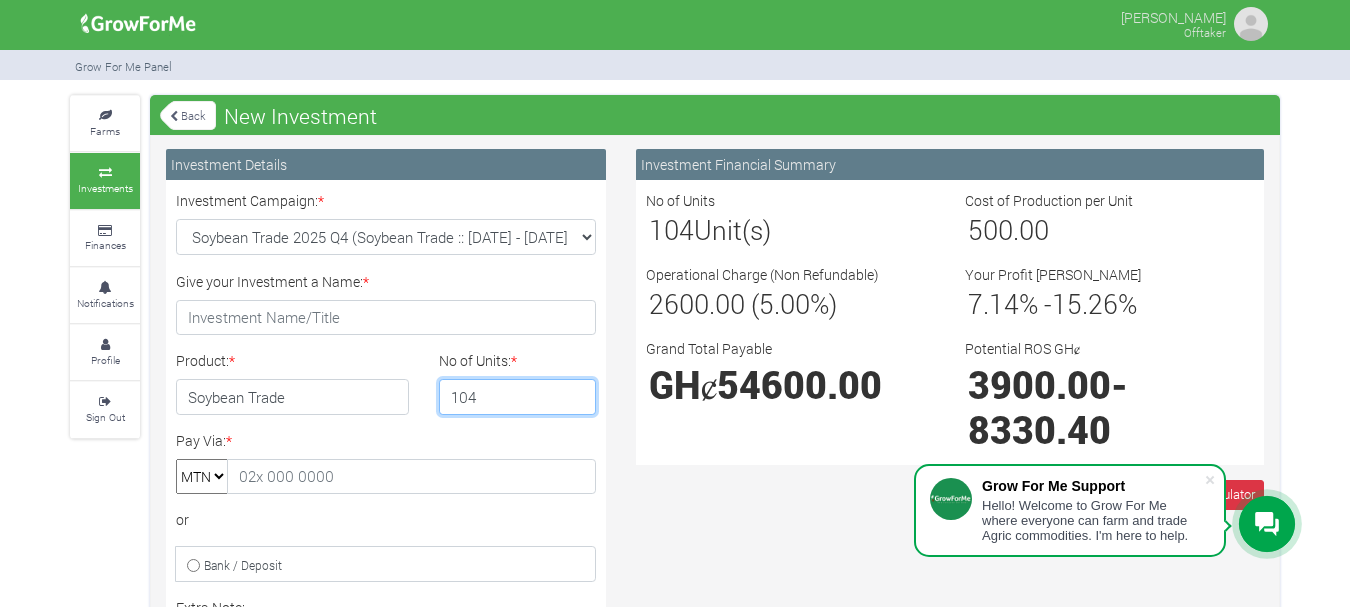 click on "104" at bounding box center (518, 397) 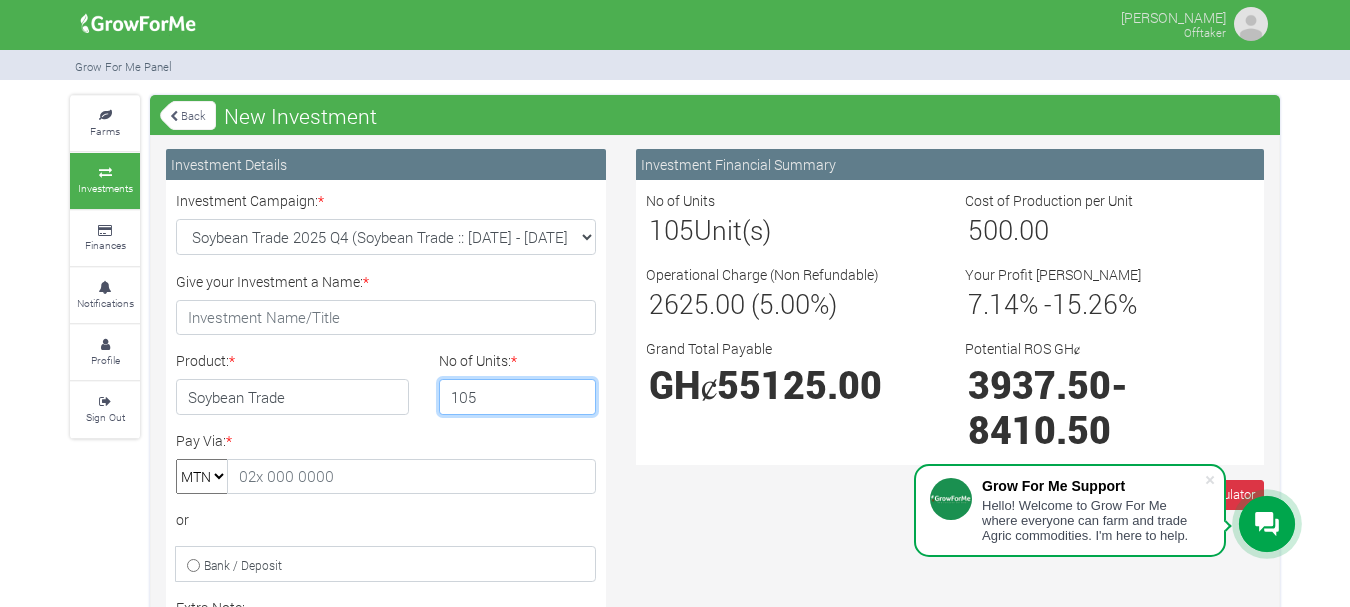 click on "105" at bounding box center (518, 397) 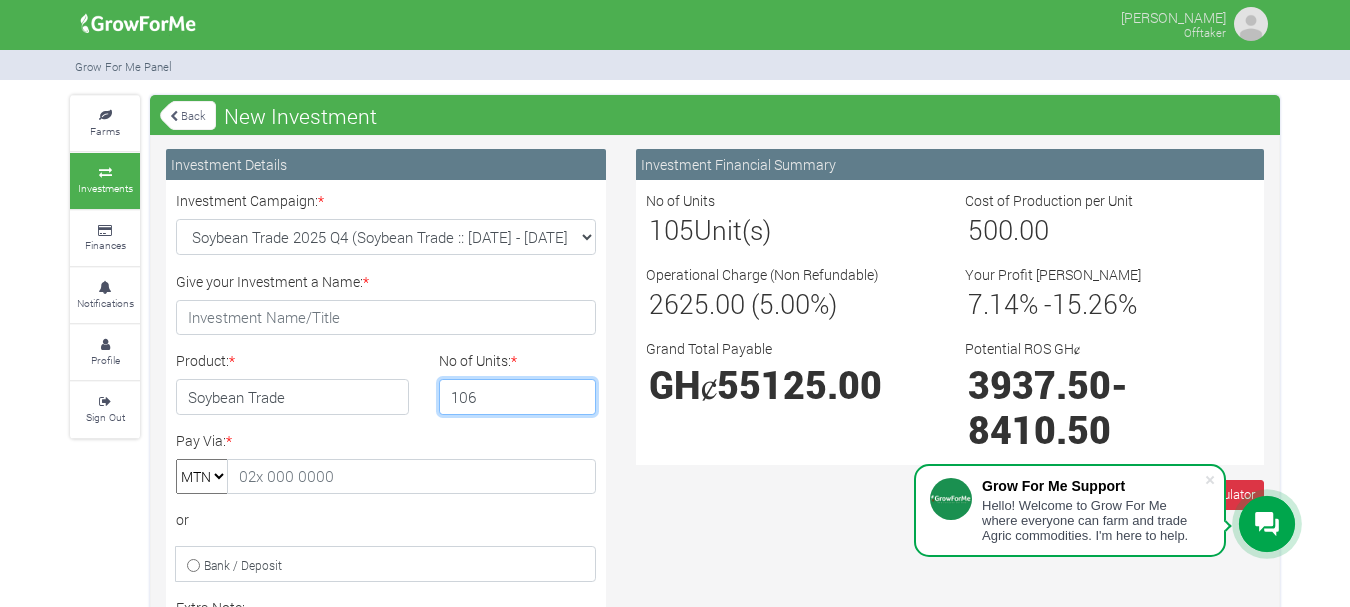 click on "106" at bounding box center [518, 397] 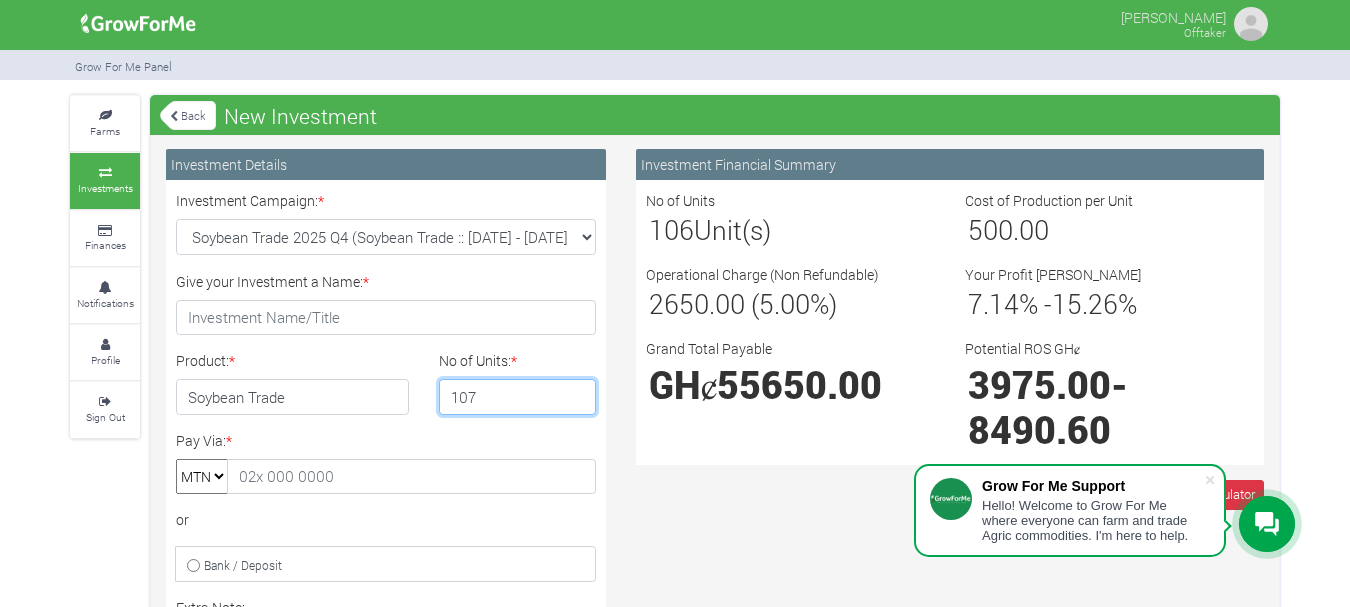 click on "107" at bounding box center [518, 397] 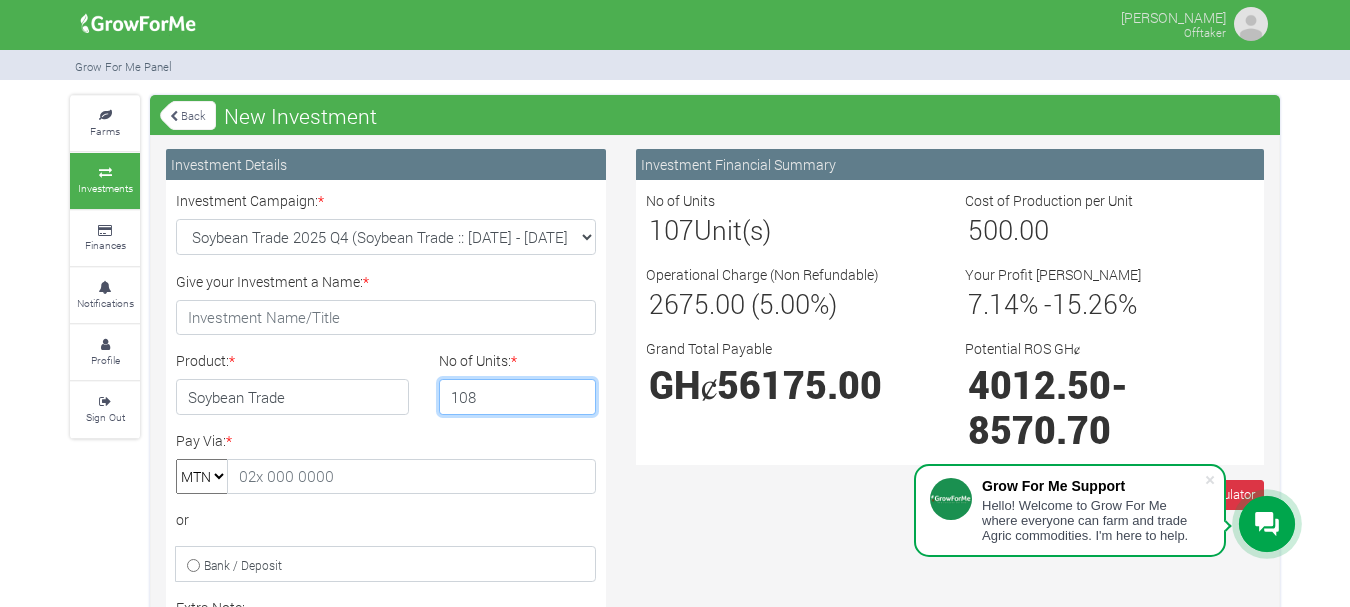 click on "108" at bounding box center [518, 397] 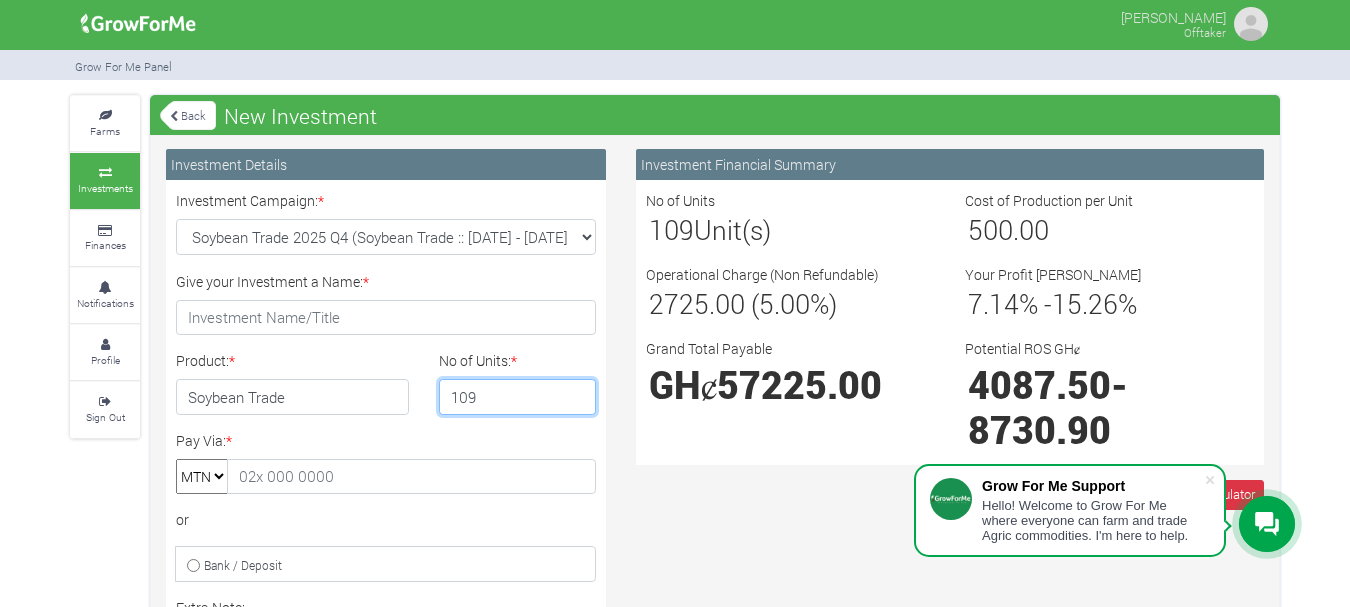 click on "109" at bounding box center [518, 397] 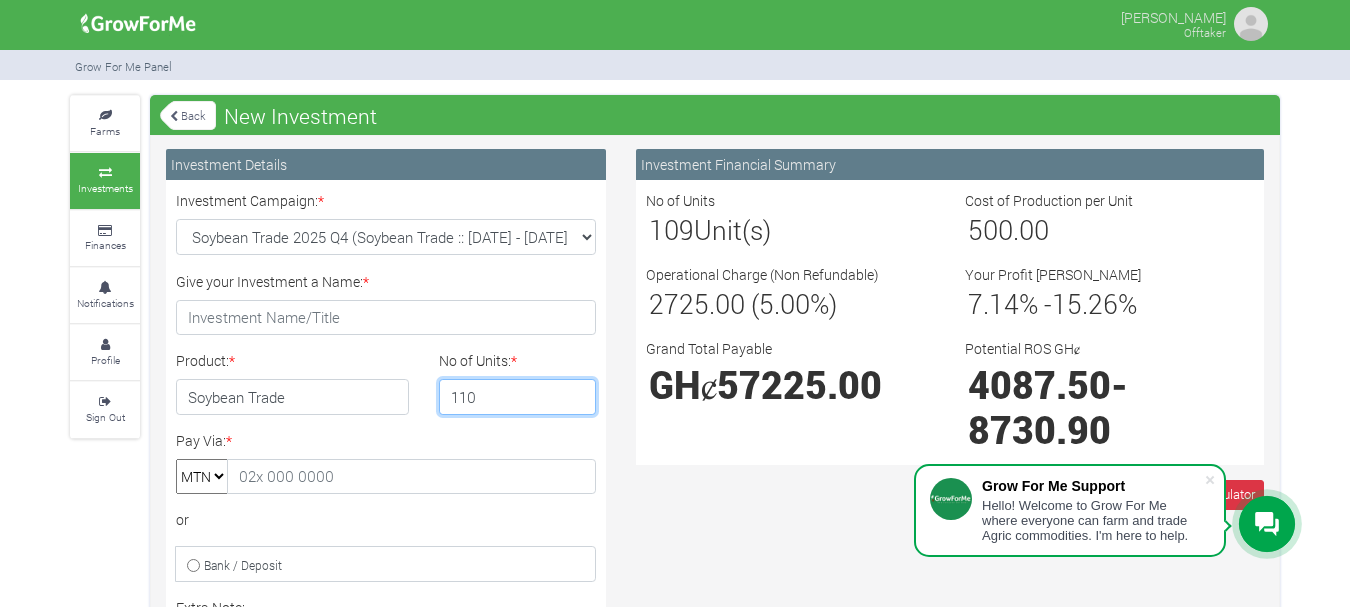 click on "110" at bounding box center [518, 397] 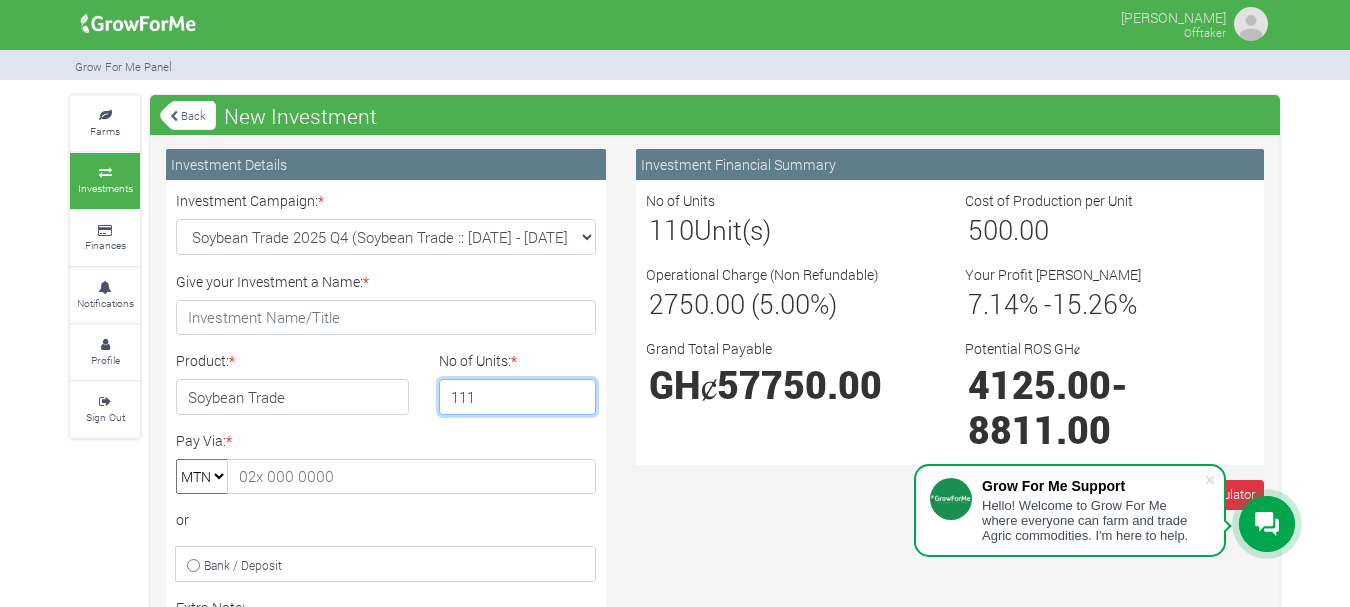 click on "111" at bounding box center (518, 397) 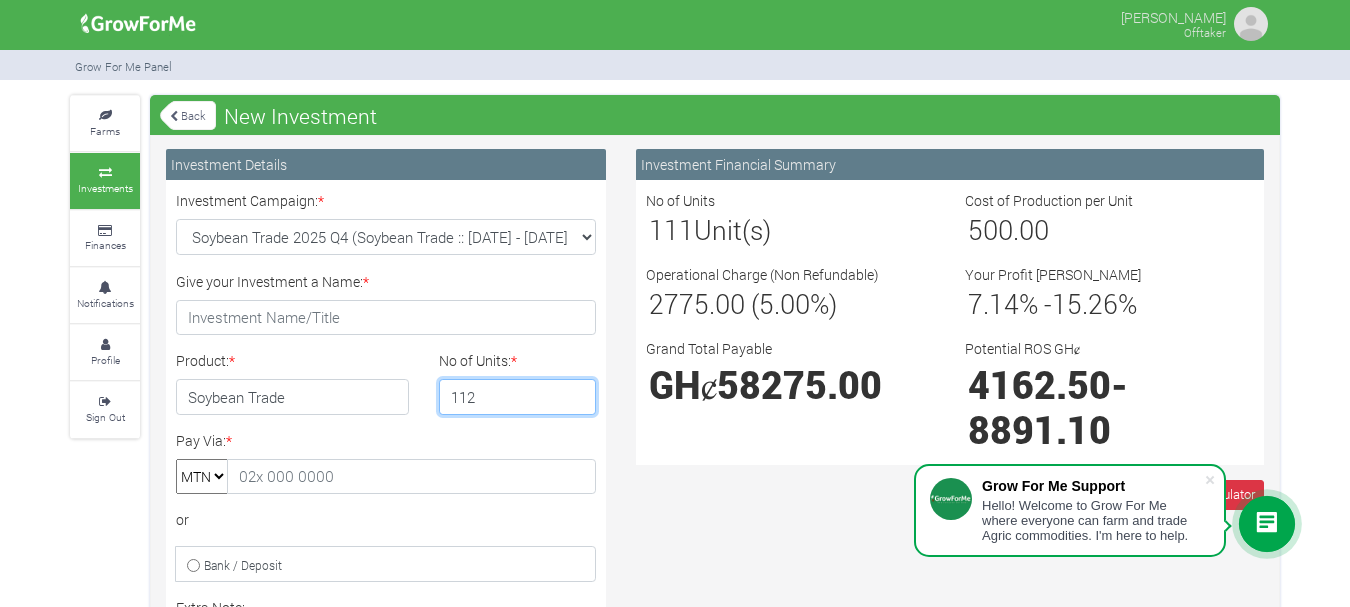 click on "112" at bounding box center [518, 397] 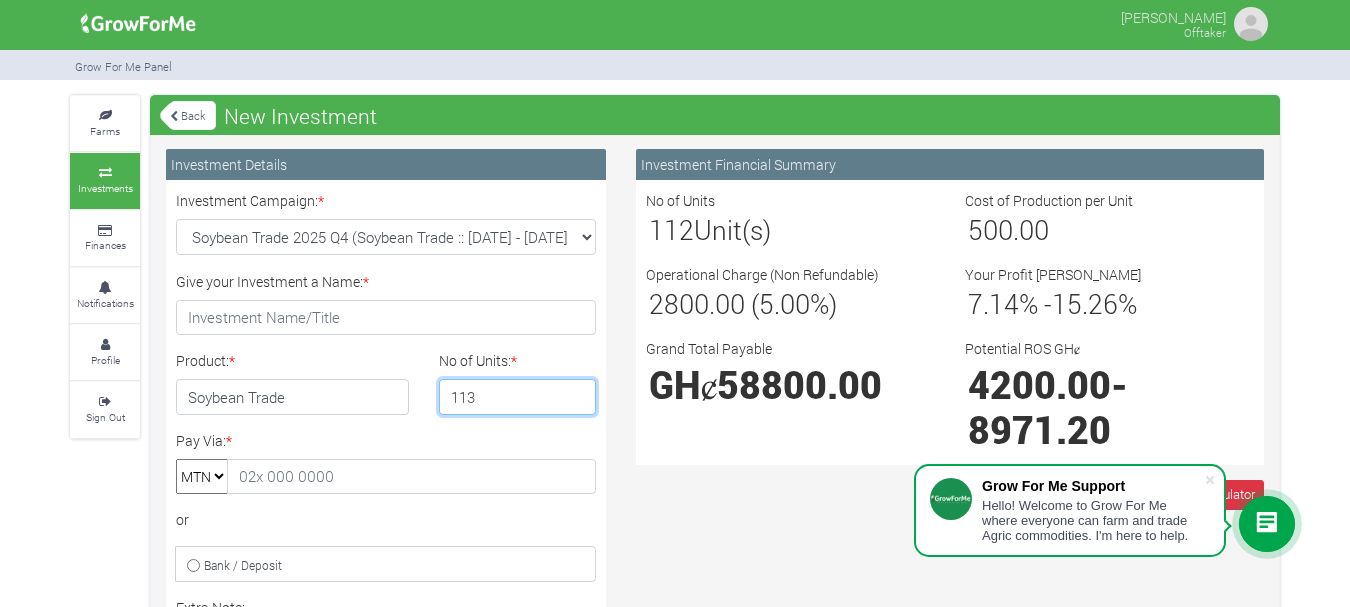 click on "113" at bounding box center (518, 397) 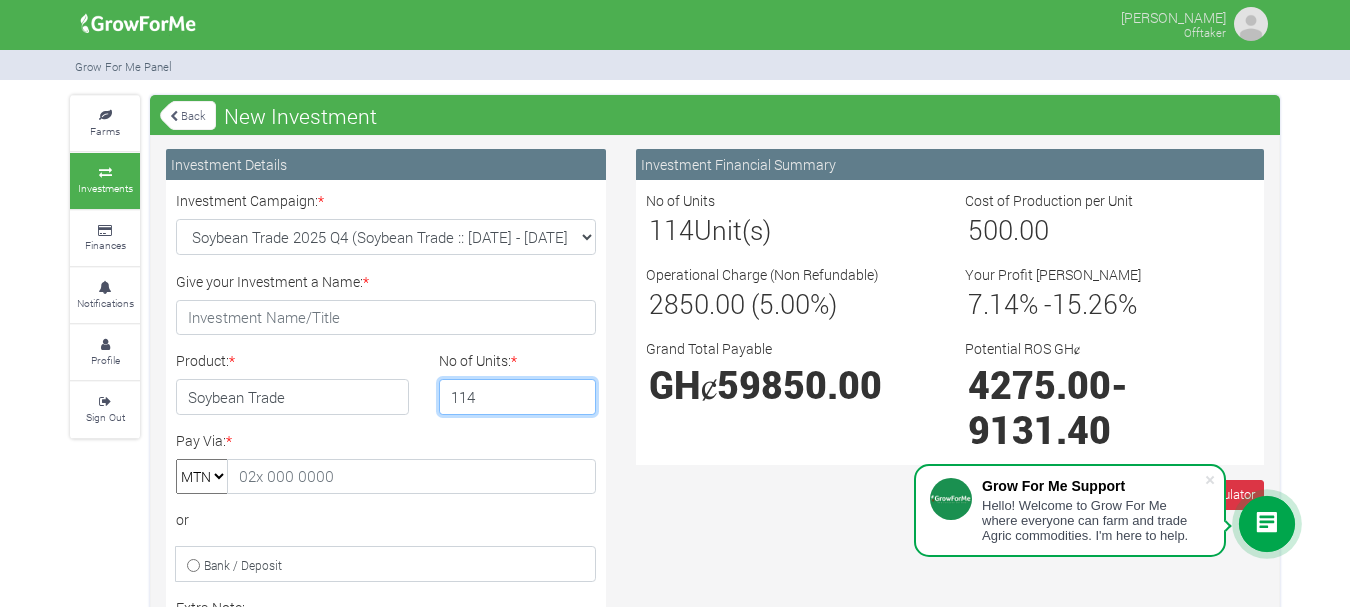 click on "114" at bounding box center [518, 397] 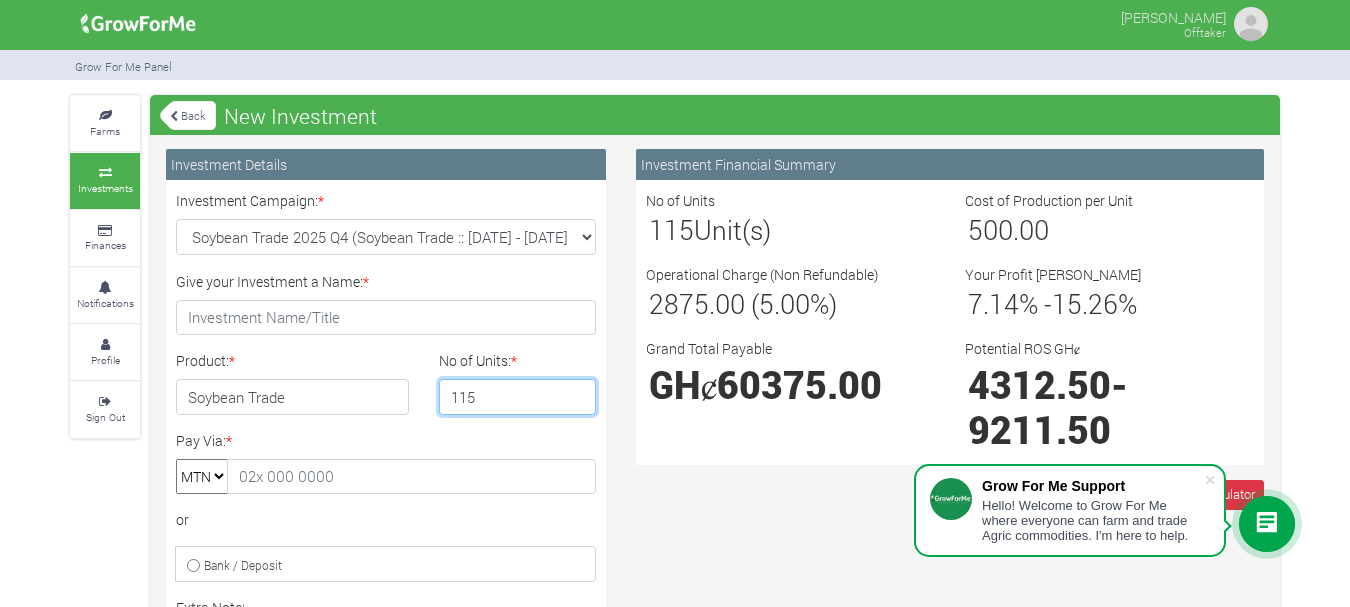 click on "115" at bounding box center [518, 397] 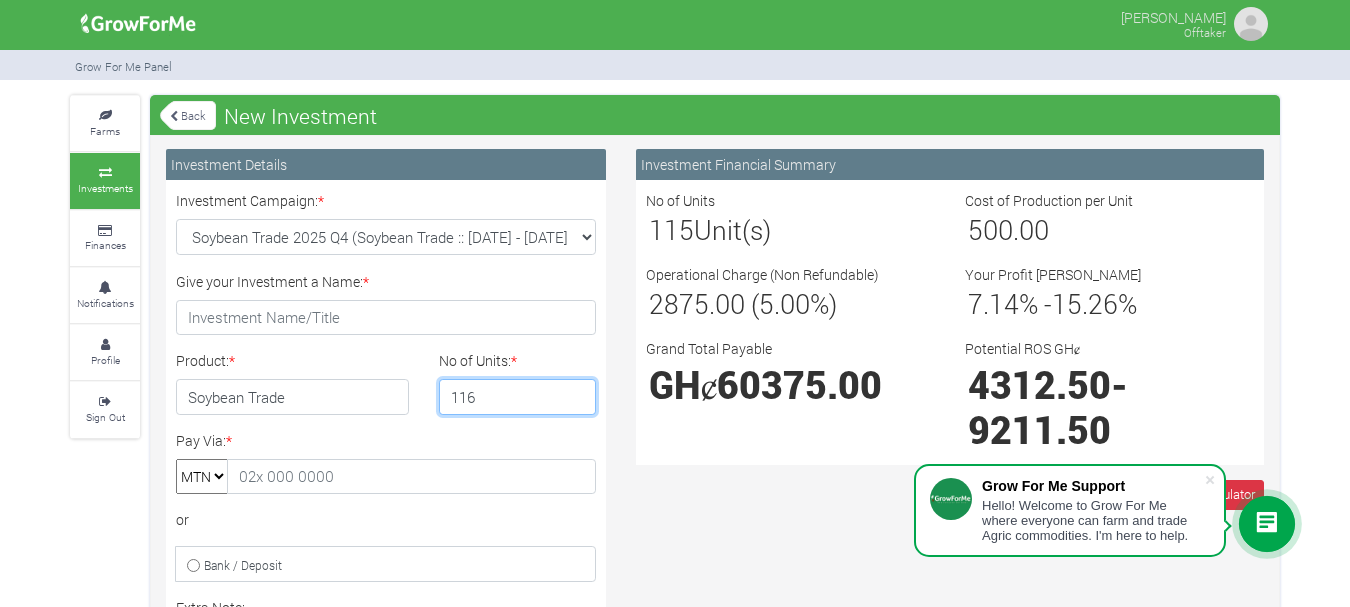 click on "116" at bounding box center [518, 397] 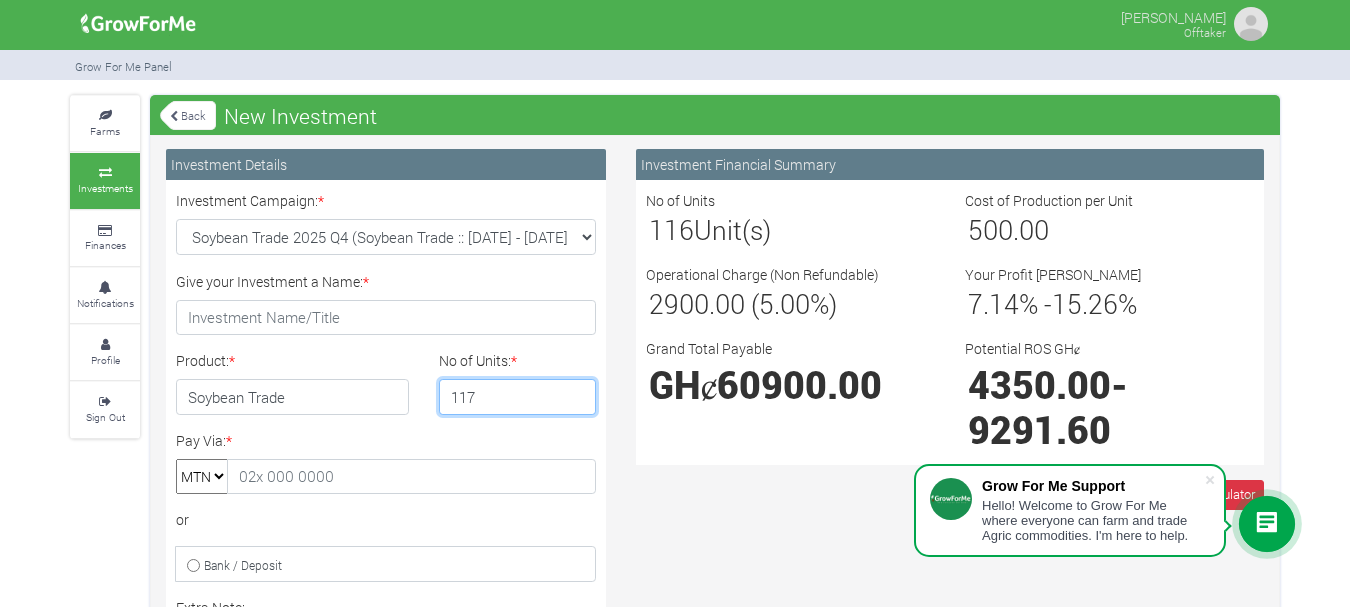 click on "117" at bounding box center (518, 397) 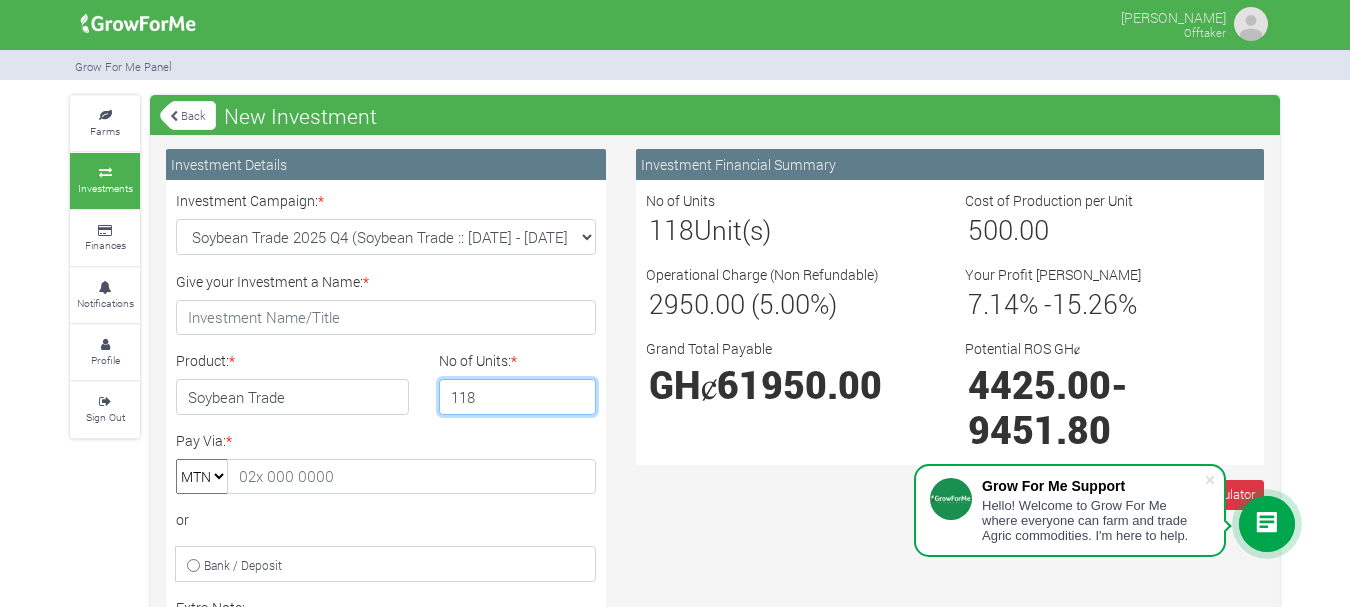 click on "118" at bounding box center (518, 397) 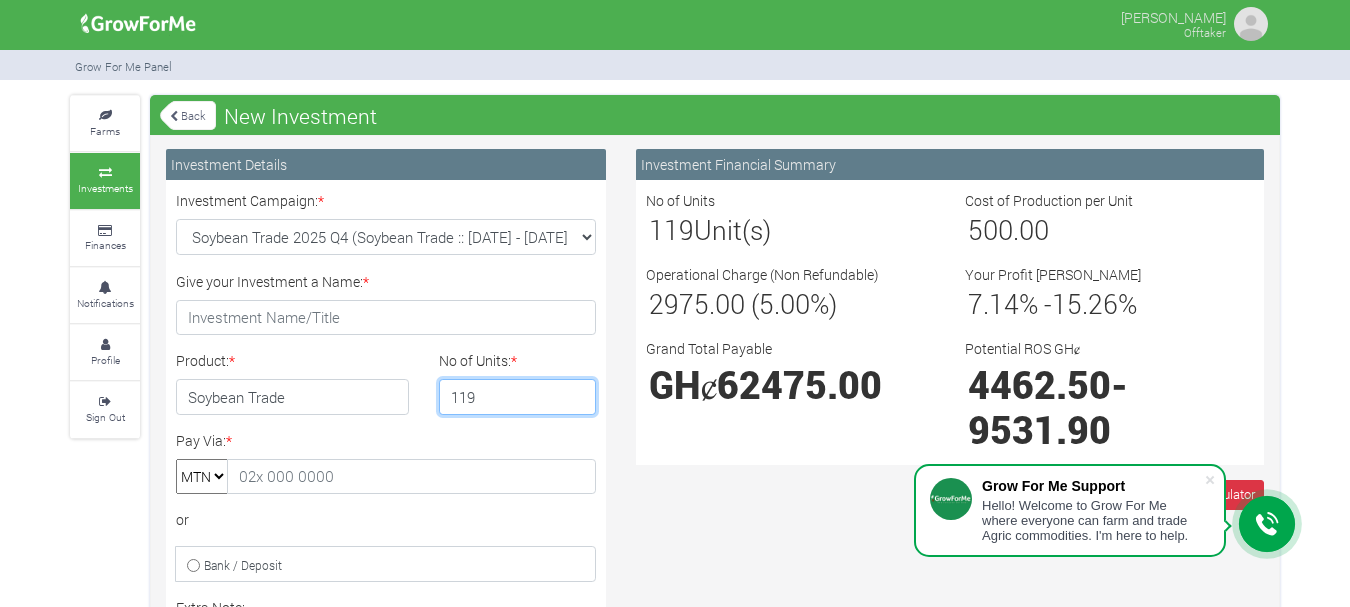 click on "119" at bounding box center [518, 397] 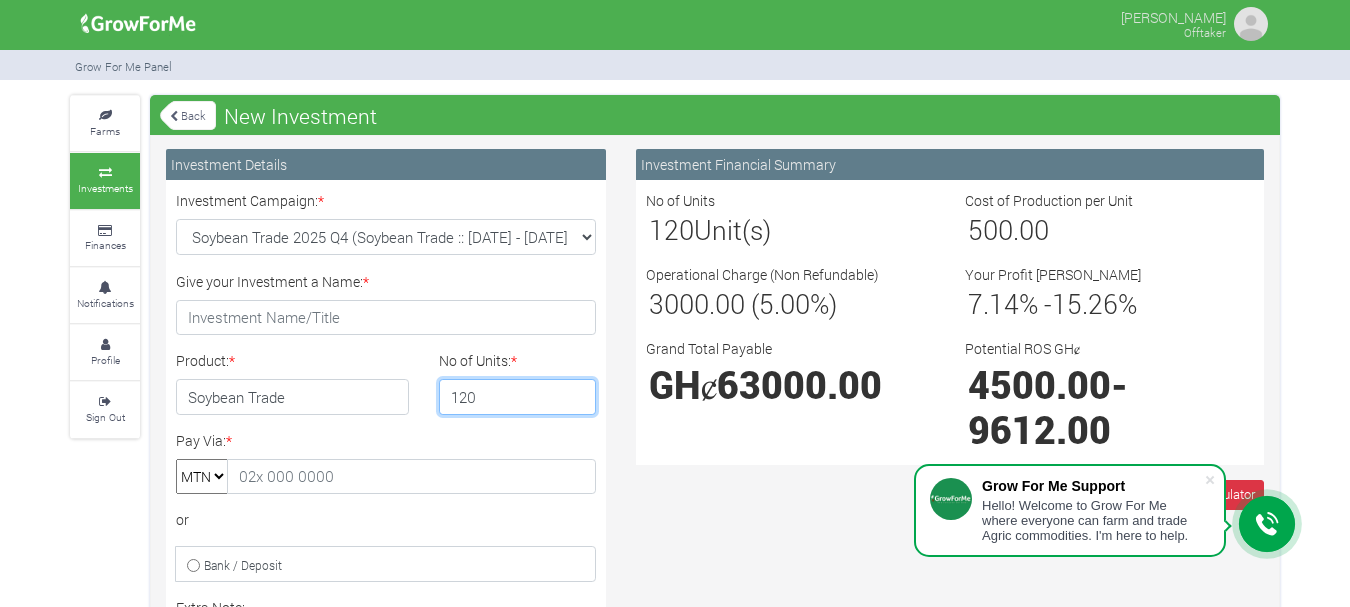 click on "120" at bounding box center (518, 397) 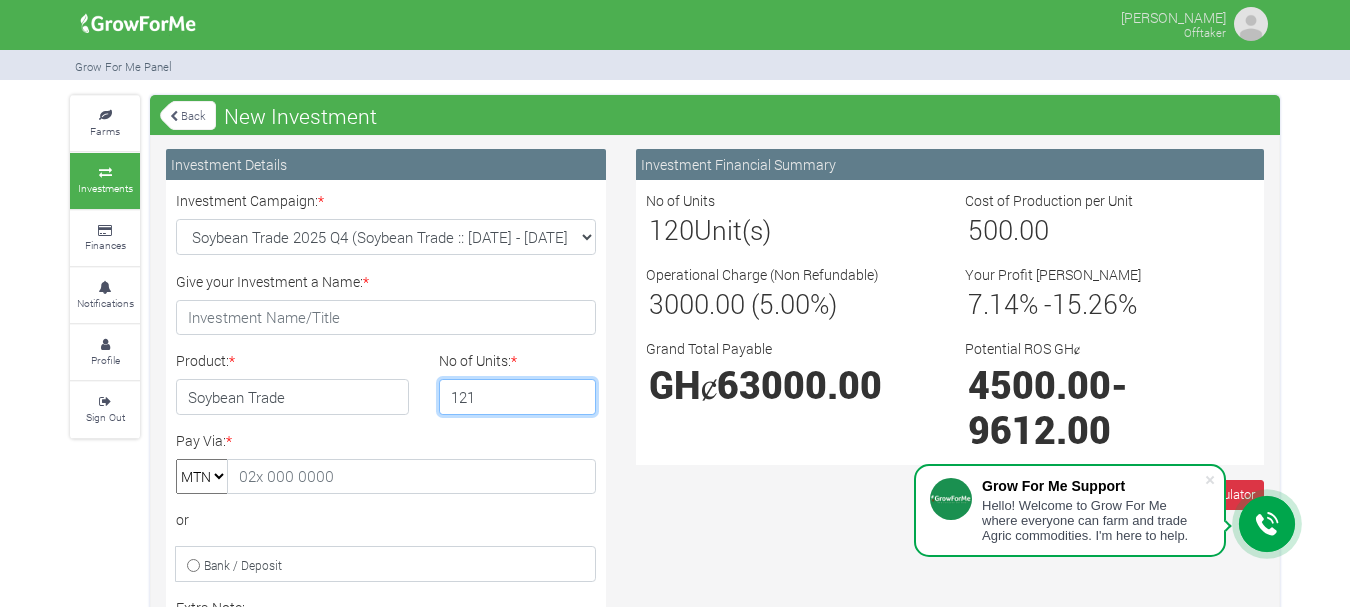 click on "121" at bounding box center [518, 397] 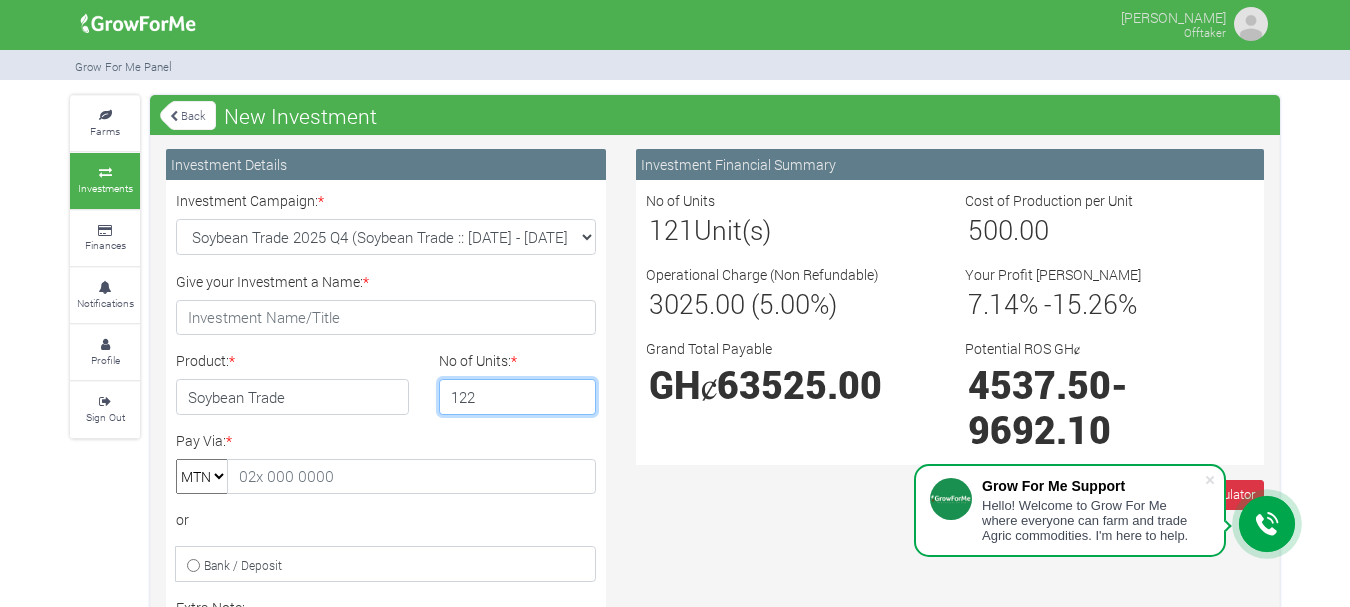 click on "122" at bounding box center (518, 397) 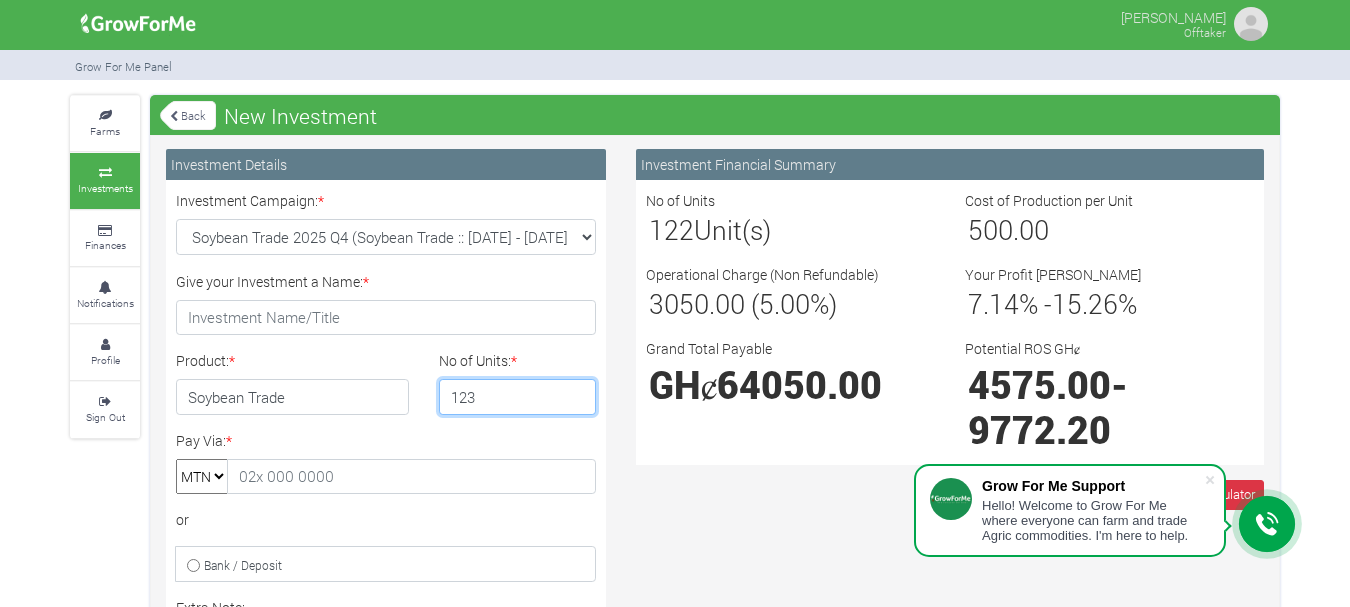 click on "123" at bounding box center [518, 397] 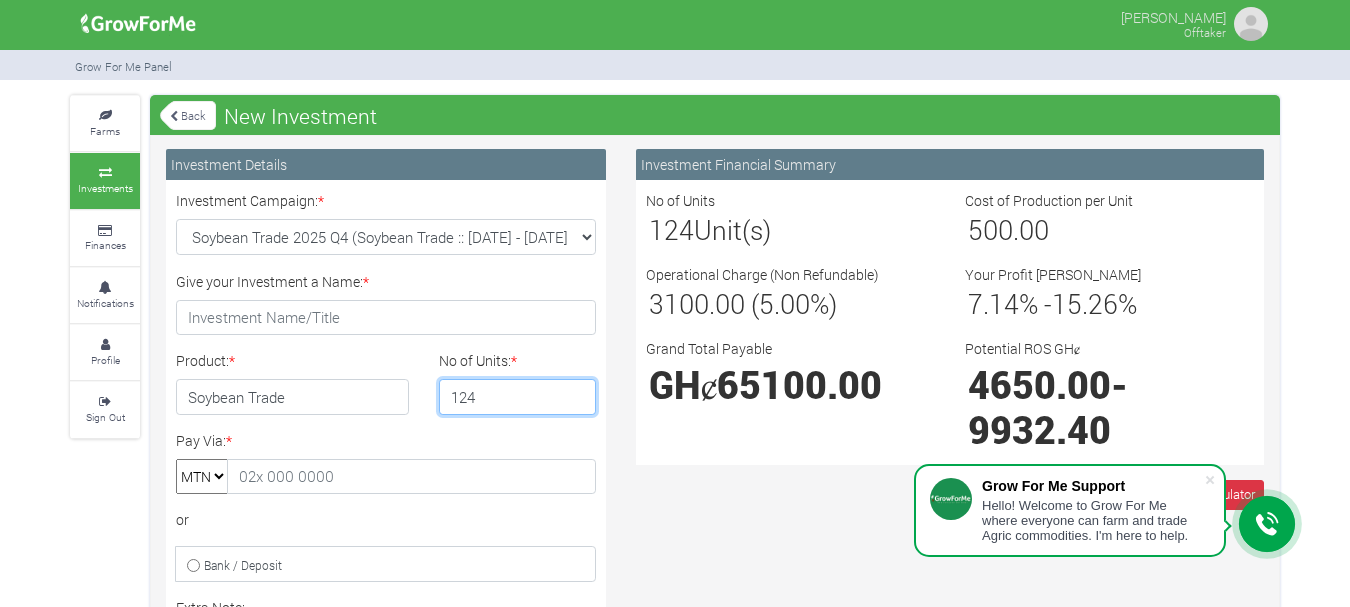 click on "124" at bounding box center (518, 397) 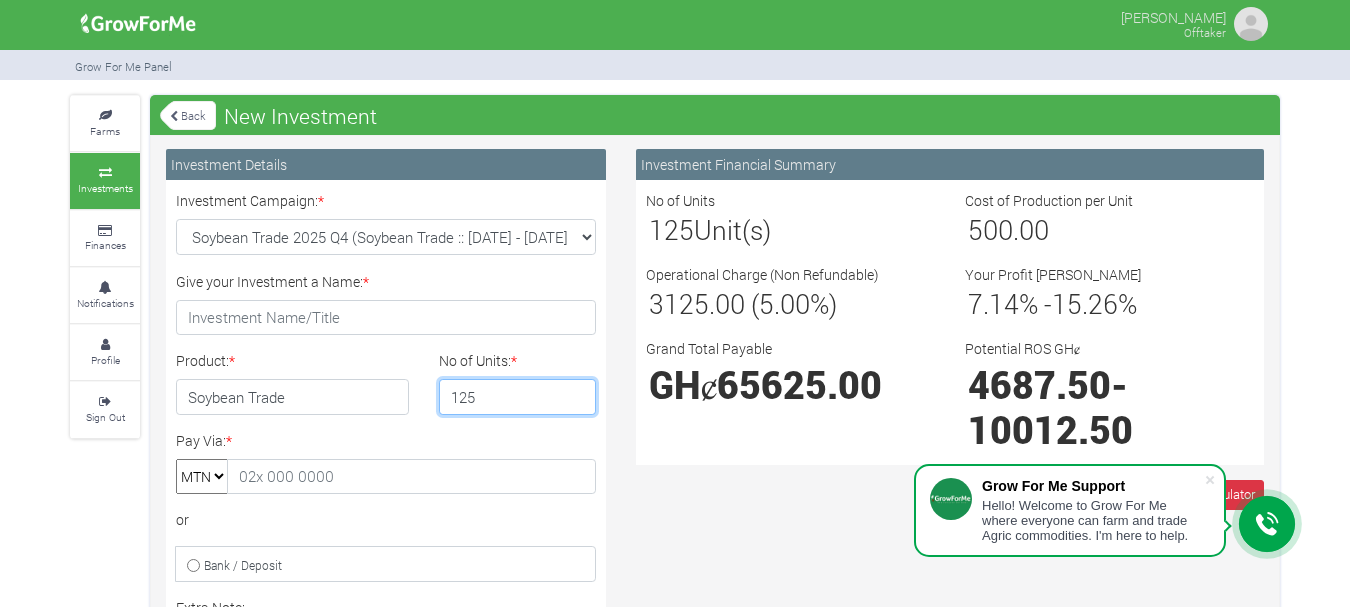 click on "125" at bounding box center [518, 397] 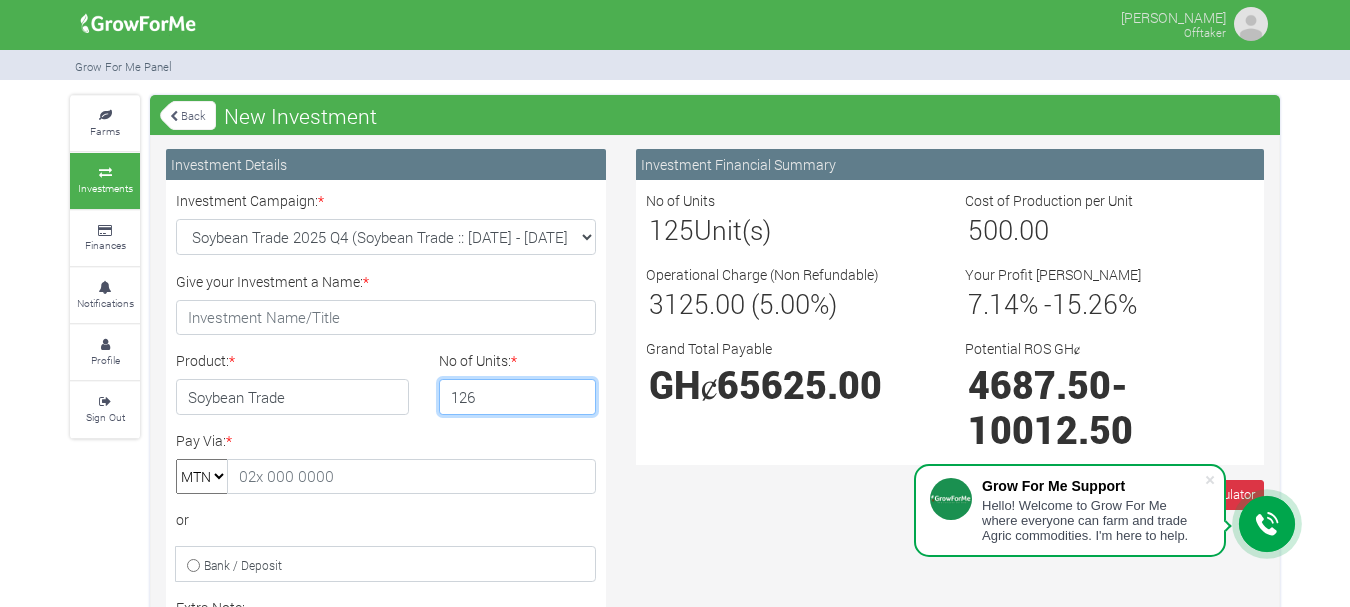 click on "126" at bounding box center (518, 397) 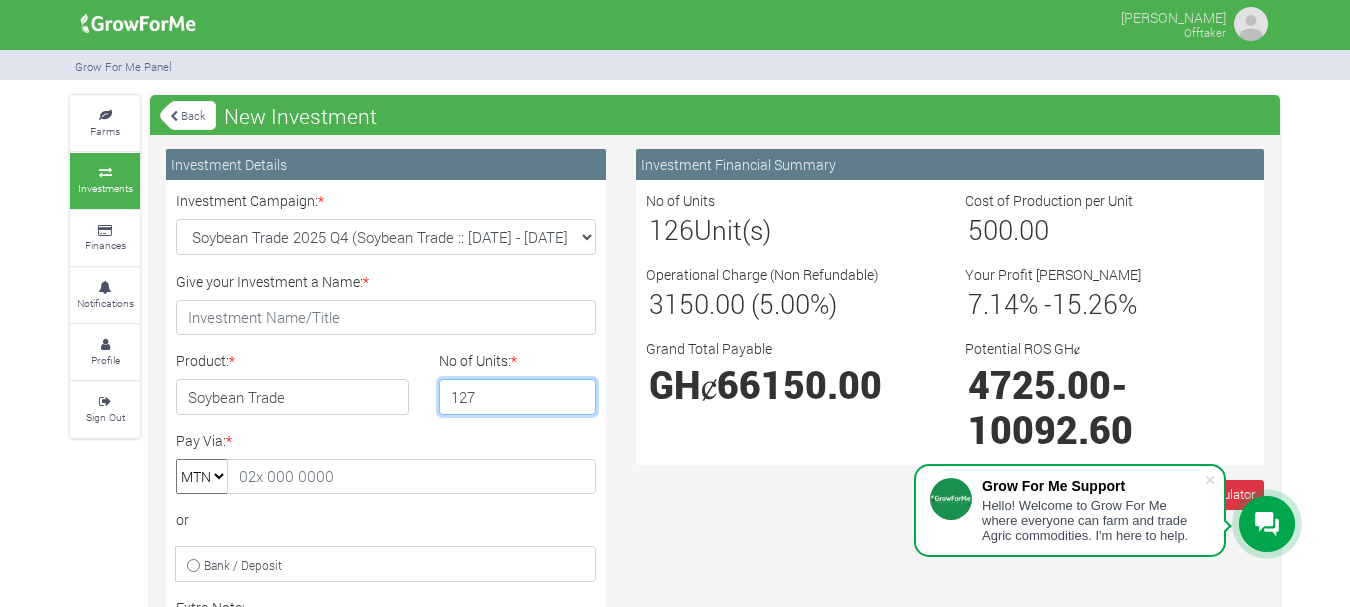 click on "127" at bounding box center (518, 397) 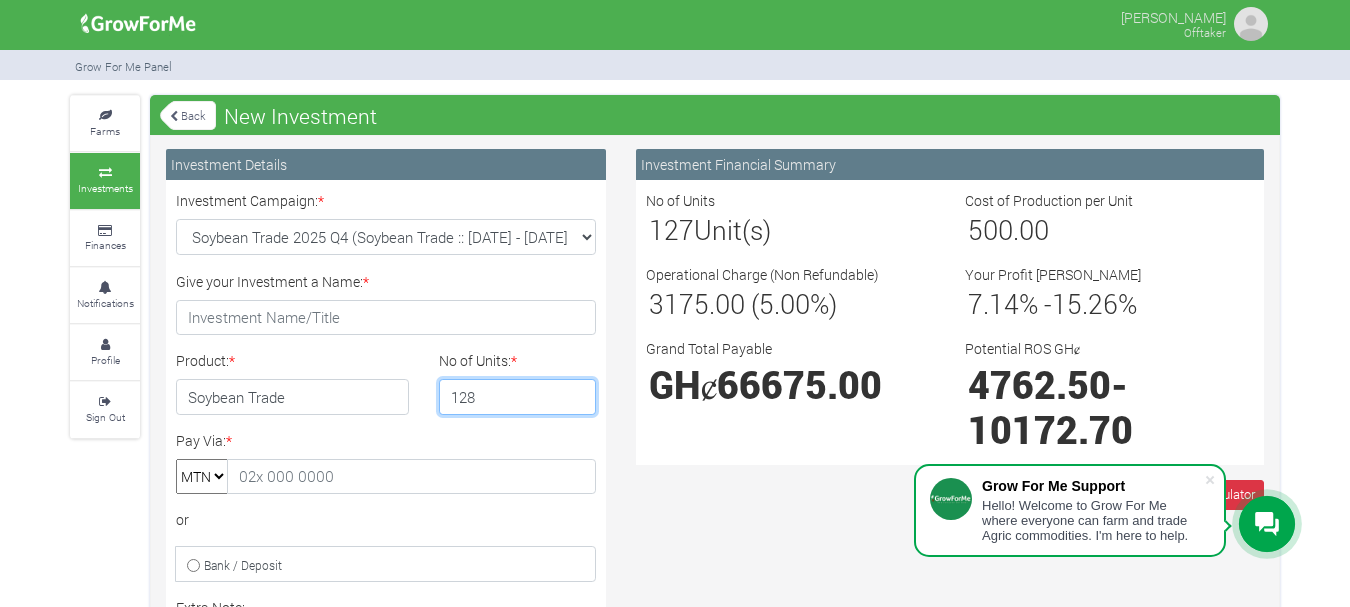 click on "128" at bounding box center [518, 397] 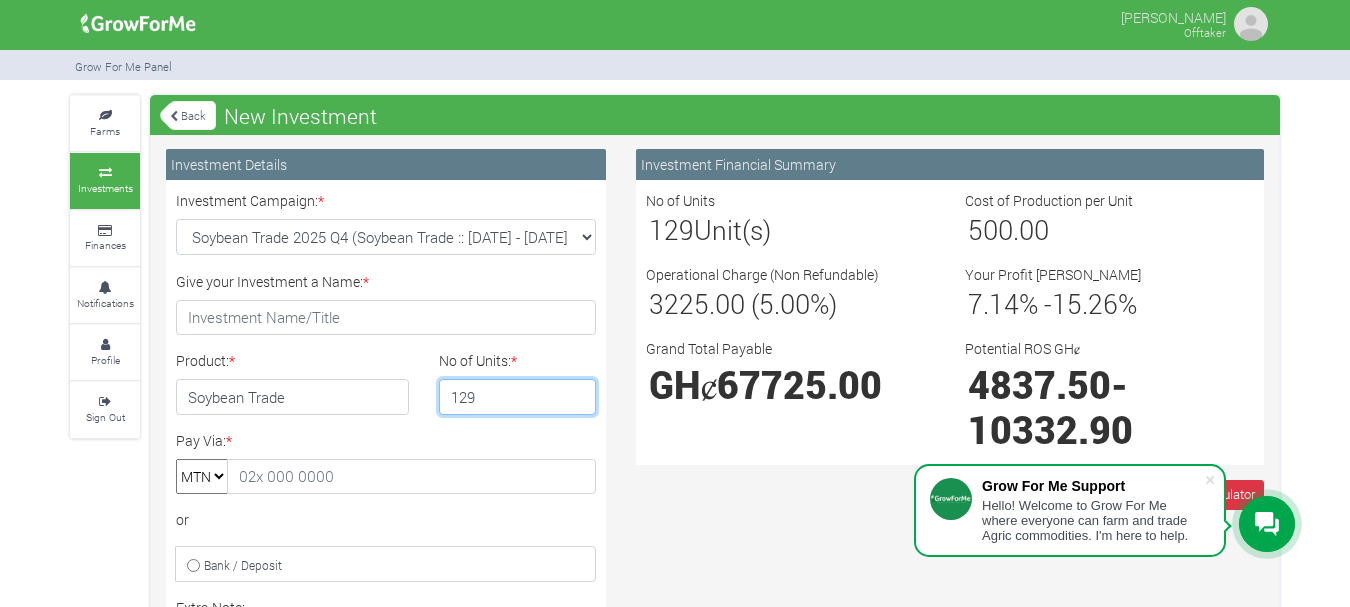 click on "129" at bounding box center (518, 397) 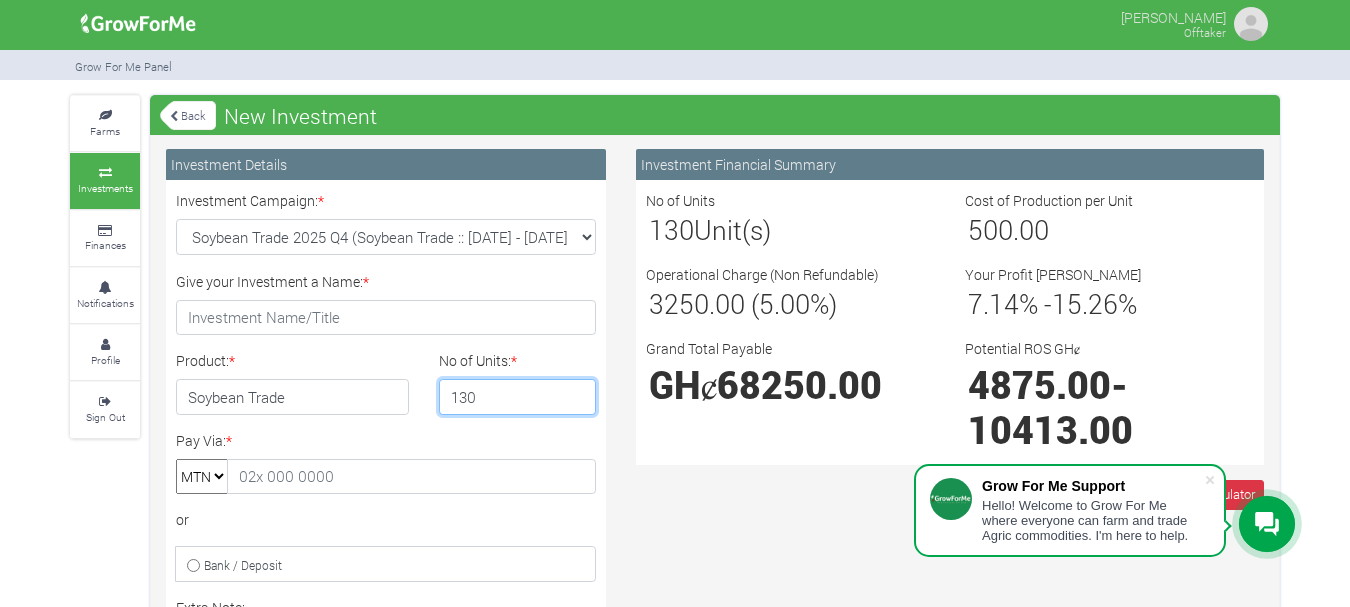 click on "130" at bounding box center [518, 397] 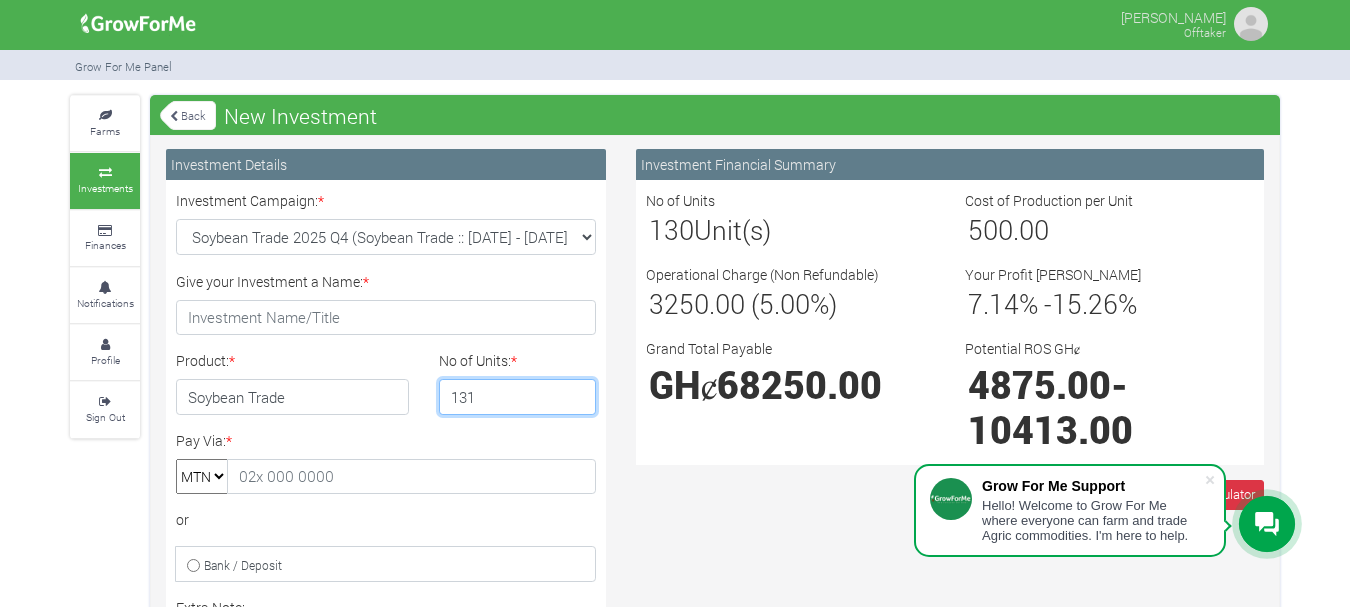 click on "131" at bounding box center [518, 397] 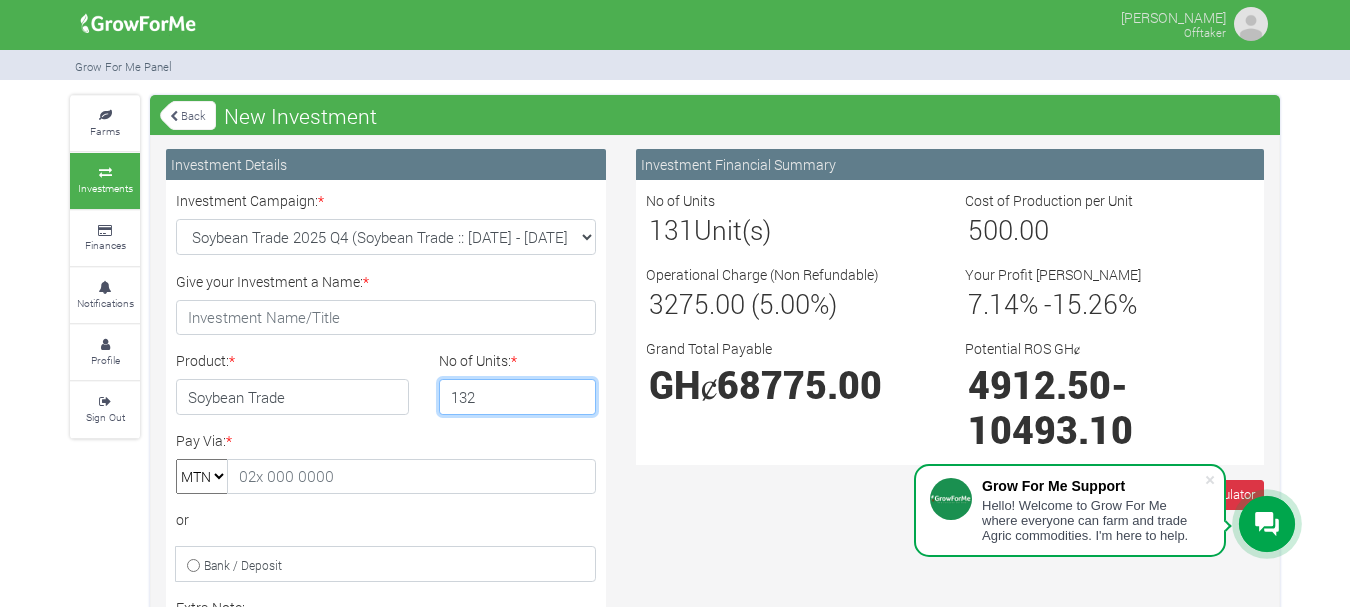 click on "132" at bounding box center (518, 397) 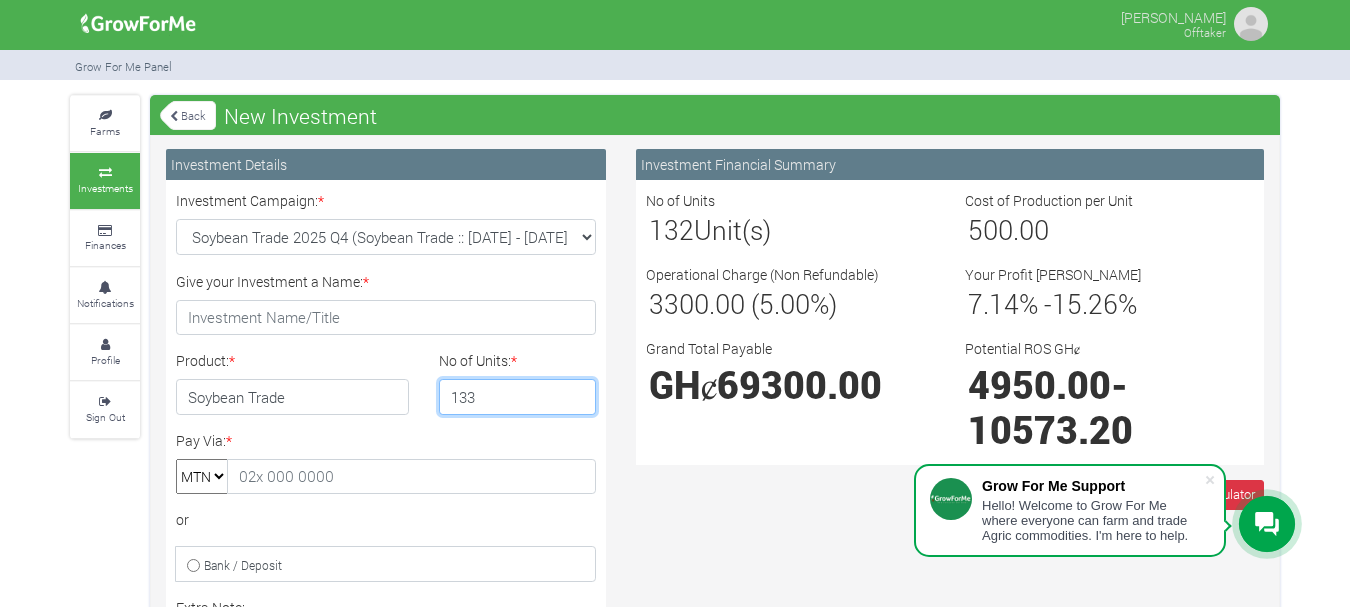 click on "133" at bounding box center [518, 397] 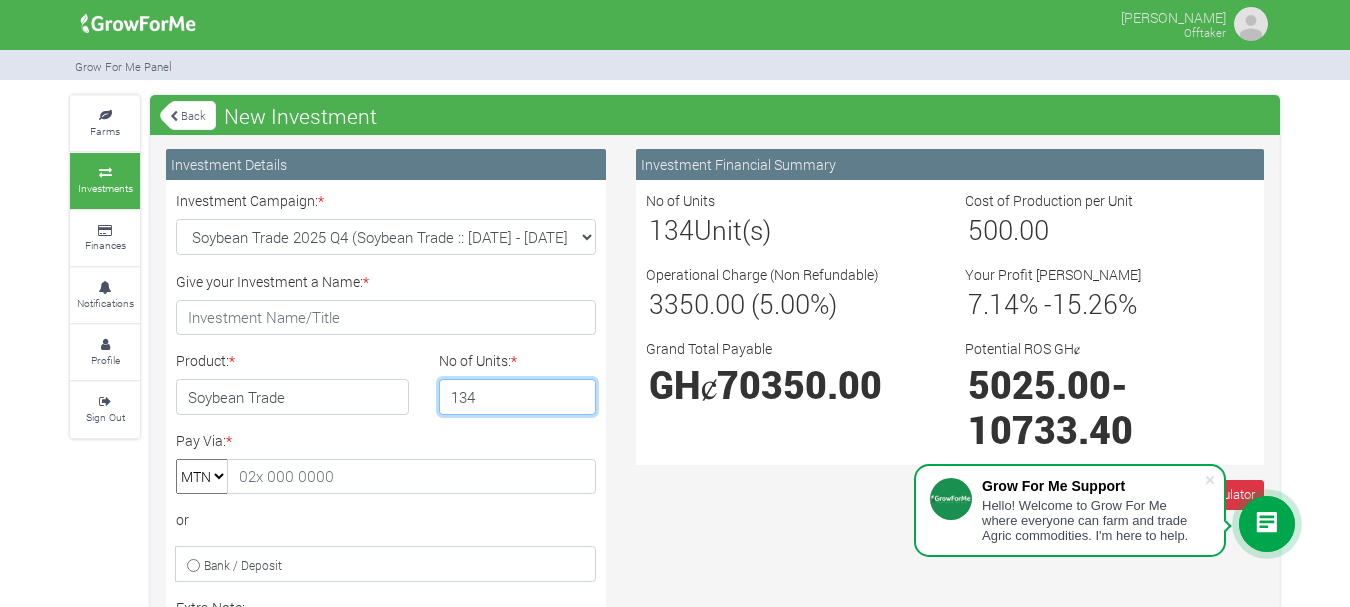 click on "134" at bounding box center [518, 397] 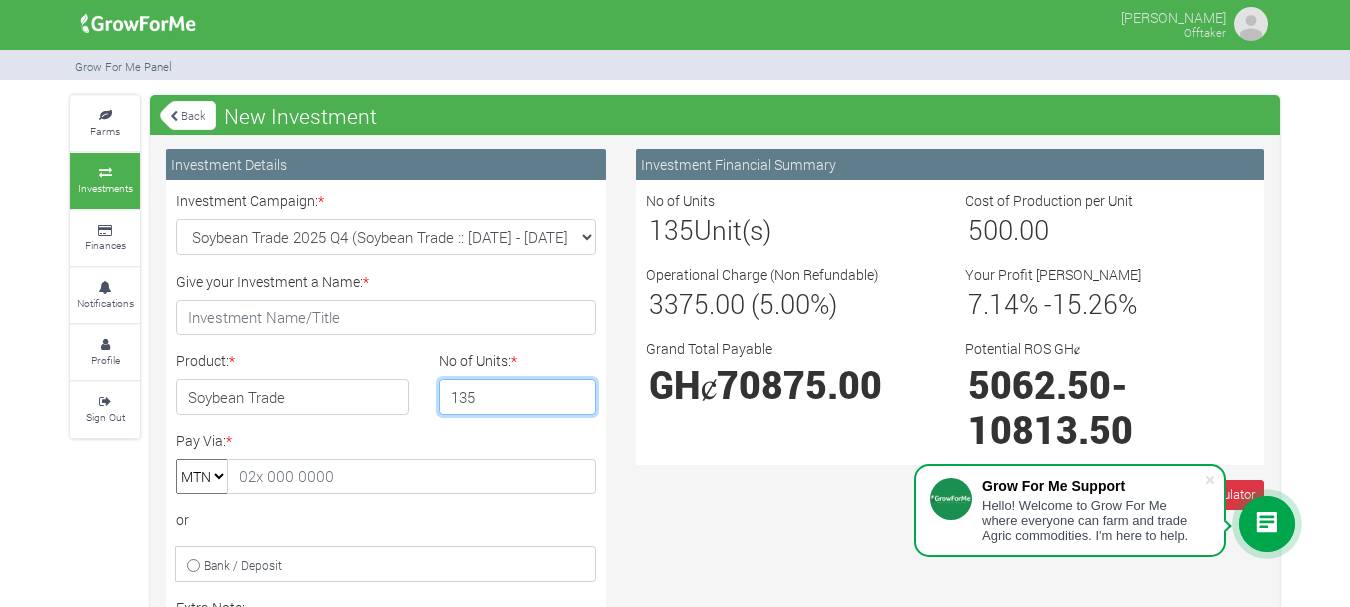 click on "135" at bounding box center [518, 397] 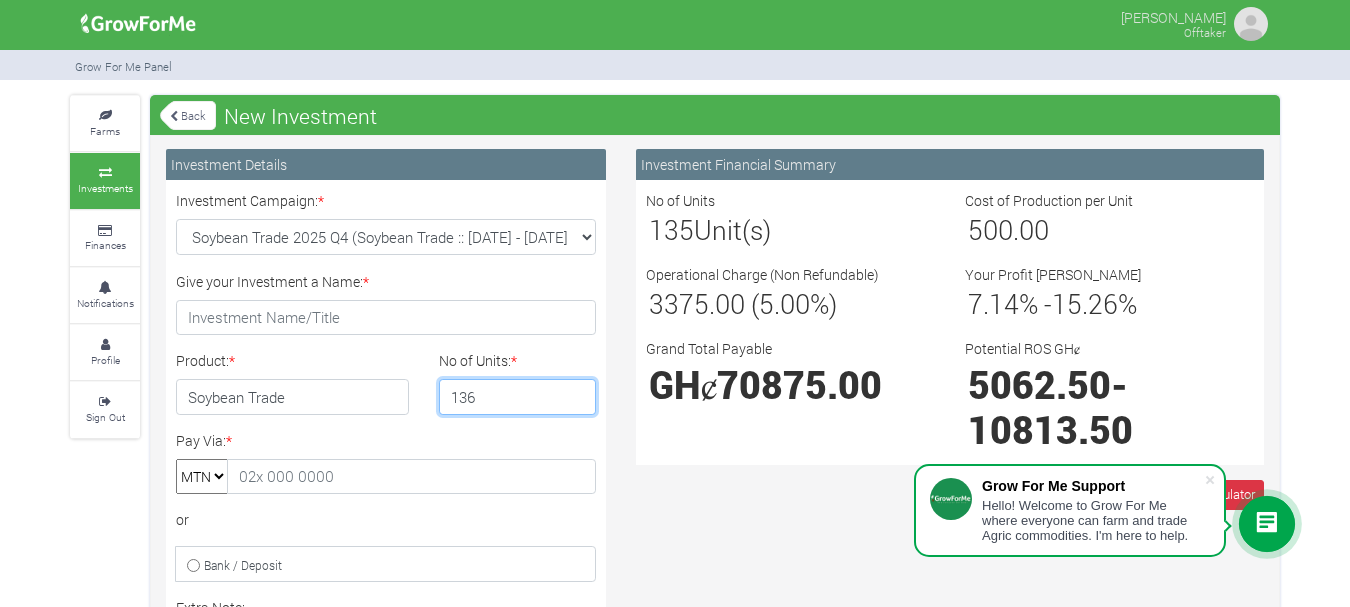 click on "136" at bounding box center (518, 397) 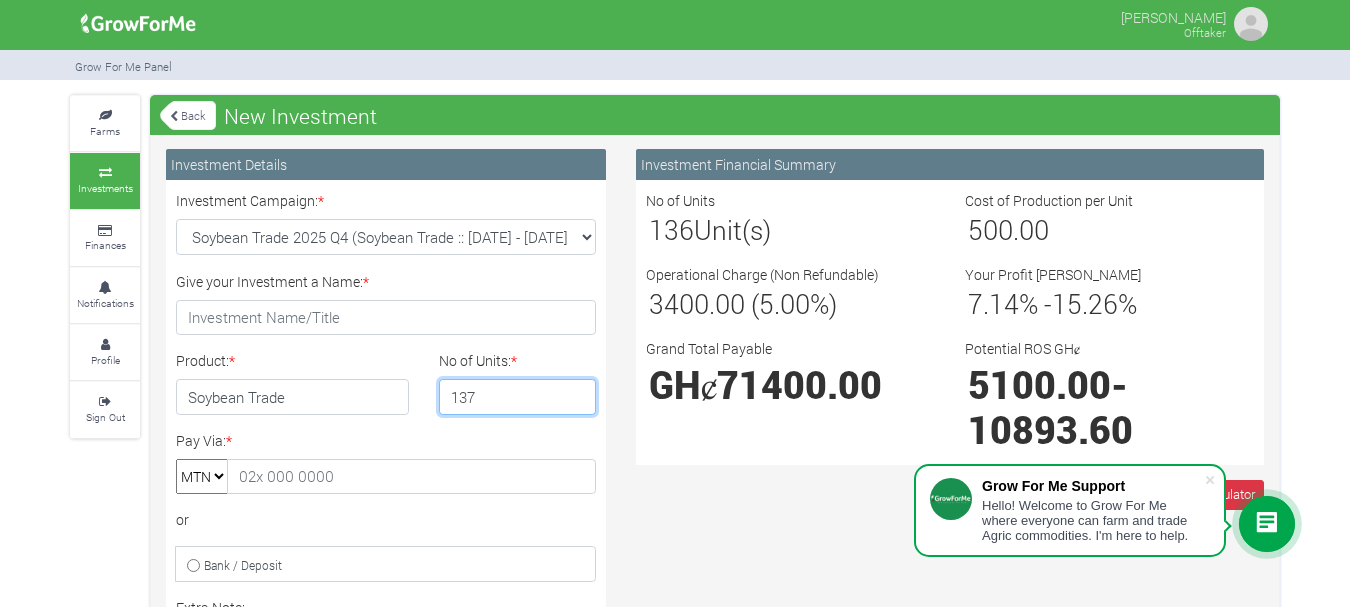 click on "137" at bounding box center (518, 397) 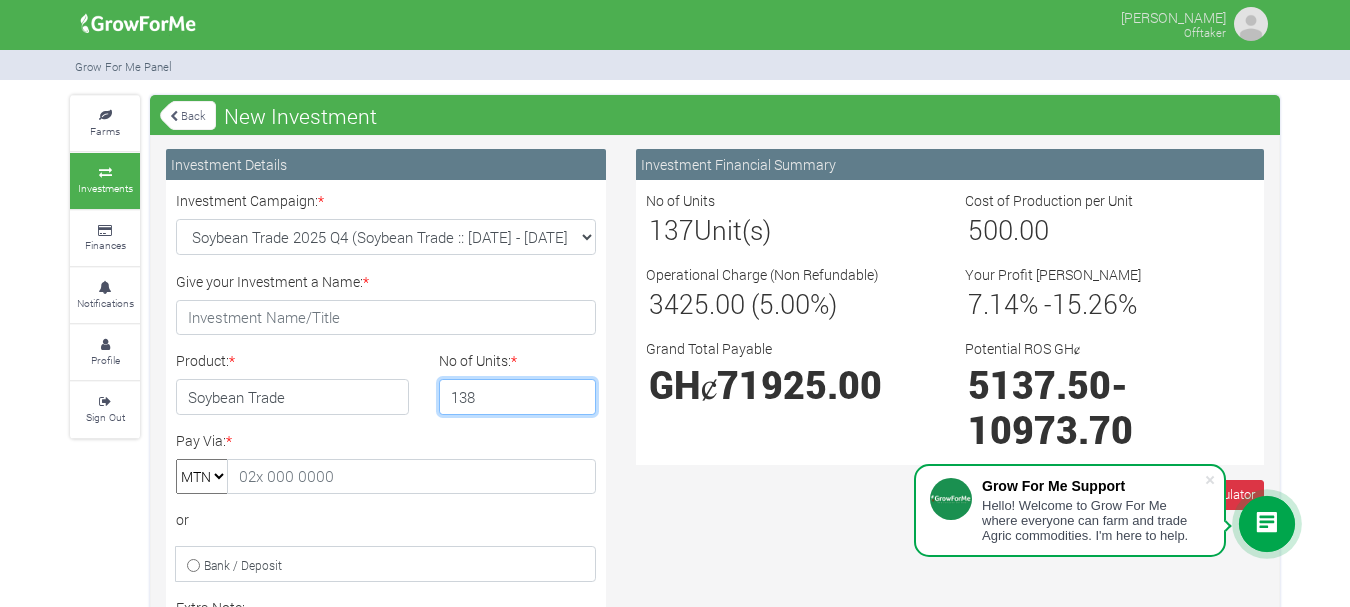 click on "138" at bounding box center (518, 397) 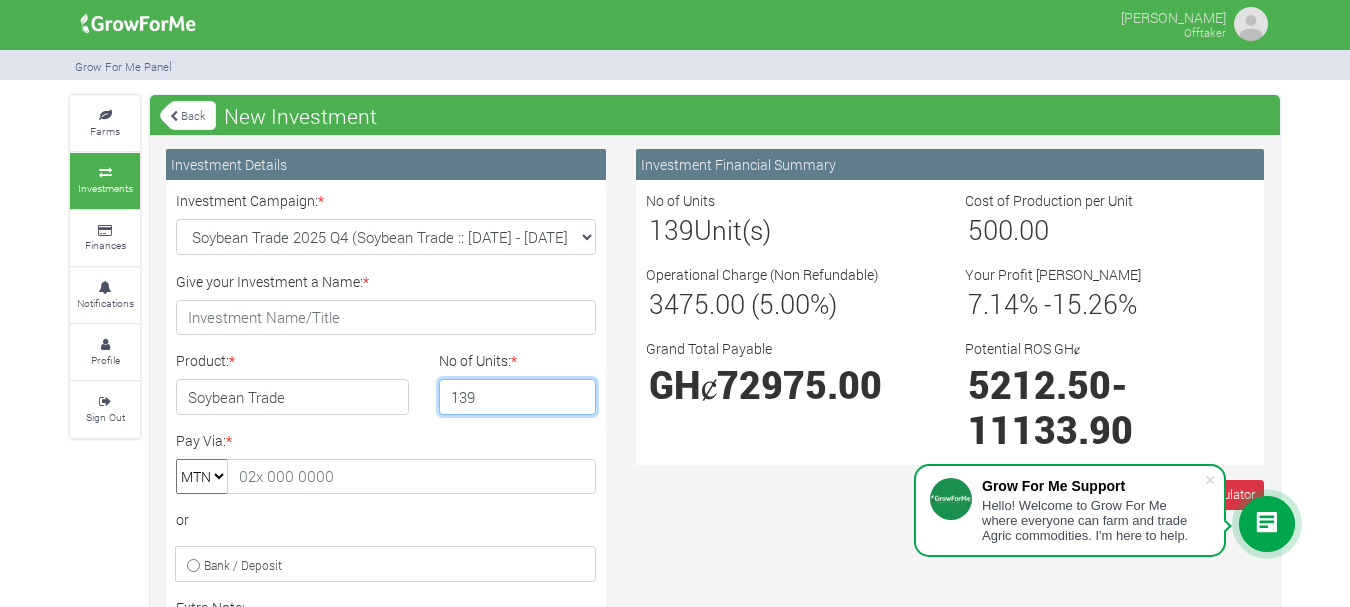 click on "139" at bounding box center (518, 397) 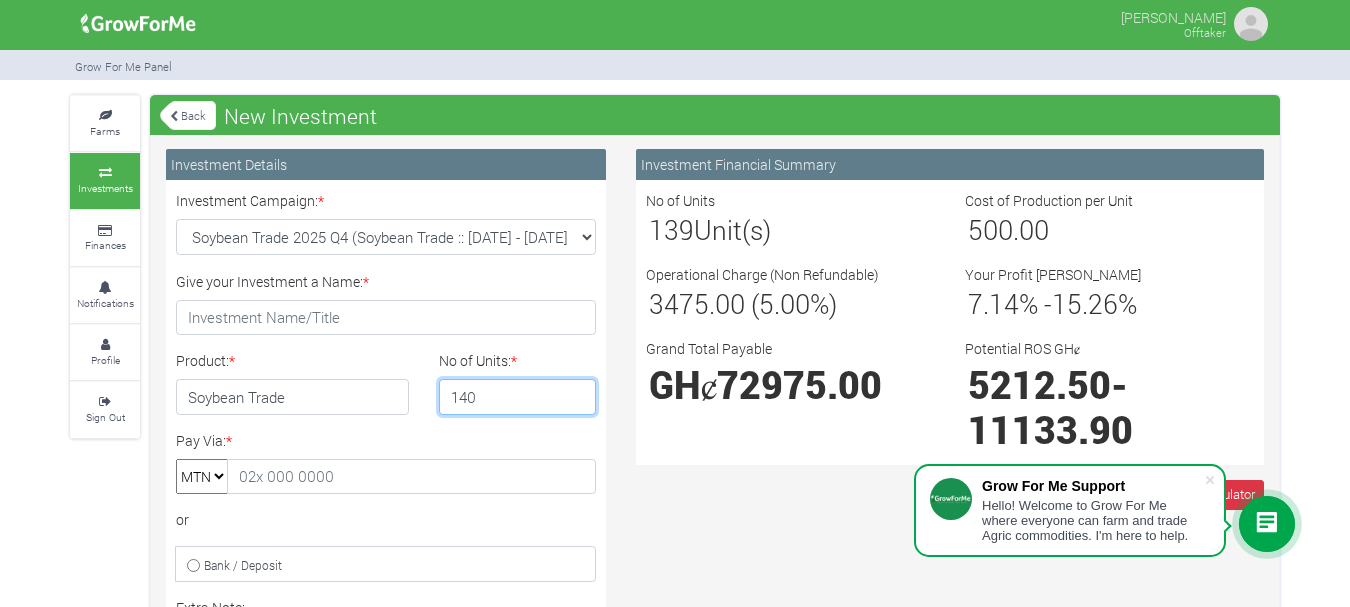 click on "140" at bounding box center (518, 397) 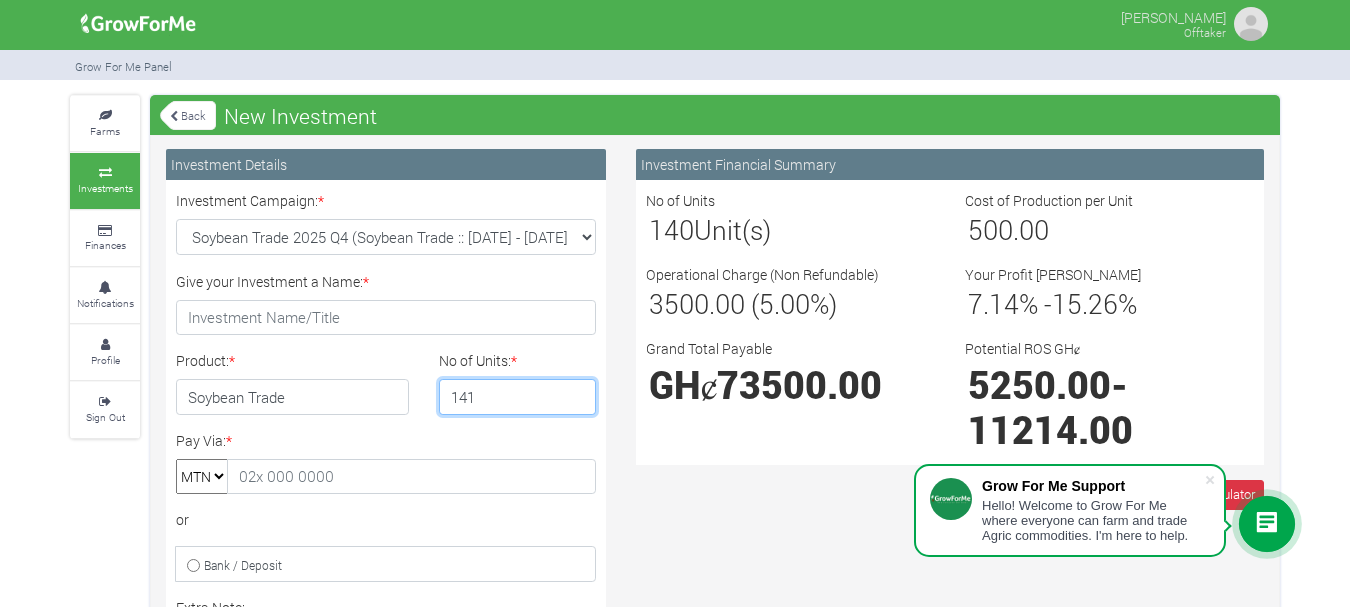 click on "141" at bounding box center [518, 397] 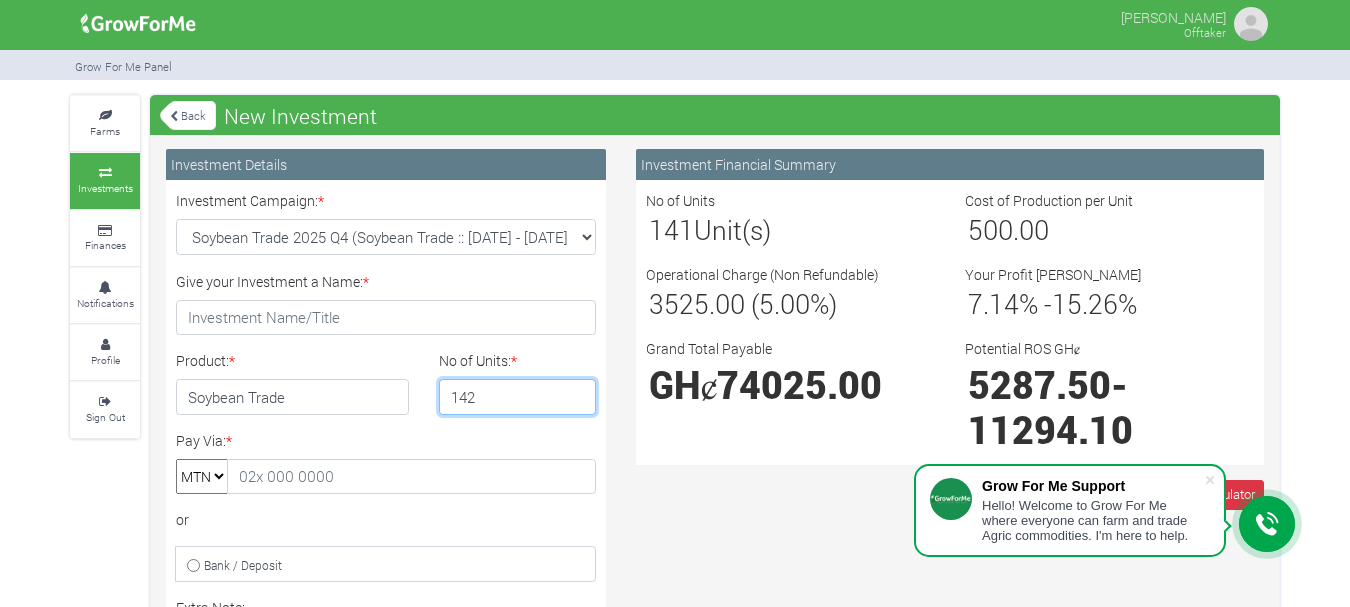 click on "142" at bounding box center (518, 397) 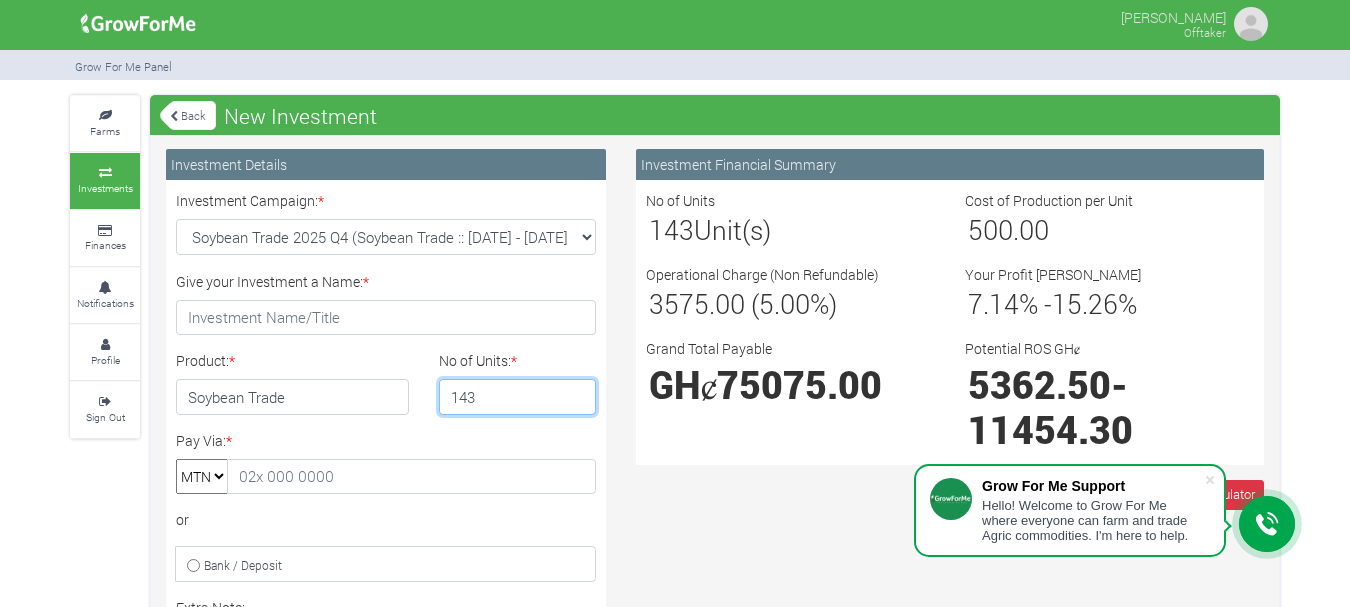 click on "143" at bounding box center (518, 397) 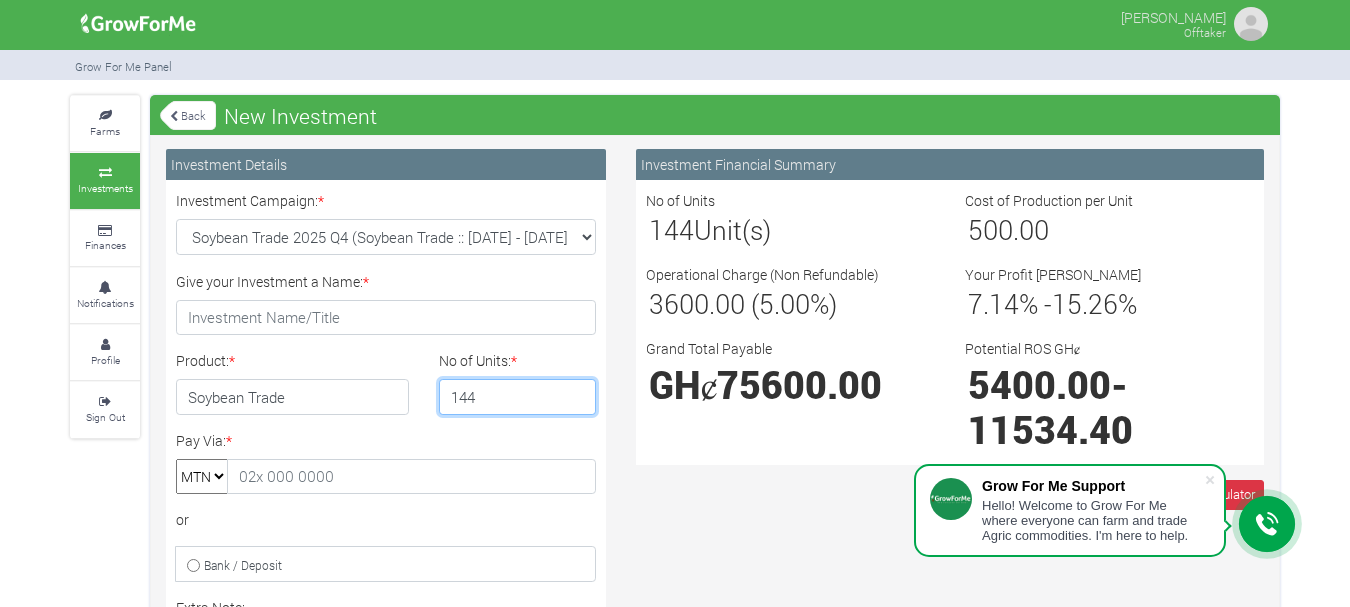 click on "144" at bounding box center (518, 397) 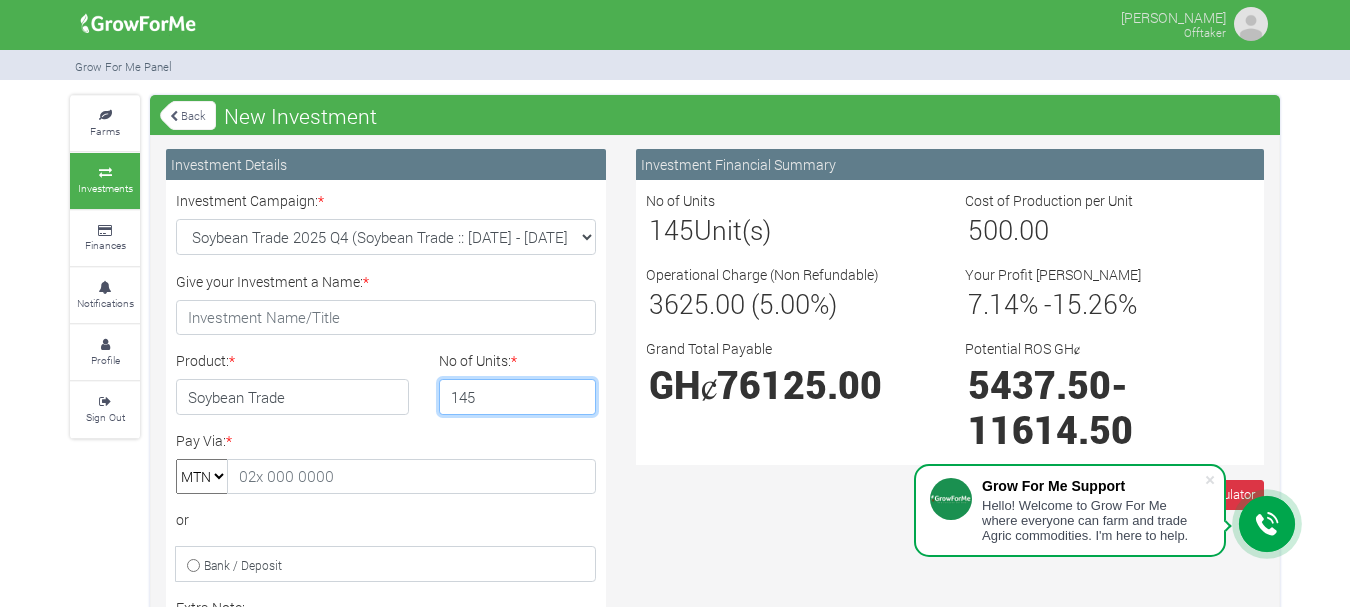 click on "145" at bounding box center [518, 397] 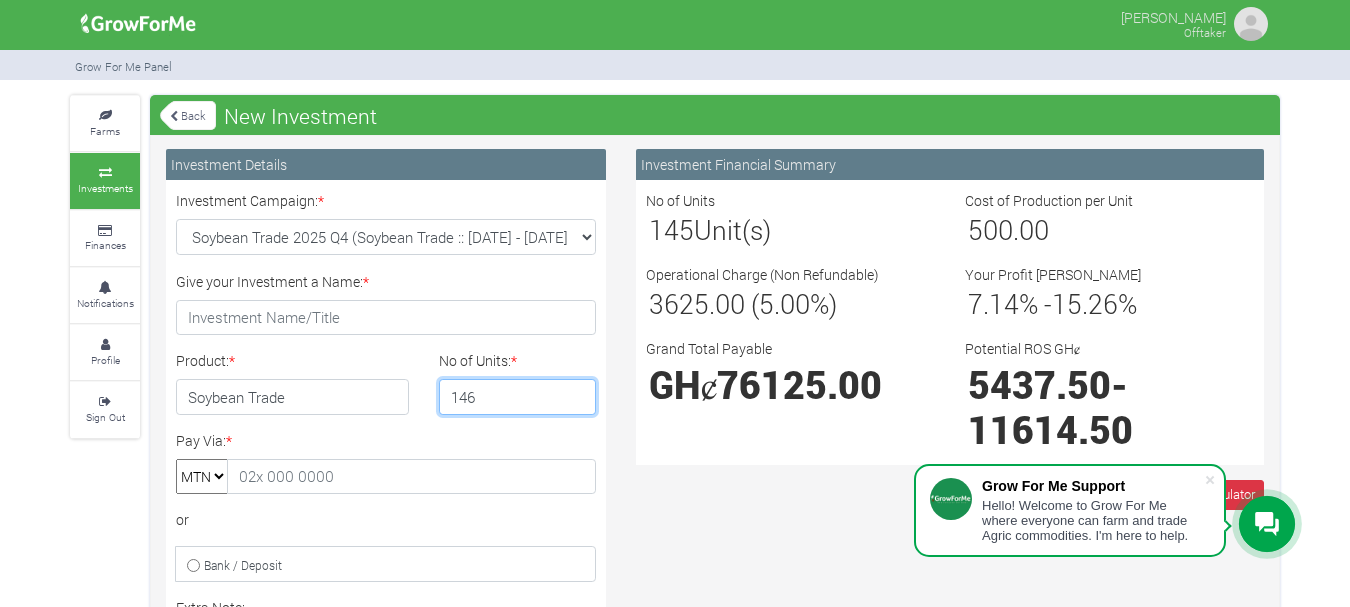 click on "146" at bounding box center [518, 397] 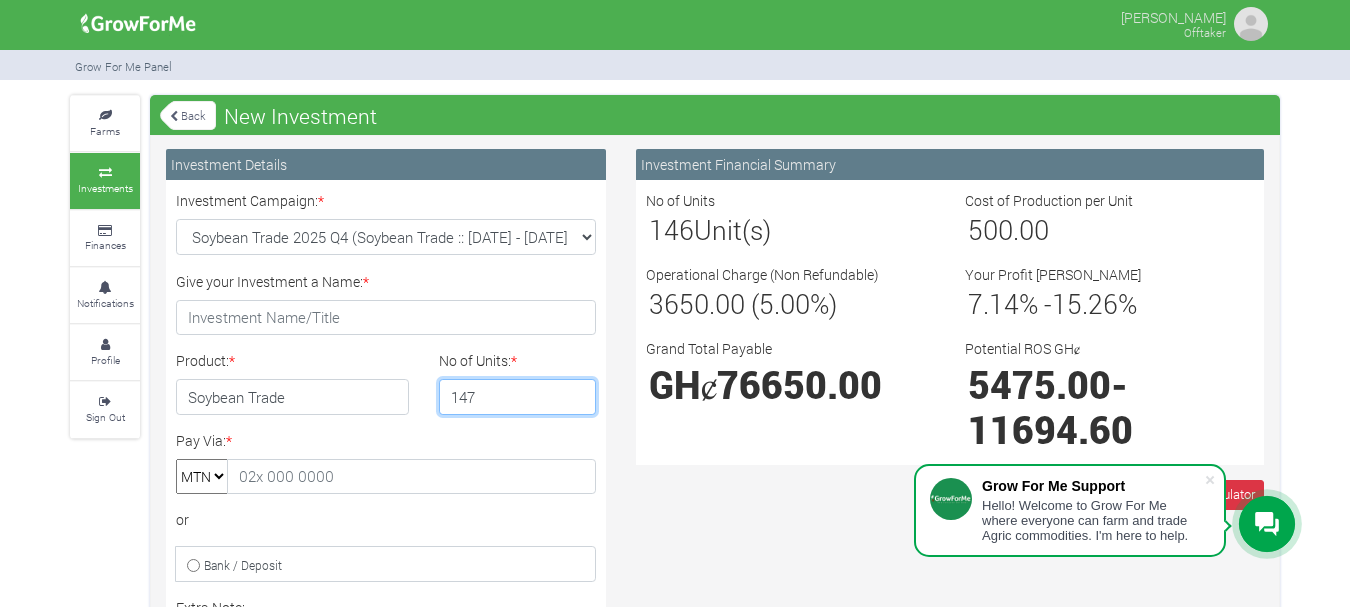 click on "147" at bounding box center (518, 397) 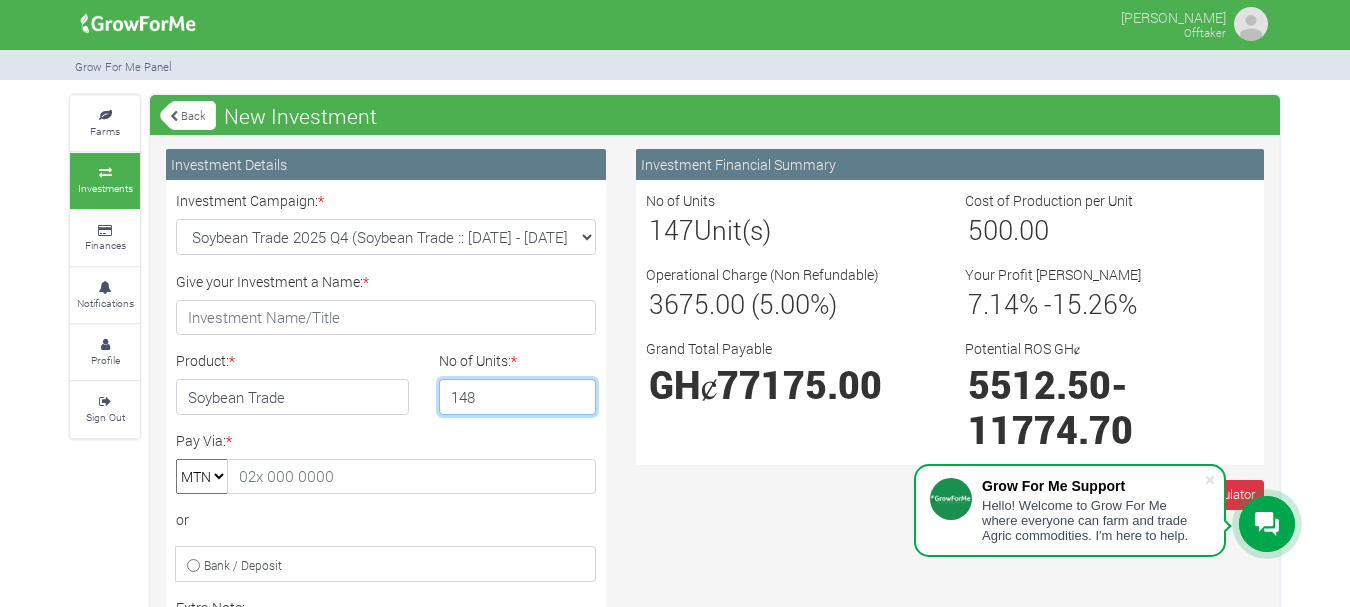 click on "148" at bounding box center [518, 397] 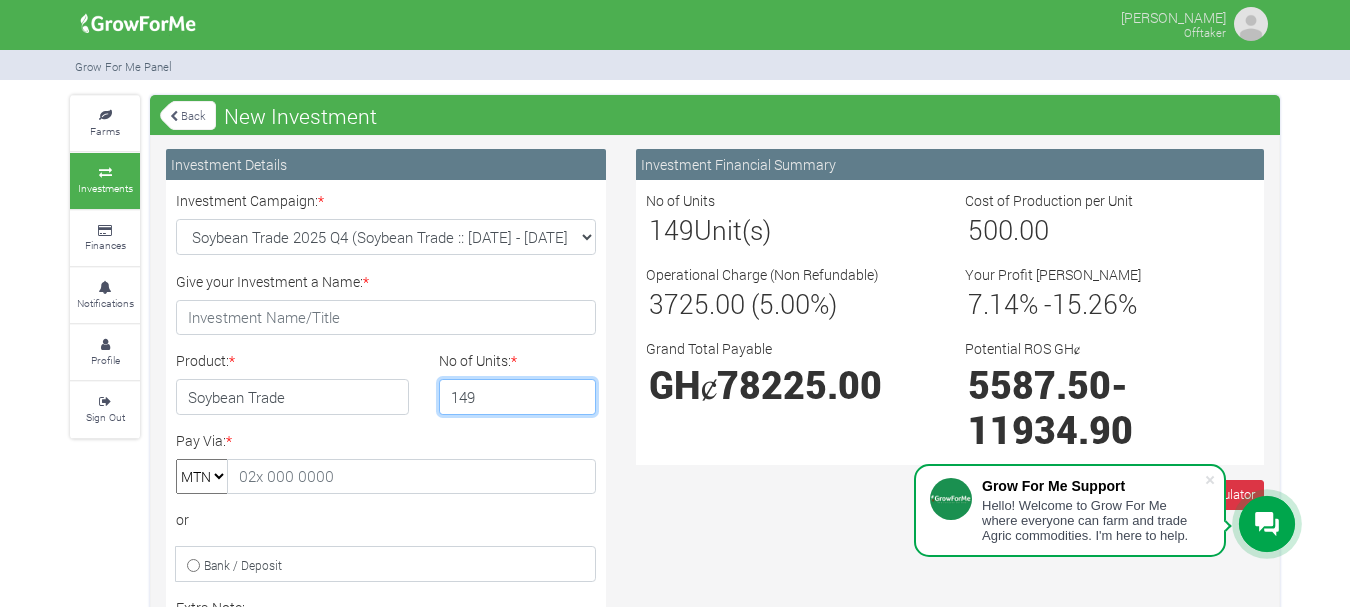 click on "149" at bounding box center [518, 397] 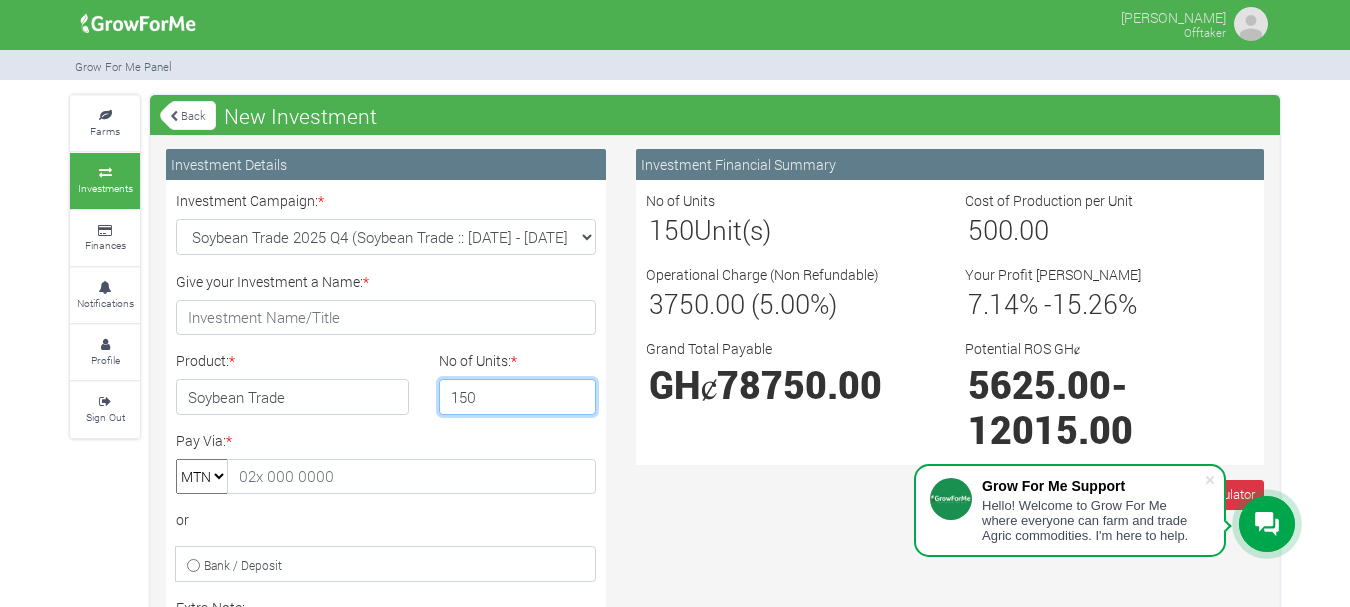 click on "150" at bounding box center [518, 397] 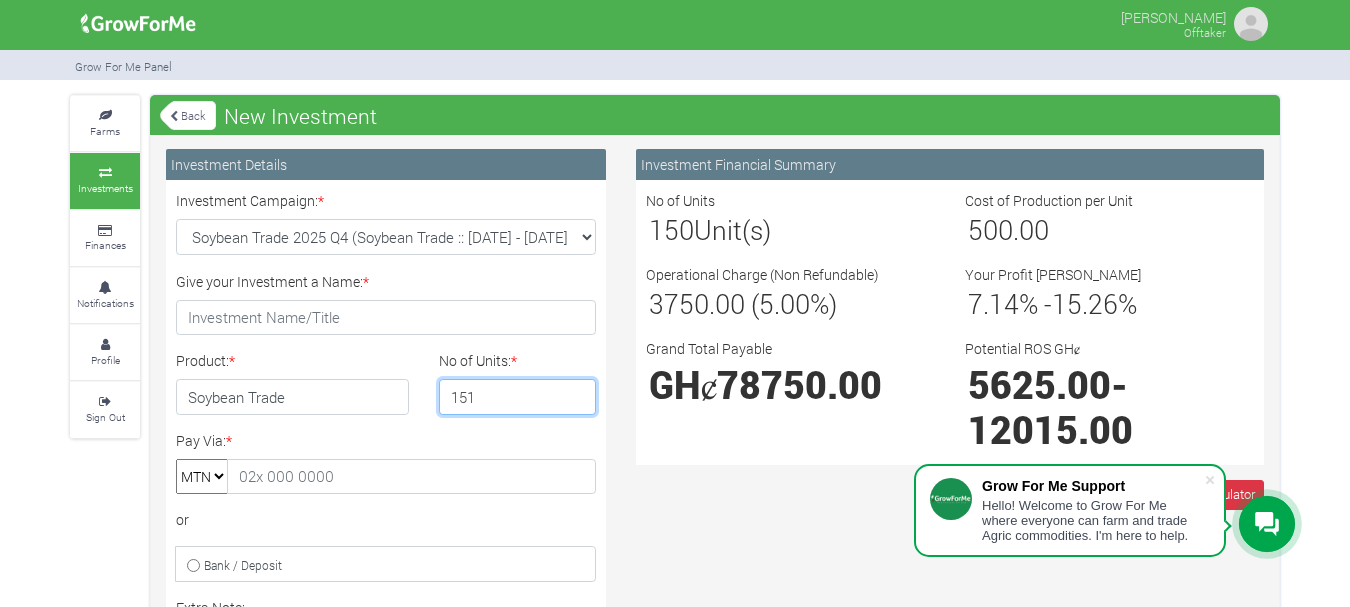 click on "151" at bounding box center (518, 397) 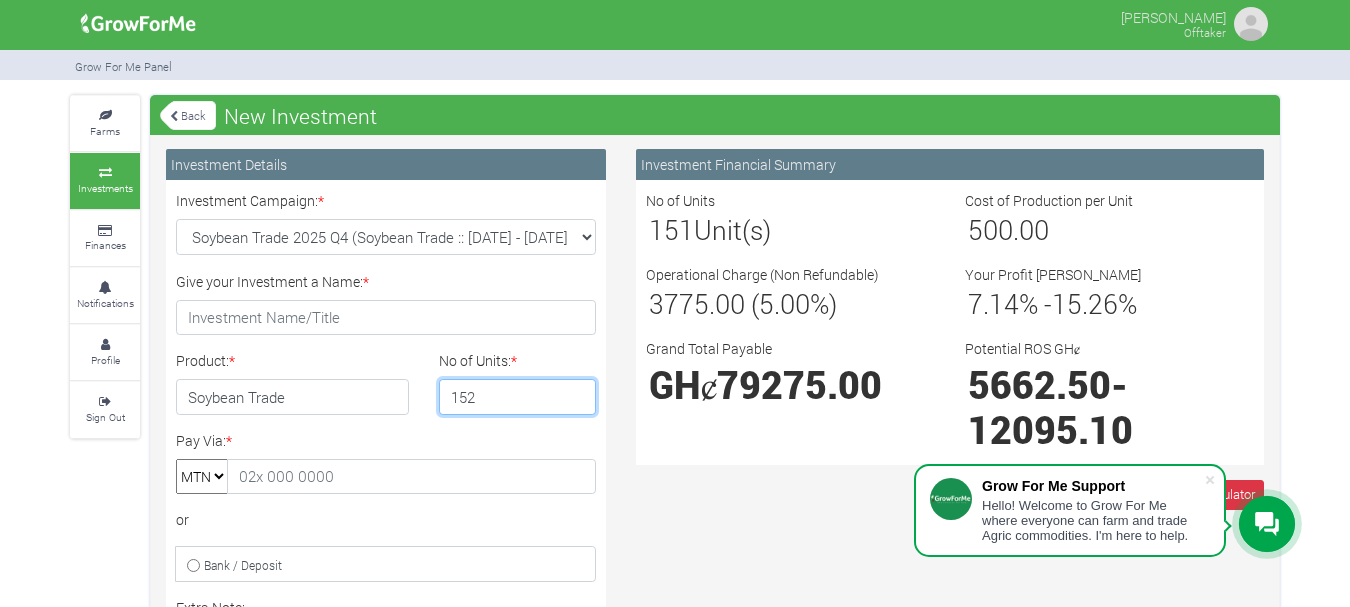 click on "152" at bounding box center [518, 397] 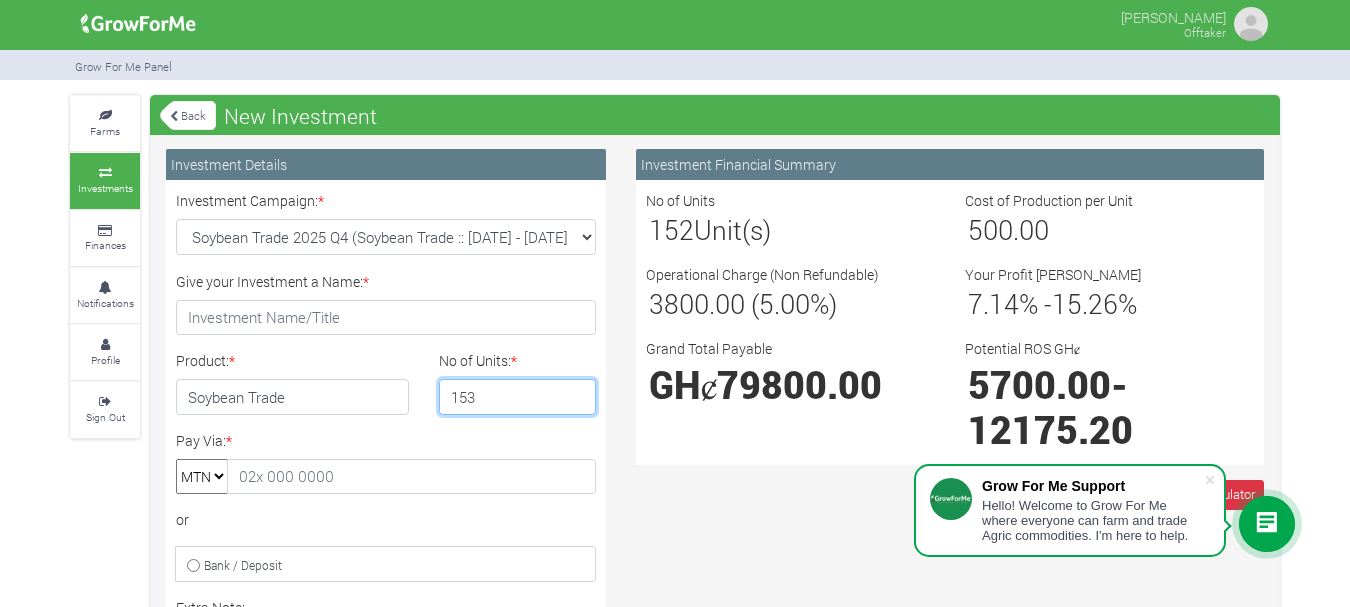 click on "153" at bounding box center [518, 397] 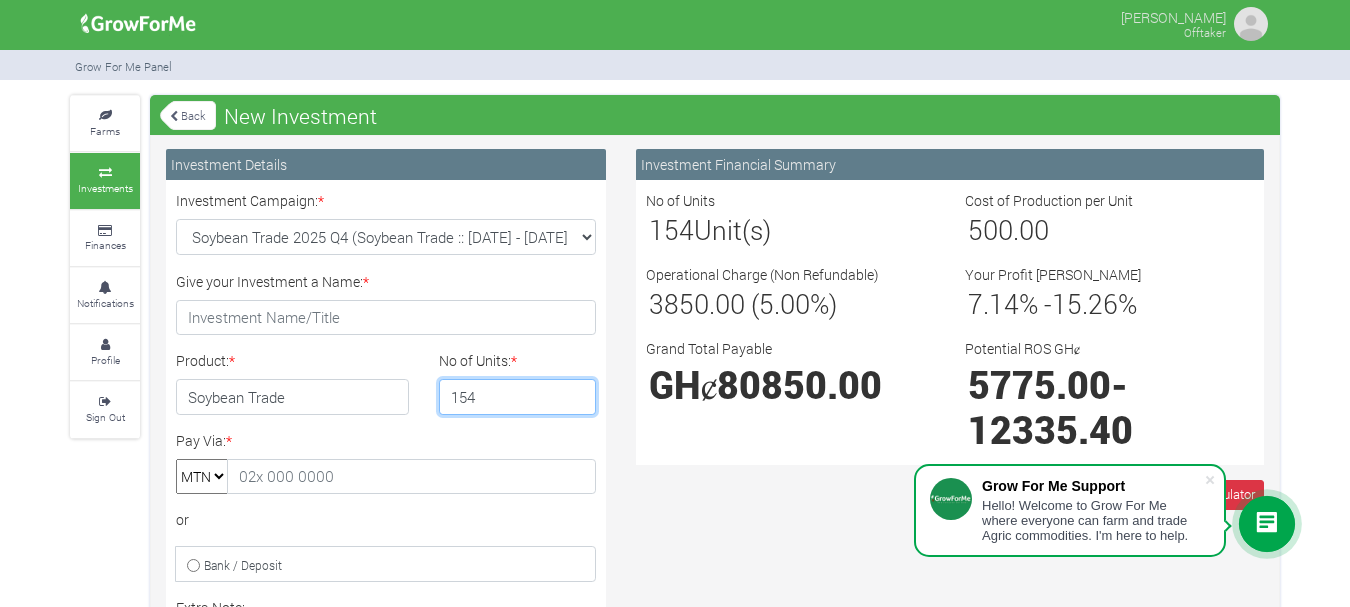 click on "154" at bounding box center (518, 397) 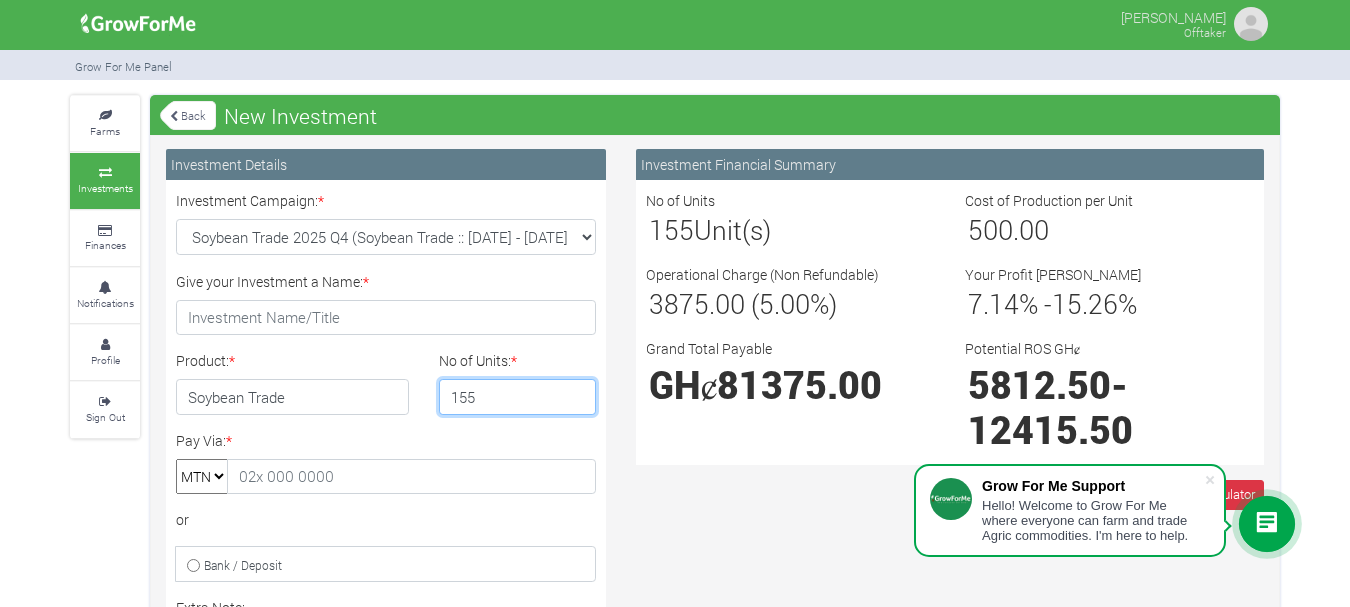 click on "155" at bounding box center [518, 397] 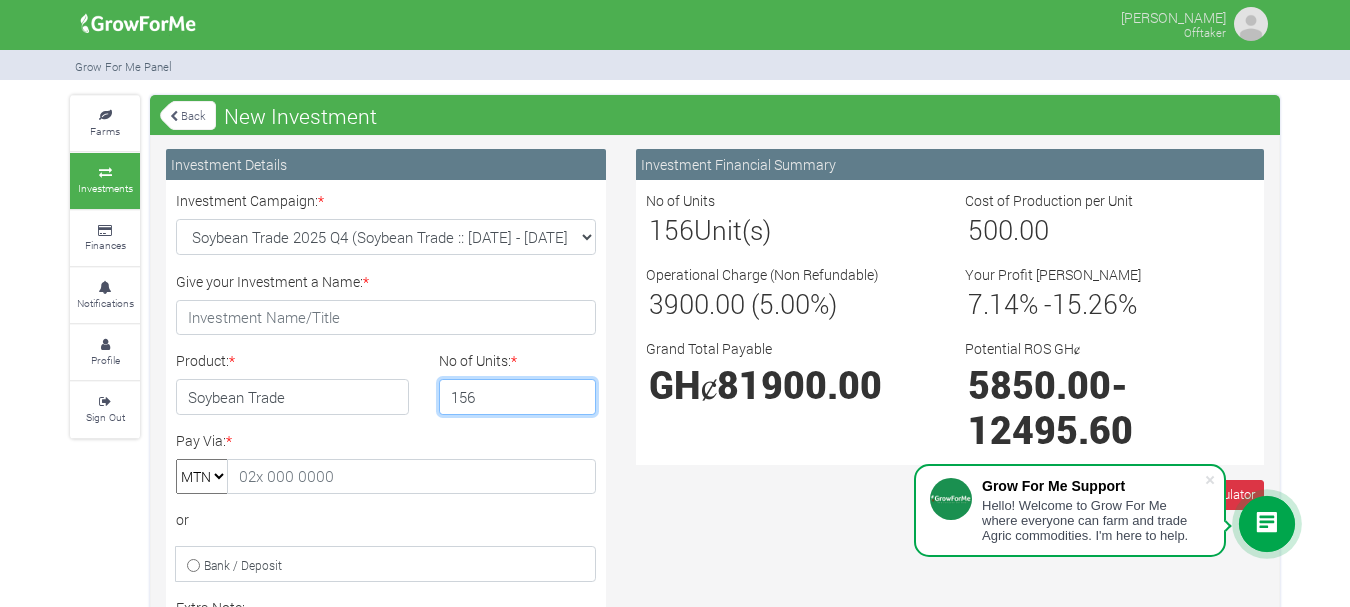 click on "156" at bounding box center [518, 397] 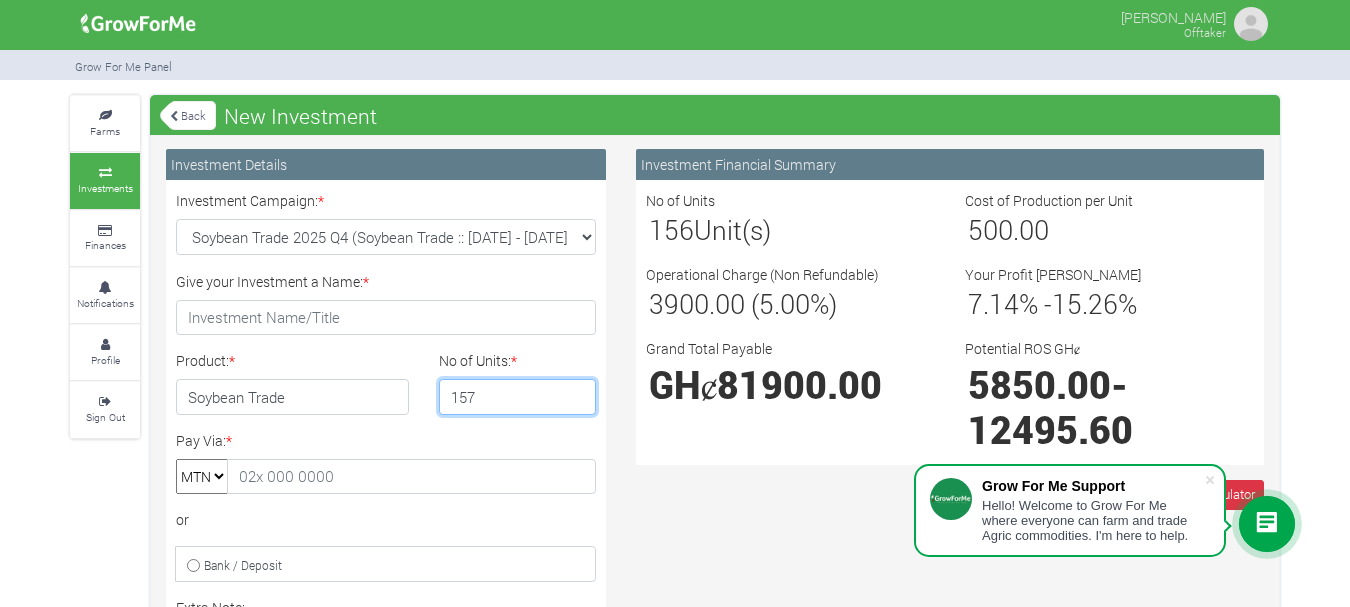 click on "157" at bounding box center [518, 397] 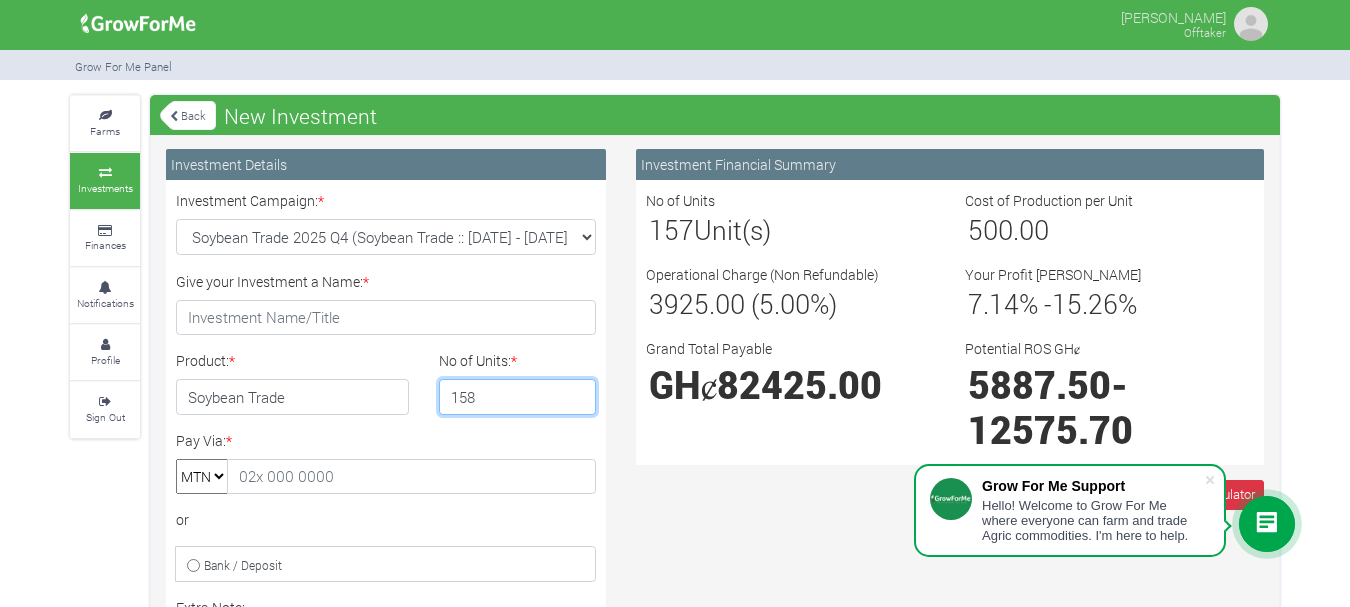 click on "158" at bounding box center [518, 397] 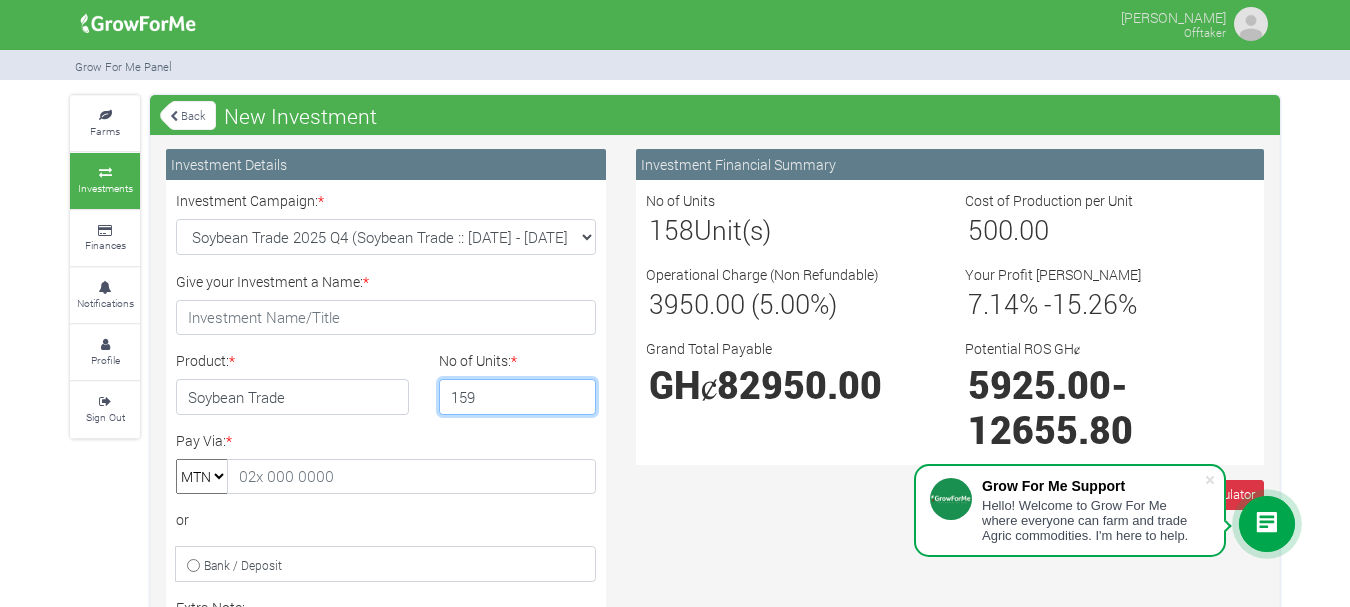 click on "159" at bounding box center [518, 397] 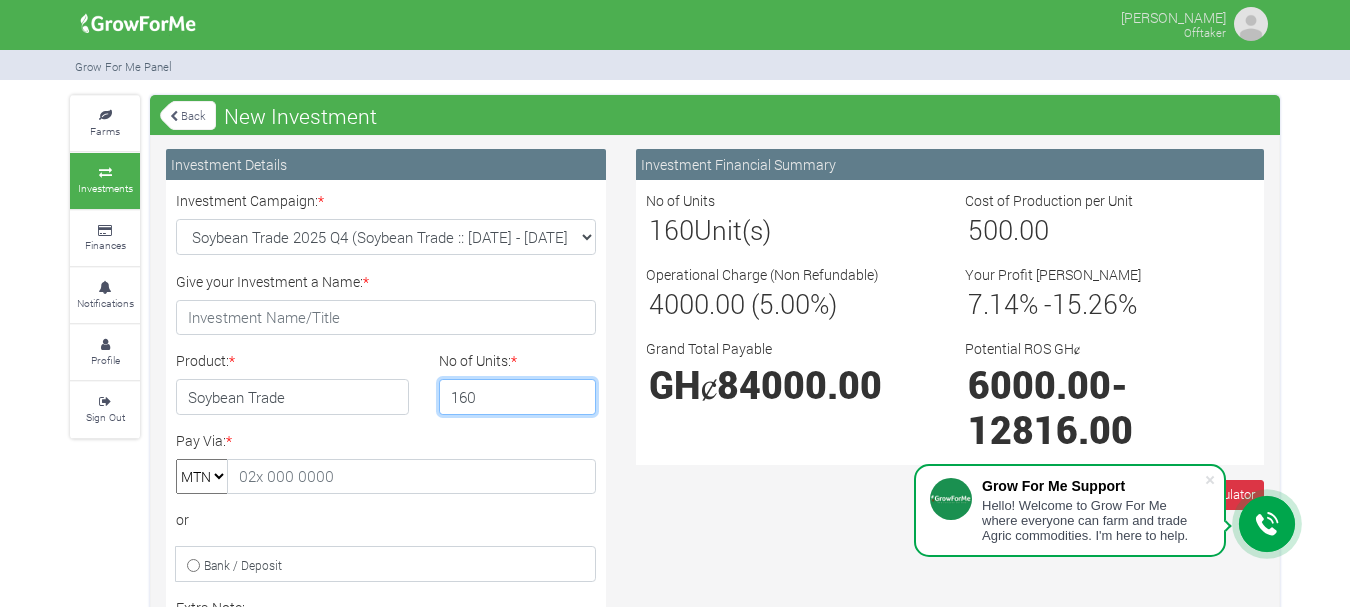 click on "160" at bounding box center [518, 397] 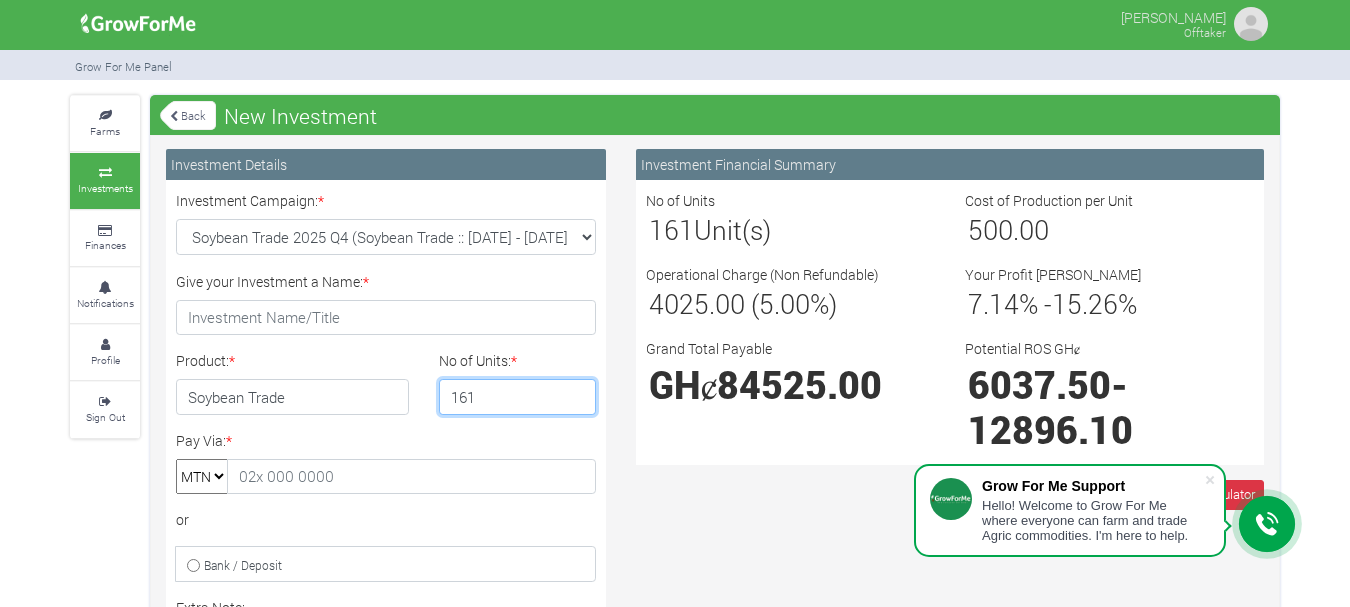 click on "161" at bounding box center (518, 397) 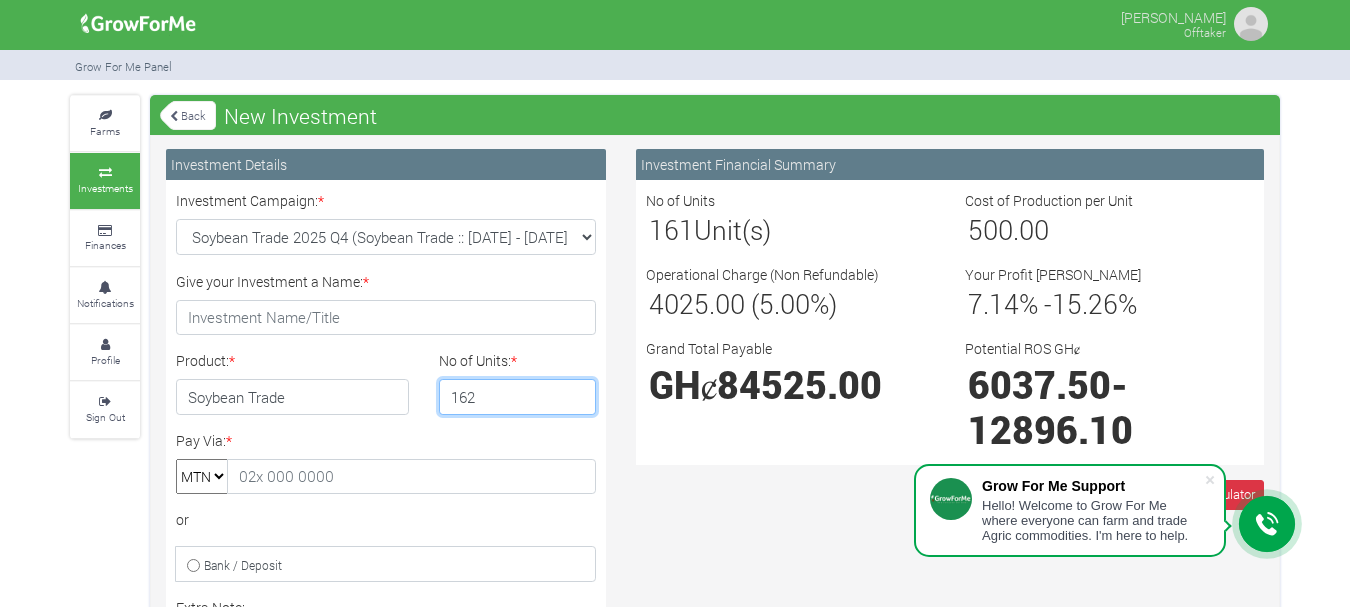 click on "162" at bounding box center [518, 397] 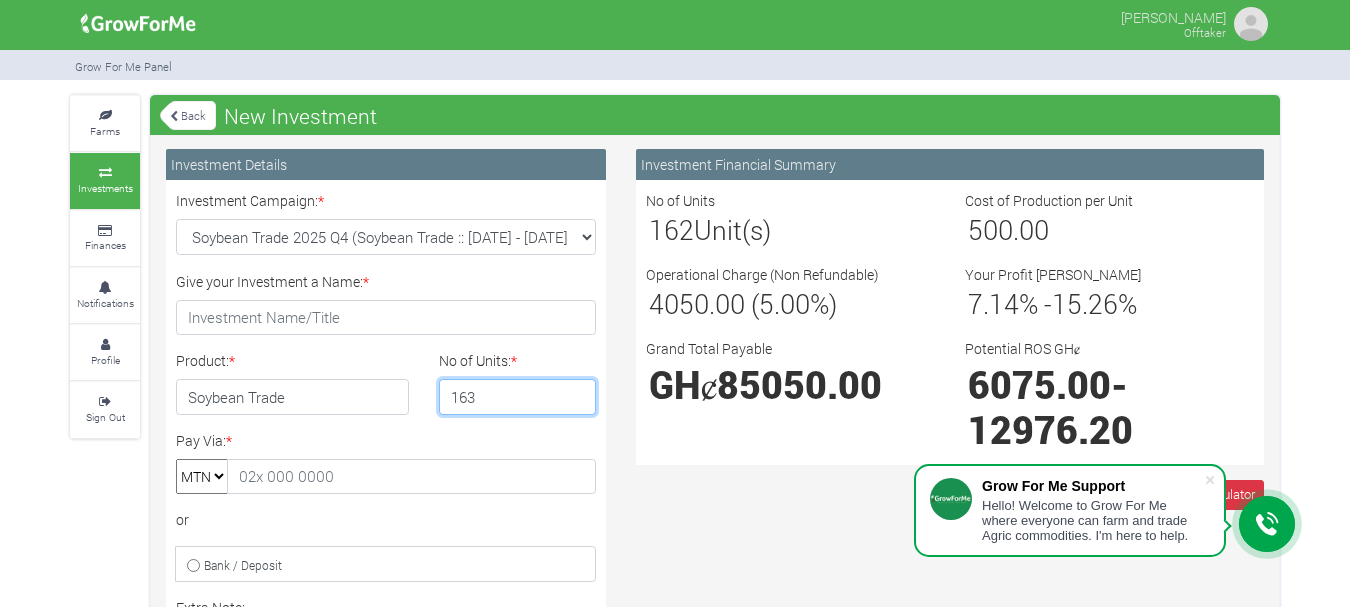 click on "163" at bounding box center (518, 397) 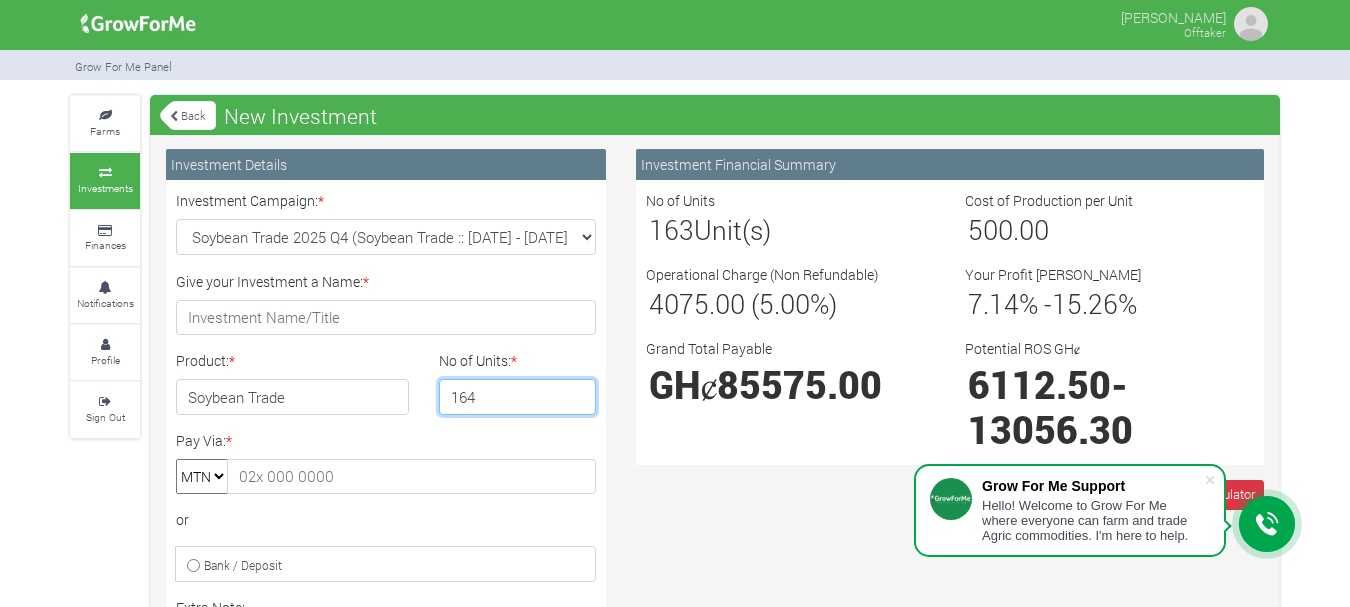 click on "164" at bounding box center [518, 397] 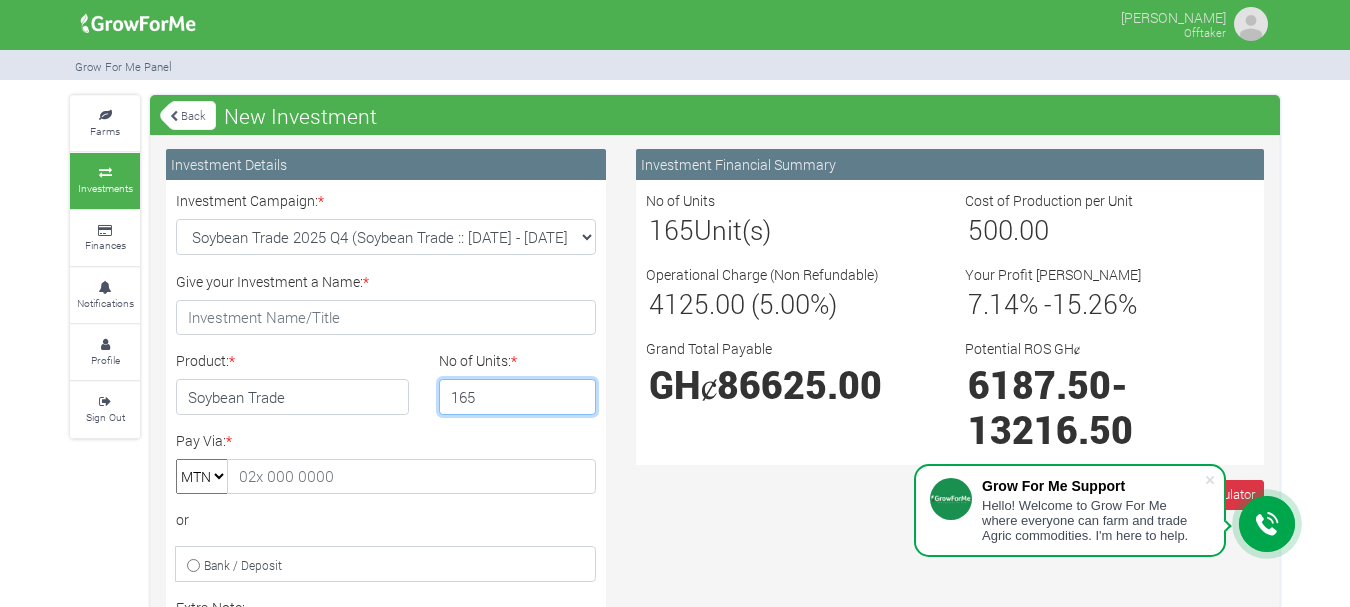 click on "165" at bounding box center (518, 397) 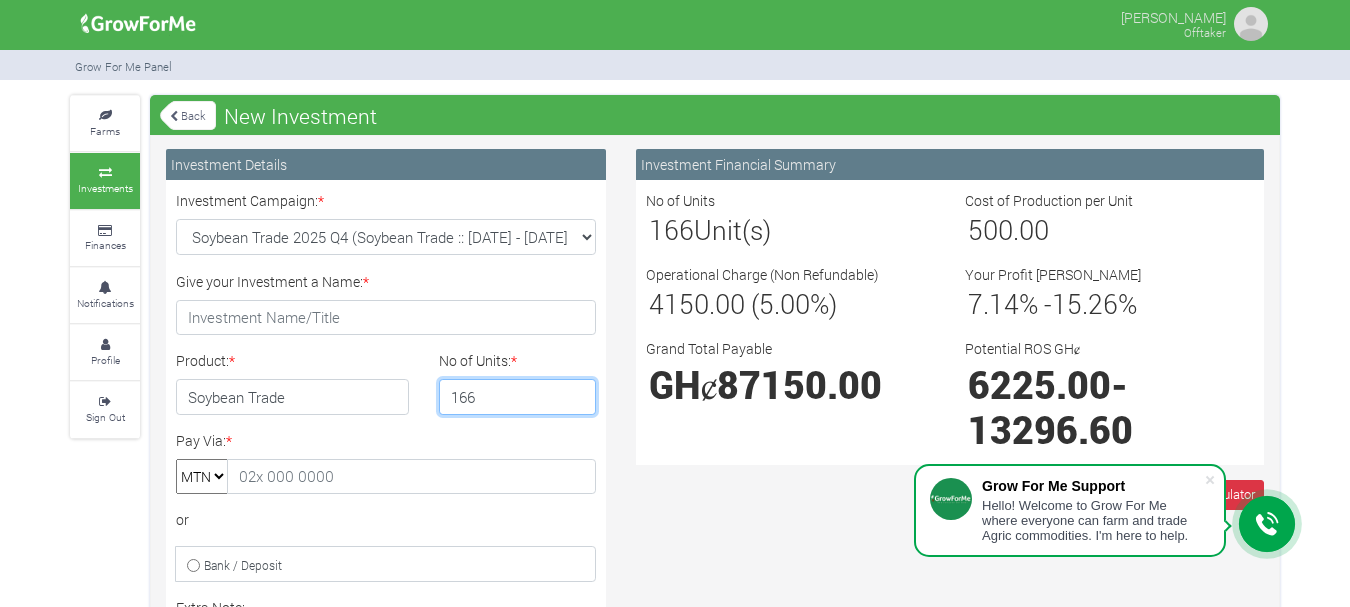 click on "166" at bounding box center (518, 397) 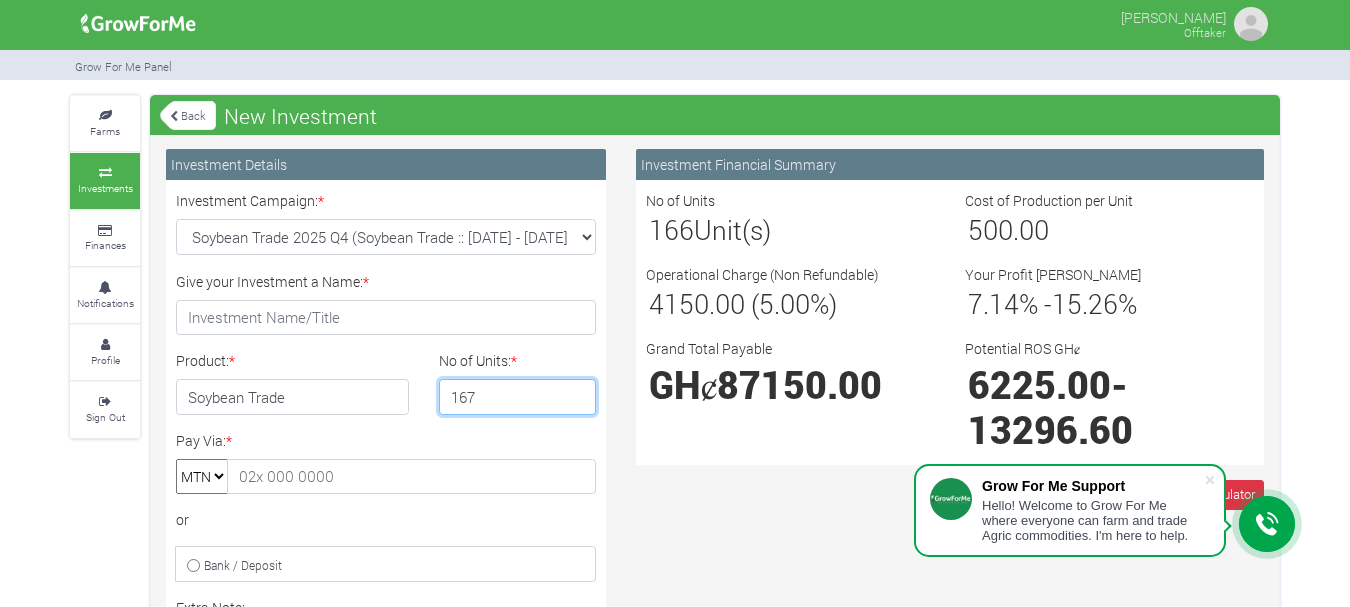 click on "167" at bounding box center (518, 397) 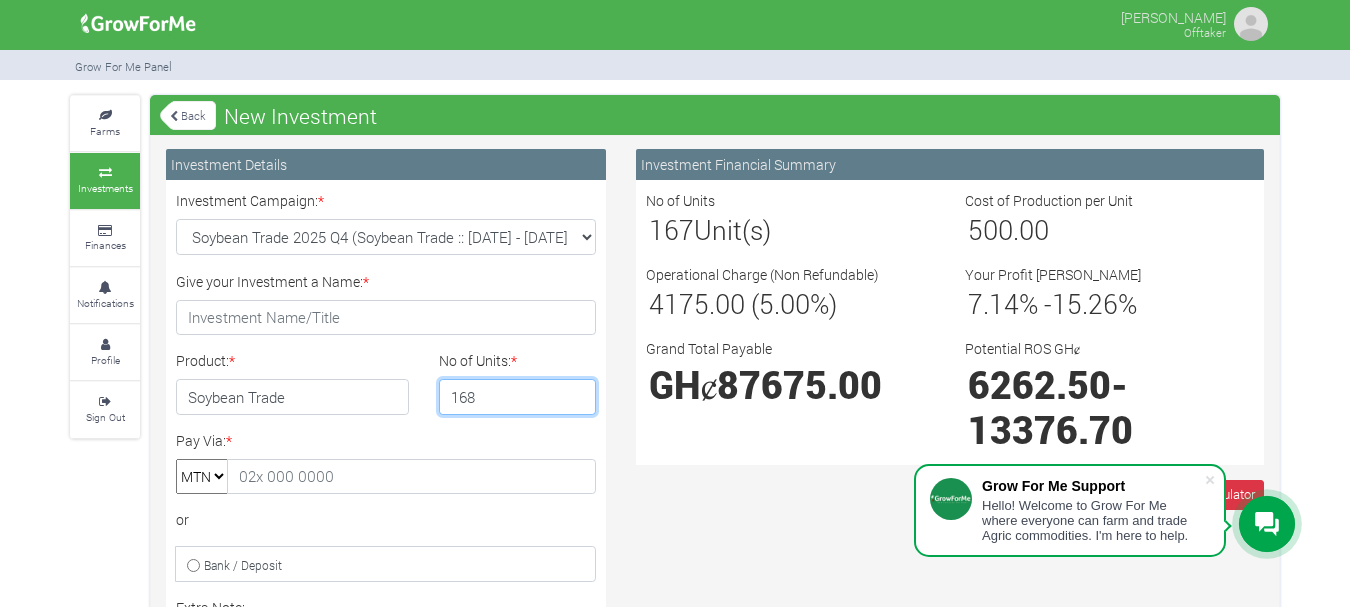 click on "168" at bounding box center (518, 397) 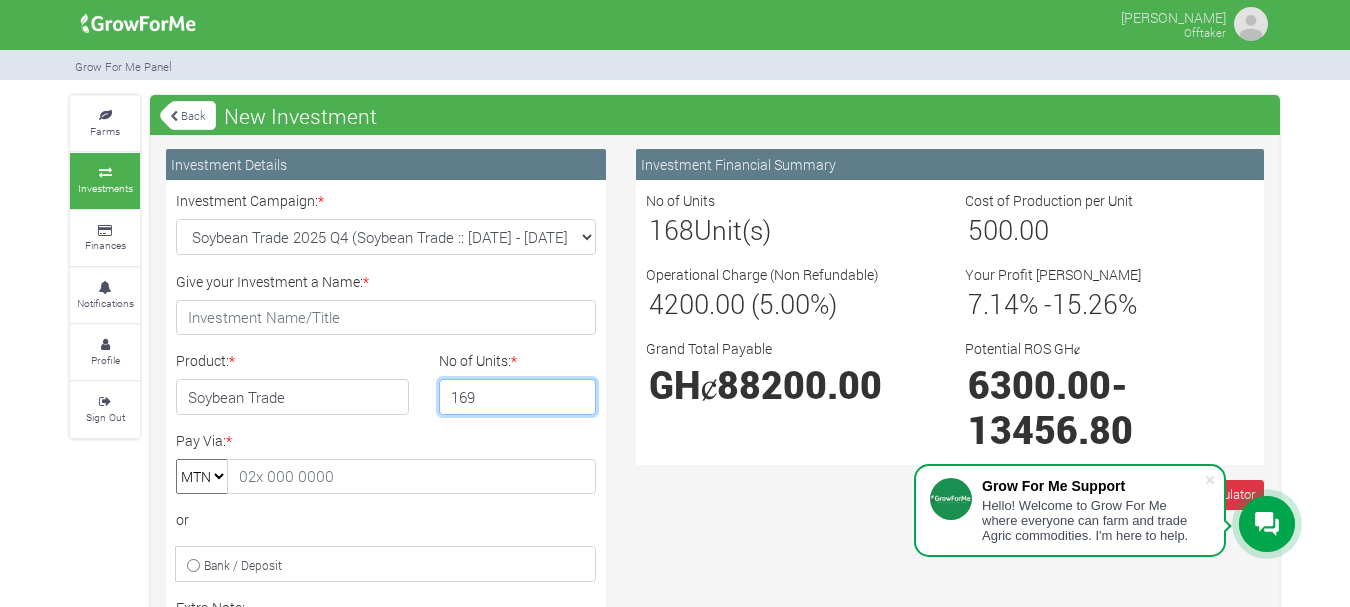 click on "169" at bounding box center (518, 397) 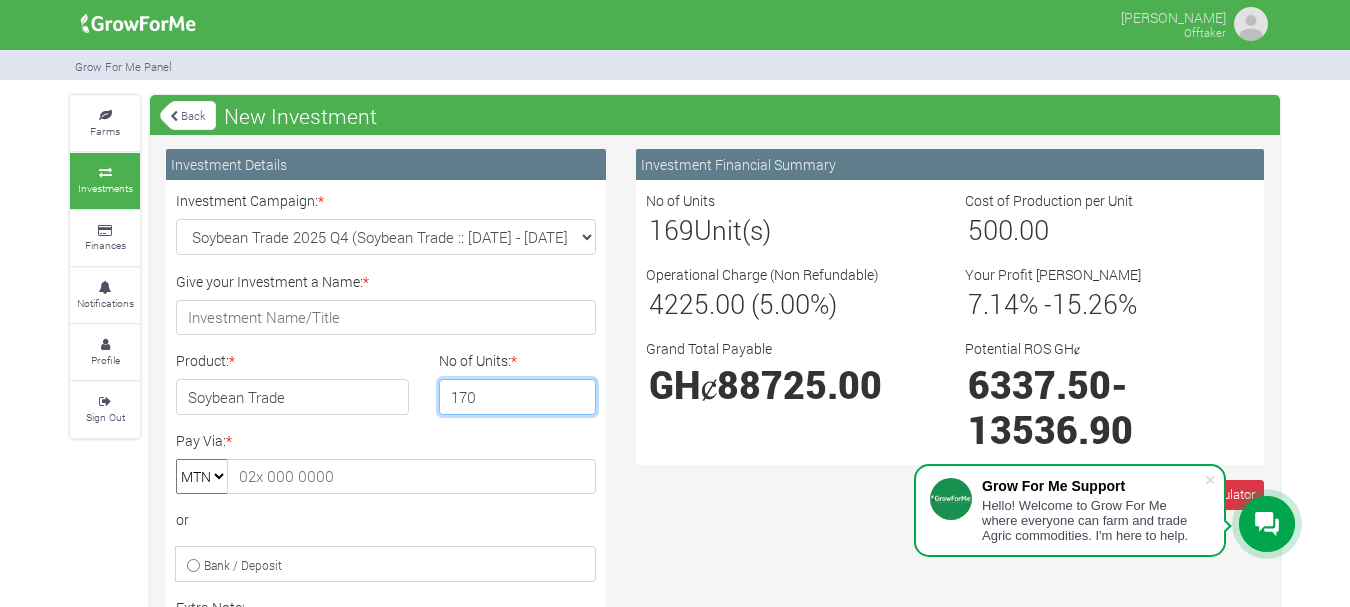 click on "170" at bounding box center (518, 397) 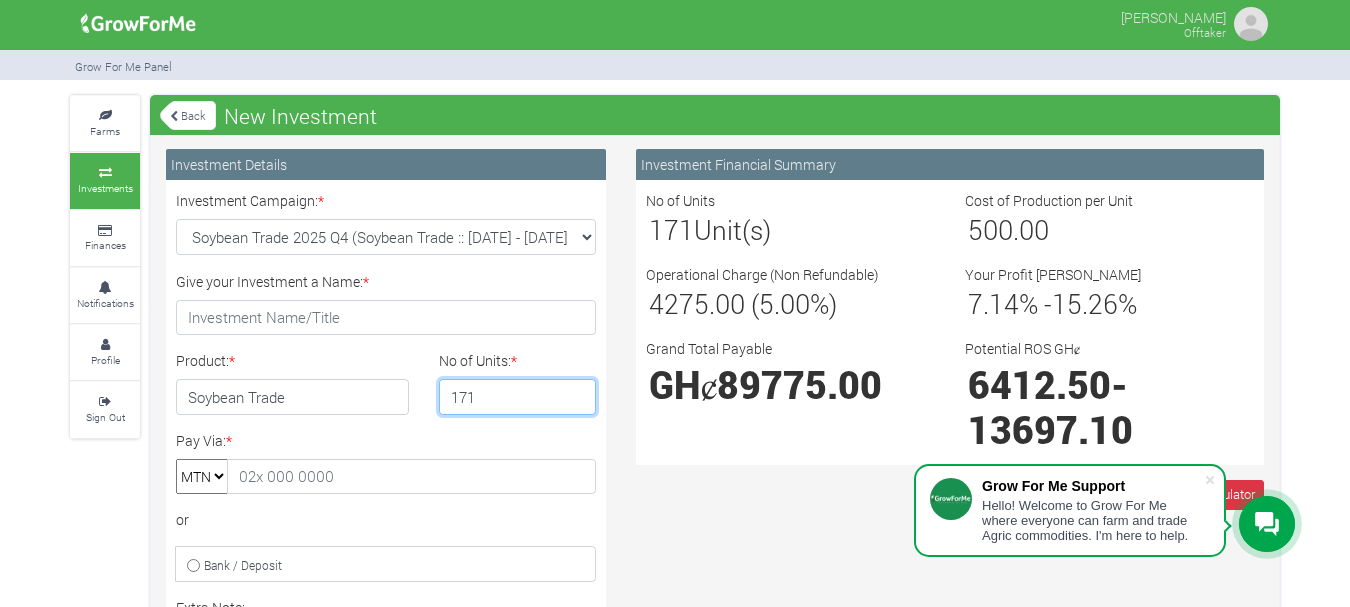 click on "171" at bounding box center (518, 397) 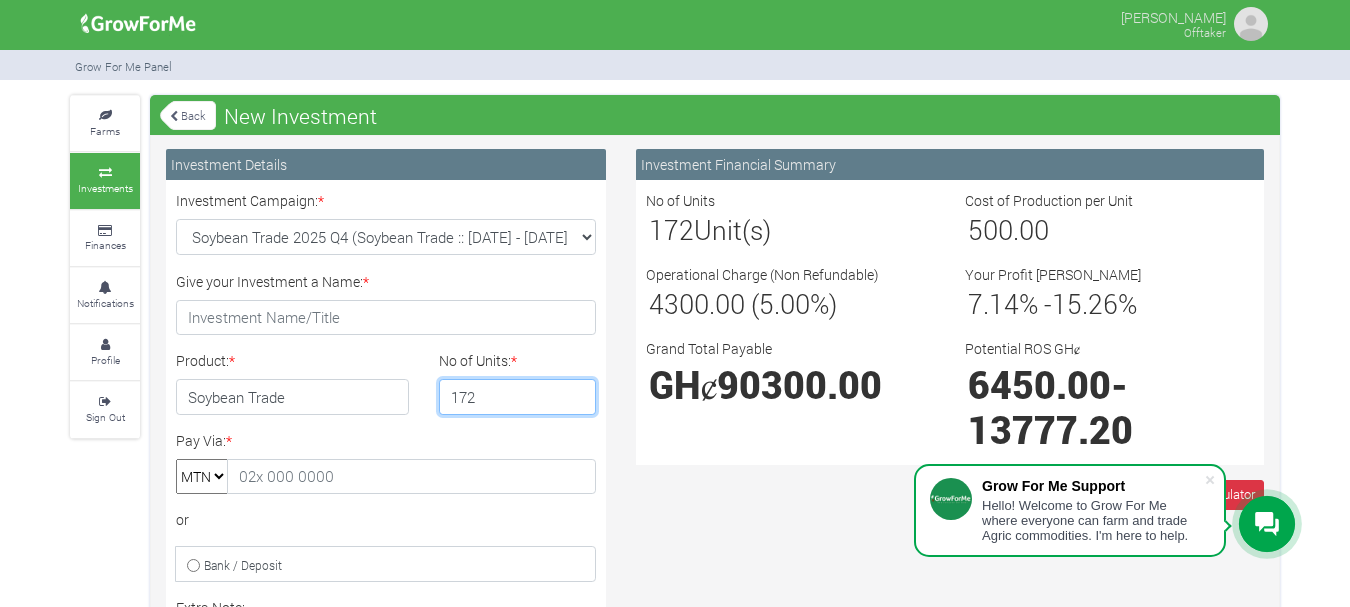 click on "172" at bounding box center [518, 397] 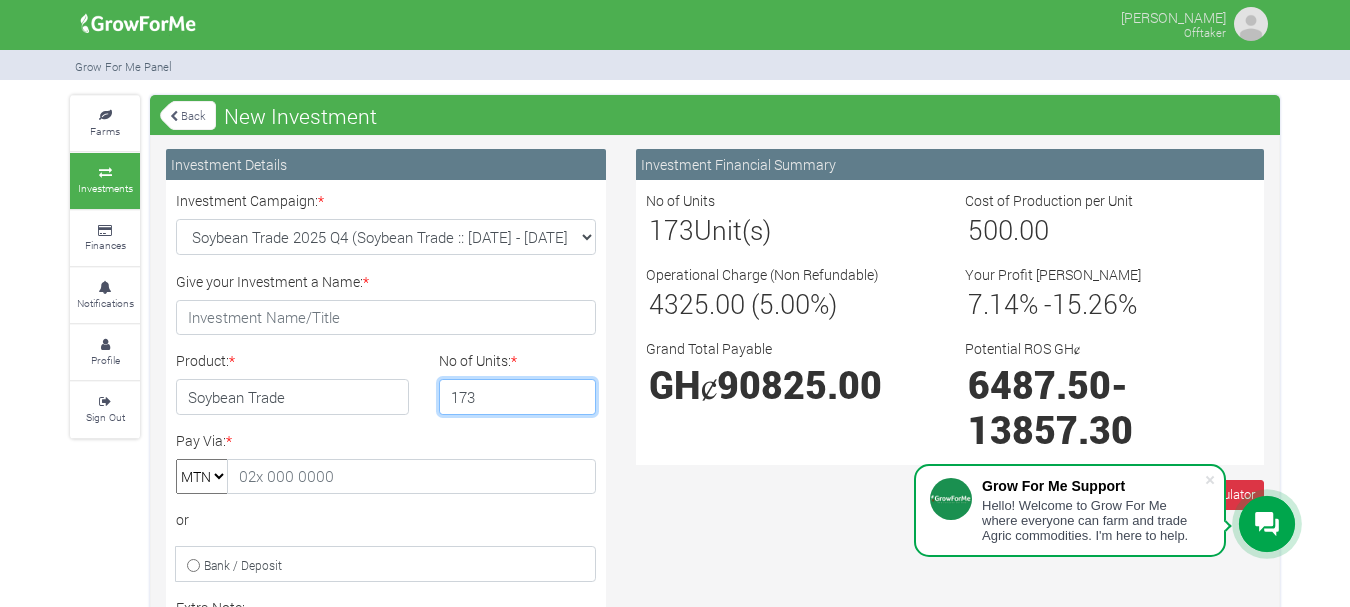 click on "173" at bounding box center (518, 397) 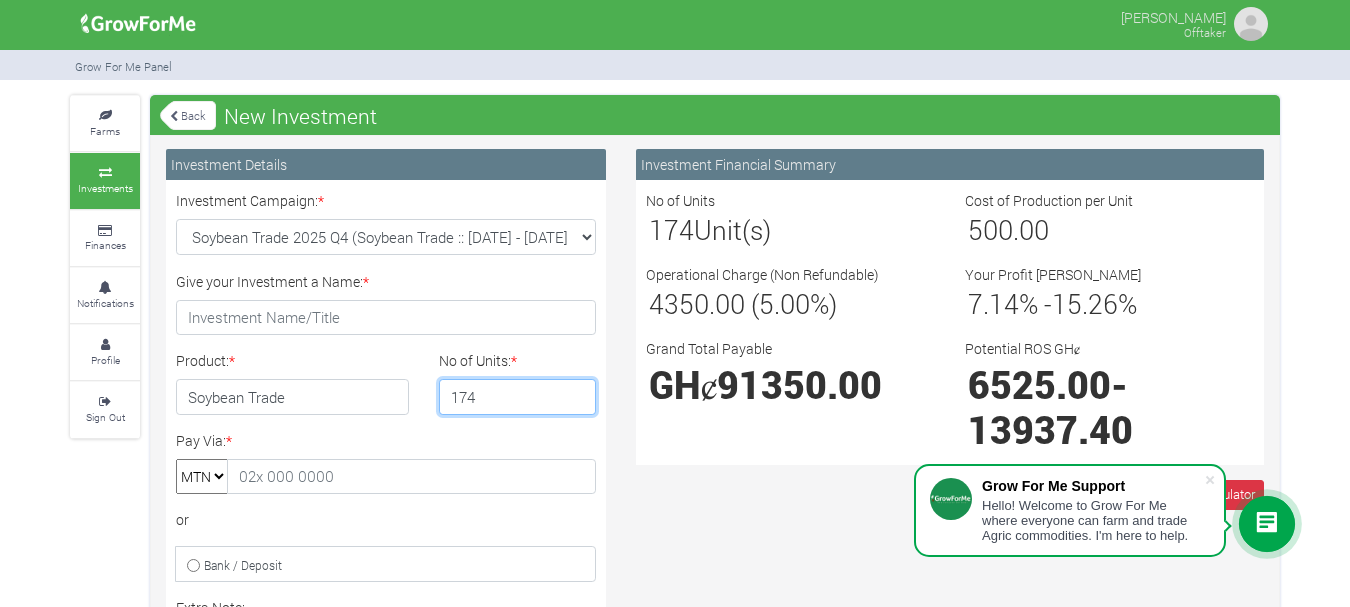 click on "174" at bounding box center (518, 397) 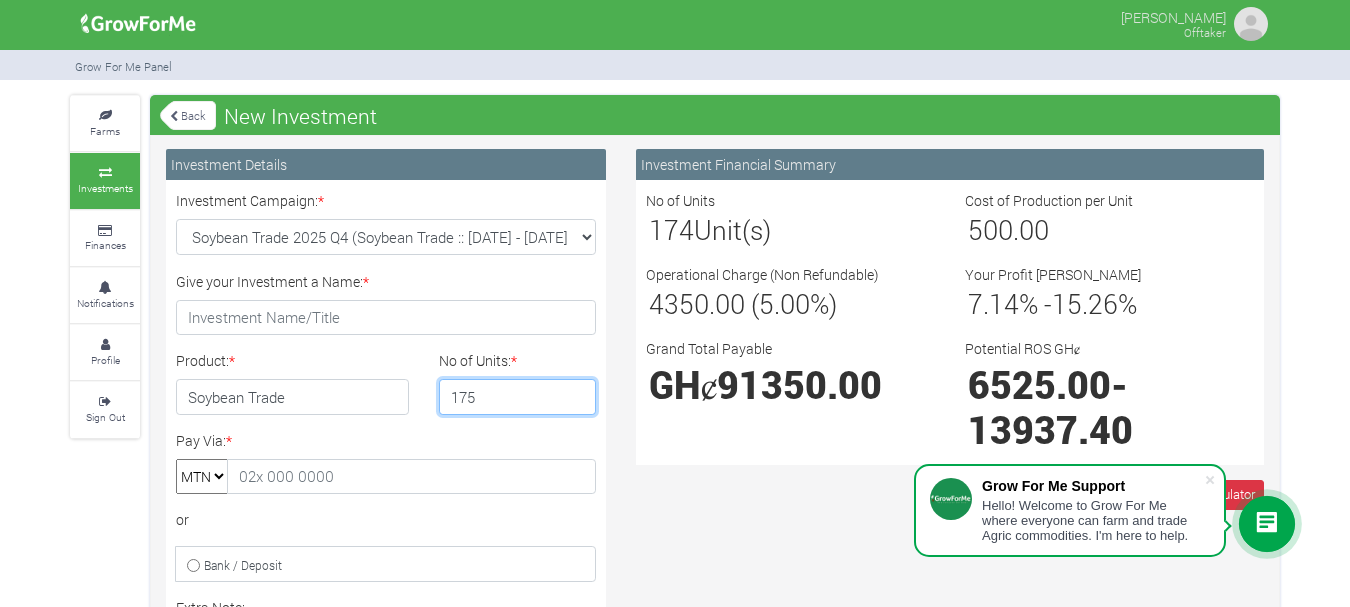 click on "175" at bounding box center [518, 397] 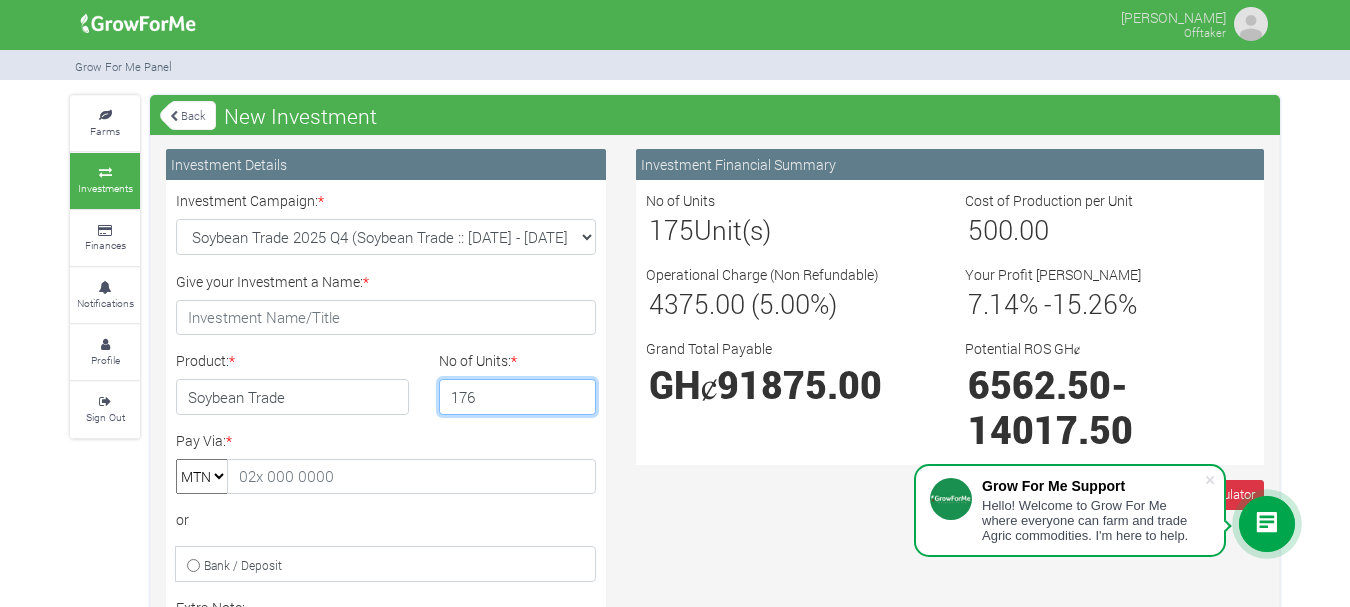 click on "176" at bounding box center [518, 397] 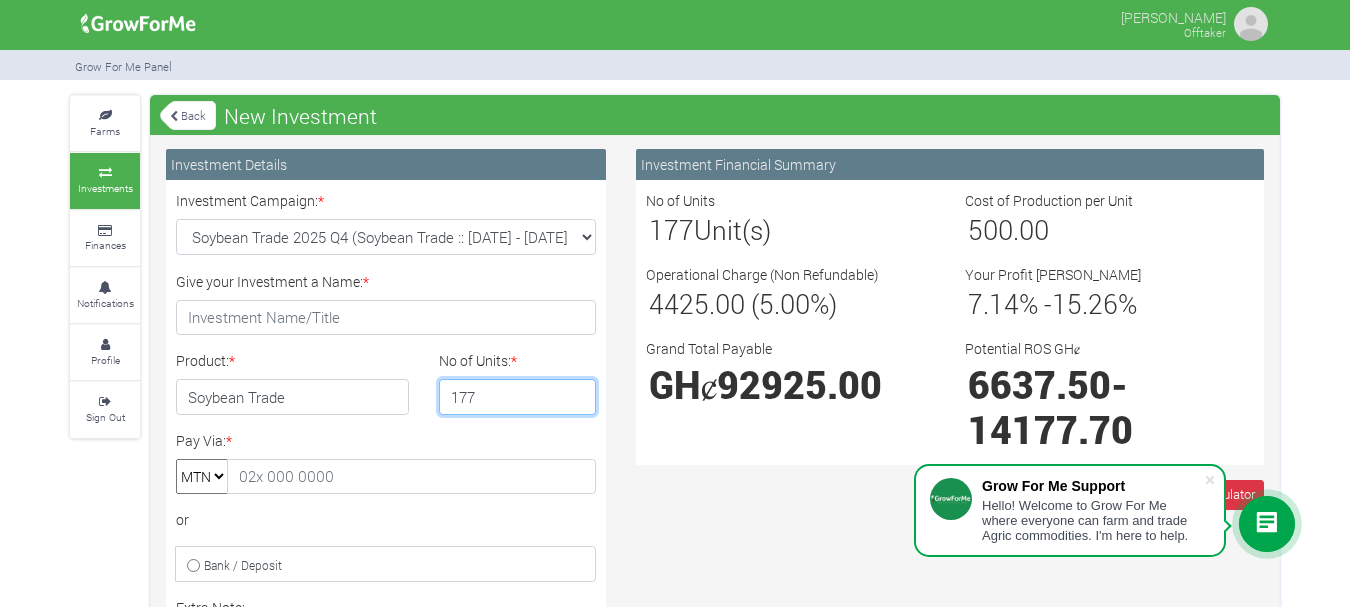 click on "177" at bounding box center (518, 397) 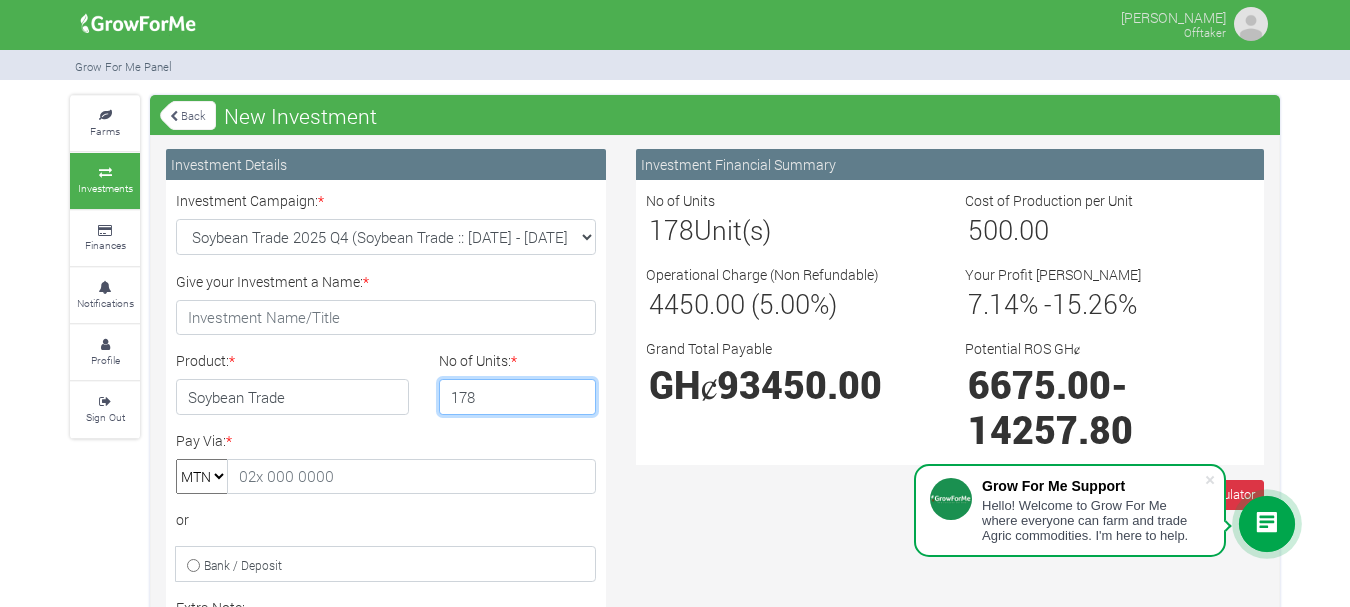 click on "178" at bounding box center (518, 397) 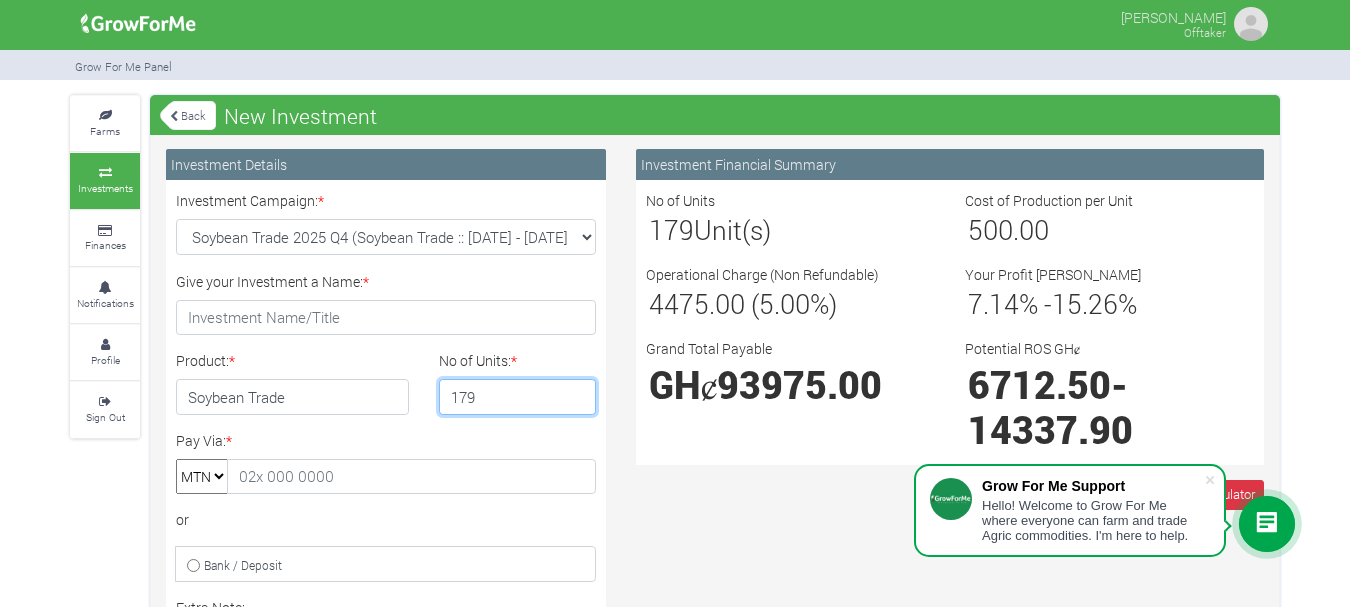 click on "179" at bounding box center (518, 397) 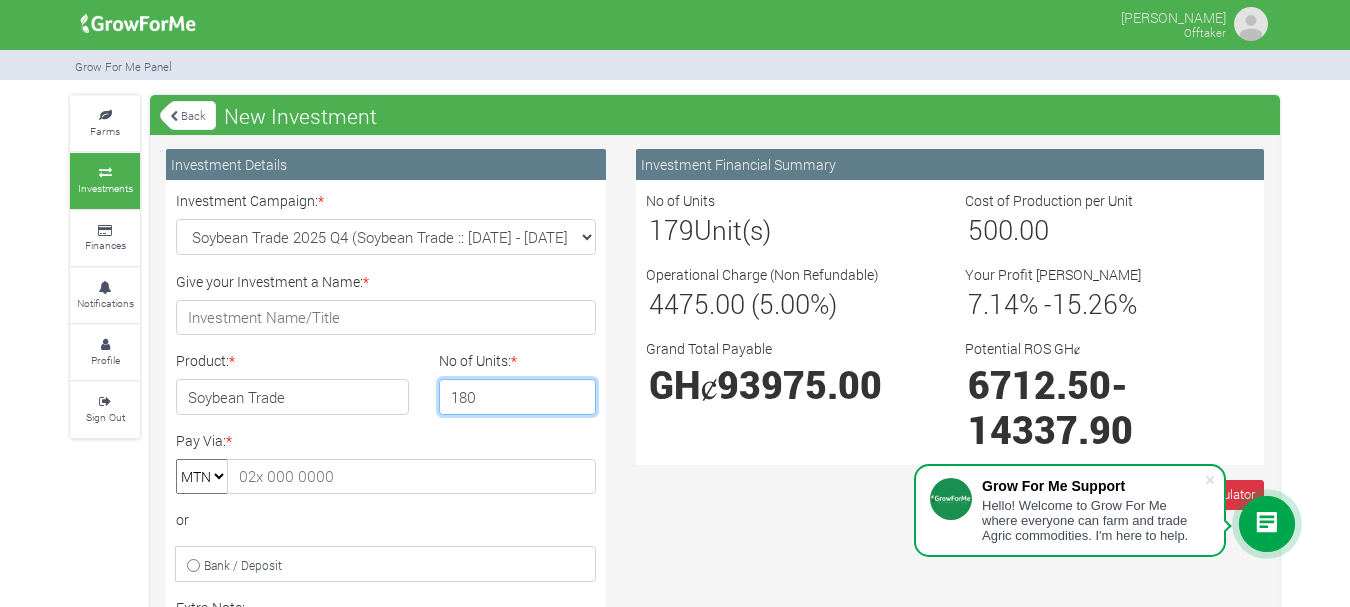 click on "180" at bounding box center (518, 397) 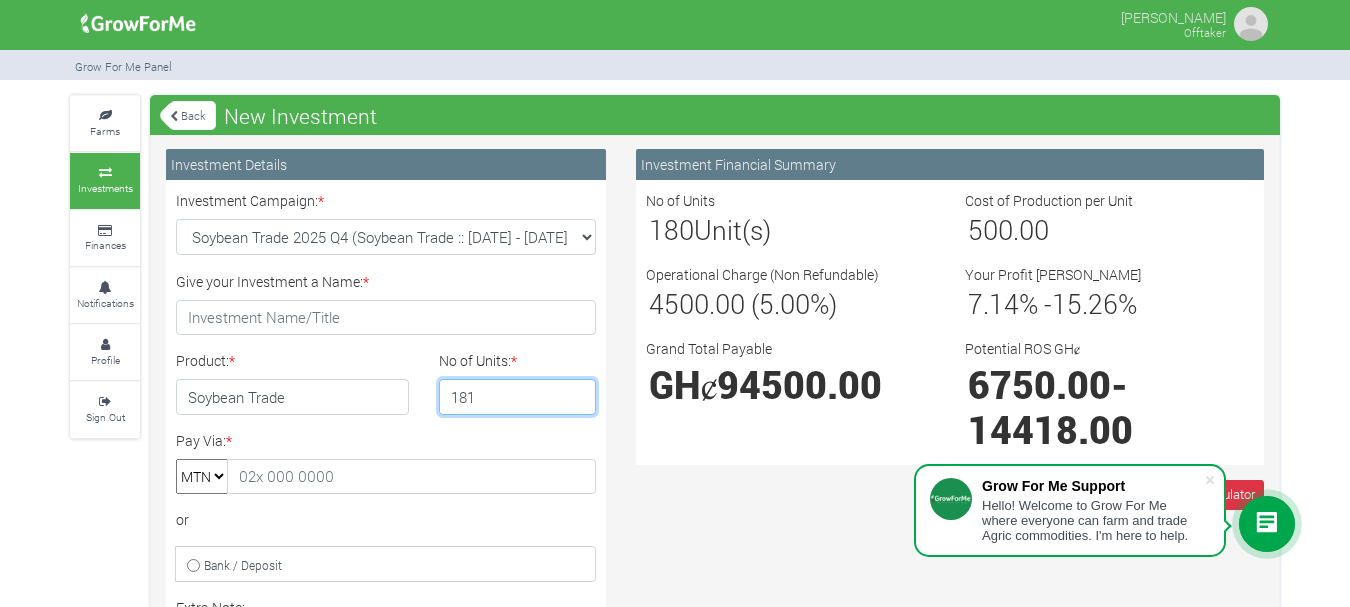 click on "181" at bounding box center [518, 397] 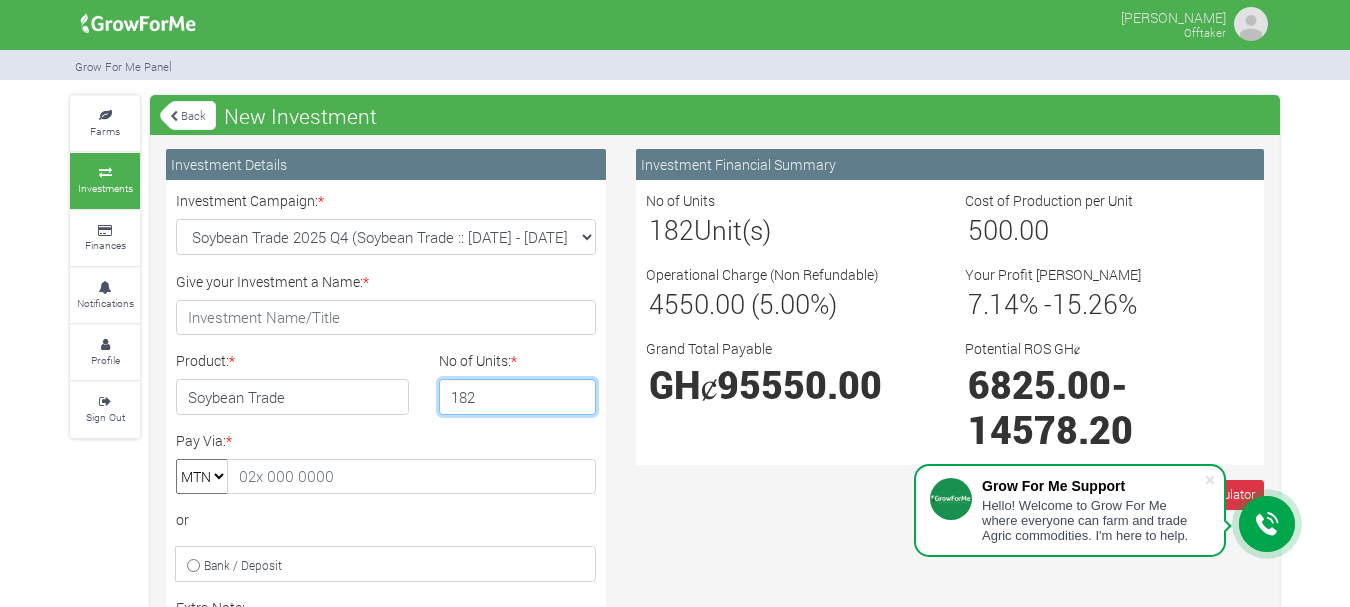 click on "182" at bounding box center [518, 397] 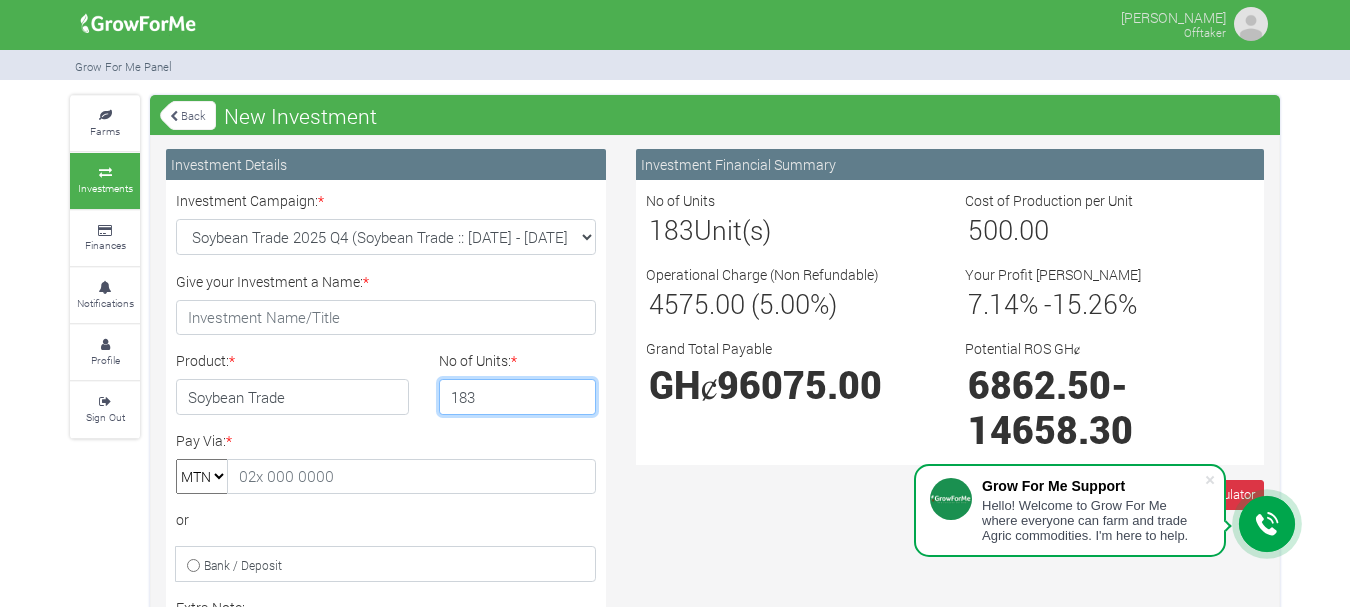click on "183" at bounding box center (518, 397) 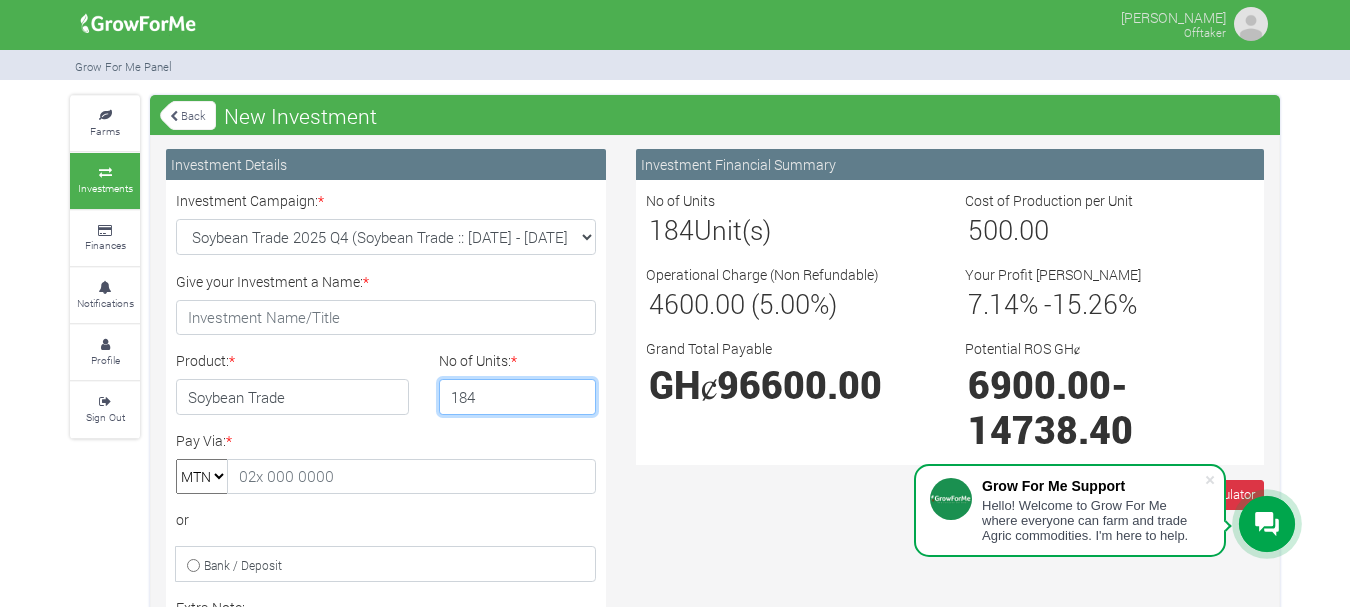 click on "184" at bounding box center [518, 397] 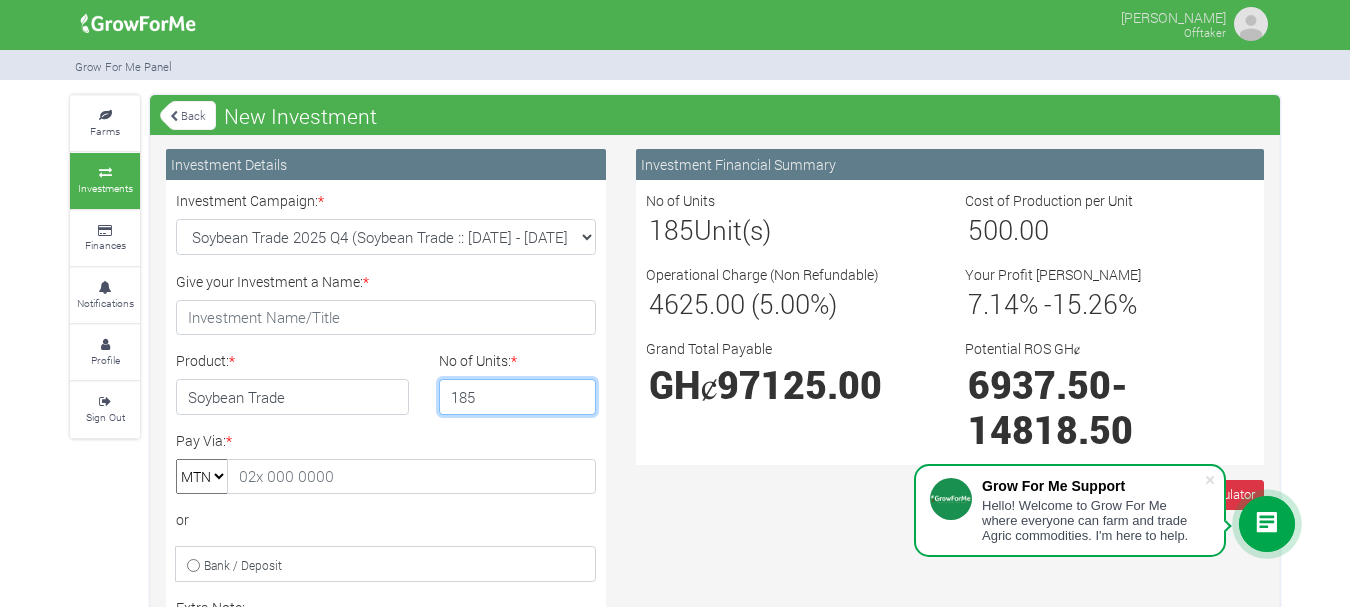 click on "185" at bounding box center [518, 397] 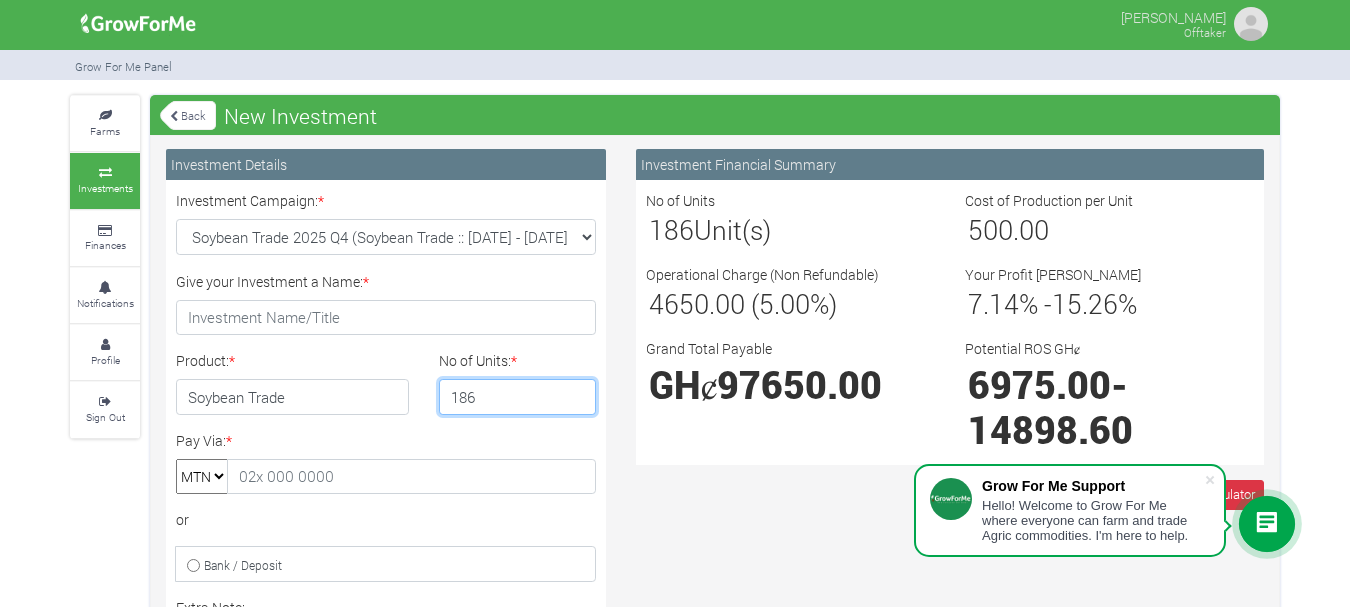 click on "186" at bounding box center (518, 397) 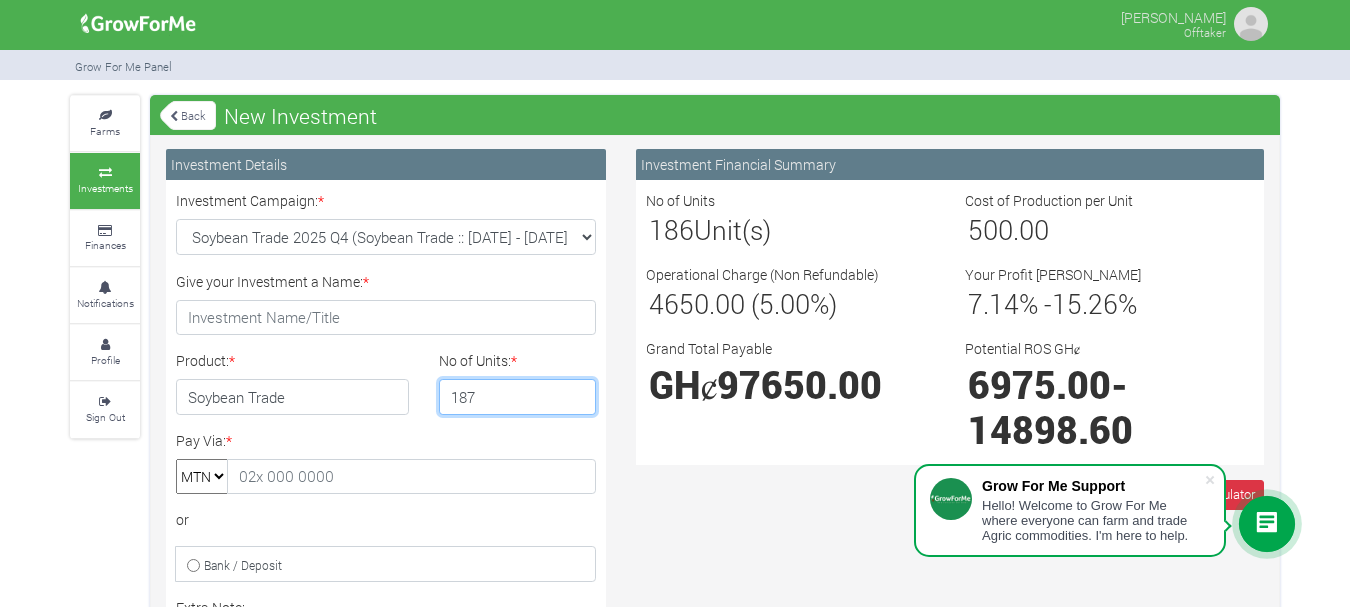 click on "187" at bounding box center [518, 397] 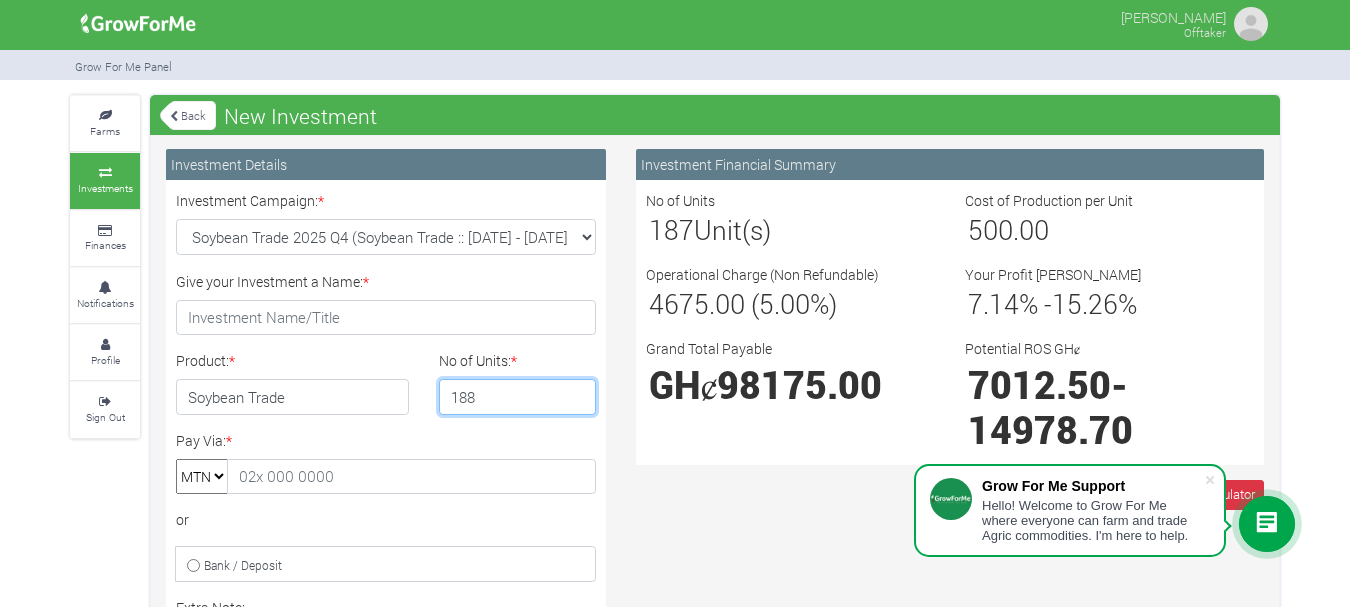 click on "188" at bounding box center [518, 397] 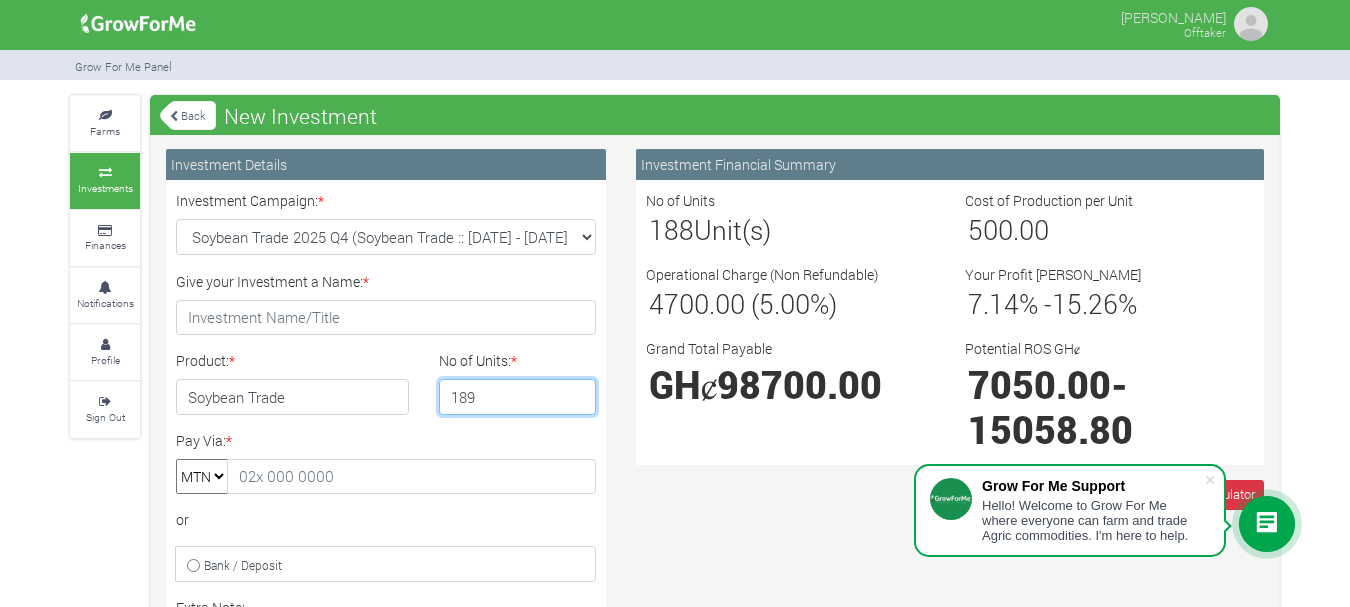 click on "189" at bounding box center (518, 397) 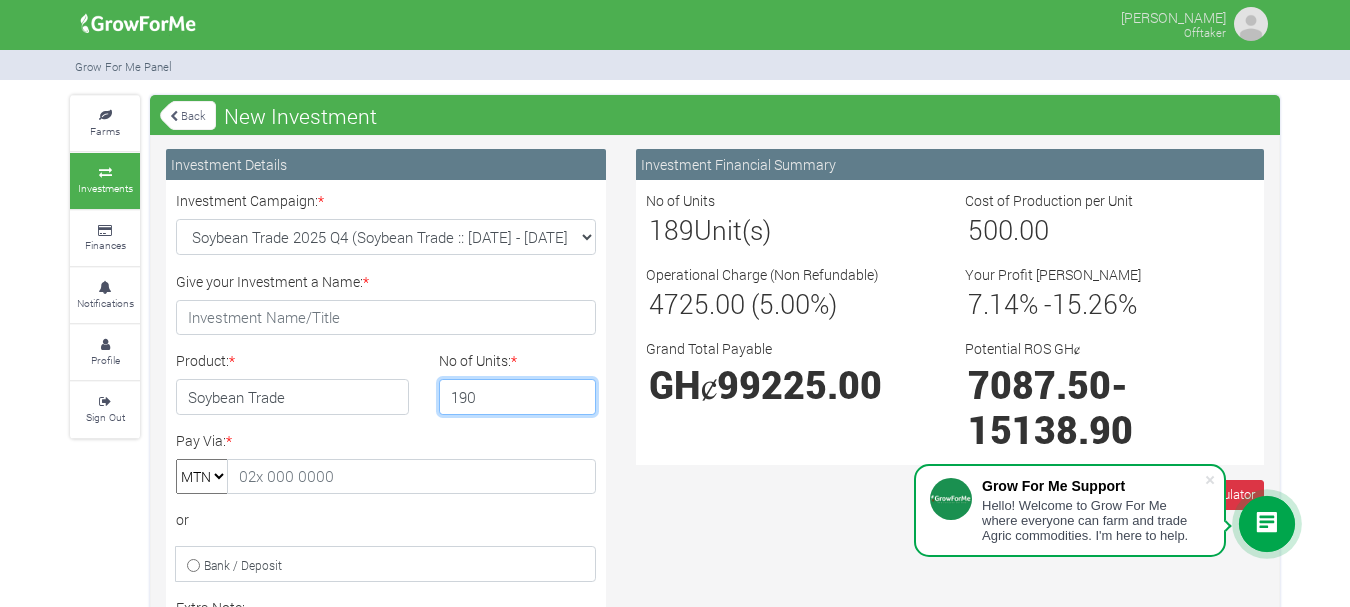 click on "190" at bounding box center (518, 397) 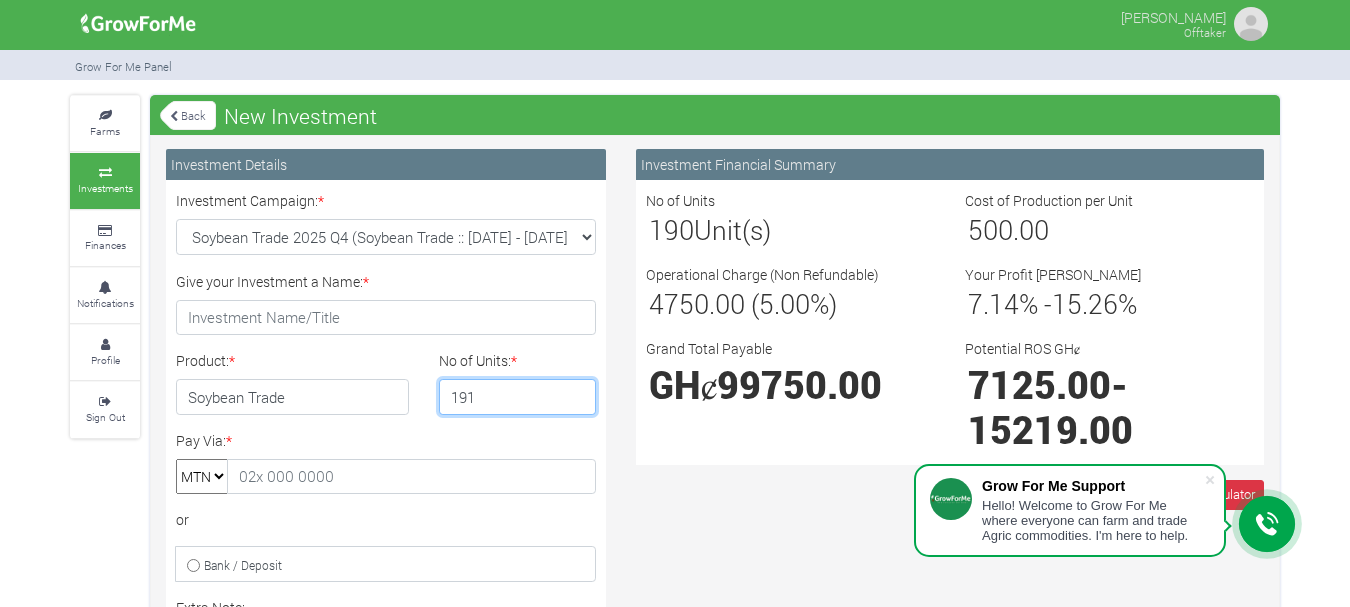 click on "191" at bounding box center (518, 397) 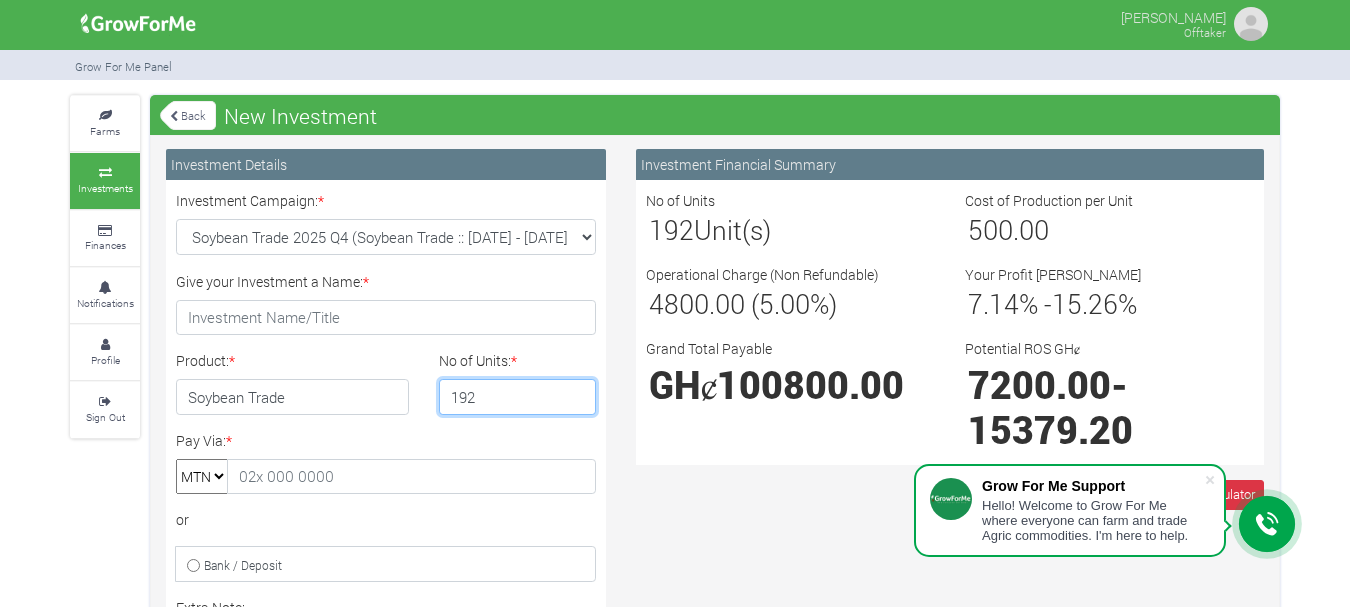 click on "192" at bounding box center [518, 397] 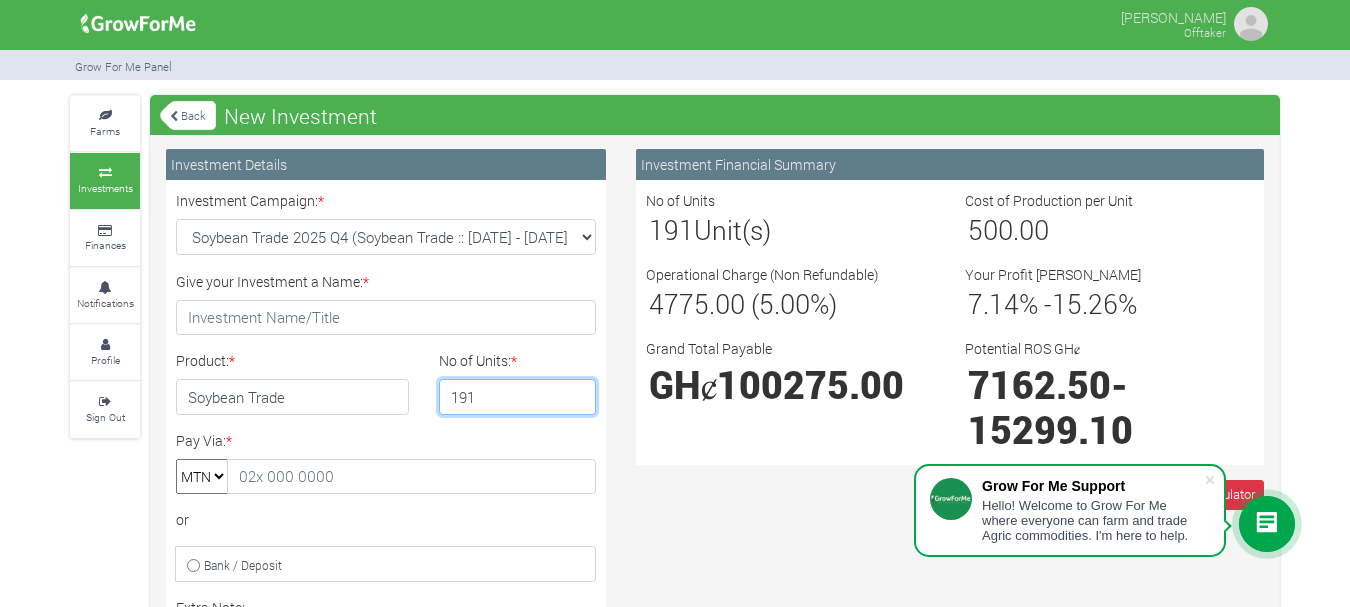 click on "191" at bounding box center (518, 397) 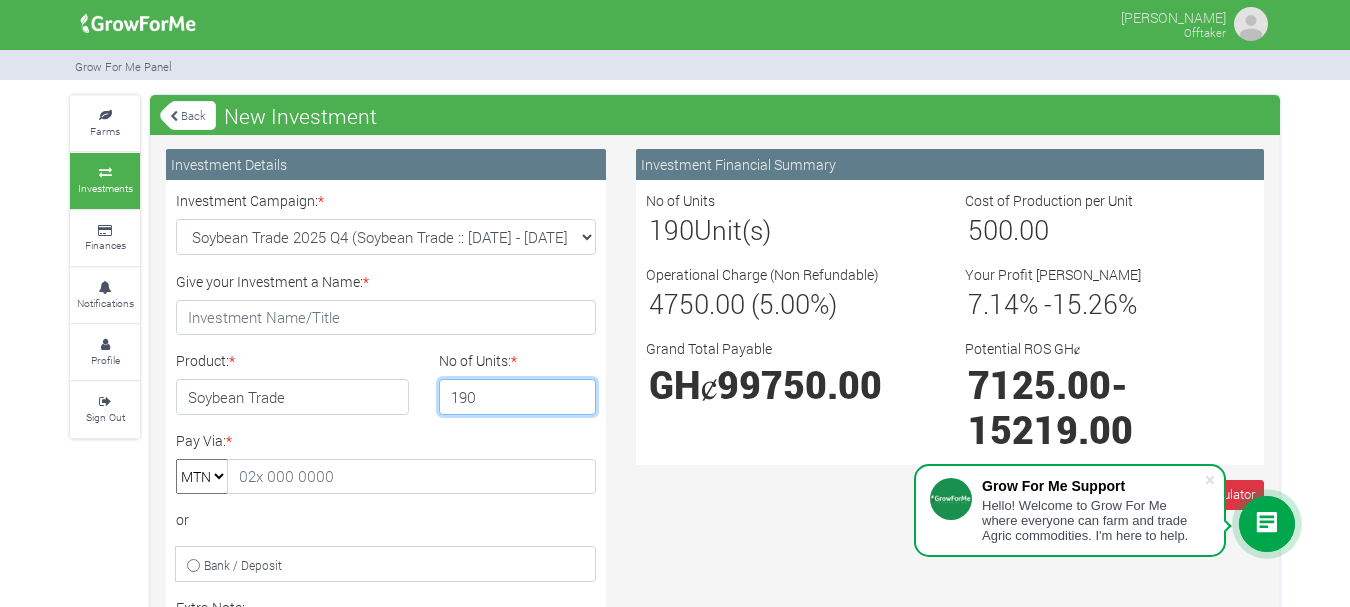 click on "190" at bounding box center (518, 397) 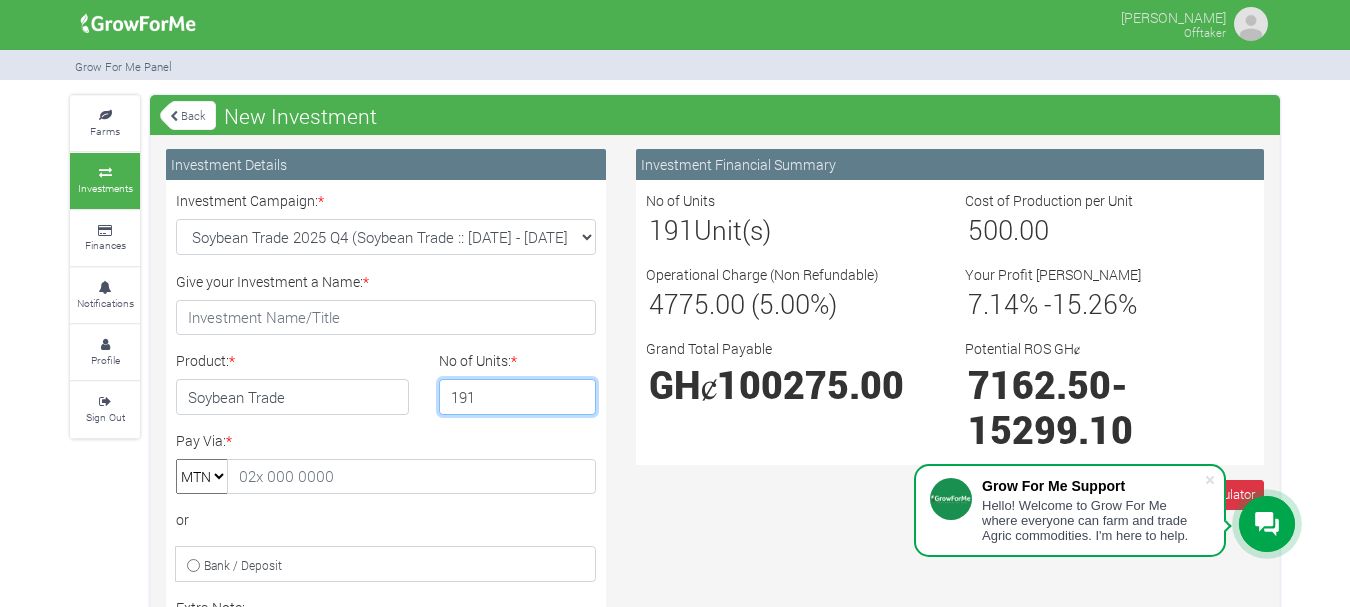 type on "191" 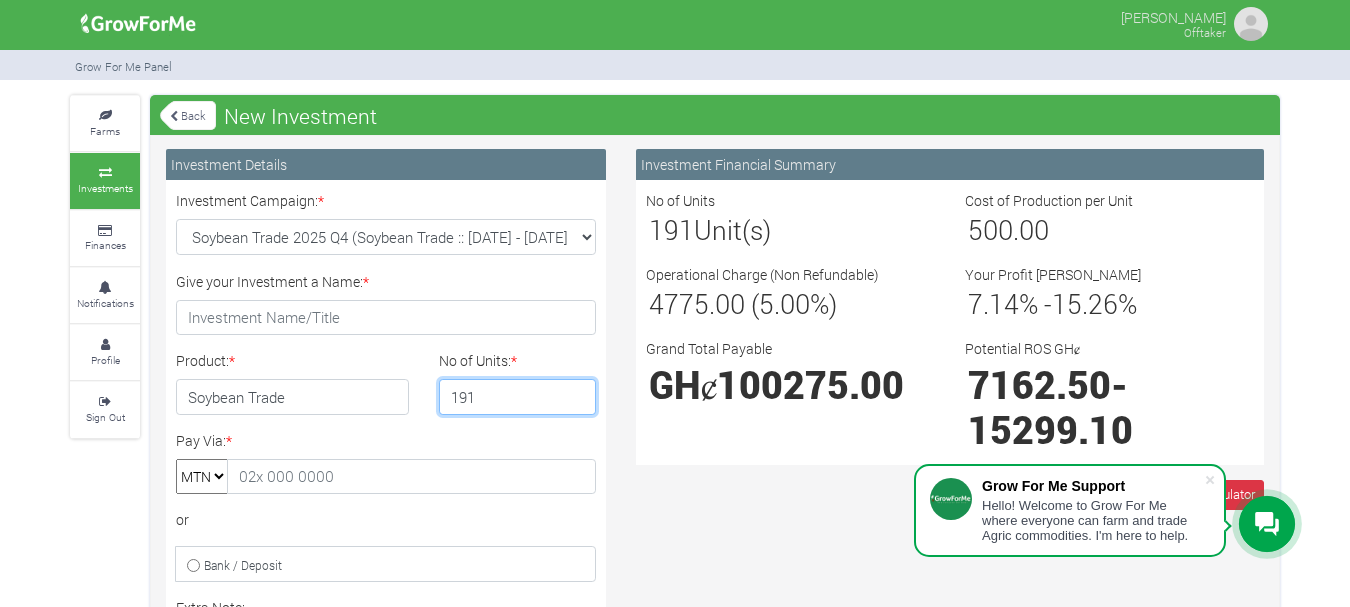 click on "191" at bounding box center (518, 397) 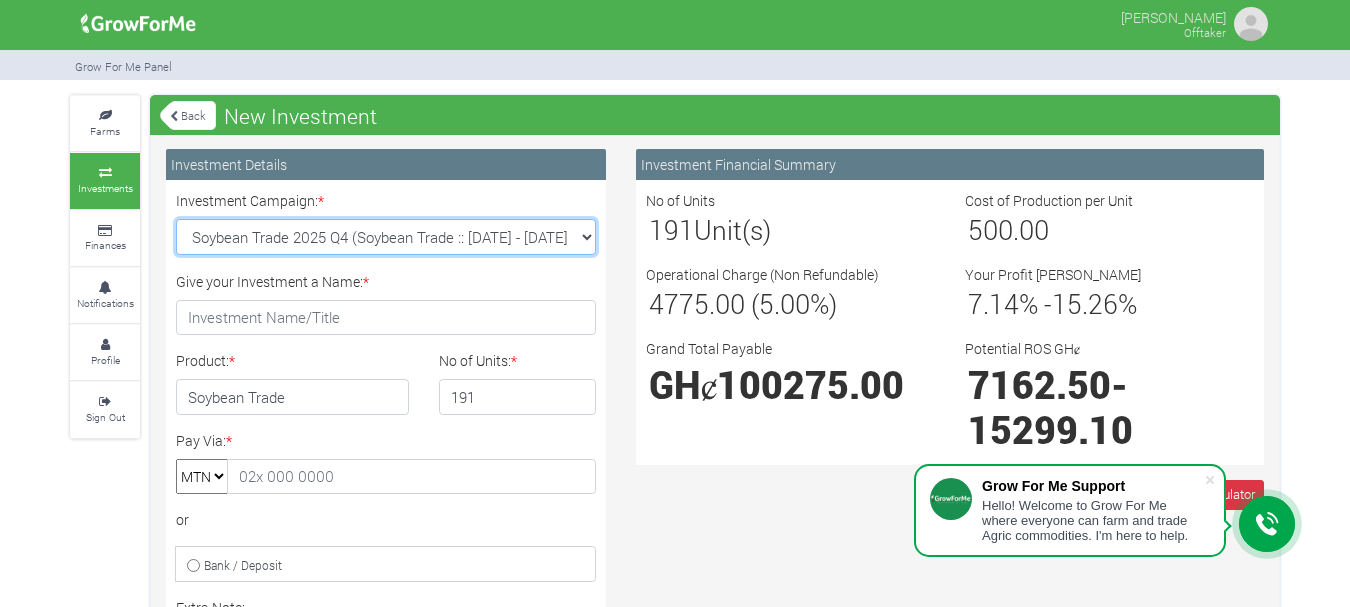 click on "Maize Trade 2025 Q4 (Maize Trade :: 01st Oct 2025 - 31st Mar 2026)
Soybean Trade 2025 Q4 (Soybean Trade :: 01st Oct 2025 - 31st Mar 2026)
Machinery Fund (10 Yrs) (Machinery :: 01st Jun 2025 - 01st Jun 2035)
Cashew Trade 2025 Q4 (Cashew Trade :: 01st Oct 2025 - 31st Mar 2026)" at bounding box center [386, 237] 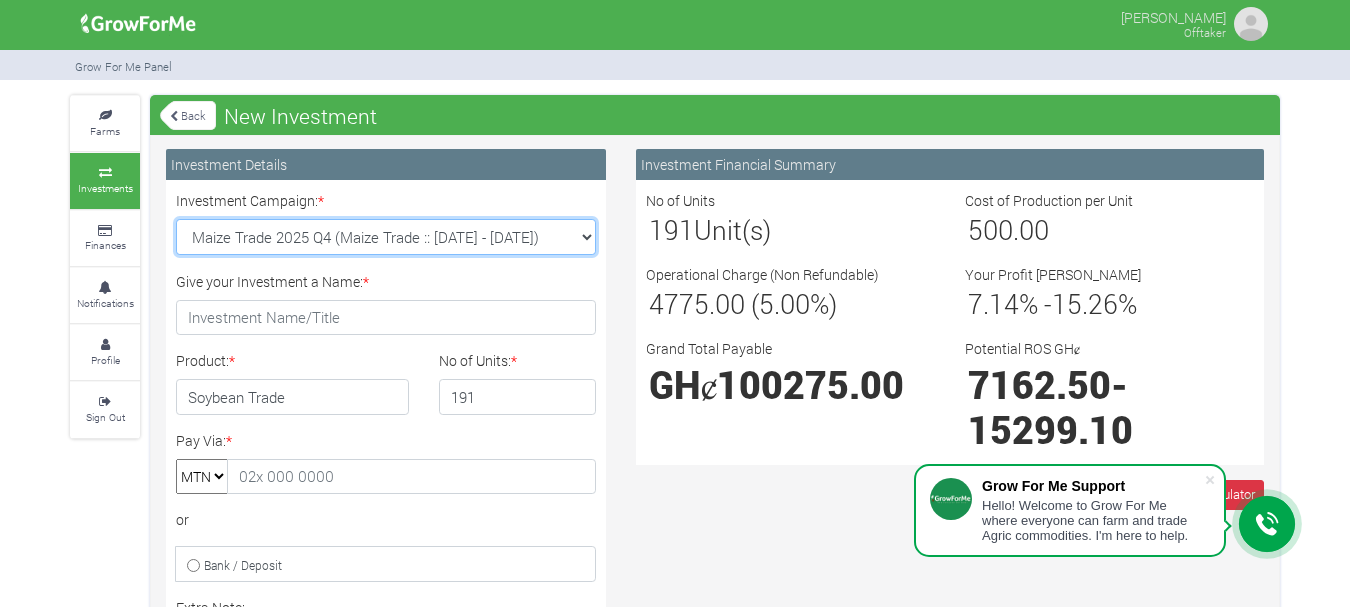 click on "Maize Trade 2025 Q4 (Maize Trade :: 01st Oct 2025 - 31st Mar 2026)
Soybean Trade 2025 Q4 (Soybean Trade :: 01st Oct 2025 - 31st Mar 2026)
Machinery Fund (10 Yrs) (Machinery :: 01st Jun 2025 - 01st Jun 2035)
Cashew Trade 2025 Q4 (Cashew Trade :: 01st Oct 2025 - 31st Mar 2026)" at bounding box center (386, 237) 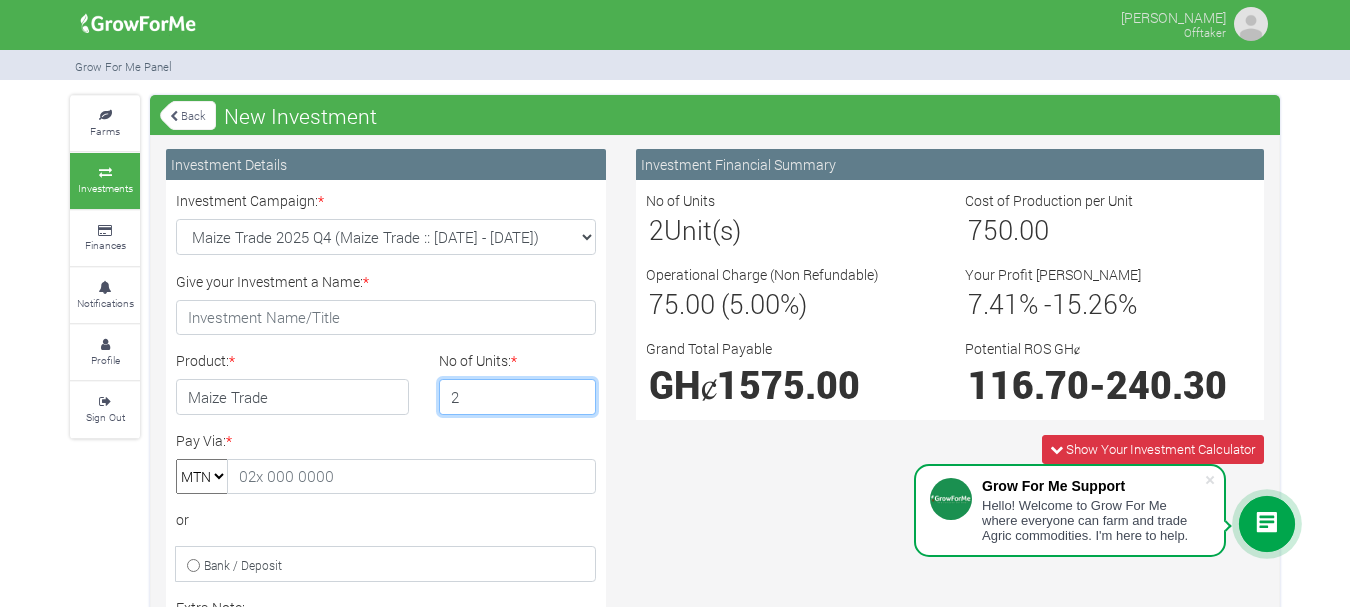 click on "2" at bounding box center [518, 397] 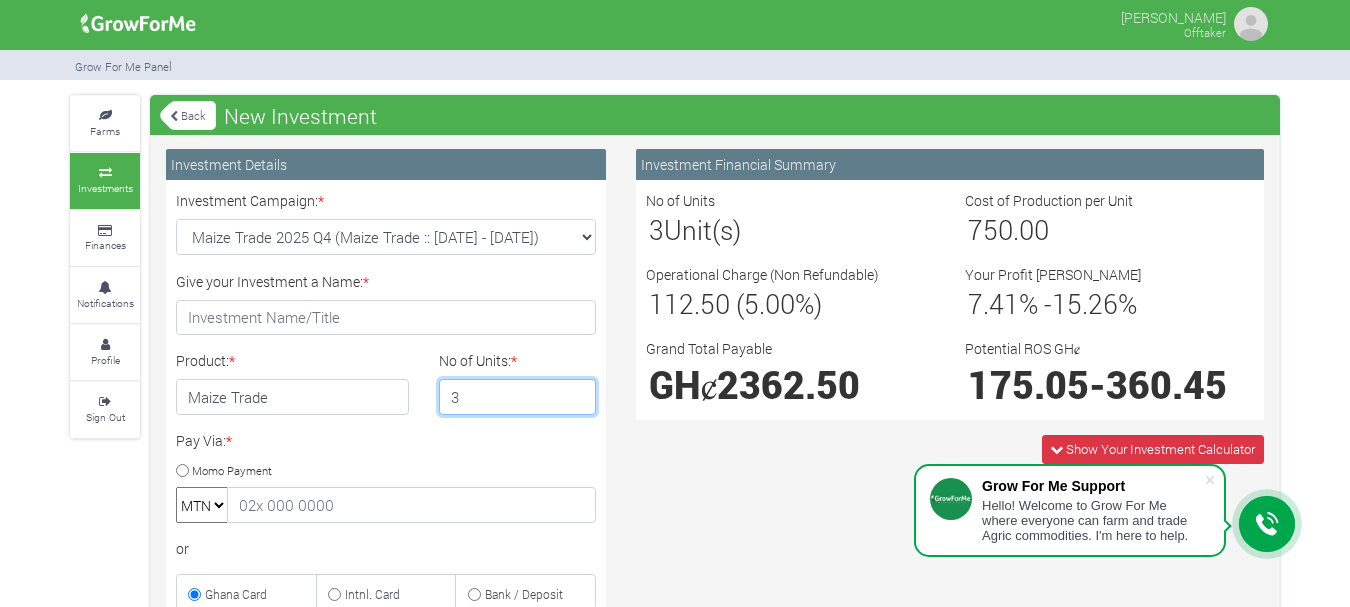 click on "3" at bounding box center [518, 397] 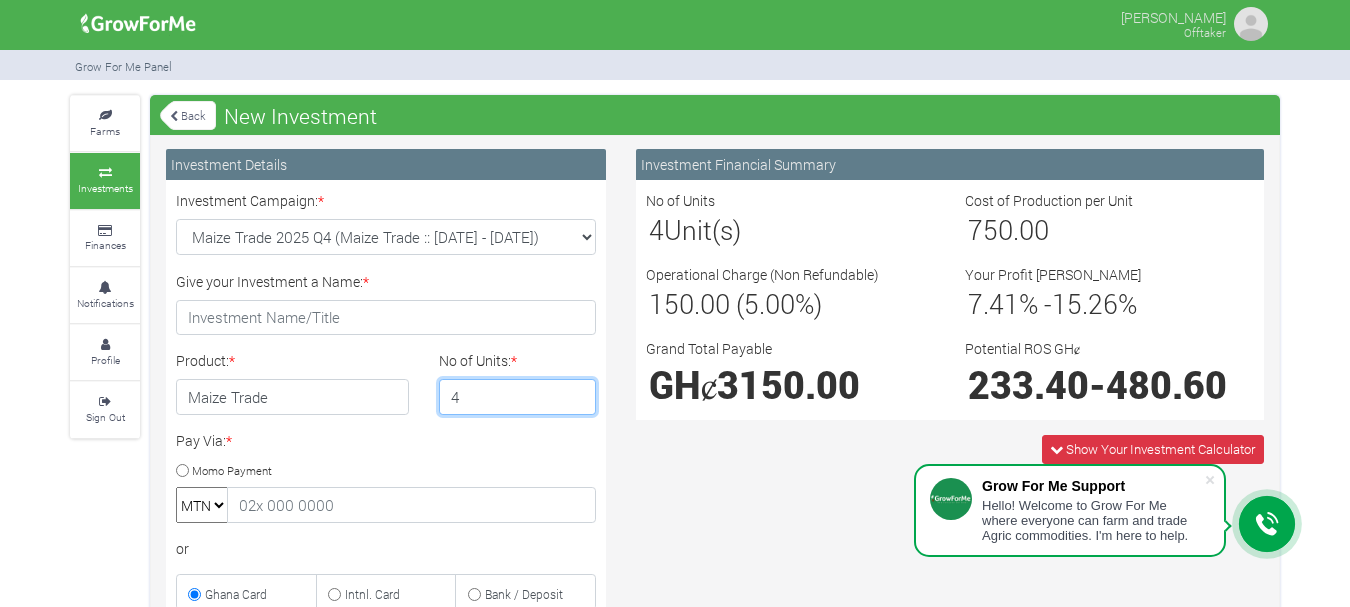 click on "4" at bounding box center (518, 397) 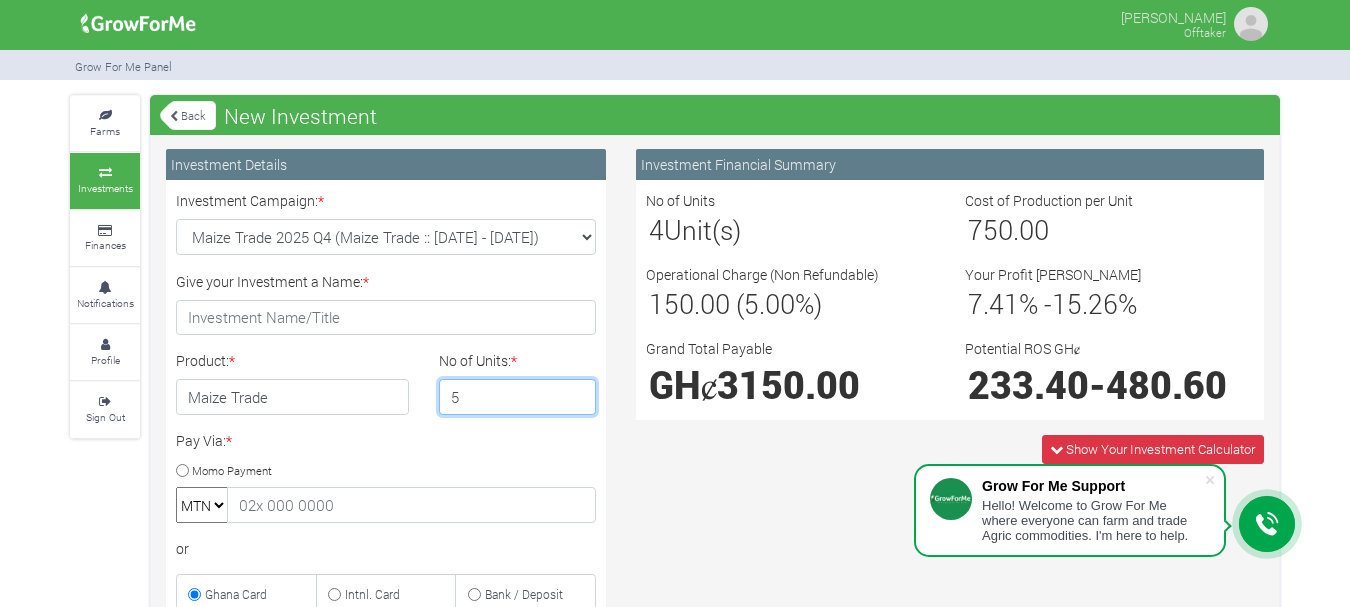 click on "5" at bounding box center [518, 397] 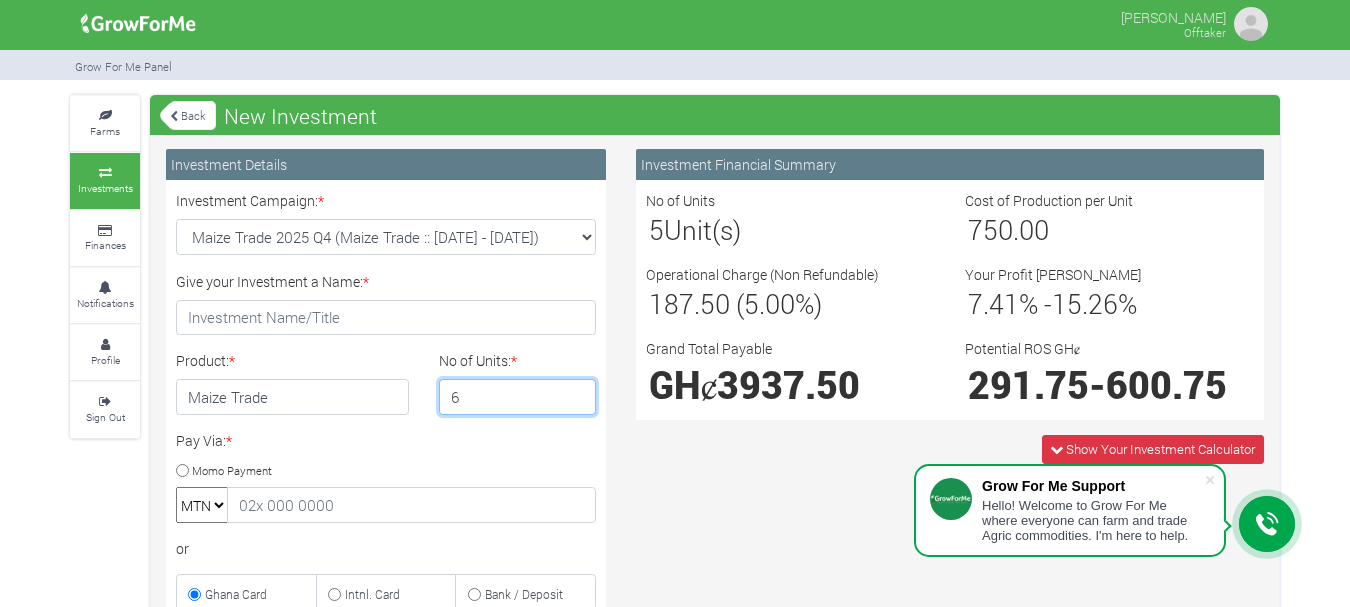 click on "6" at bounding box center [518, 397] 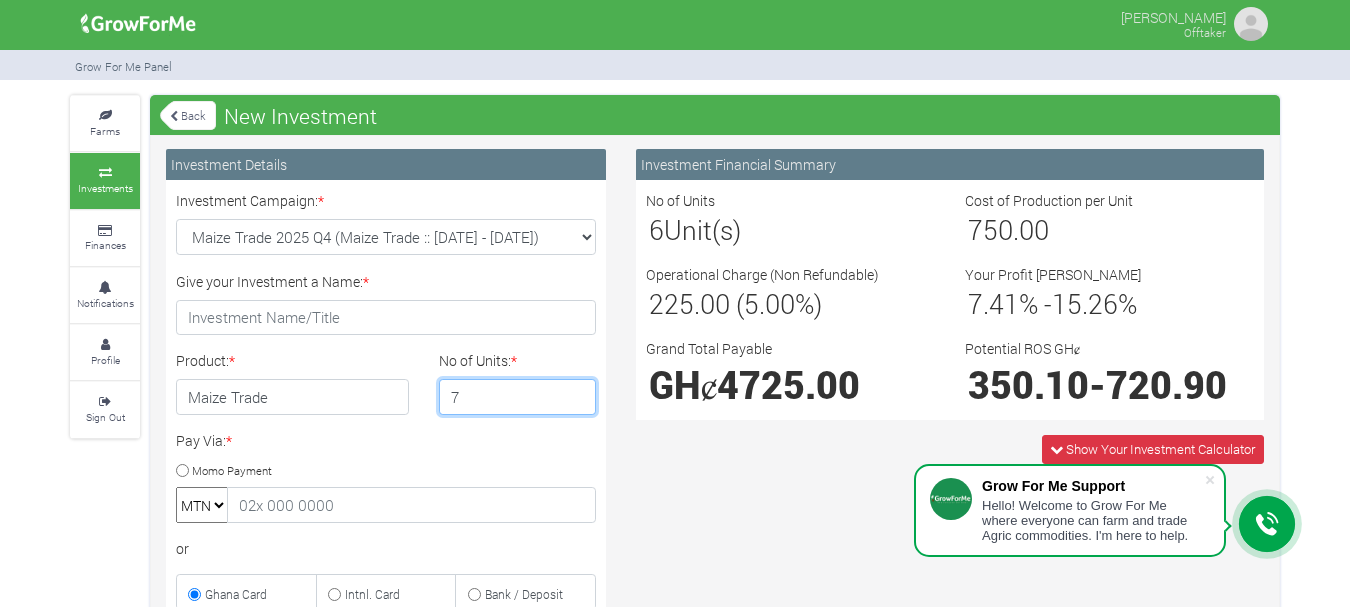 click on "7" at bounding box center (518, 397) 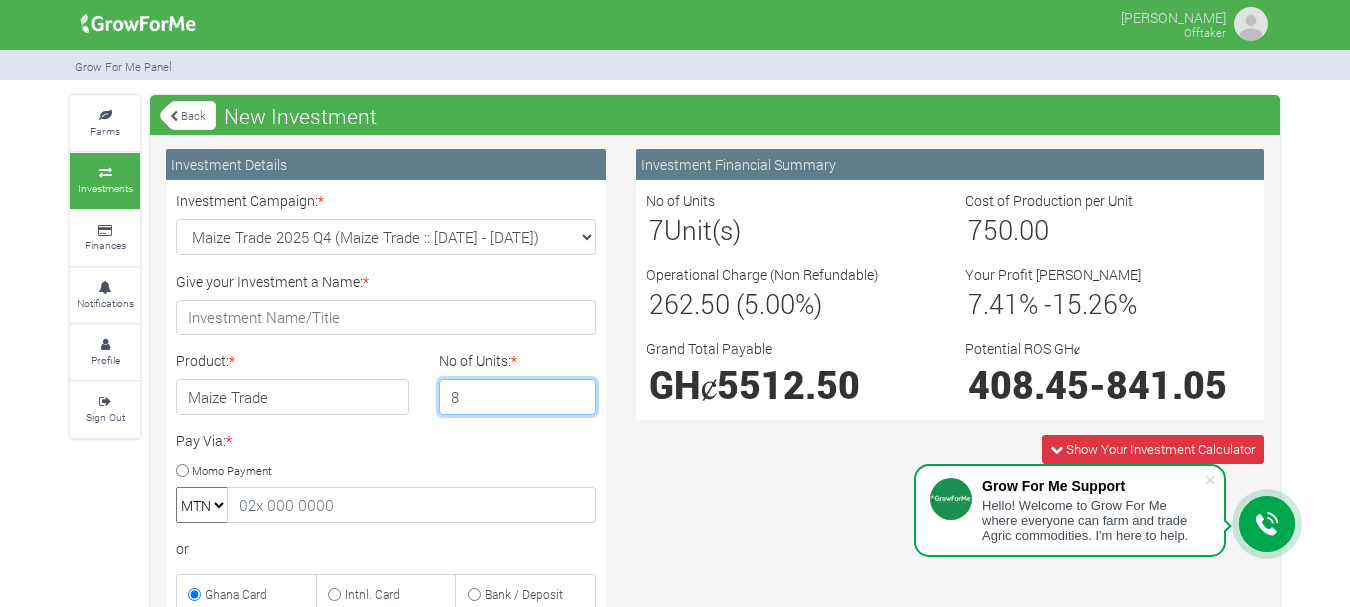 click on "8" at bounding box center [518, 397] 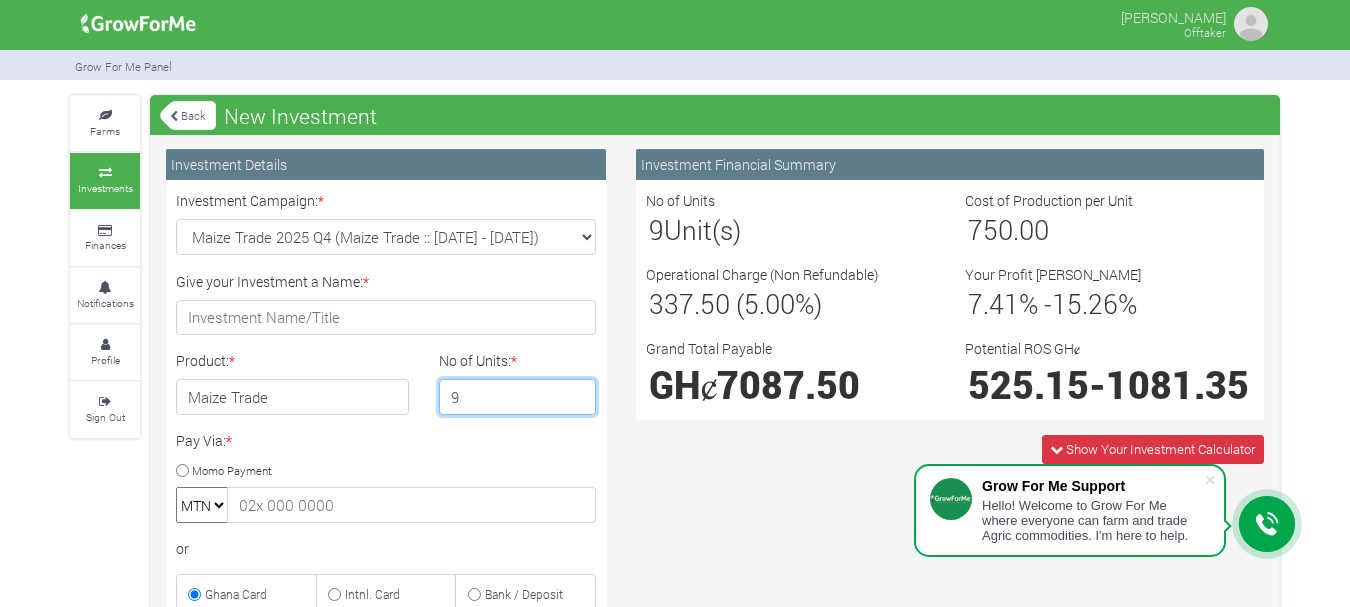 click on "9" at bounding box center (518, 397) 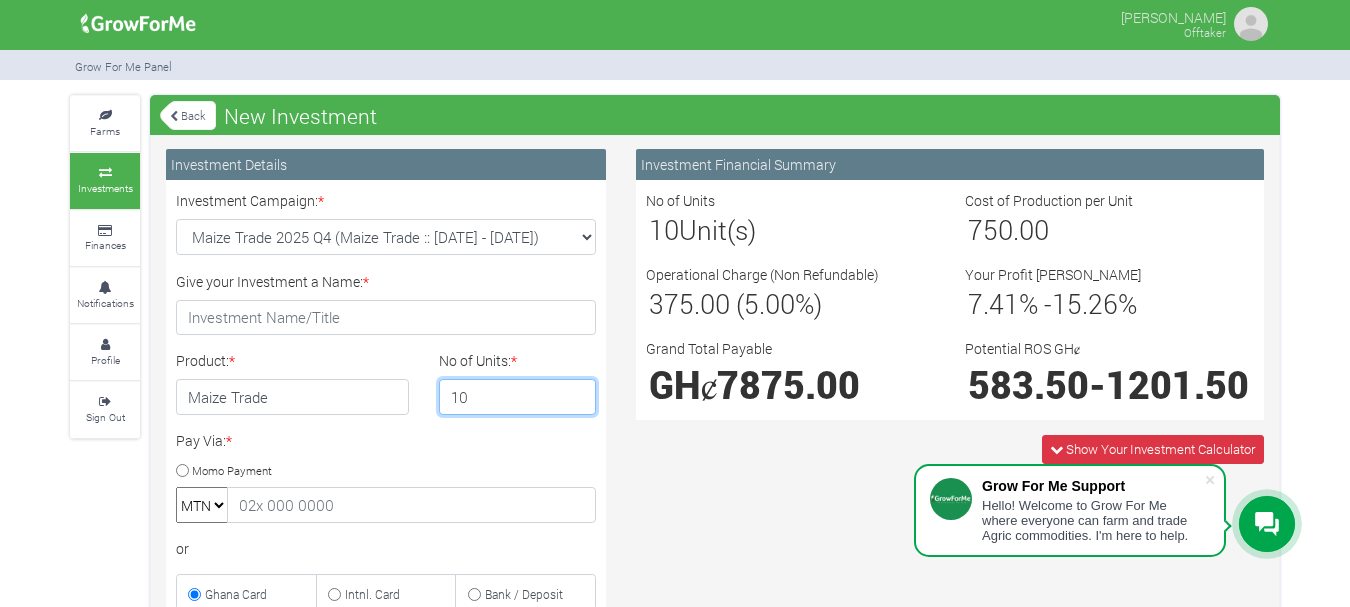 click on "10" at bounding box center [518, 397] 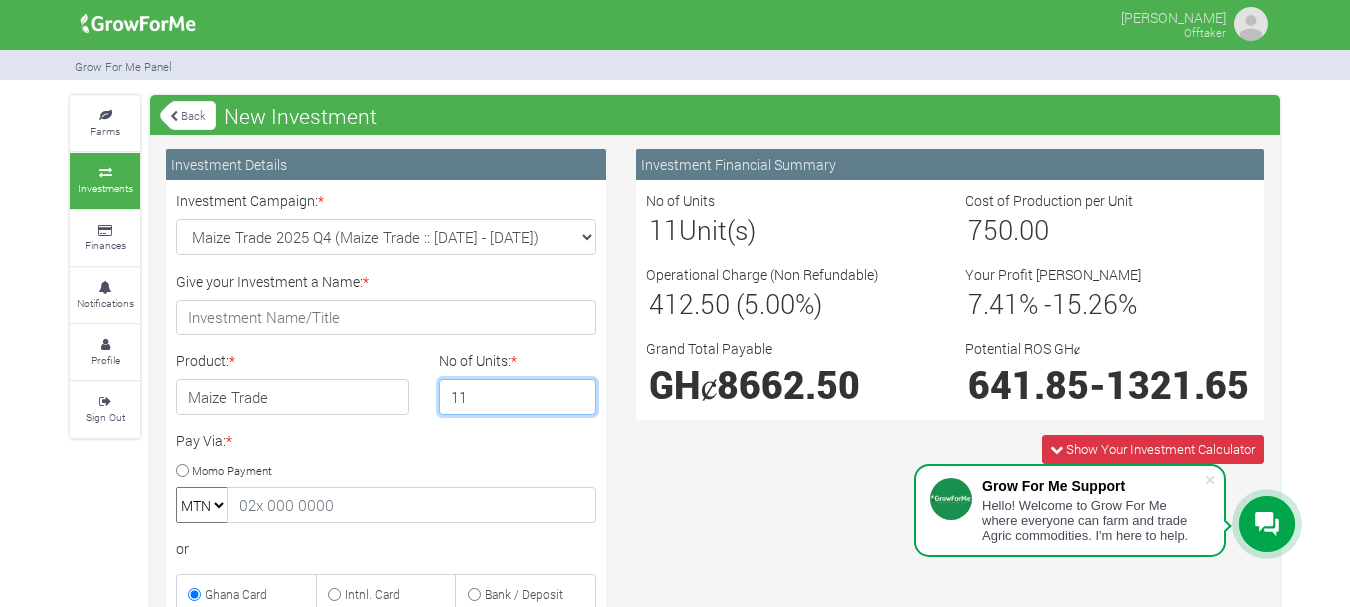 click on "11" at bounding box center [518, 397] 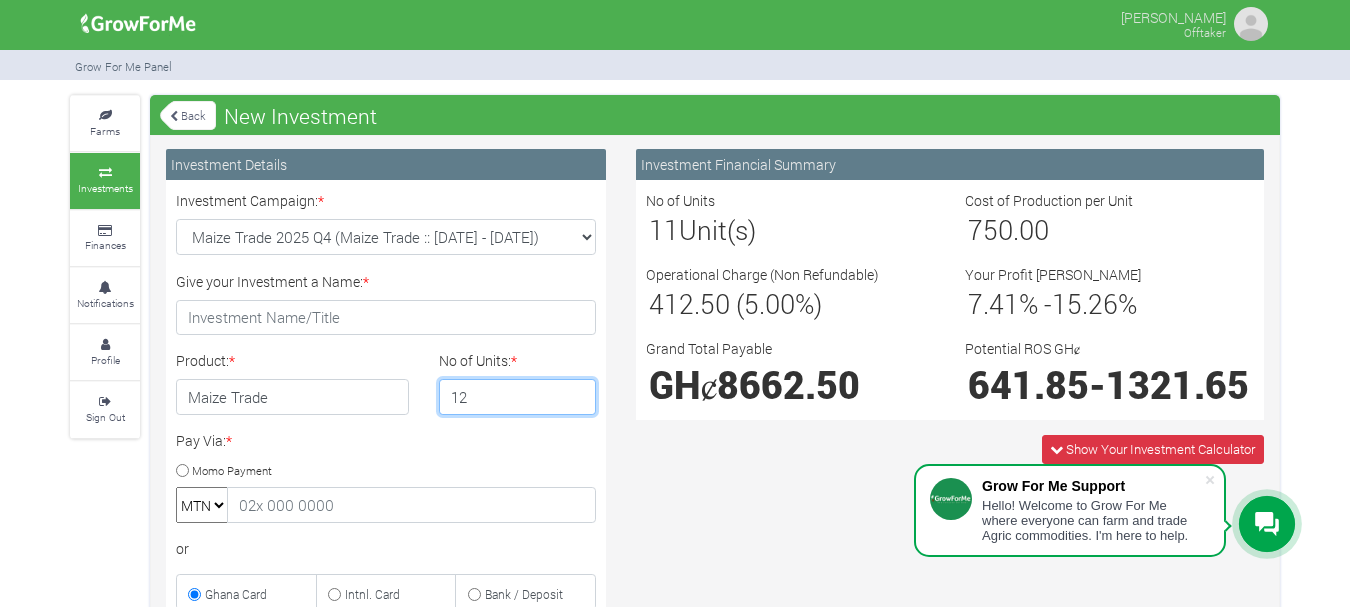 click on "12" at bounding box center [518, 397] 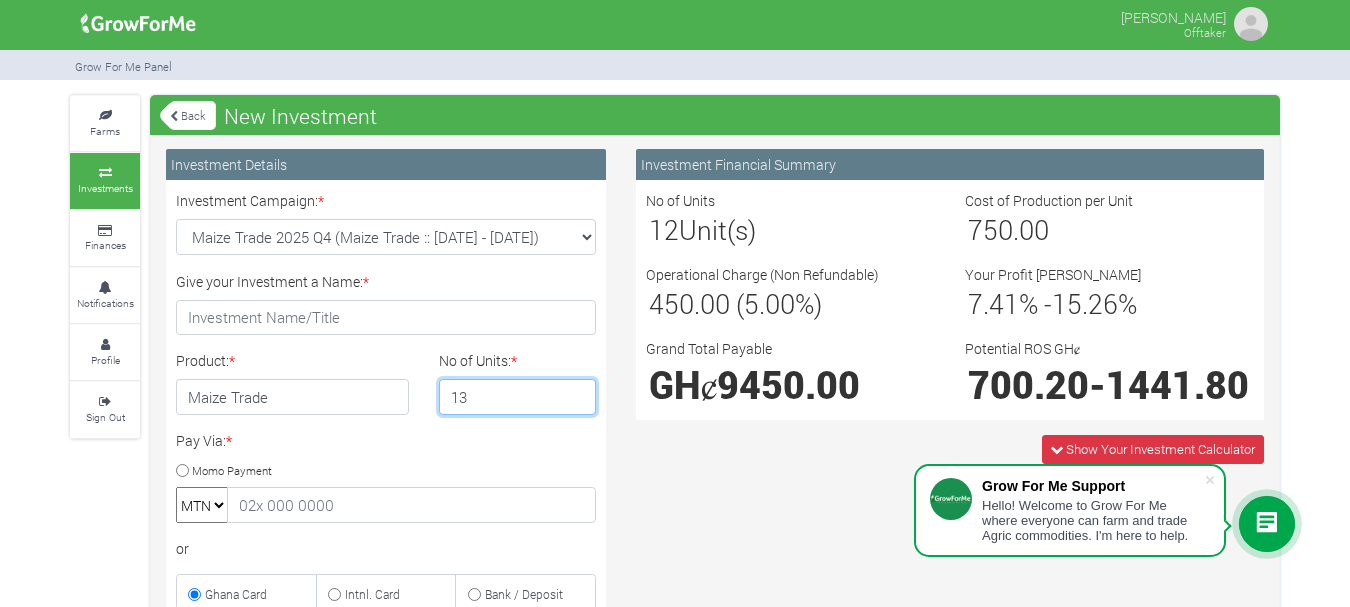 type on "13" 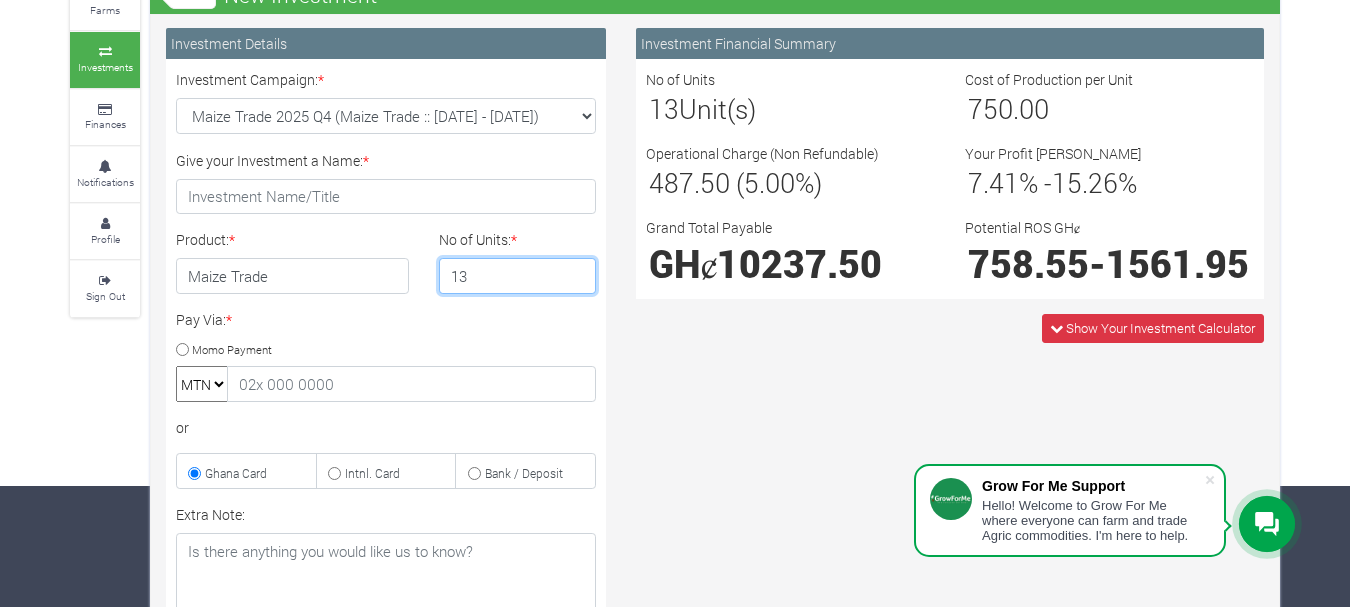 scroll, scrollTop: 167, scrollLeft: 0, axis: vertical 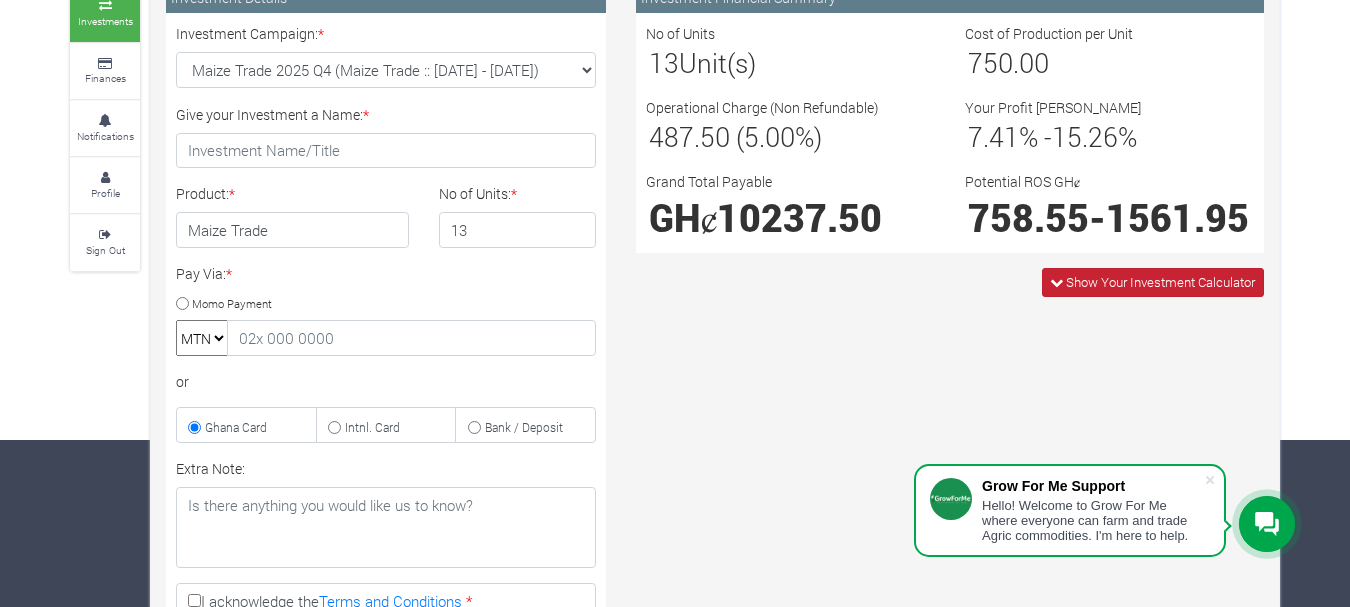click on "Show Your Investment Calculator" at bounding box center [1160, 282] 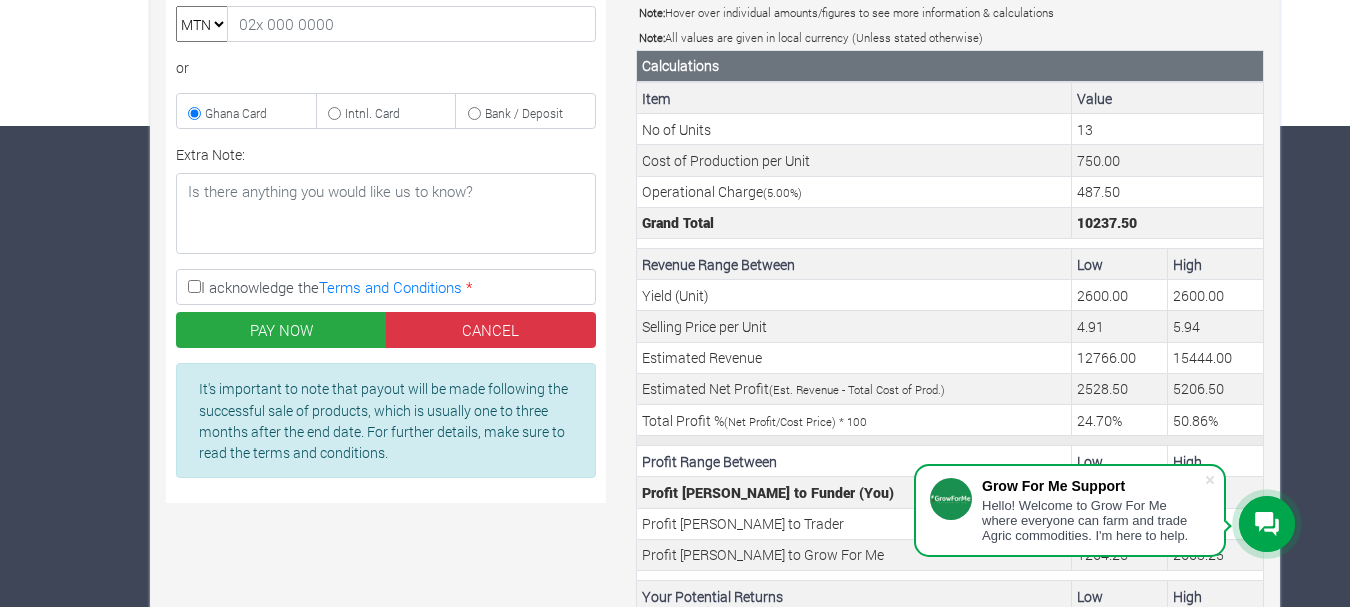 scroll, scrollTop: 632, scrollLeft: 0, axis: vertical 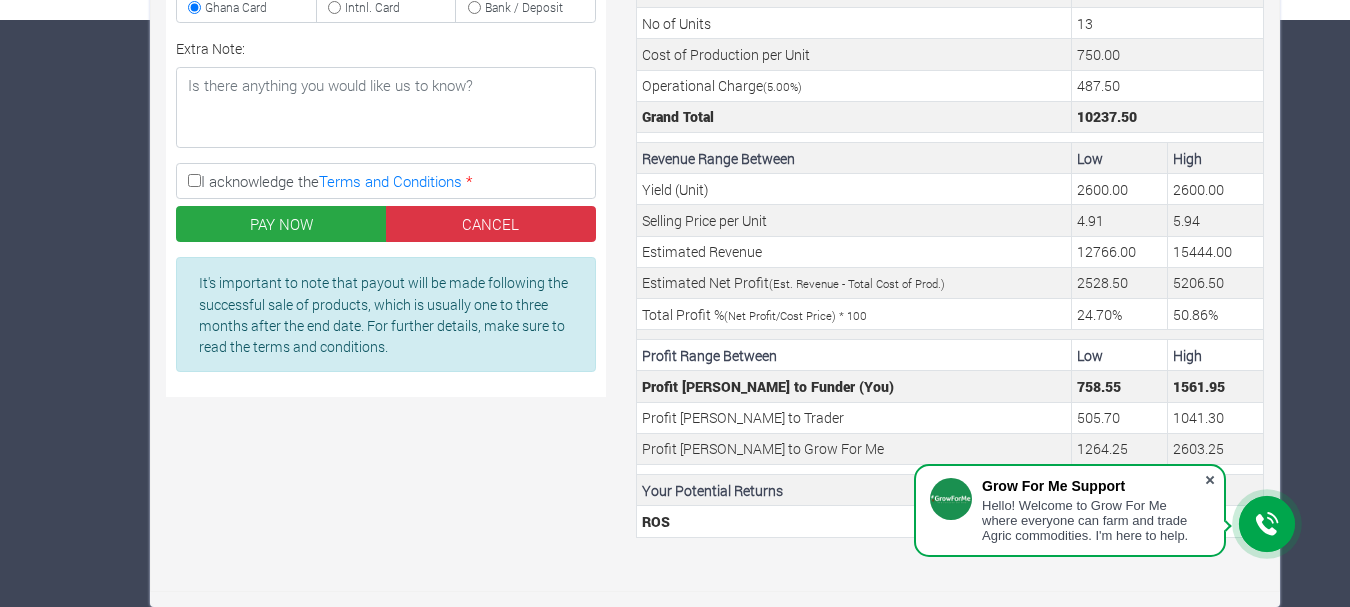 click at bounding box center [1210, 480] 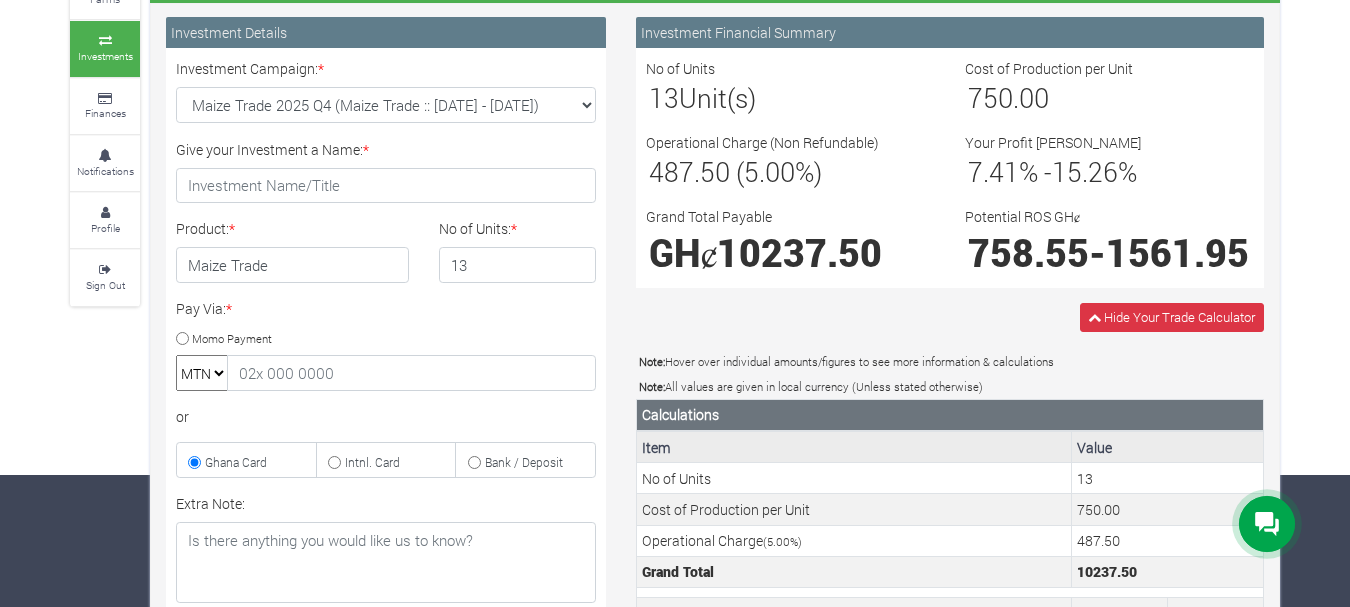 scroll, scrollTop: 0, scrollLeft: 0, axis: both 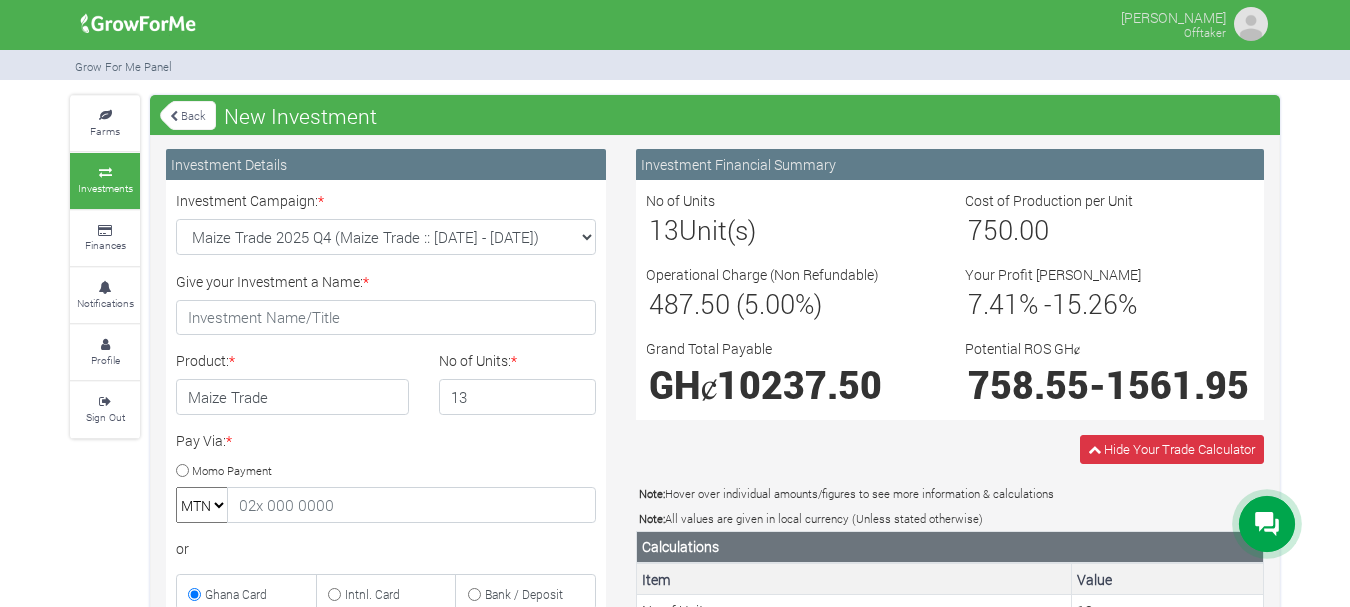 click at bounding box center [1251, 24] 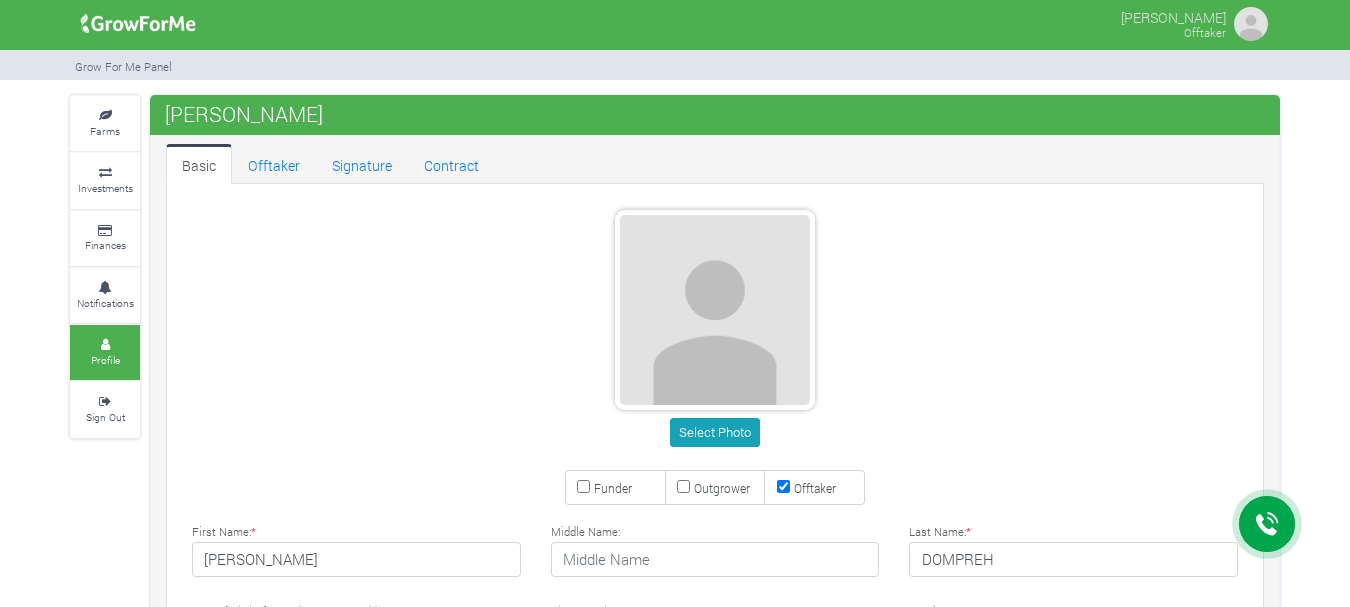 scroll, scrollTop: 0, scrollLeft: 0, axis: both 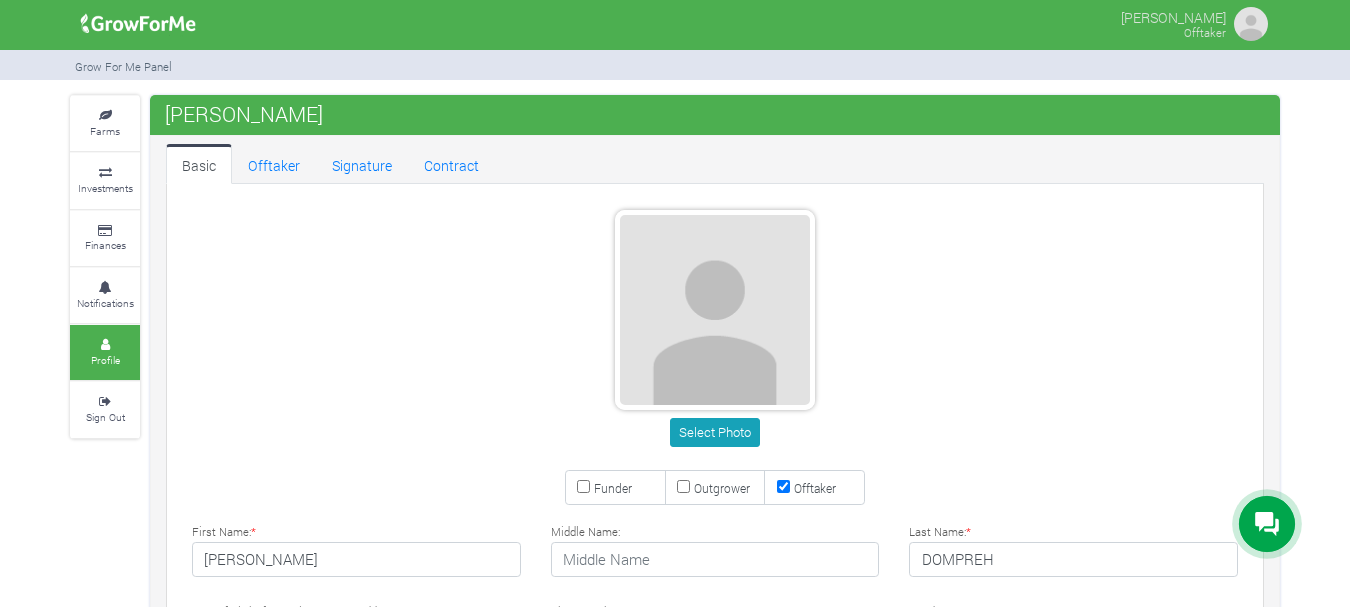 click on "Funder" at bounding box center [583, 486] 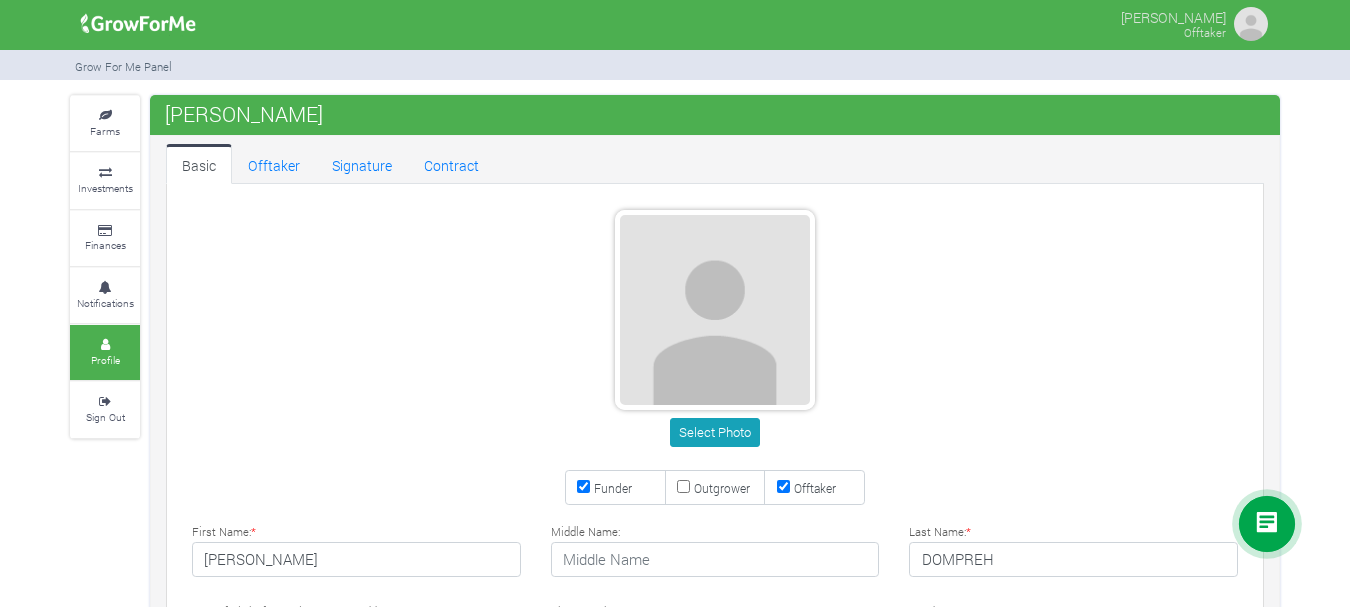 click on "Offtaker" at bounding box center (783, 486) 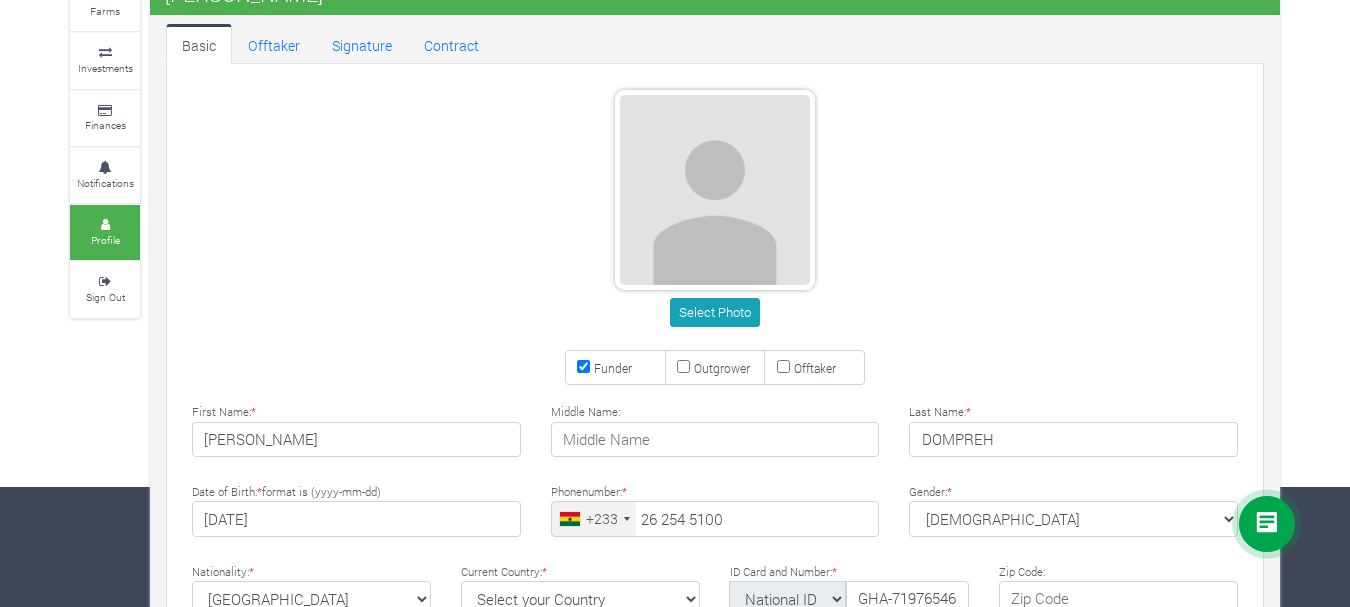 scroll, scrollTop: 167, scrollLeft: 0, axis: vertical 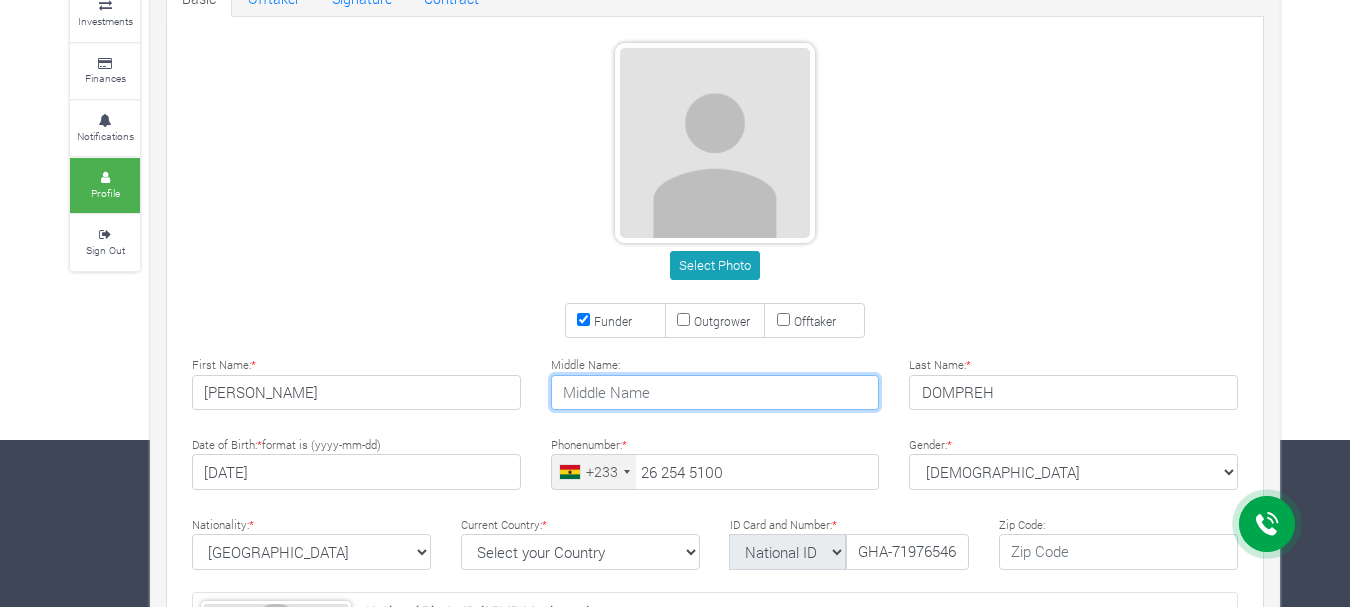 click at bounding box center (715, 393) 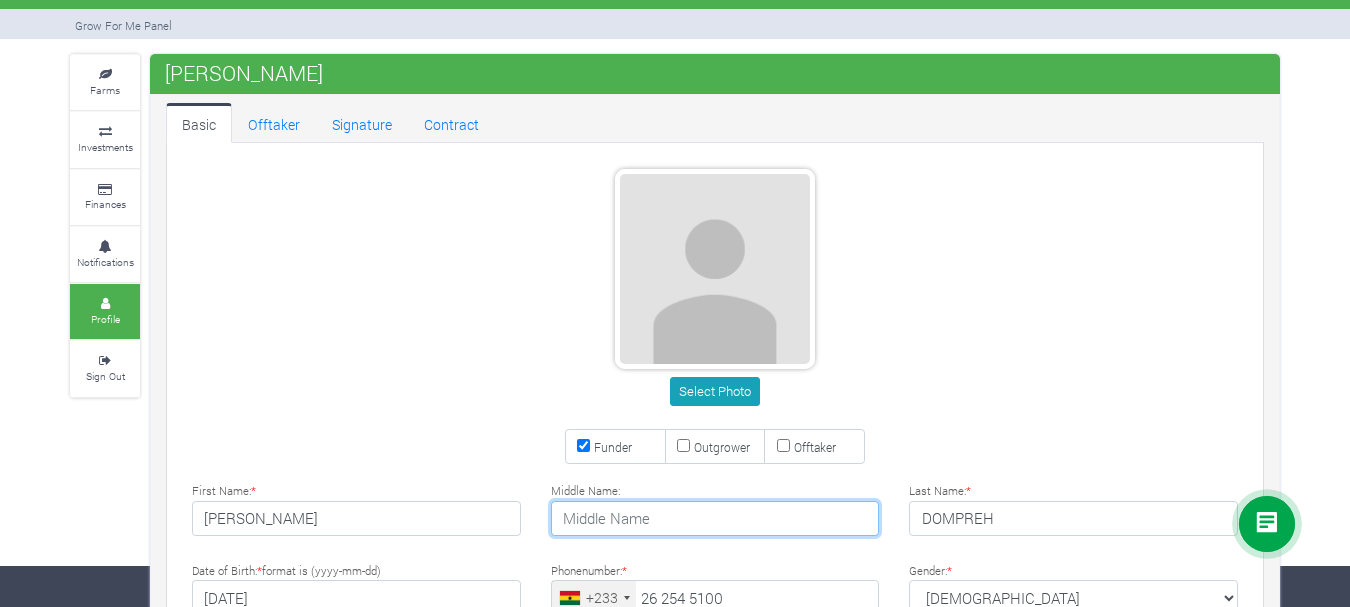 scroll, scrollTop: 0, scrollLeft: 0, axis: both 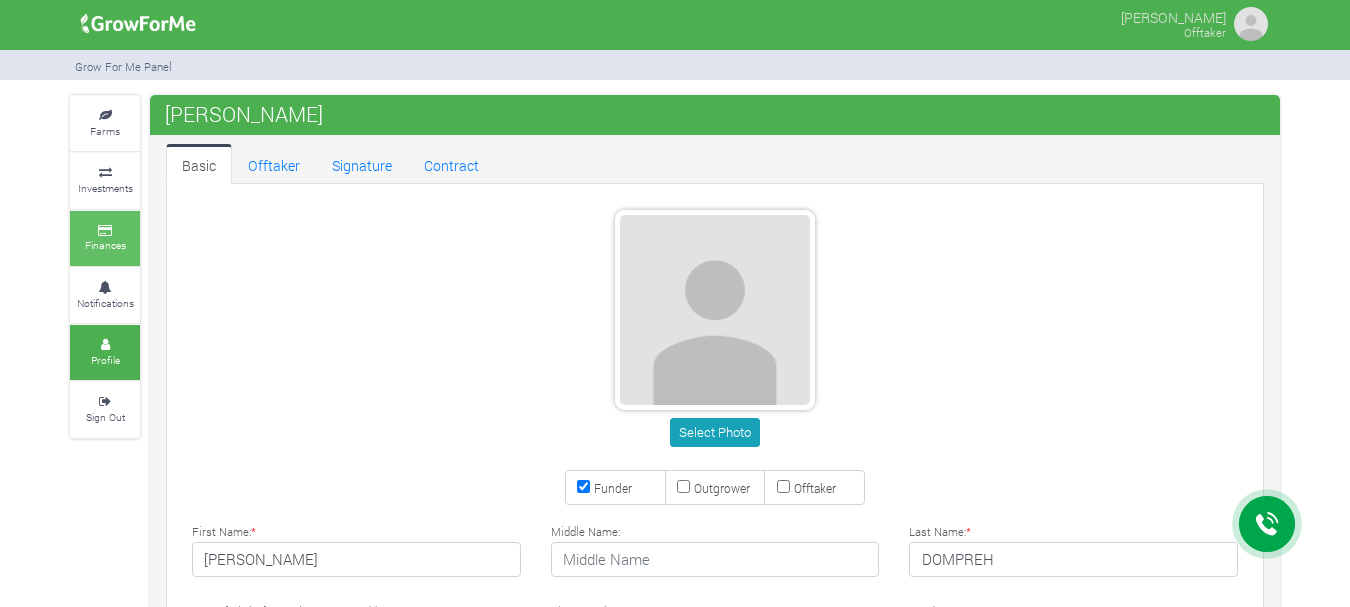 click on "Finances" at bounding box center [105, 245] 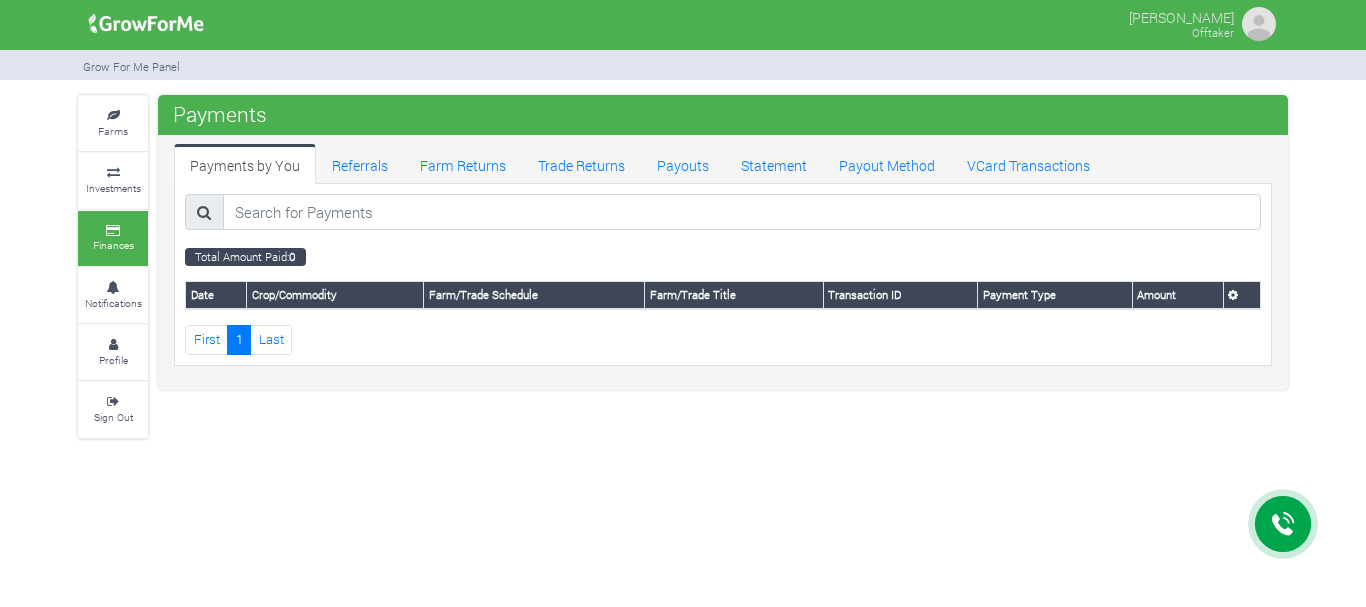 scroll, scrollTop: 0, scrollLeft: 0, axis: both 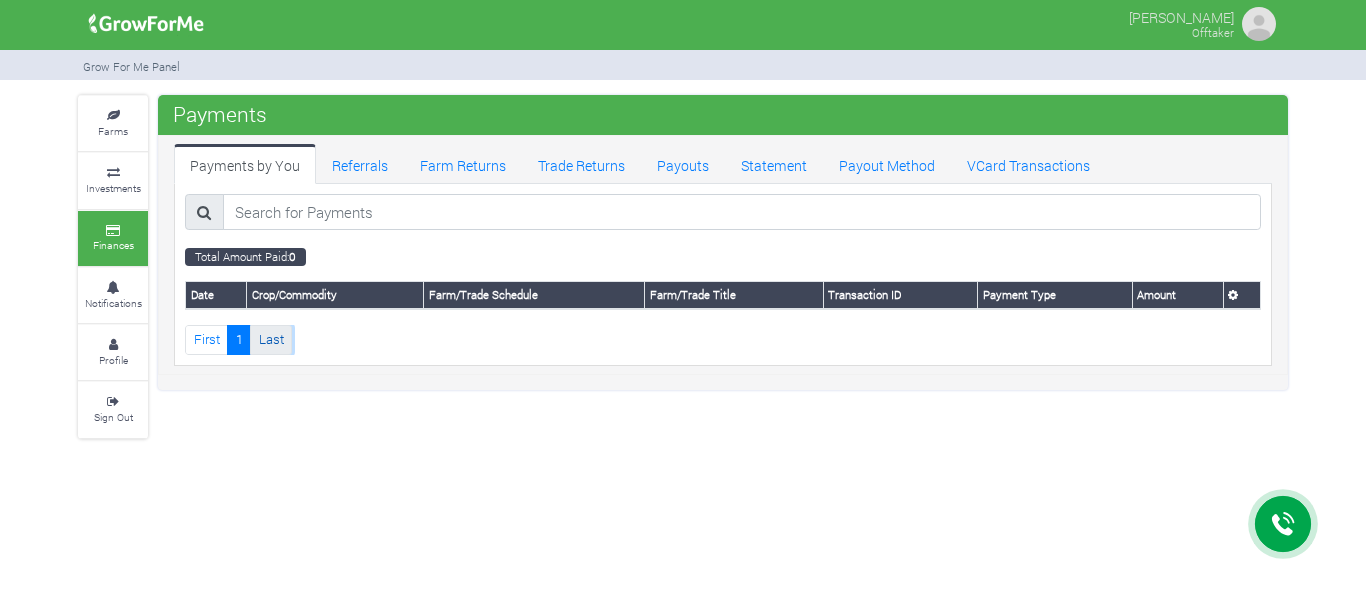 click on "Last" at bounding box center (271, 339) 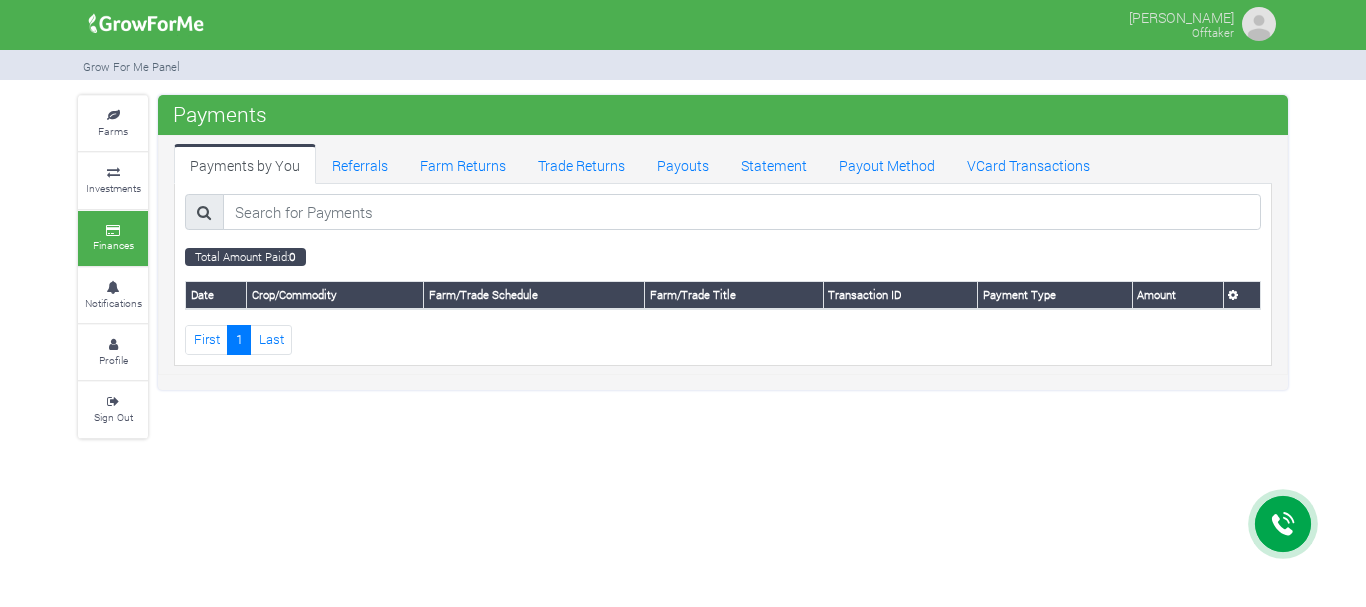 scroll, scrollTop: 0, scrollLeft: 0, axis: both 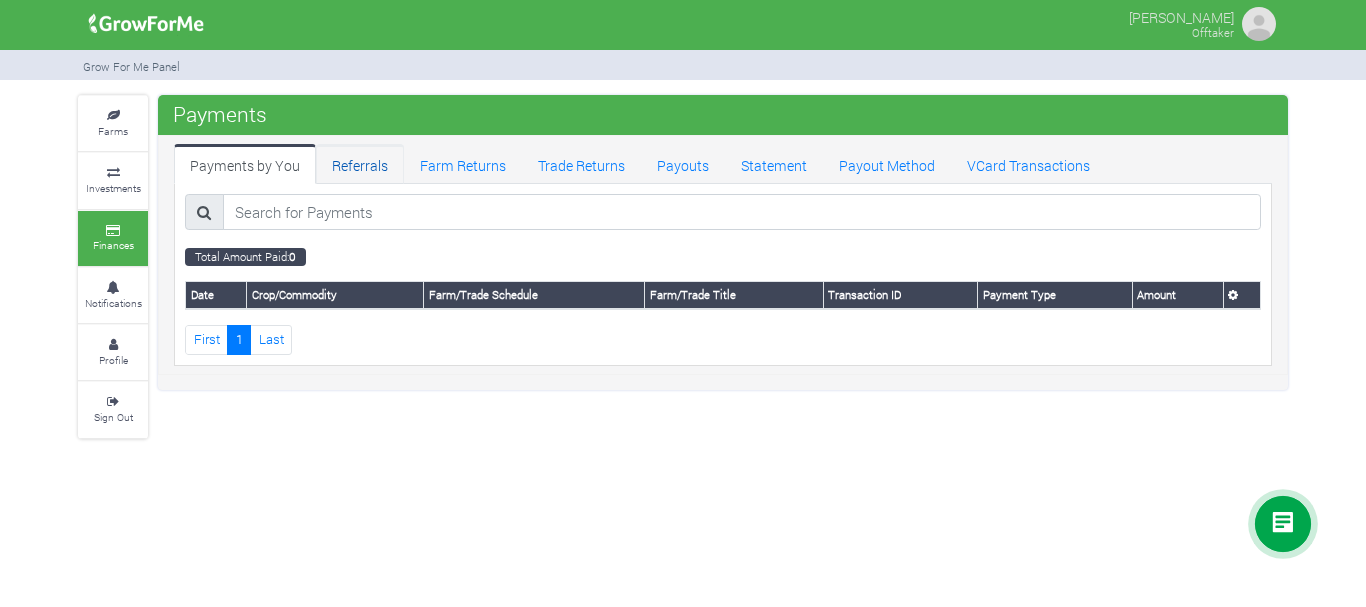 click on "Referrals" at bounding box center [360, 164] 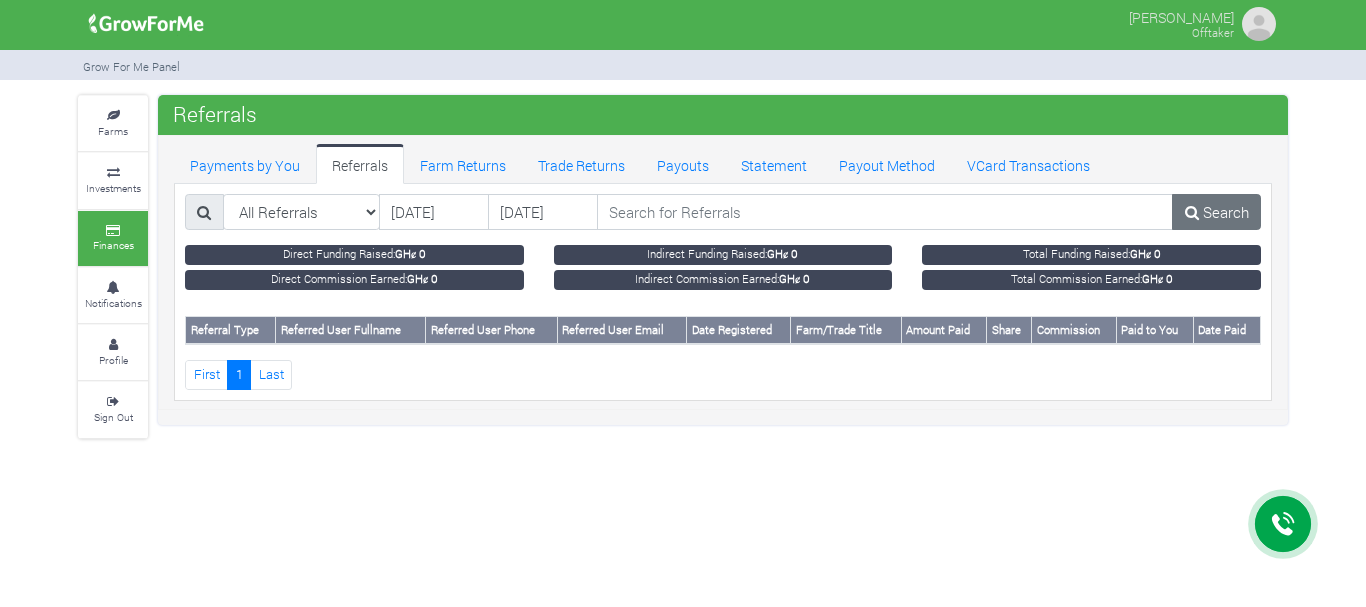 scroll, scrollTop: 0, scrollLeft: 0, axis: both 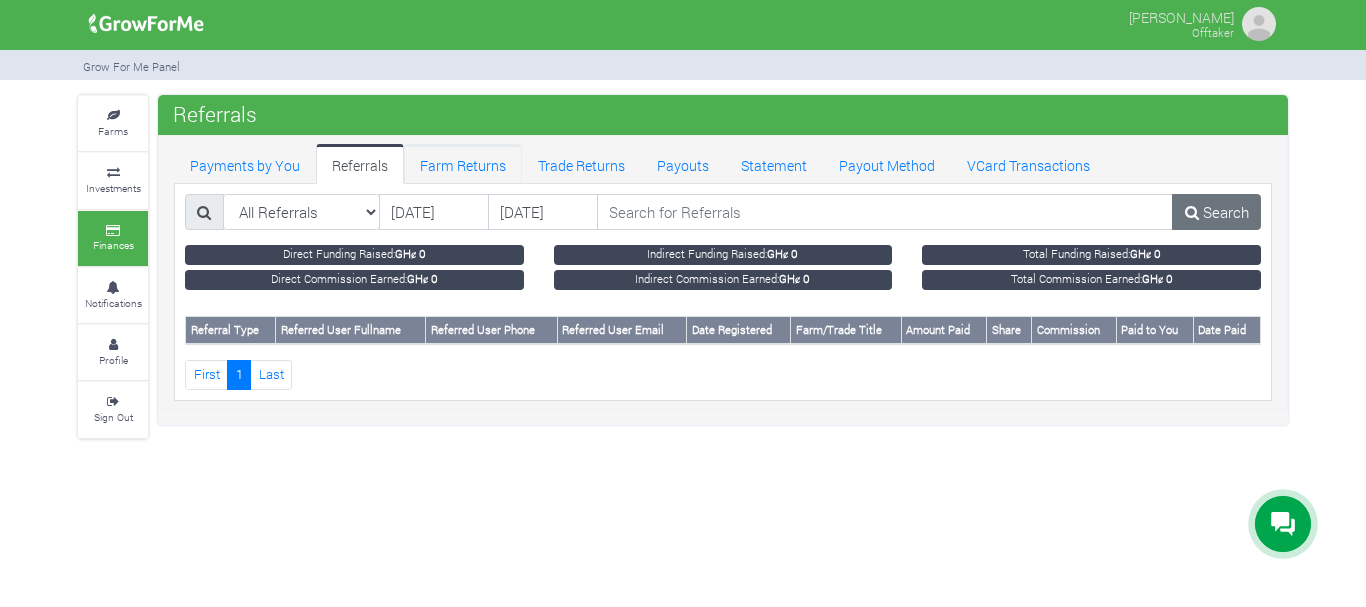 click on "Farm Returns" at bounding box center [463, 164] 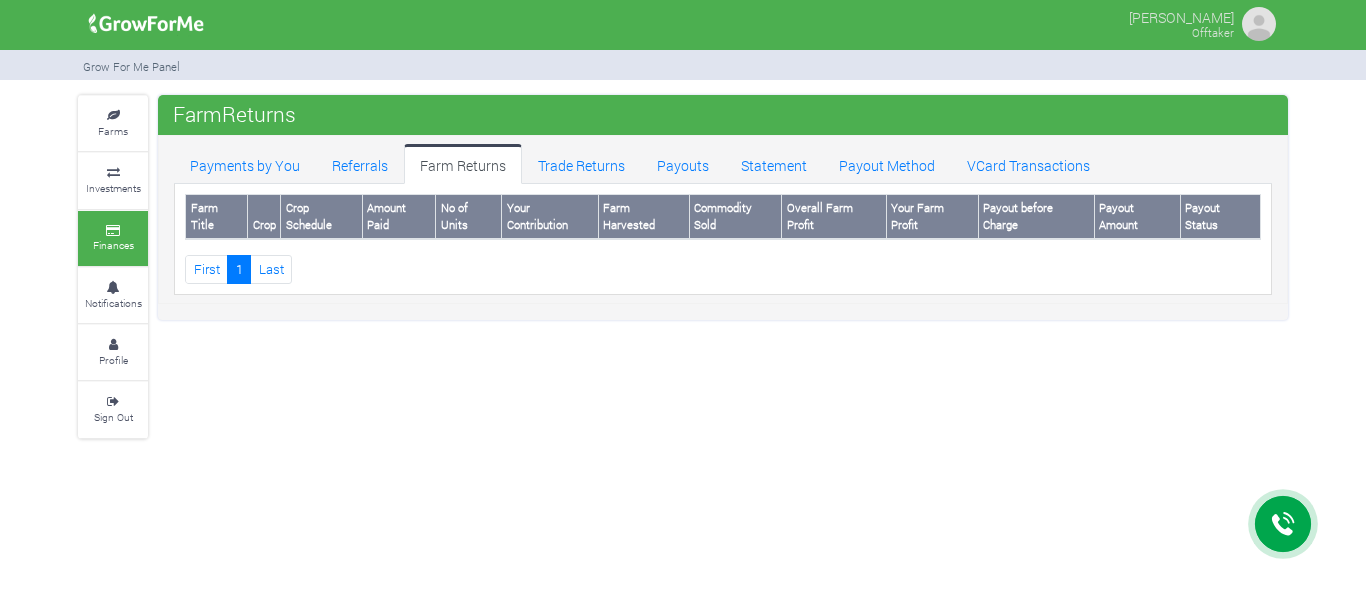 scroll, scrollTop: 0, scrollLeft: 0, axis: both 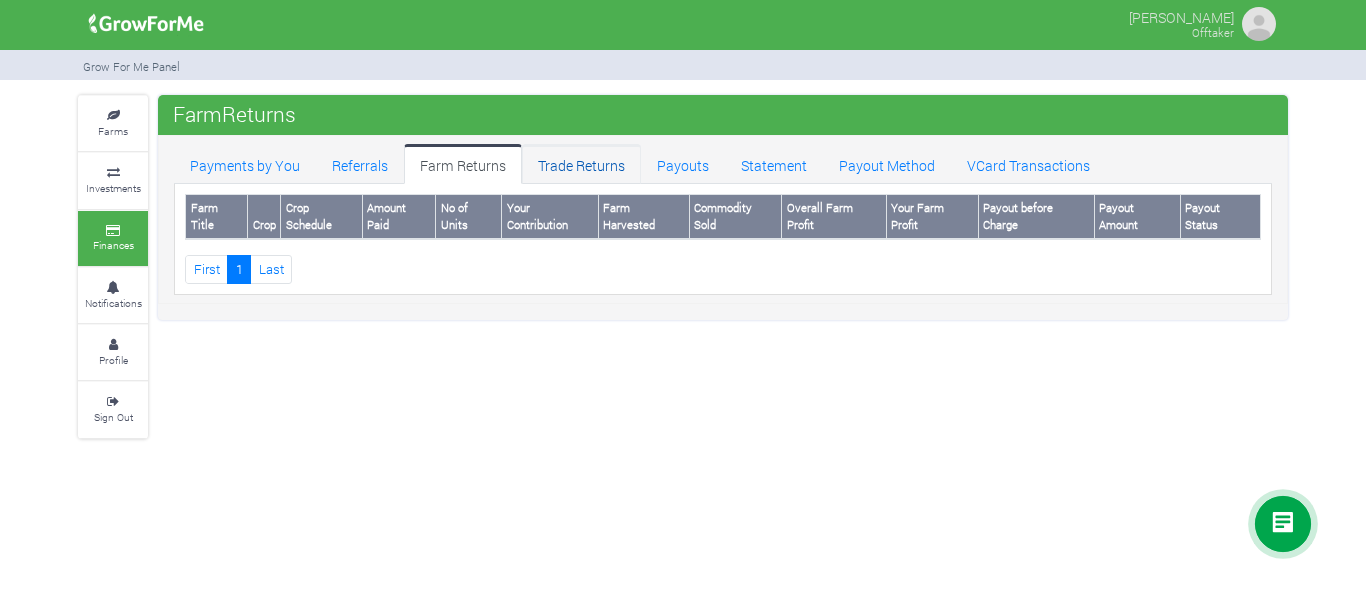 click on "Trade Returns" at bounding box center [581, 164] 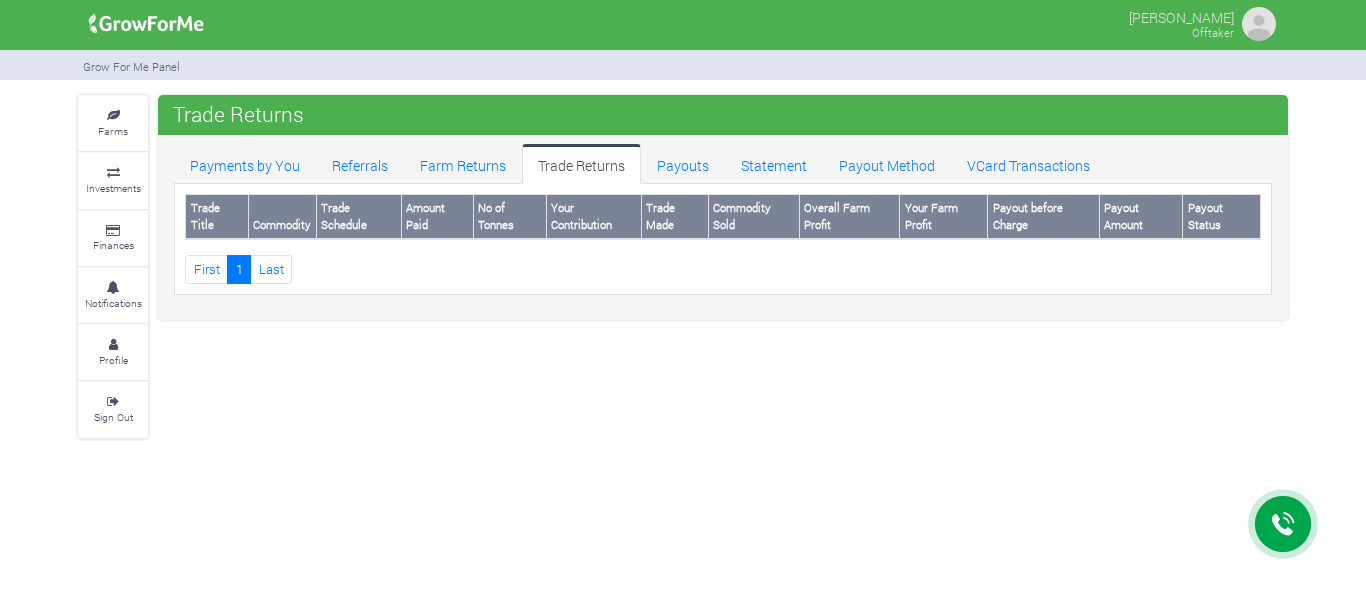 scroll, scrollTop: 0, scrollLeft: 0, axis: both 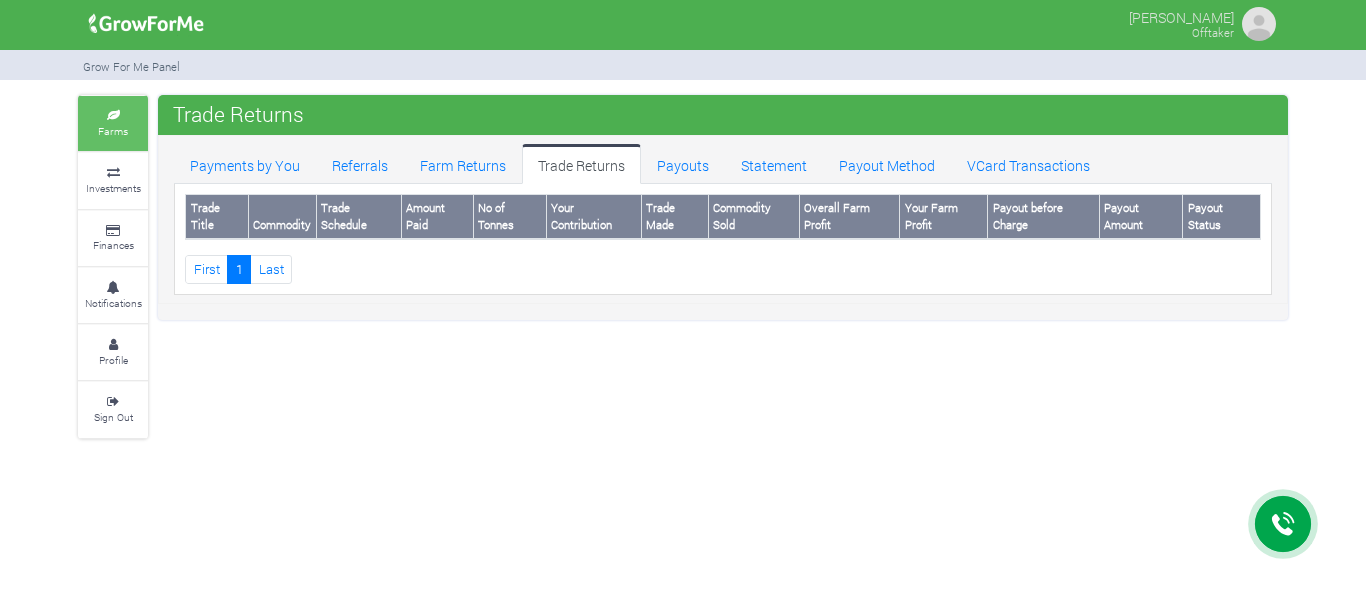 click on "Farms" at bounding box center (113, 131) 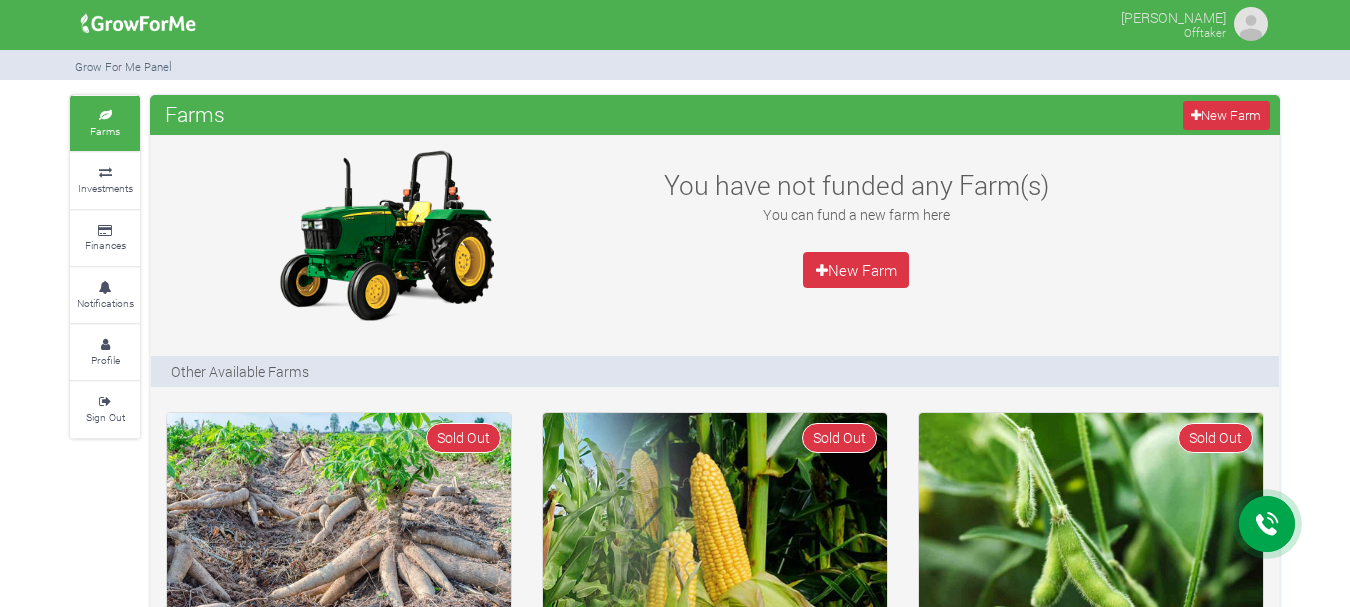 scroll, scrollTop: 0, scrollLeft: 0, axis: both 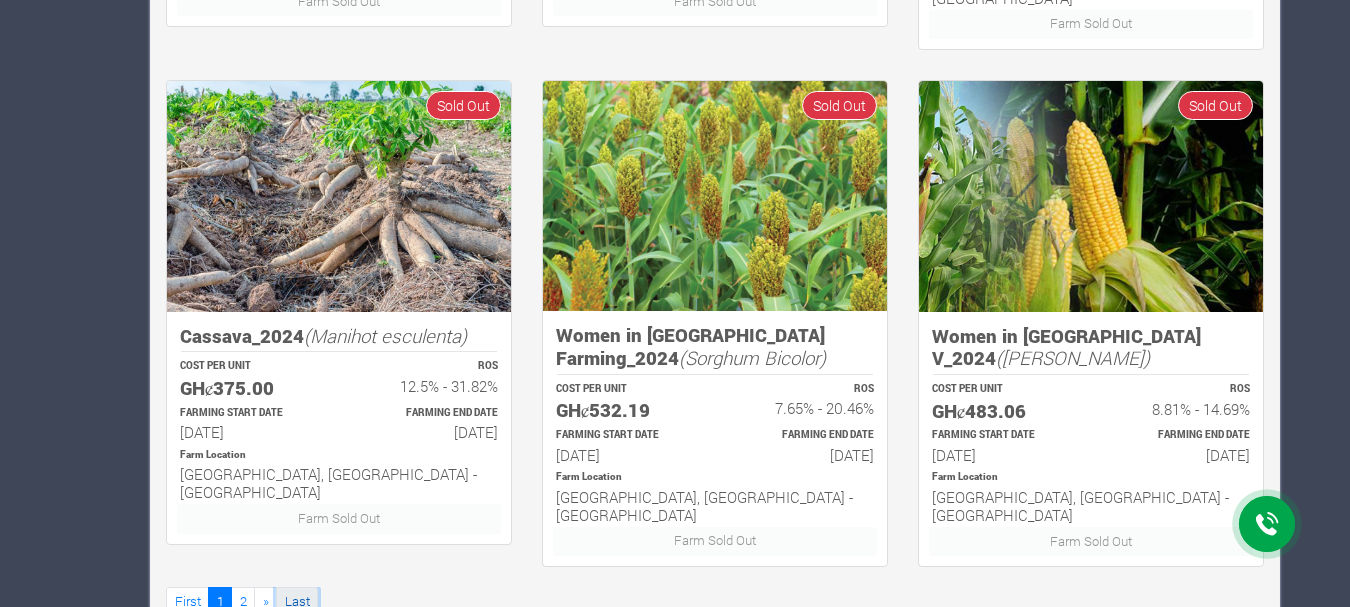click on "Last" at bounding box center [297, 601] 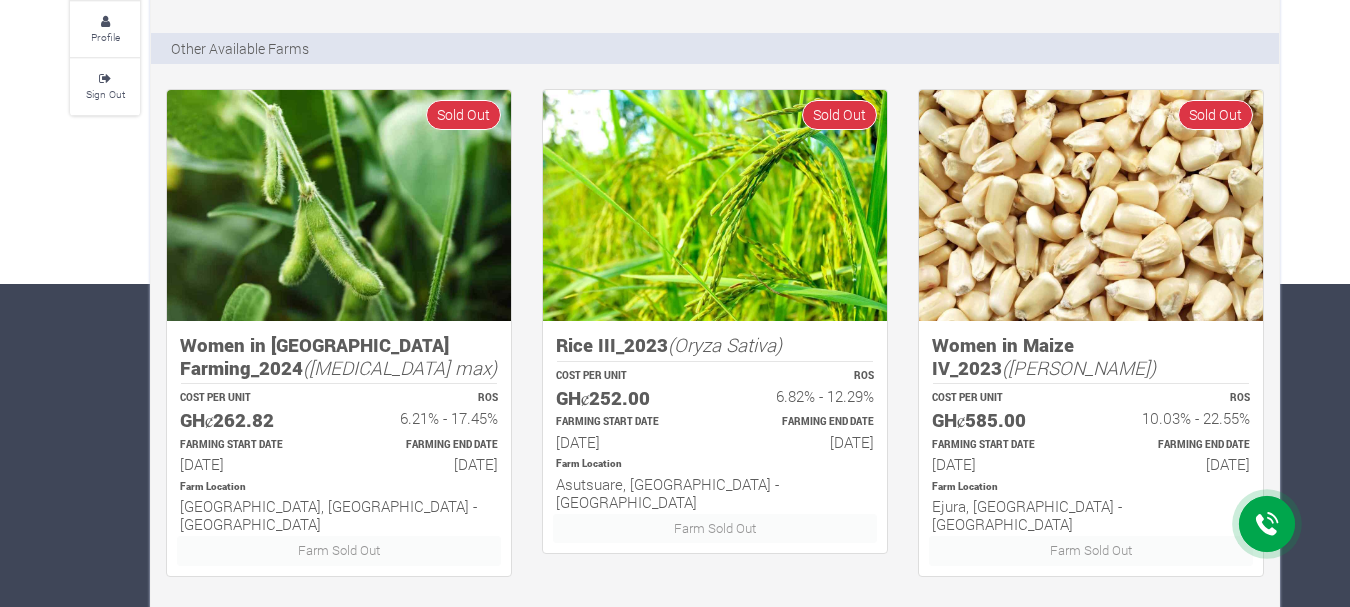 scroll, scrollTop: 333, scrollLeft: 0, axis: vertical 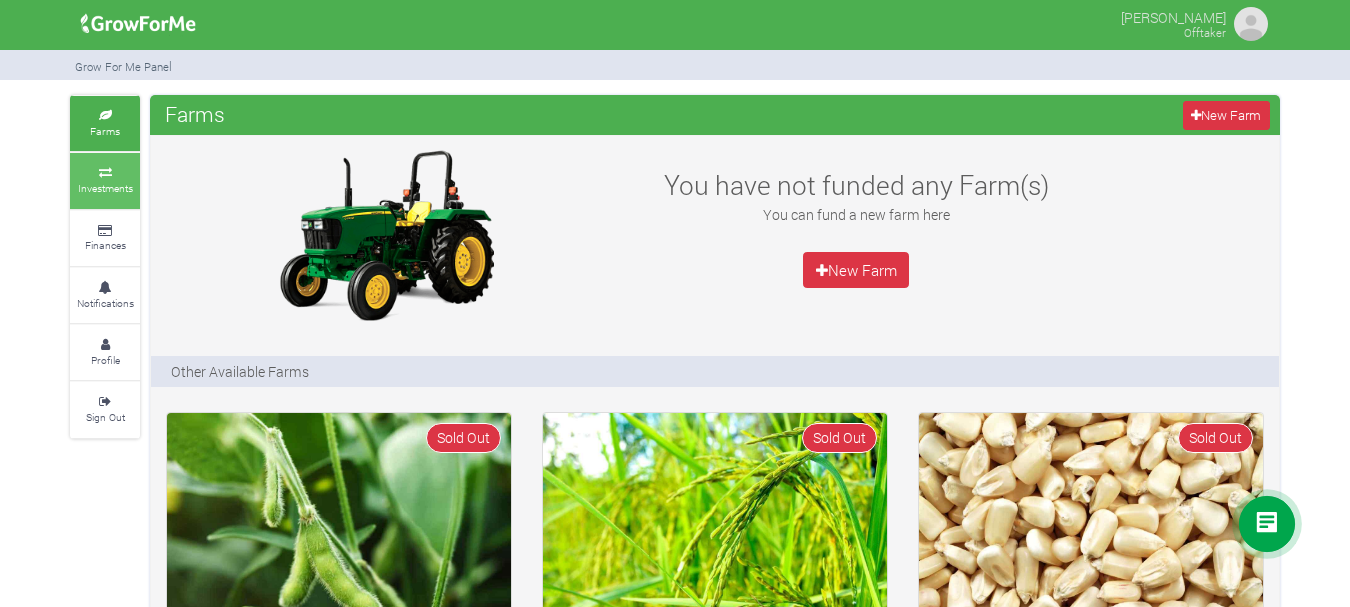 click on "Investments" at bounding box center [105, 188] 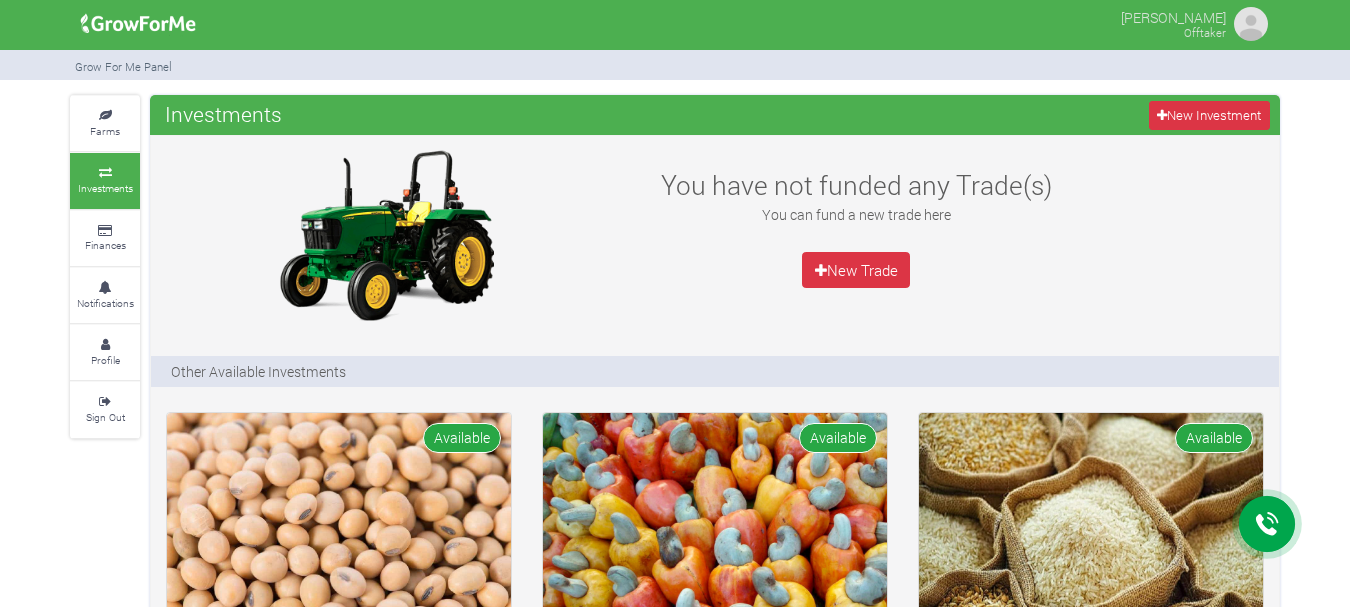 scroll, scrollTop: 0, scrollLeft: 0, axis: both 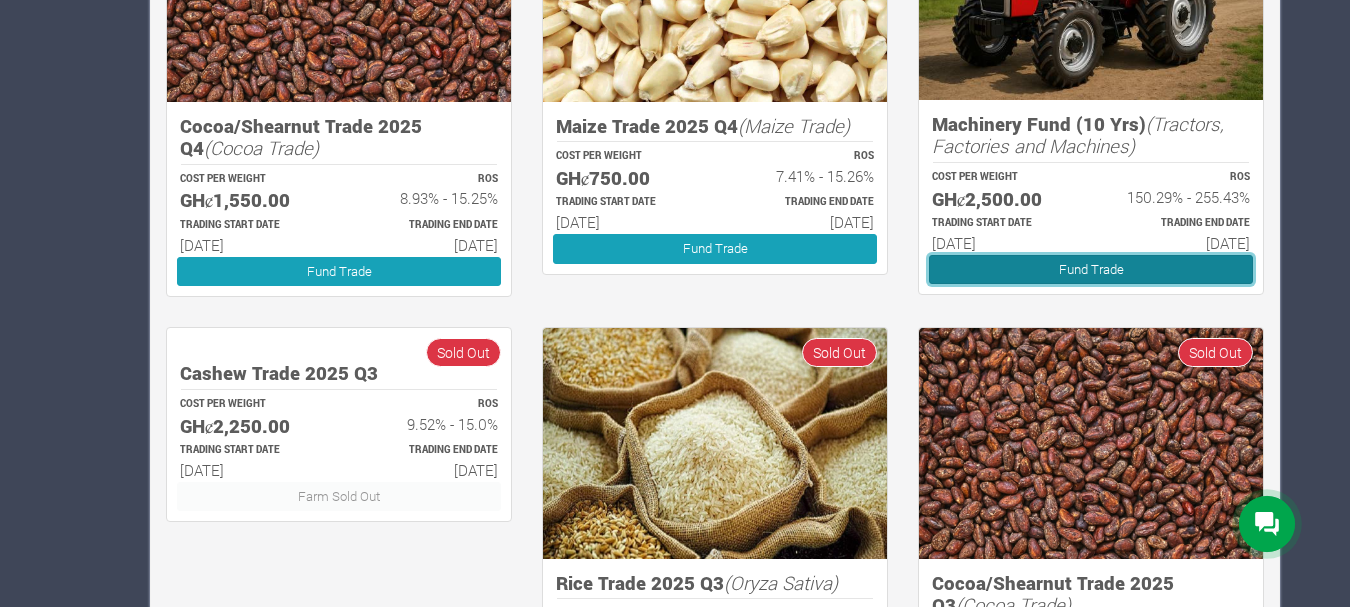 click on "Fund Trade" at bounding box center [1091, 269] 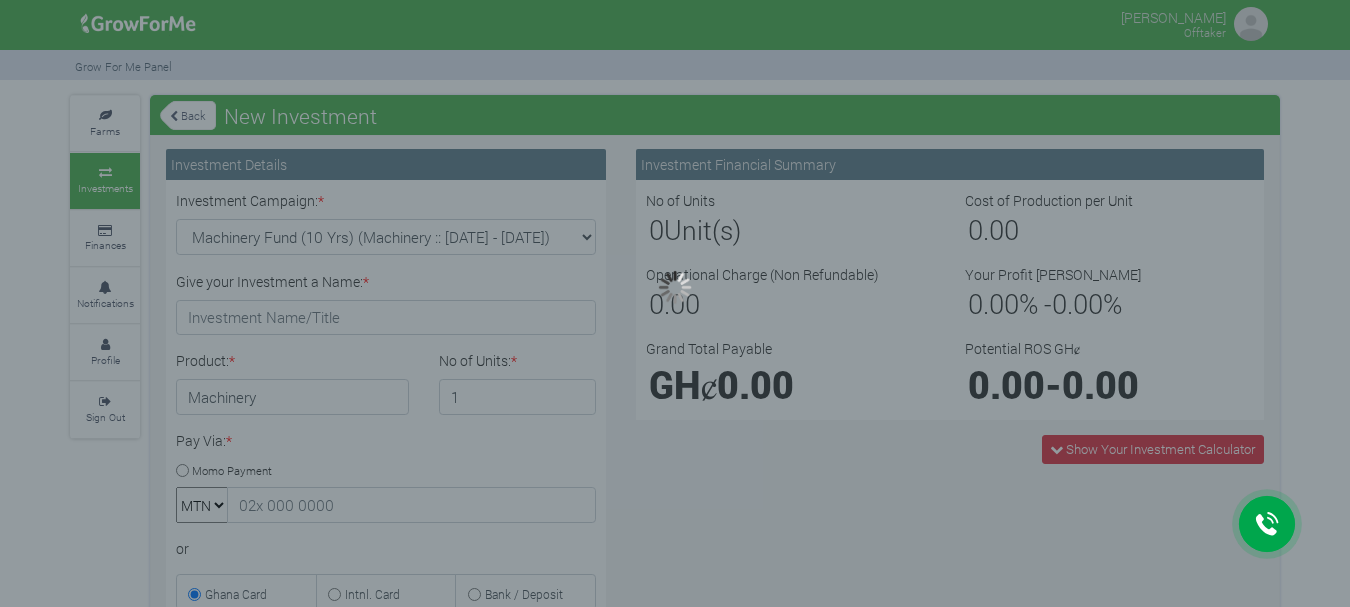 scroll, scrollTop: 0, scrollLeft: 0, axis: both 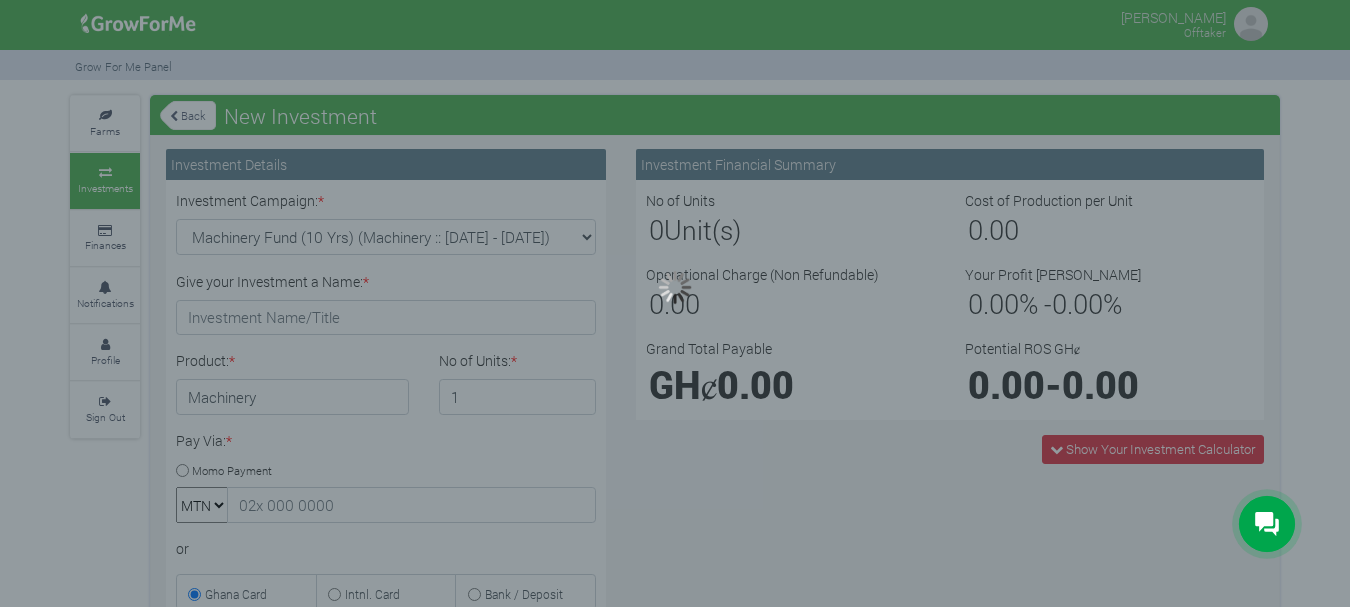 type on "1" 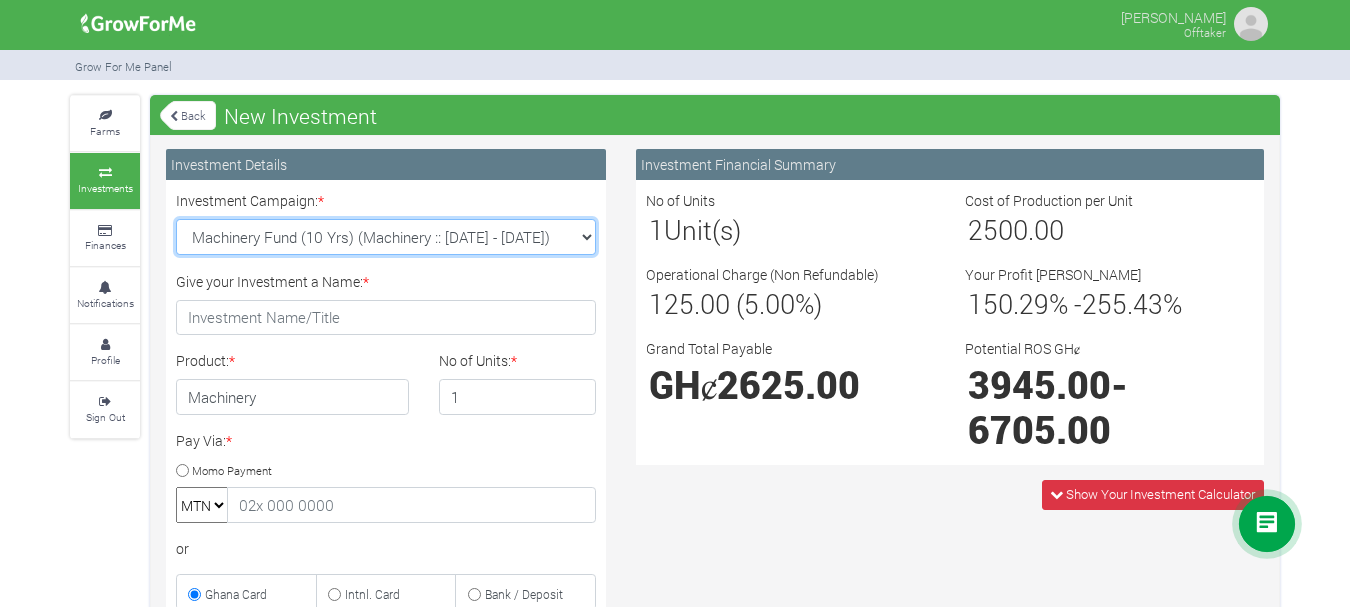 click on "Machinery Fund (10 Yrs) (Machinery :: 01st Jun 2025 - 01st Jun 2035)
Maize Trade 2025 Q4 (Maize Trade :: 01st Oct 2025 - 31st Mar 2026)
Soybean Trade 2025 Q4 (Soybean Trade :: 01st Oct 2025 - 31st Mar 2026)
Cashew Trade 2025 Q4 (Cashew Trade :: 01st Oct 2025 - 31st Mar 2026)" at bounding box center [386, 237] 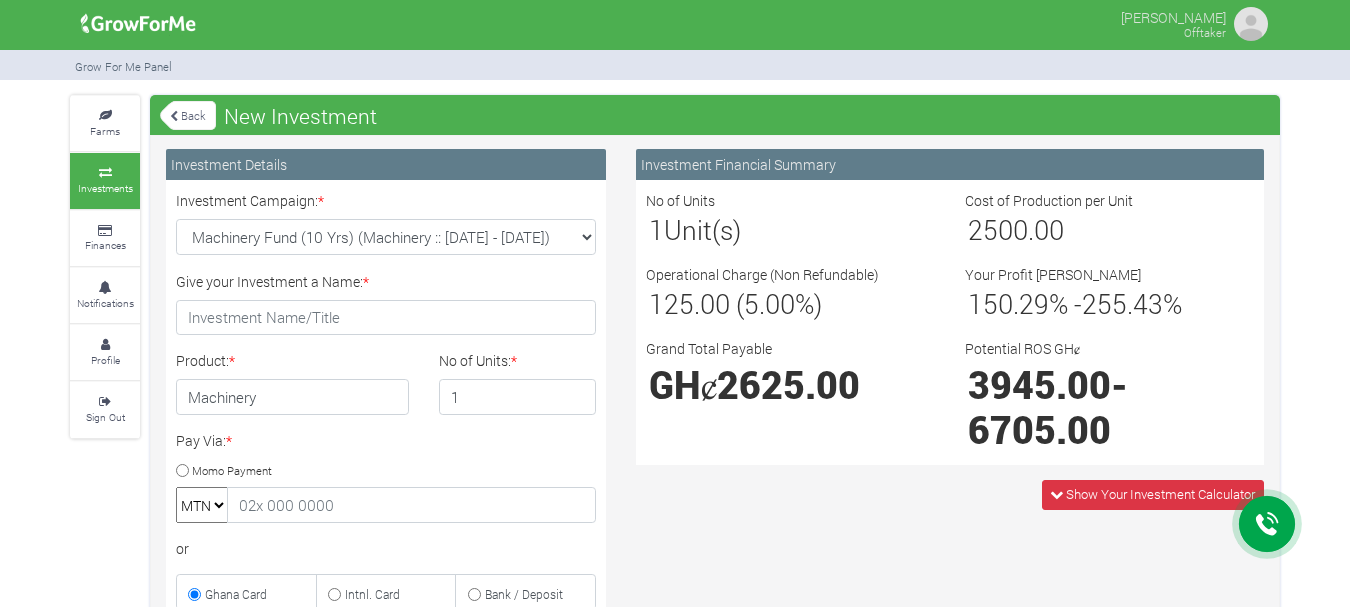 click on "Investment Financial Summary
No of Units
1  Unit(s)
Cost of Production per Unit
2500.00
Operational Charge (Non Refundable)
125.00 (5.00%)
Your Profit Margin
150.29 % -  255.43 %
Grand Total Payable GHȼ  2625.00  -" at bounding box center [950, 337] 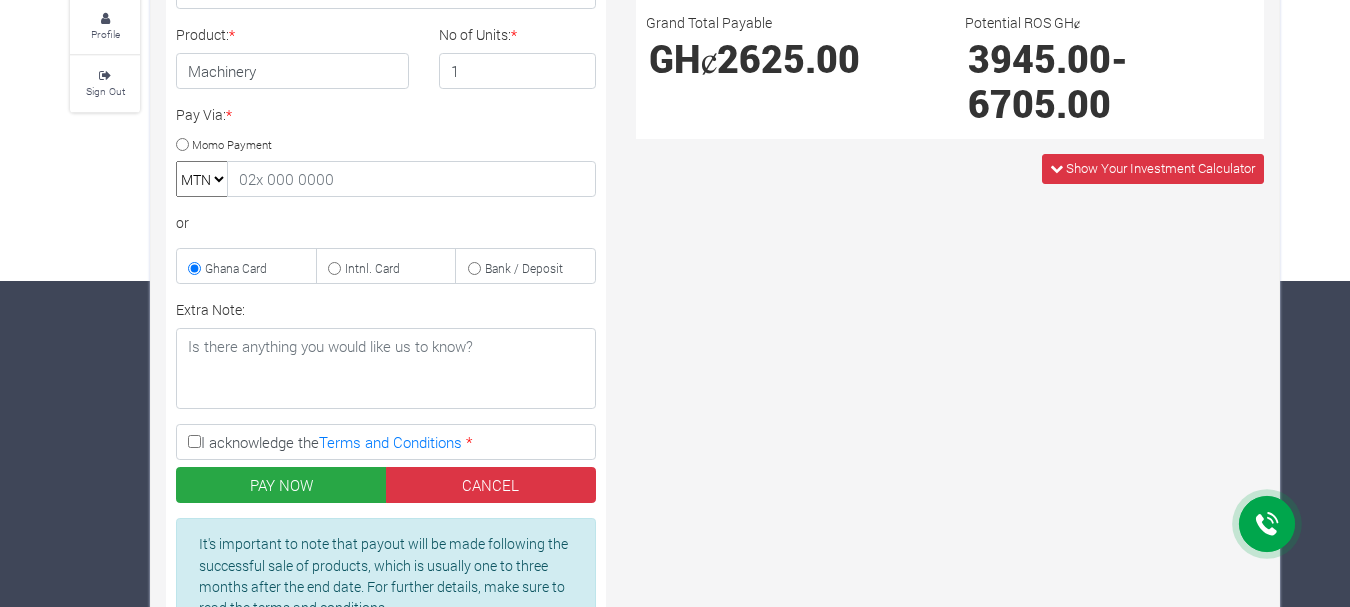 scroll, scrollTop: 114, scrollLeft: 0, axis: vertical 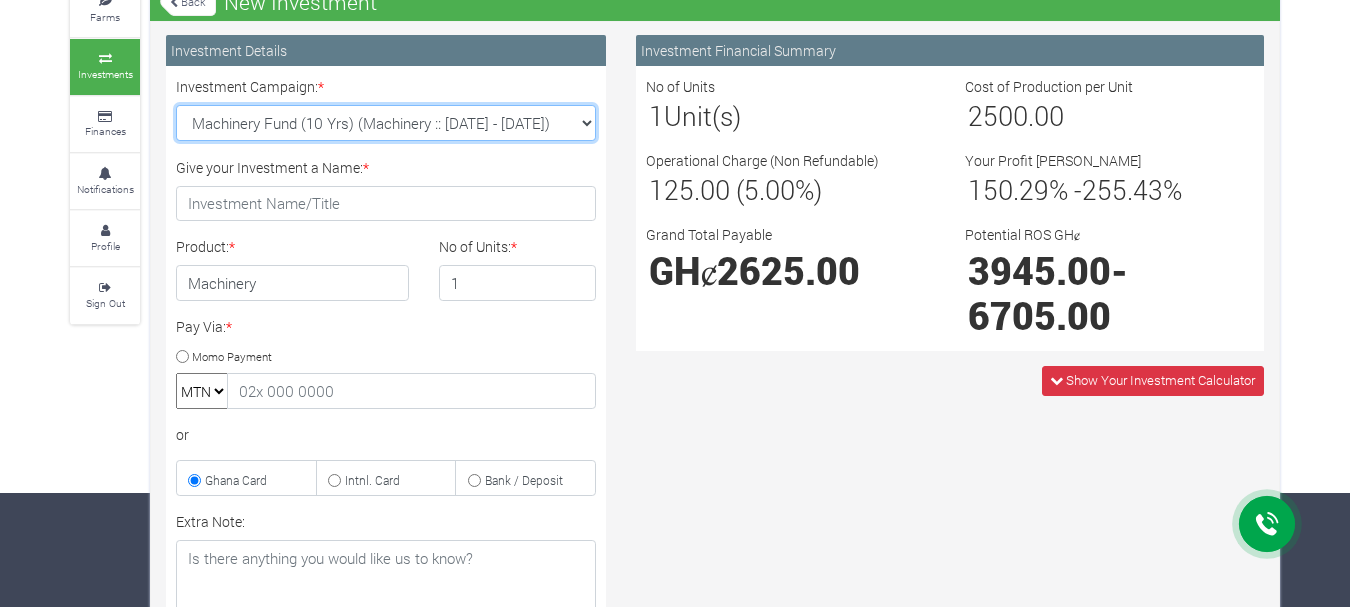 click on "Machinery Fund (10 Yrs) (Machinery :: 01st Jun 2025 - 01st Jun 2035)
Maize Trade 2025 Q4 (Maize Trade :: 01st Oct 2025 - 31st Mar 2026)
Soybean Trade 2025 Q4 (Soybean Trade :: 01st Oct 2025 - 31st Mar 2026)
Cashew Trade 2025 Q4 (Cashew Trade :: 01st Oct 2025 - 31st Mar 2026)" at bounding box center [386, 123] 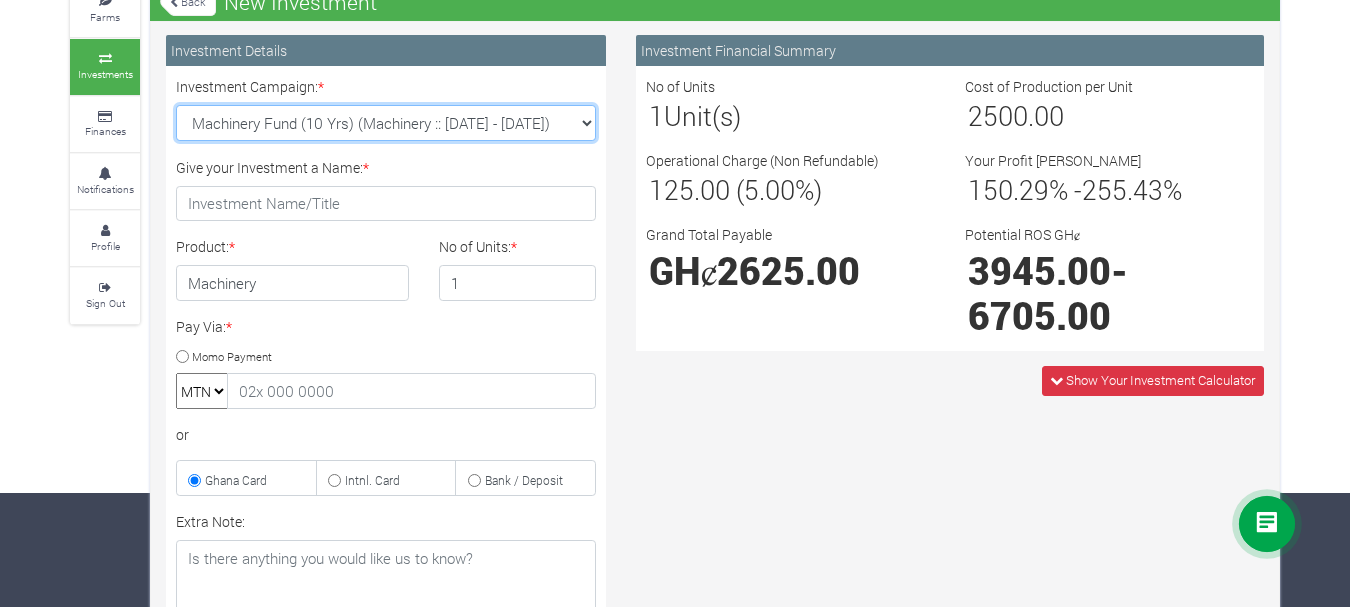 select on "45" 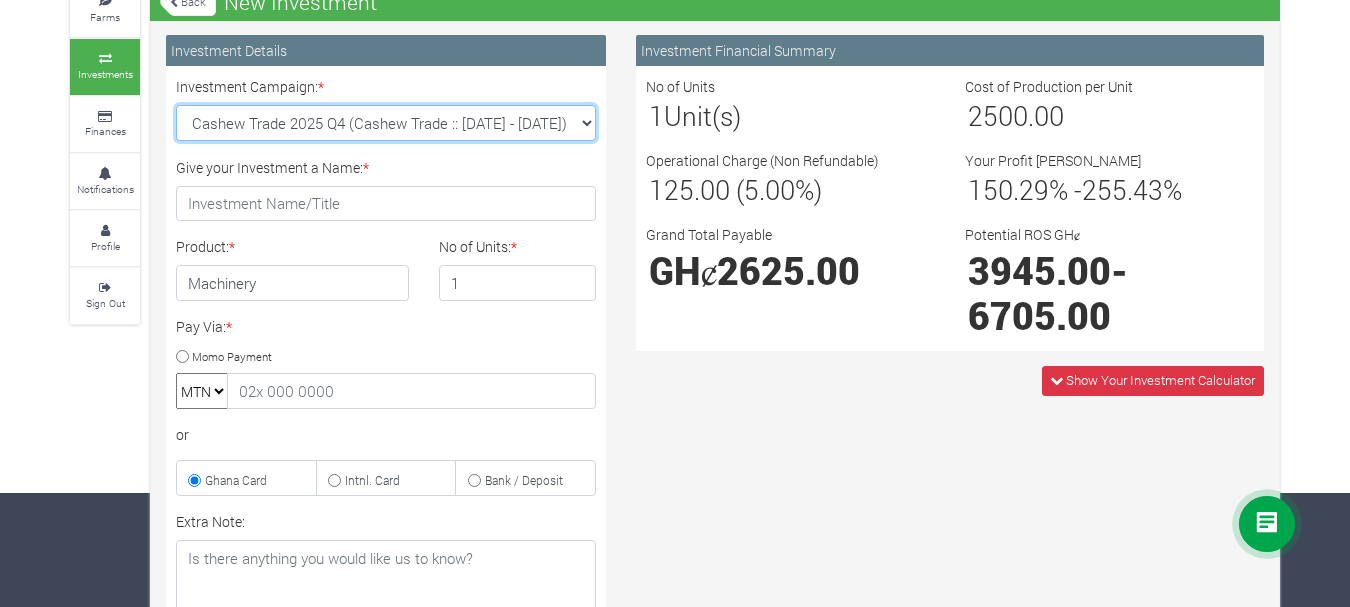 click on "Machinery Fund (10 Yrs) (Machinery :: 01st Jun 2025 - 01st Jun 2035)
Maize Trade 2025 Q4 (Maize Trade :: 01st Oct 2025 - 31st Mar 2026)
Soybean Trade 2025 Q4 (Soybean Trade :: 01st Oct 2025 - 31st Mar 2026)
Cashew Trade 2025 Q4 (Cashew Trade :: 01st Oct 2025 - 31st Mar 2026)" at bounding box center [386, 123] 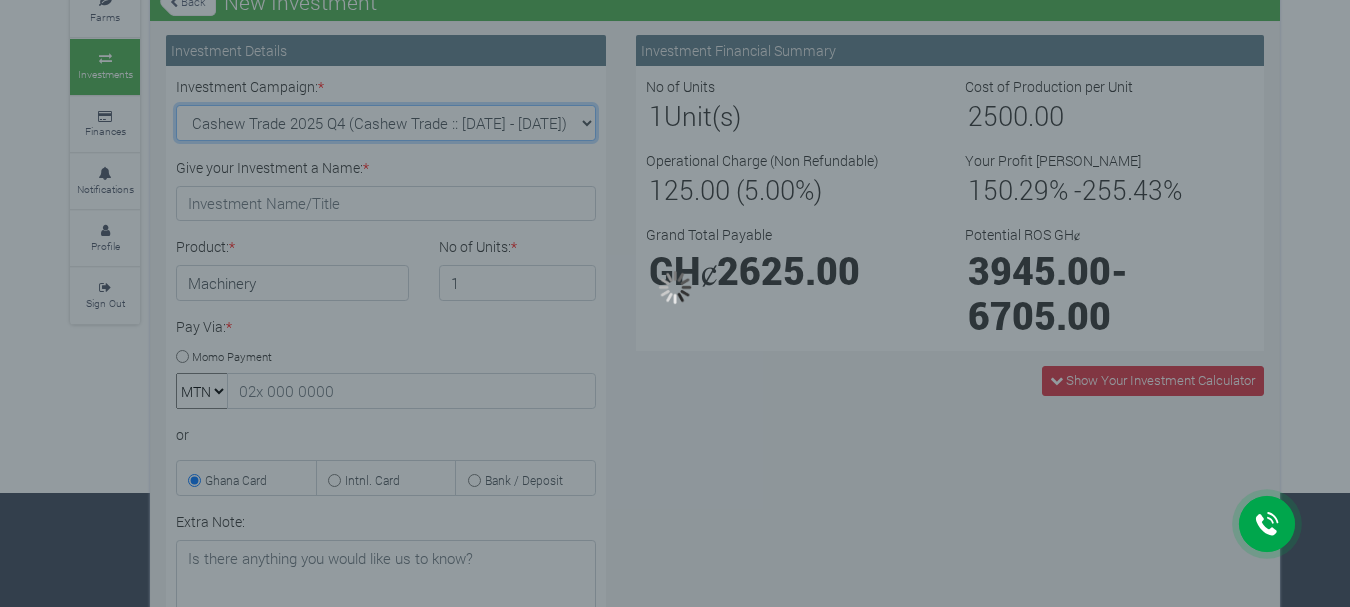 type on "1" 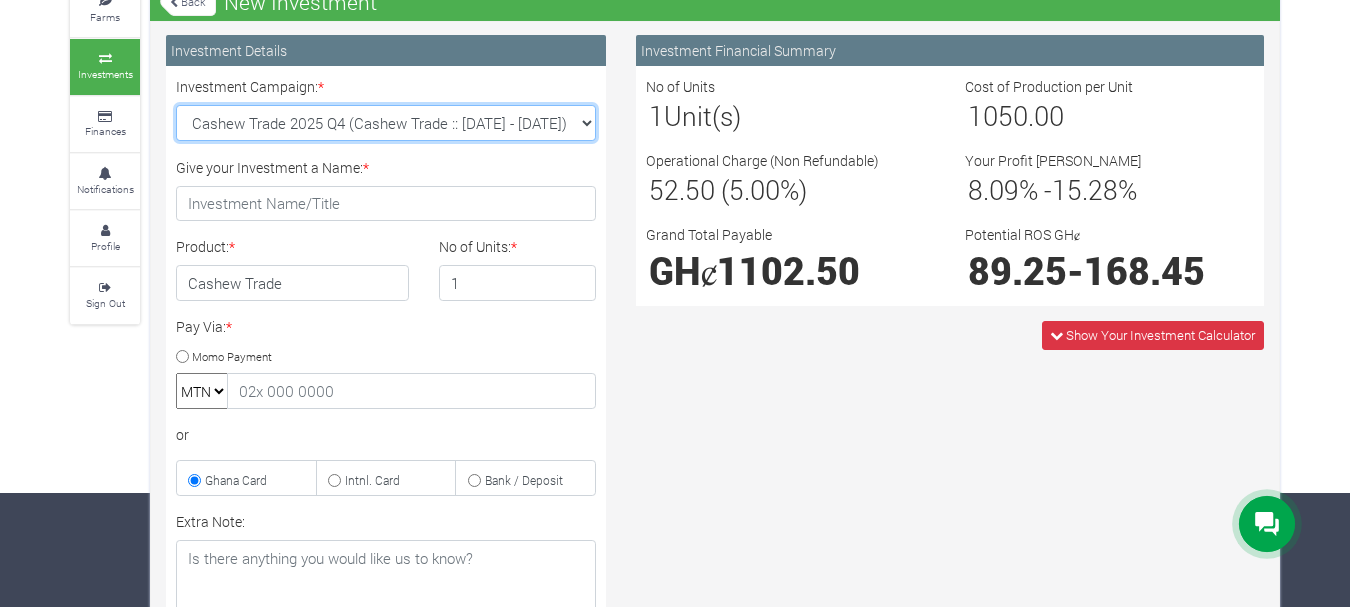 click on "Machinery Fund (10 Yrs) (Machinery :: 01st Jun 2025 - 01st Jun 2035)
Maize Trade 2025 Q4 (Maize Trade :: 01st Oct 2025 - 31st Mar 2026)
Soybean Trade 2025 Q4 (Soybean Trade :: 01st Oct 2025 - 31st Mar 2026)
Cashew Trade 2025 Q4 (Cashew Trade :: 01st Oct 2025 - 31st Mar 2026)" at bounding box center [386, 123] 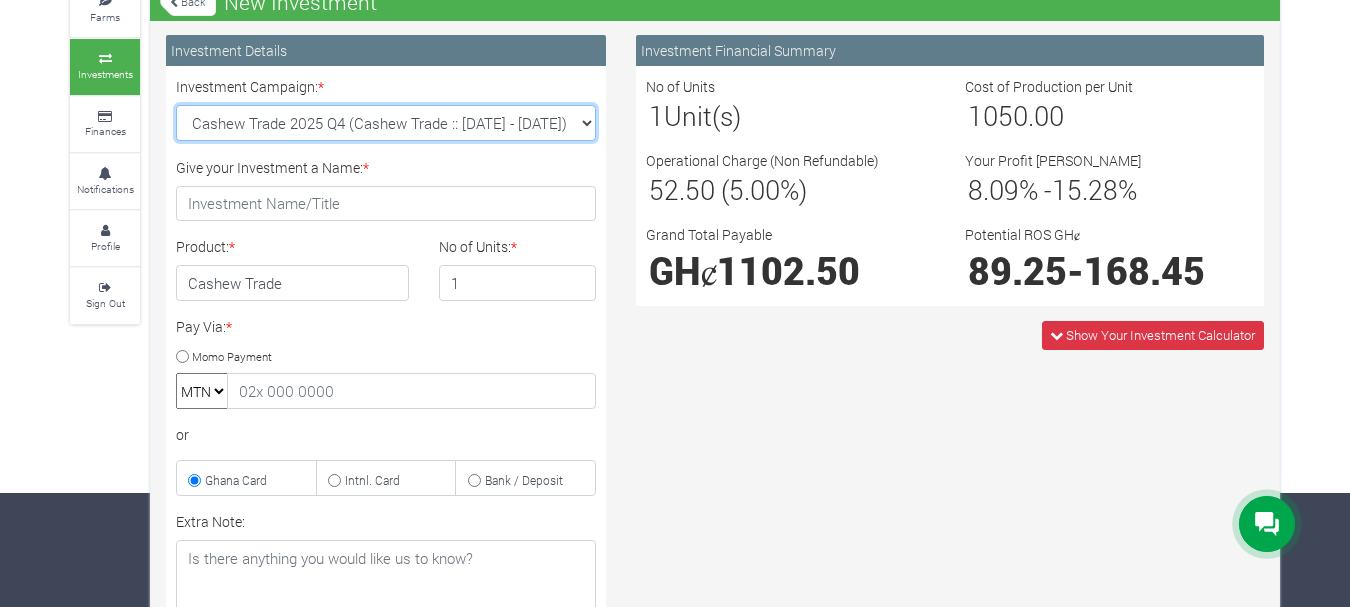 select on "47" 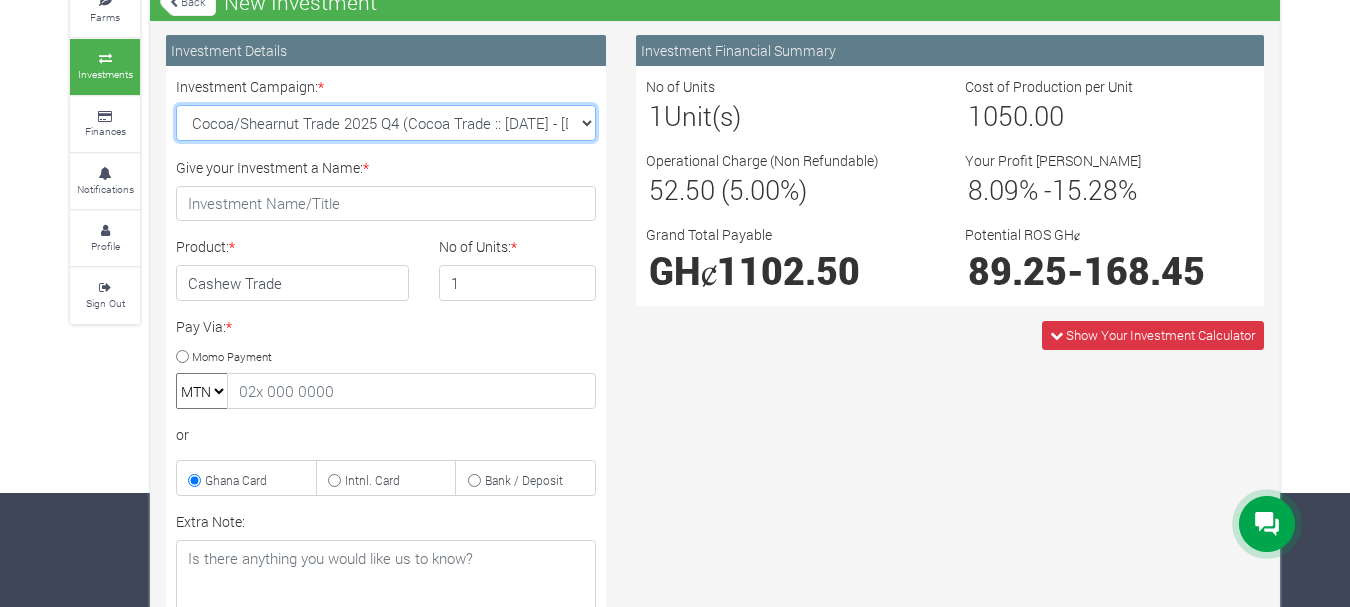 click on "Machinery Fund (10 Yrs) (Machinery :: 01st Jun 2025 - 01st Jun 2035)
Maize Trade 2025 Q4 (Maize Trade :: 01st Oct 2025 - 31st Mar 2026)
Soybean Trade 2025 Q4 (Soybean Trade :: 01st Oct 2025 - 31st Mar 2026)
Cashew Trade 2025 Q4 (Cashew Trade :: 01st Oct 2025 - 31st Mar 2026)" at bounding box center (386, 123) 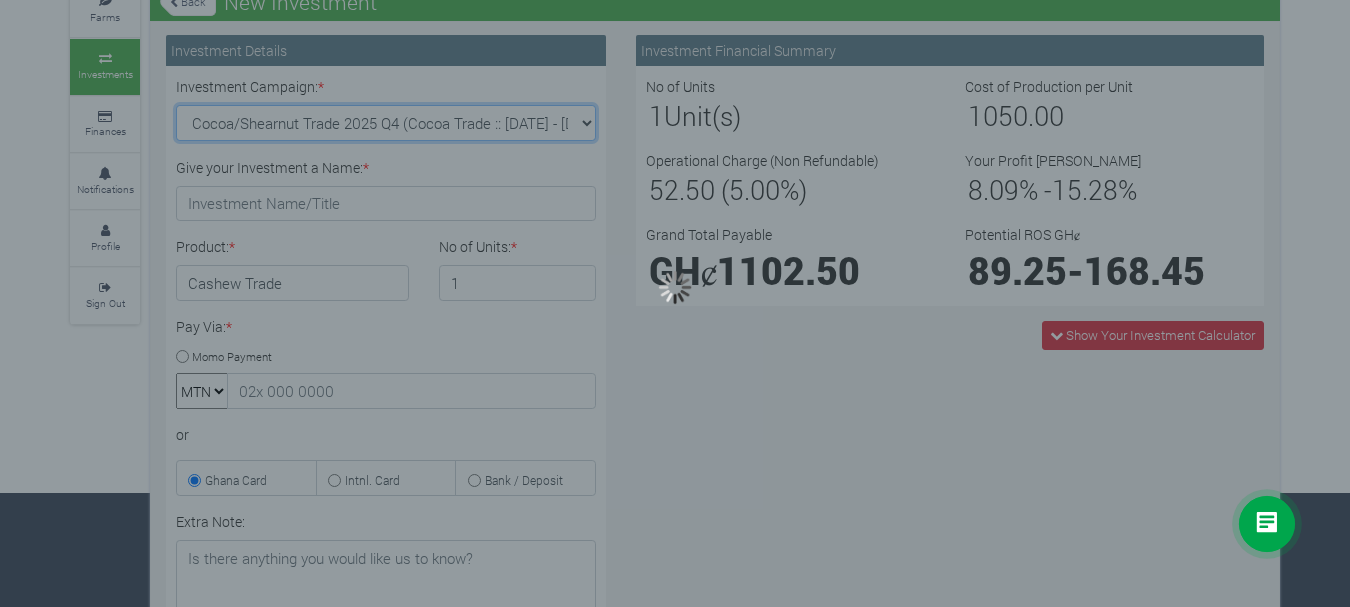 type on "1" 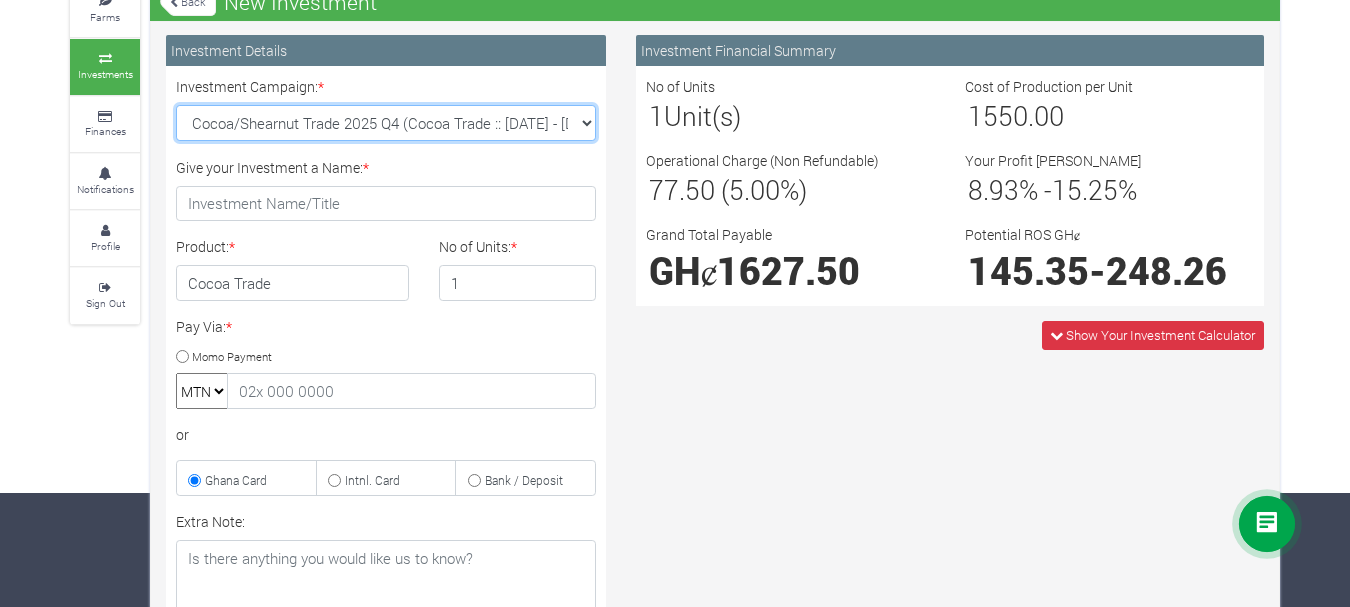 scroll, scrollTop: 0, scrollLeft: 0, axis: both 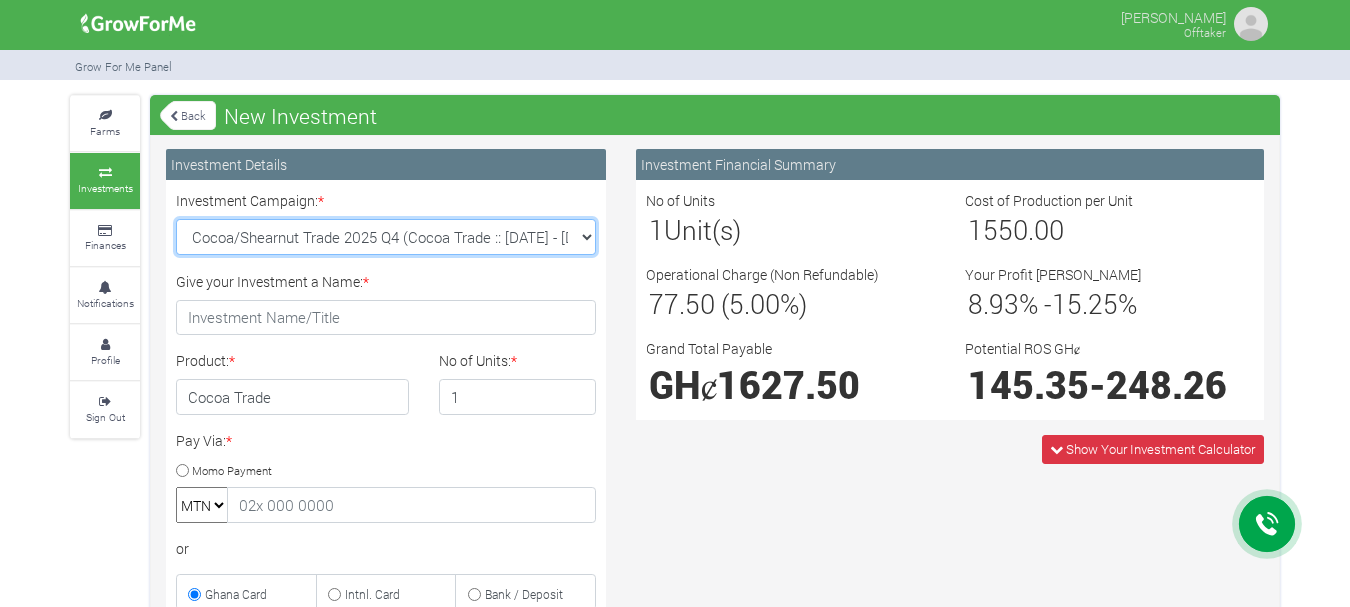 click on "Machinery Fund (10 Yrs) (Machinery :: 01st Jun 2025 - 01st Jun 2035)
Maize Trade 2025 Q4 (Maize Trade :: 01st Oct 2025 - 31st Mar 2026)
Soybean Trade 2025 Q4 (Soybean Trade :: 01st Oct 2025 - 31st Mar 2026)
Cashew Trade 2025 Q4 (Cashew Trade :: 01st Oct 2025 - 31st Mar 2026)" at bounding box center [386, 237] 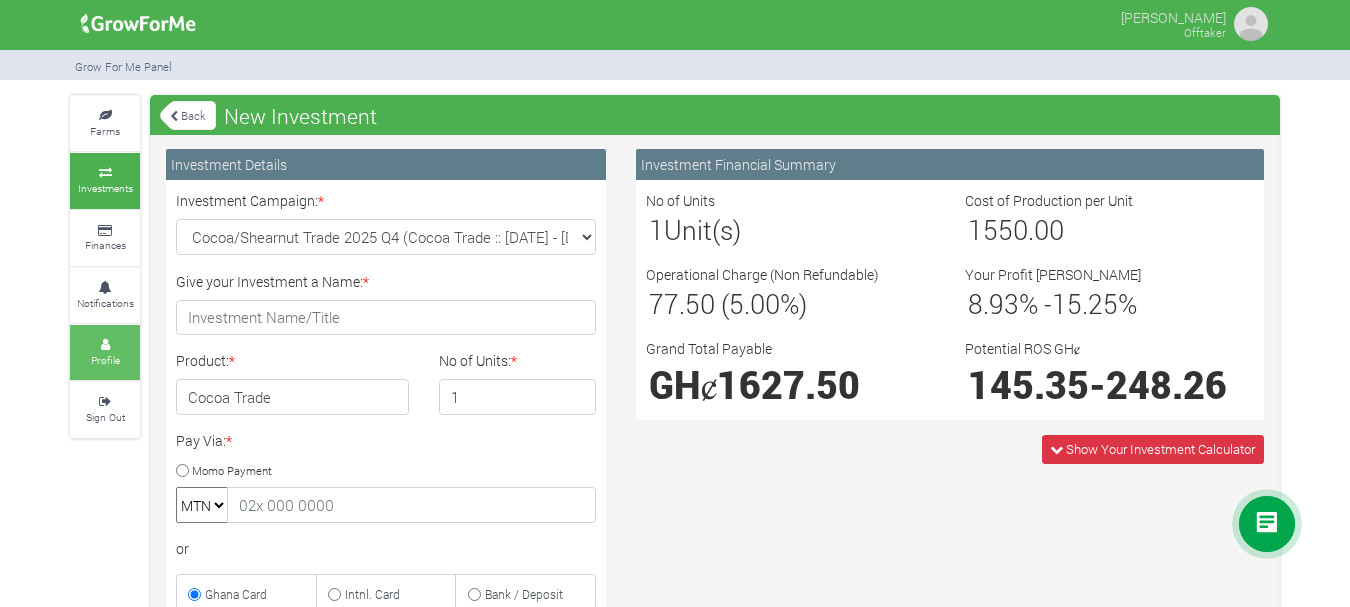 click on "Profile" at bounding box center (105, 360) 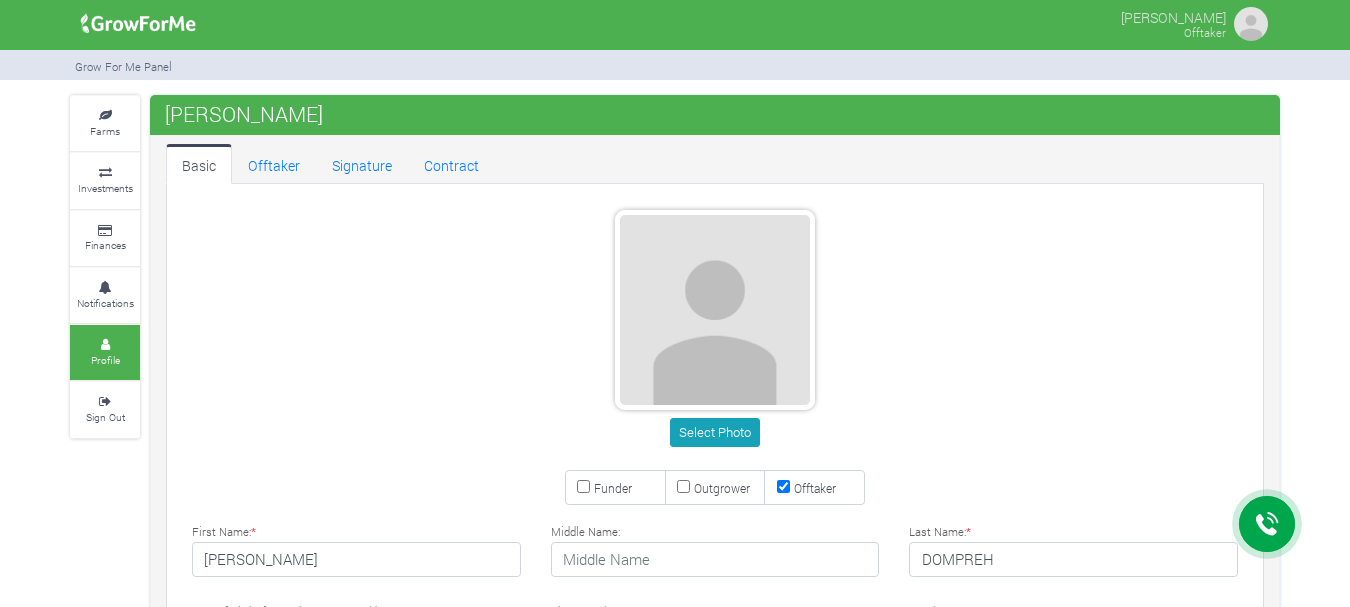 scroll, scrollTop: 0, scrollLeft: 0, axis: both 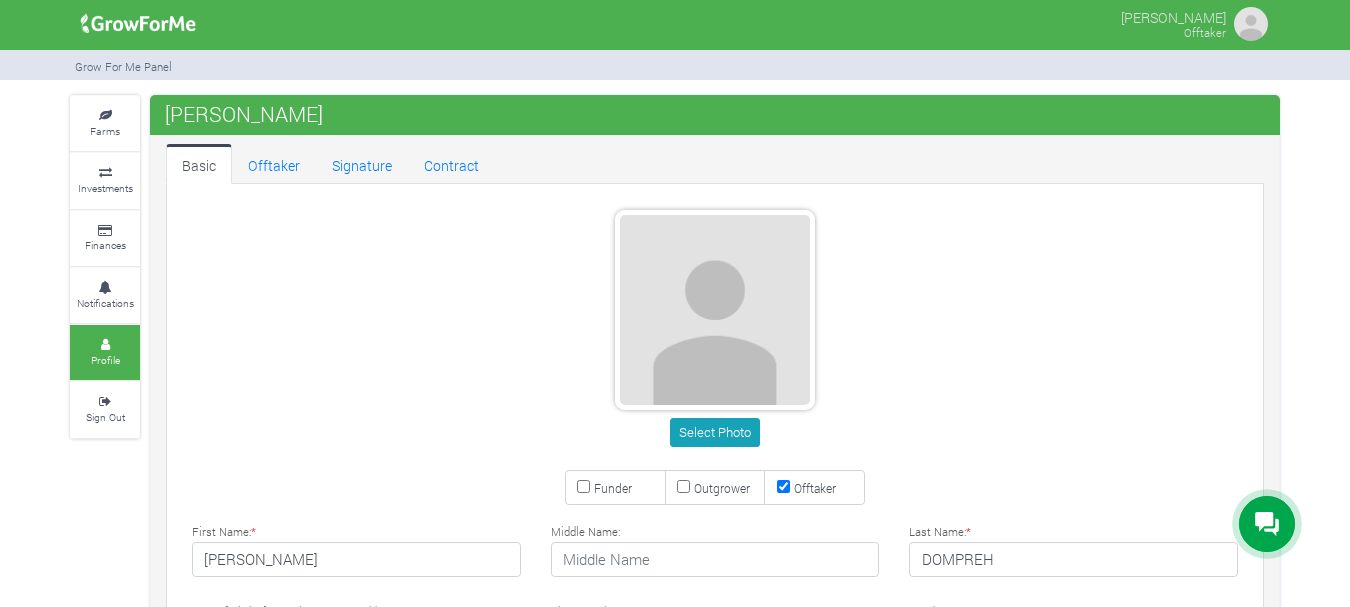 type on "26 254 5100" 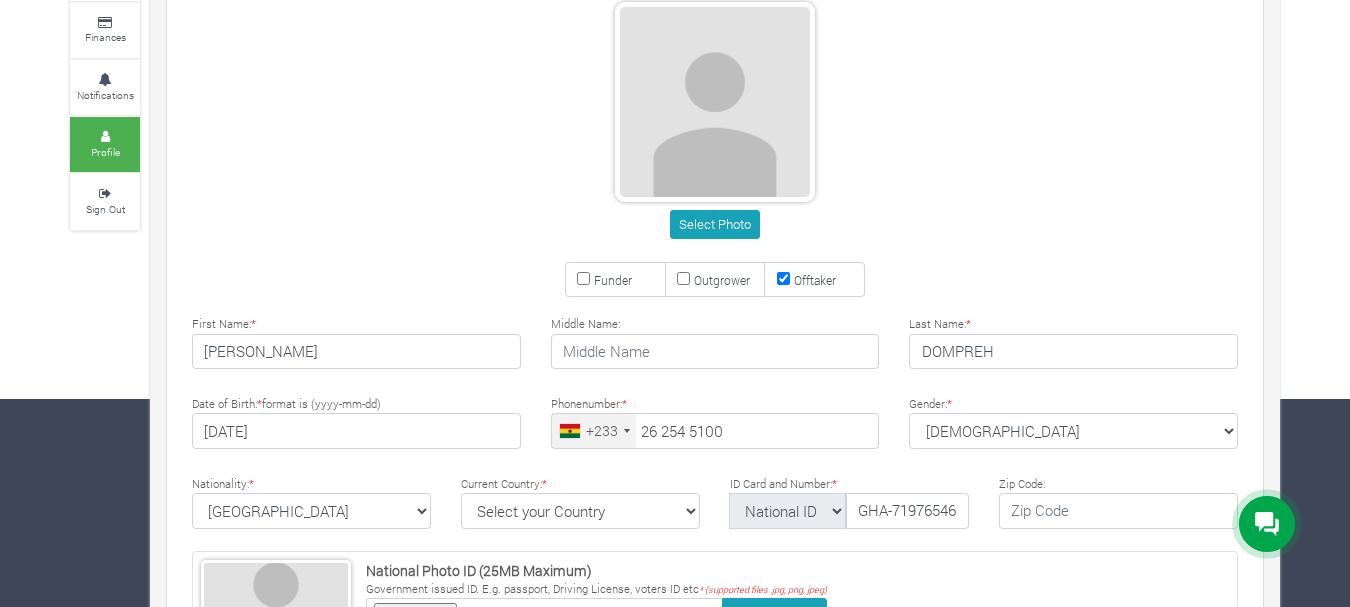 scroll, scrollTop: 119, scrollLeft: 0, axis: vertical 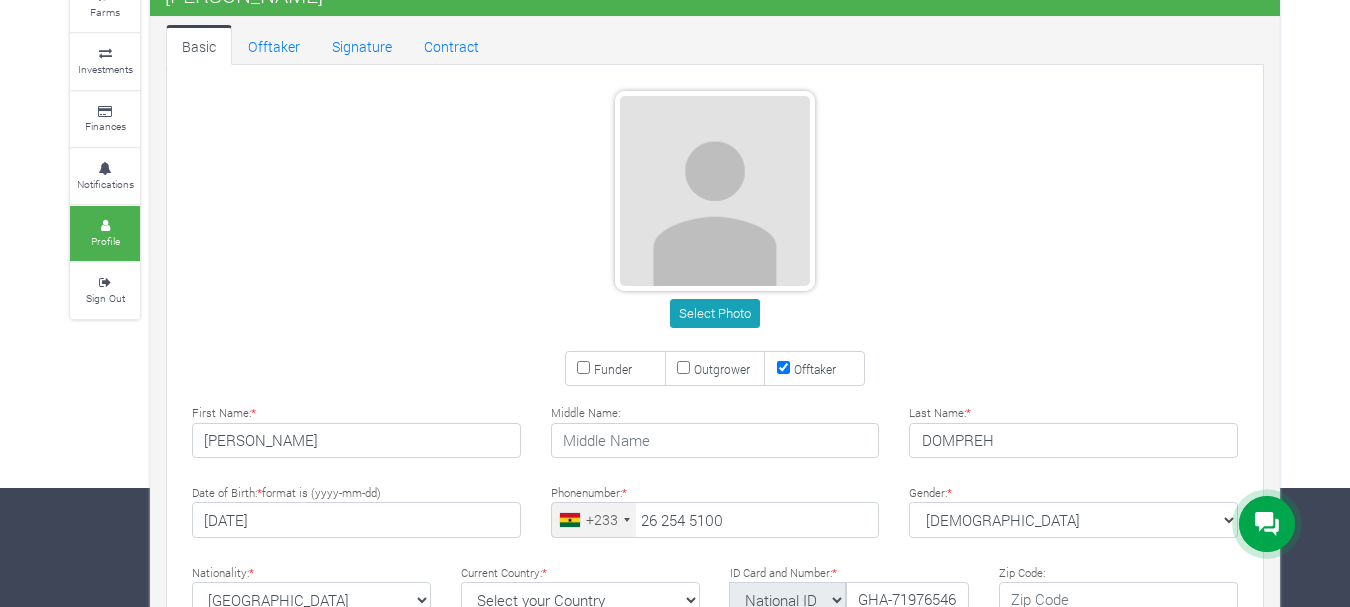 click on "Funder" at bounding box center [583, 367] 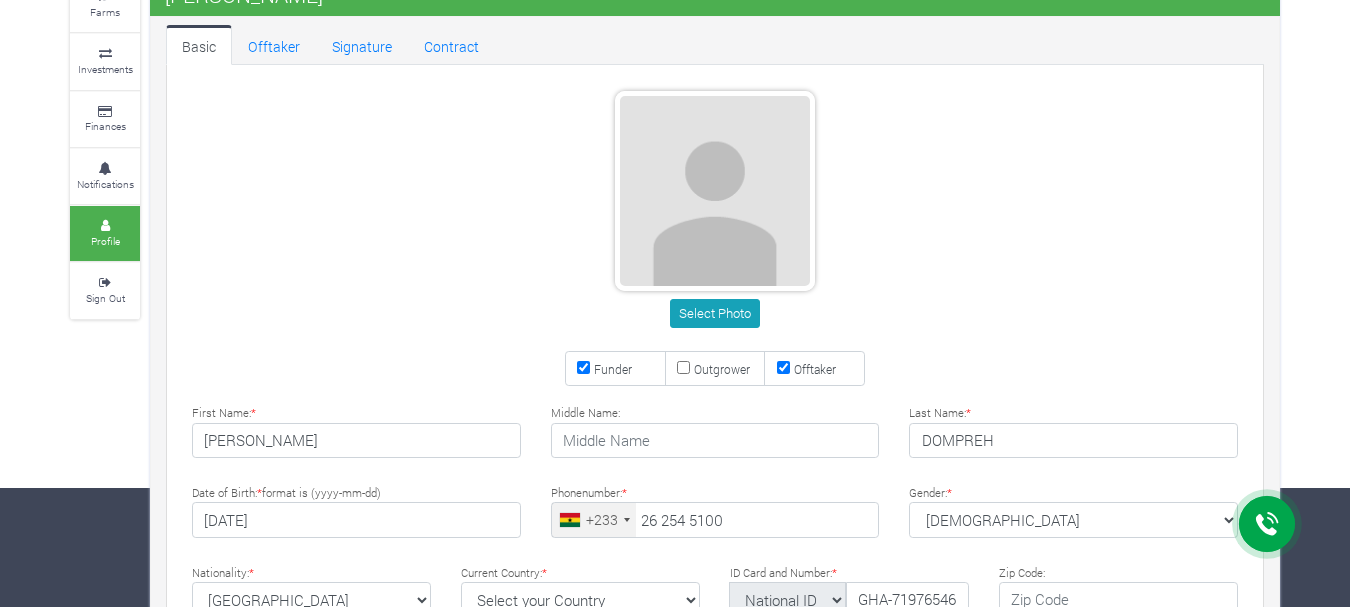 click on "Offtaker" at bounding box center (783, 367) 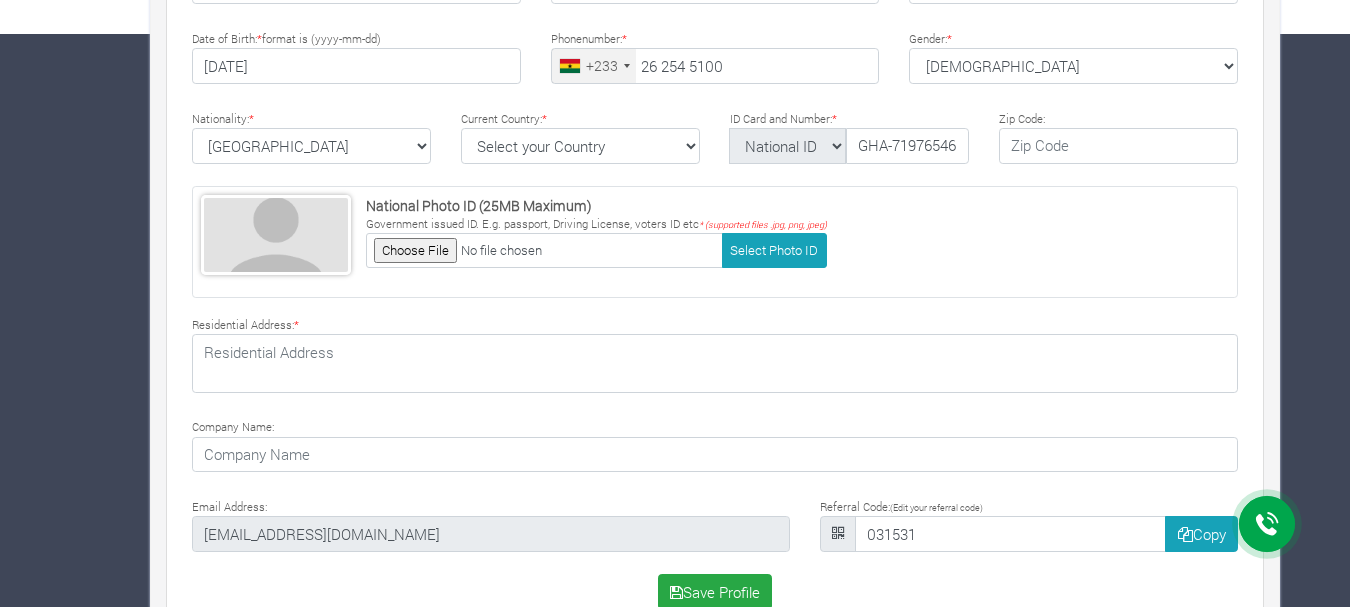 scroll, scrollTop: 619, scrollLeft: 0, axis: vertical 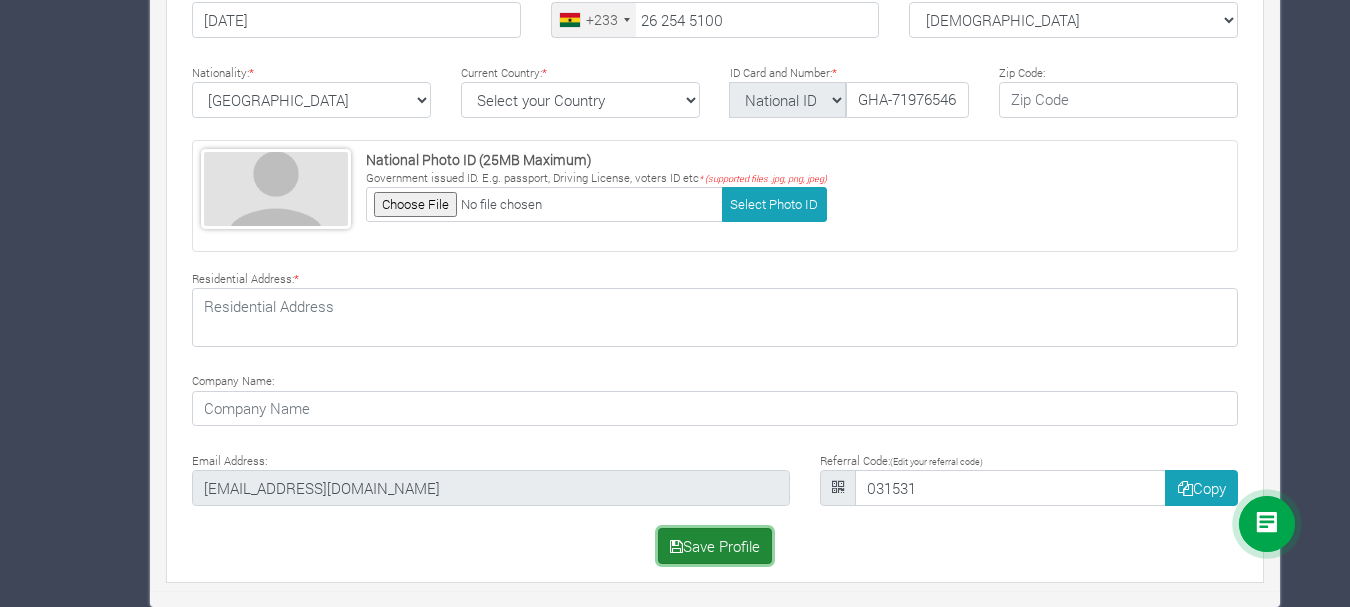 click on "Save Profile" at bounding box center (715, 546) 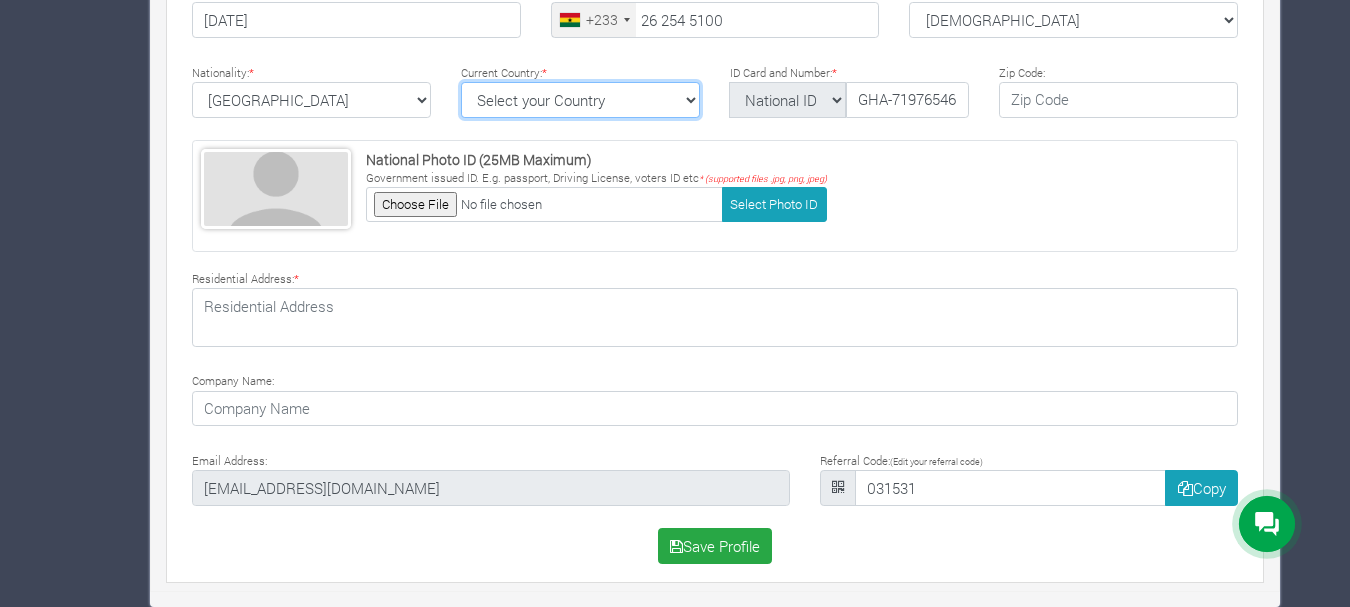 click on "Select your Country
[GEOGRAPHIC_DATA]
[GEOGRAPHIC_DATA]
[GEOGRAPHIC_DATA]
[US_STATE]
[GEOGRAPHIC_DATA]
[GEOGRAPHIC_DATA]
[GEOGRAPHIC_DATA]
[GEOGRAPHIC_DATA]
[GEOGRAPHIC_DATA]
[GEOGRAPHIC_DATA]
[GEOGRAPHIC_DATA]
[GEOGRAPHIC_DATA]
[GEOGRAPHIC_DATA]
[GEOGRAPHIC_DATA]
[GEOGRAPHIC_DATA]
[GEOGRAPHIC_DATA]
[GEOGRAPHIC_DATA]" at bounding box center (580, 100) 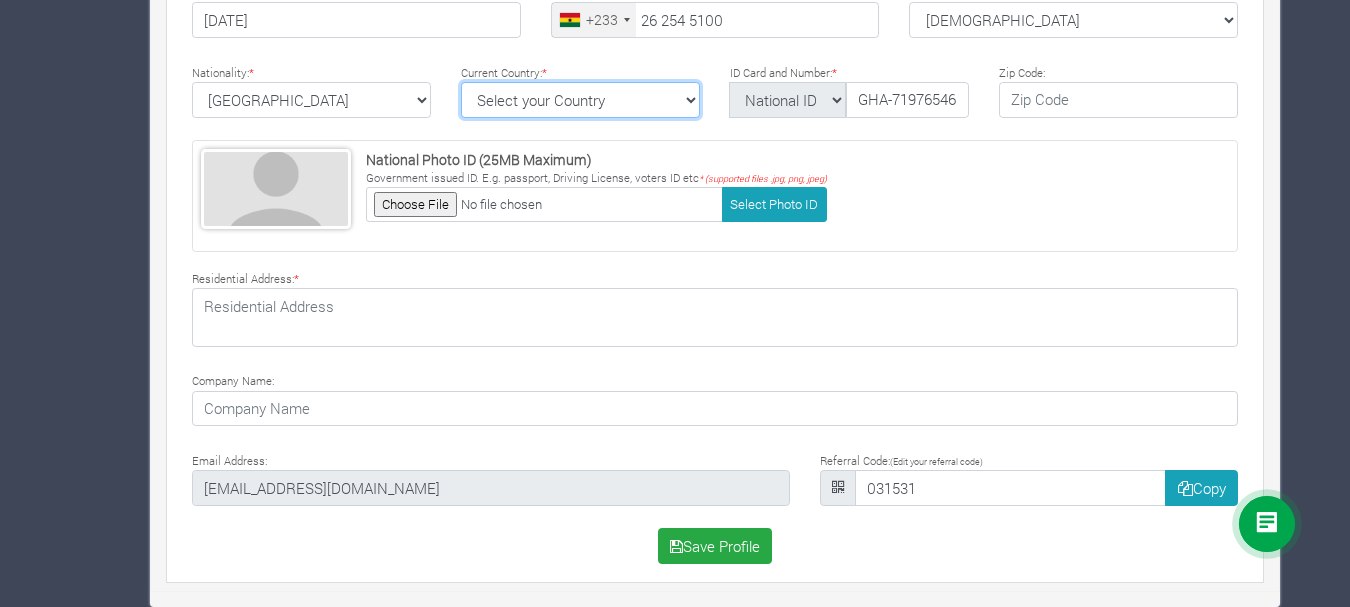 select on "[GEOGRAPHIC_DATA]" 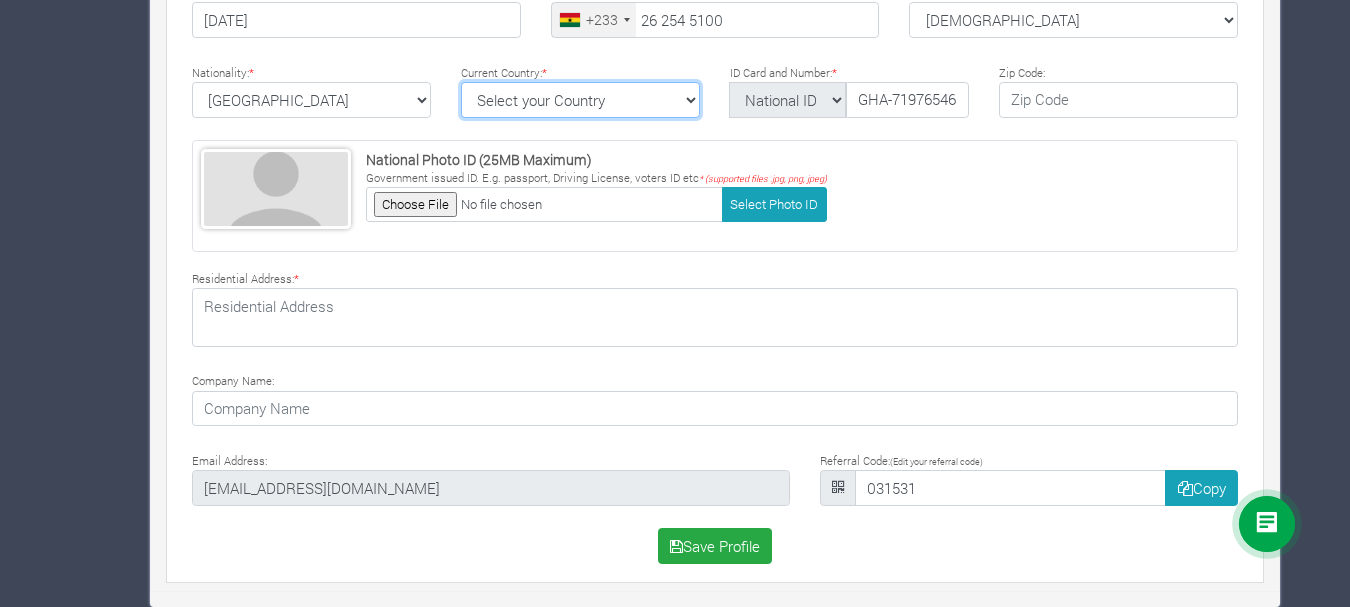 click on "Select your Country
[GEOGRAPHIC_DATA]
[GEOGRAPHIC_DATA]
[GEOGRAPHIC_DATA]
[US_STATE]
[GEOGRAPHIC_DATA]
[GEOGRAPHIC_DATA]
[GEOGRAPHIC_DATA]
[GEOGRAPHIC_DATA]
[GEOGRAPHIC_DATA]
[GEOGRAPHIC_DATA]
[GEOGRAPHIC_DATA]
[GEOGRAPHIC_DATA]
[GEOGRAPHIC_DATA]
[GEOGRAPHIC_DATA]
[GEOGRAPHIC_DATA]
[GEOGRAPHIC_DATA]
[GEOGRAPHIC_DATA]" at bounding box center (580, 100) 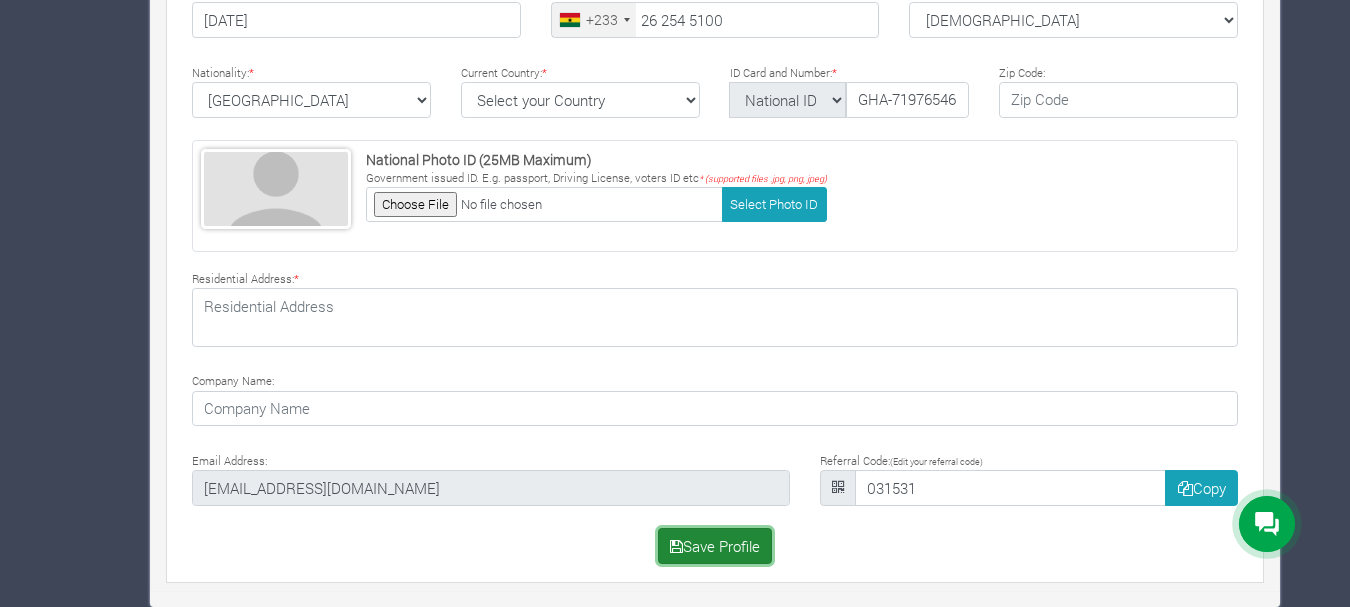 click on "Save Profile" at bounding box center (715, 546) 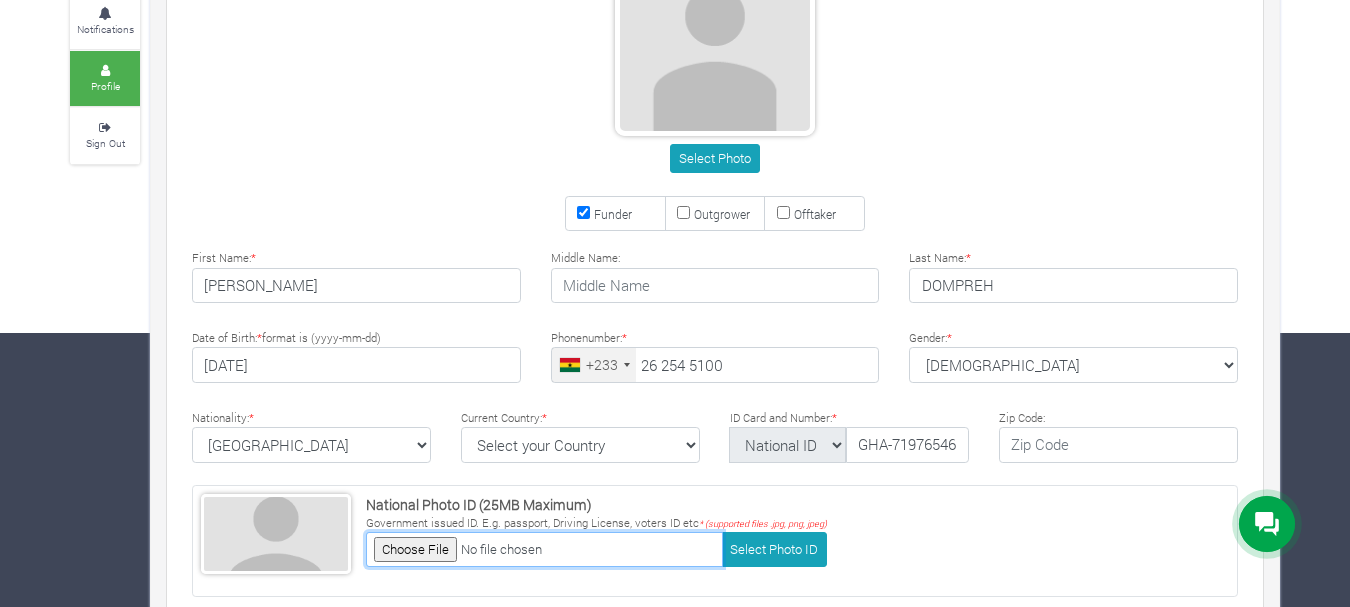 scroll, scrollTop: 0, scrollLeft: 0, axis: both 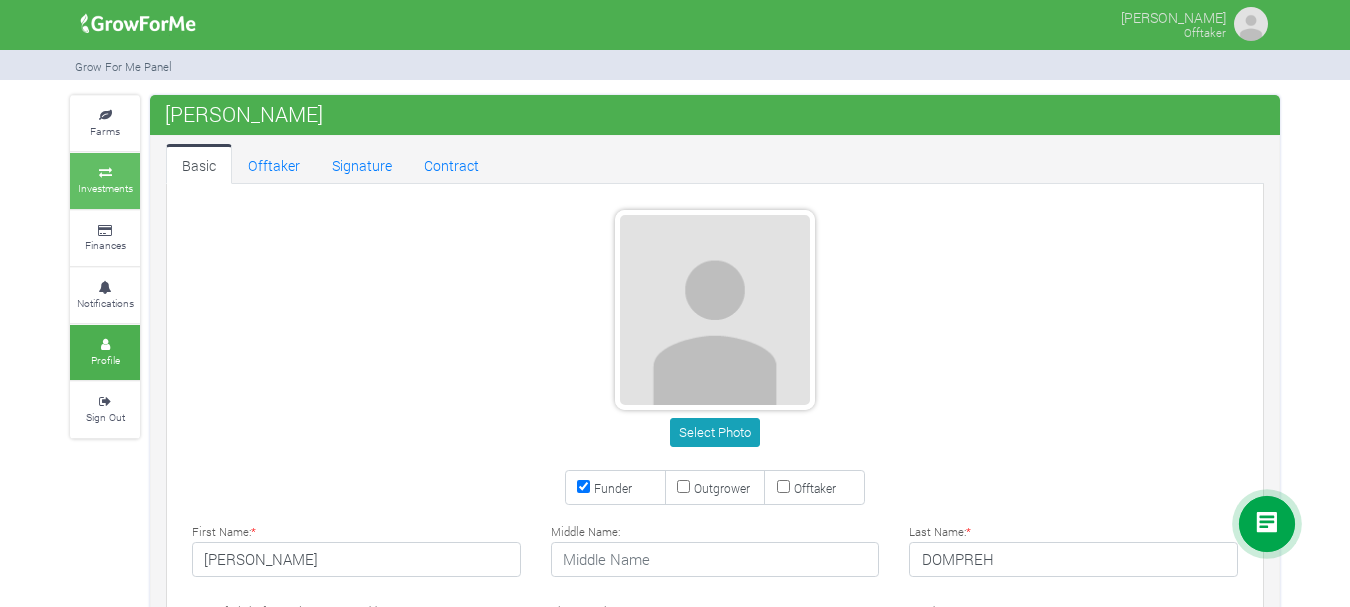 click on "Investments" at bounding box center (105, 188) 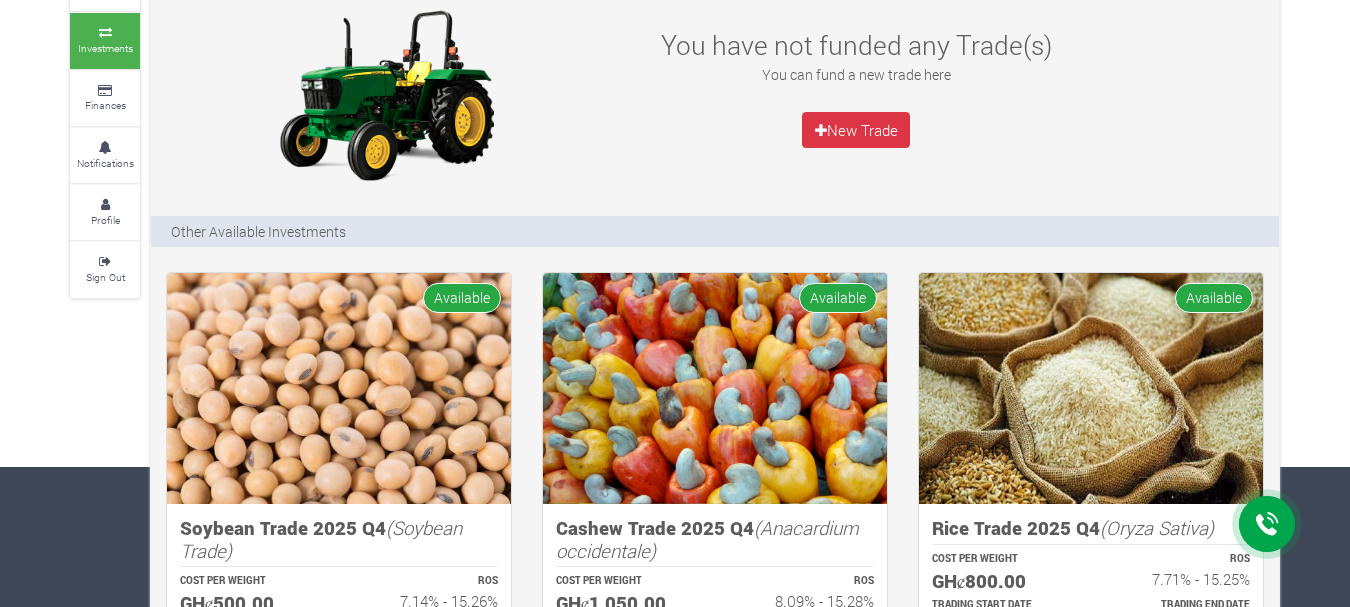 scroll, scrollTop: 0, scrollLeft: 0, axis: both 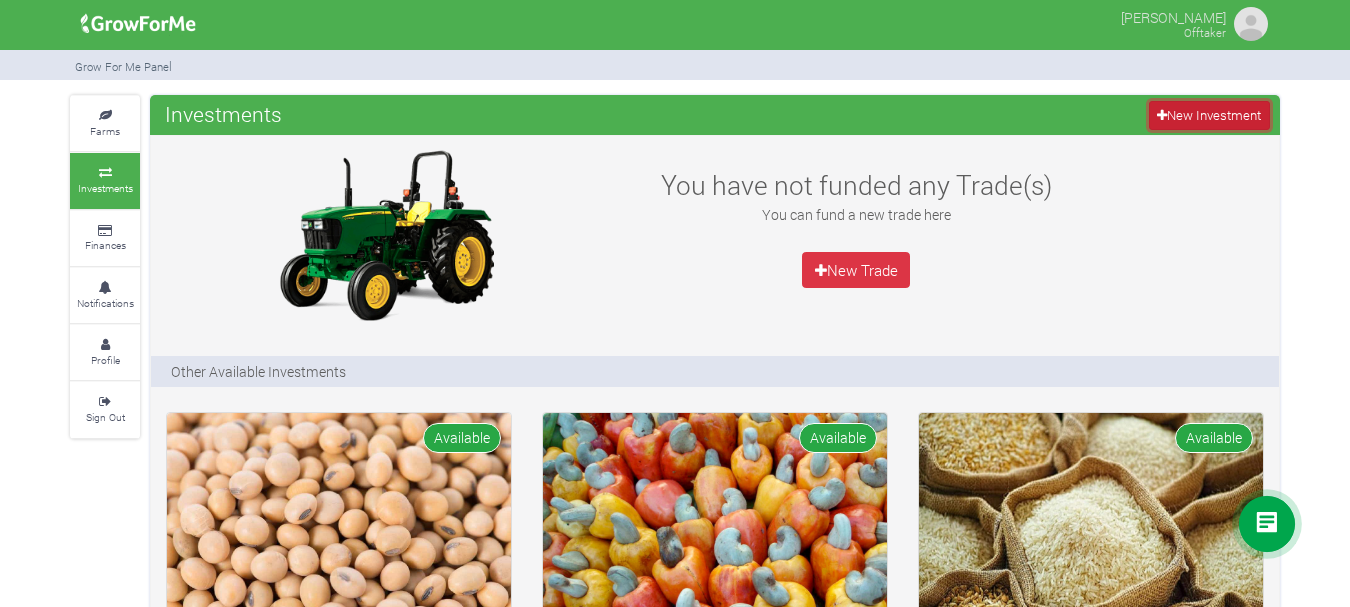click on "New Investment" at bounding box center (1209, 115) 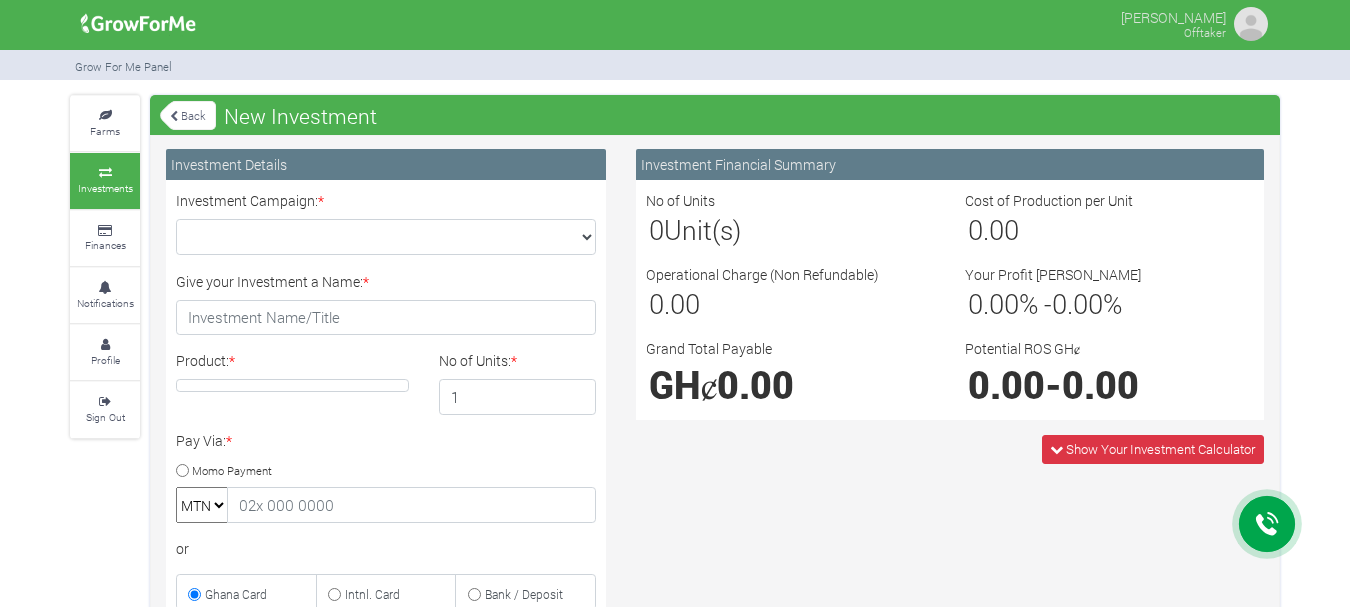 scroll, scrollTop: 0, scrollLeft: 0, axis: both 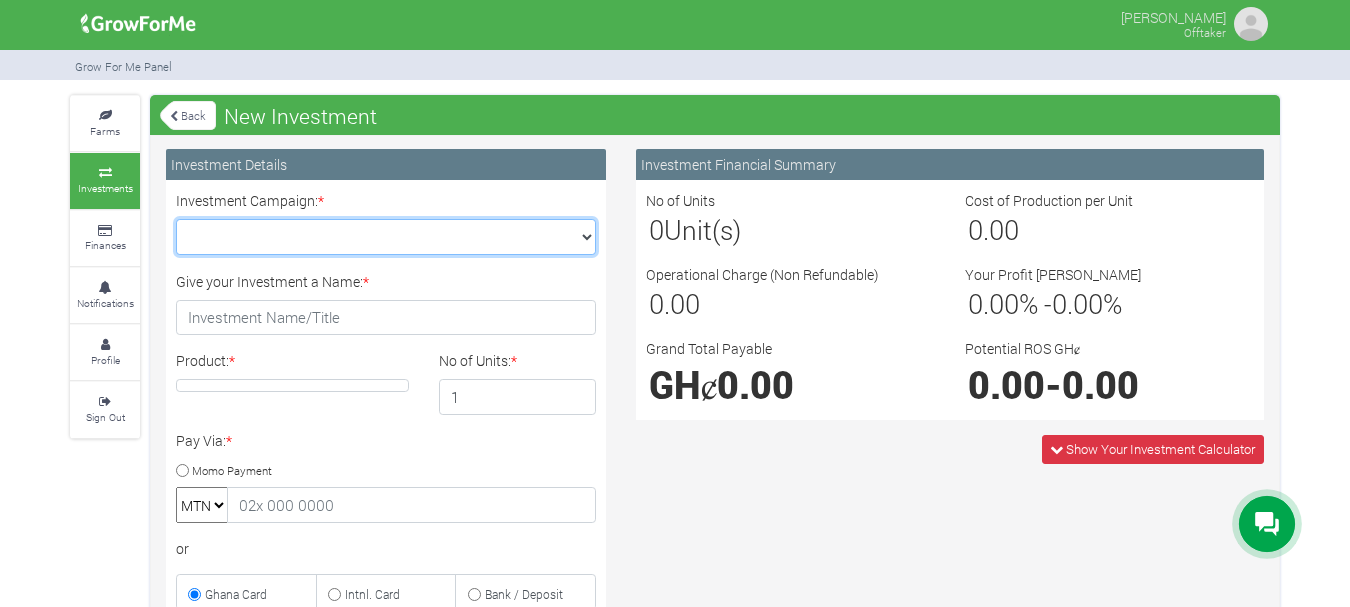 click on "Maize Trade 2025 Q4 (Maize Trade :: 01st Oct 2025 - 31st Mar 2026)
Soybean Trade 2025 Q4 (Soybean Trade :: 01st Oct 2025 - 31st Mar 2026)
Machinery Fund (10 Yrs) (Machinery :: 01st Jun 2025 - 01st Jun 2035)
Cashew Trade 2025 Q4 (Cashew Trade :: 01st Oct 2025 - 31st Mar 2026)" at bounding box center (386, 237) 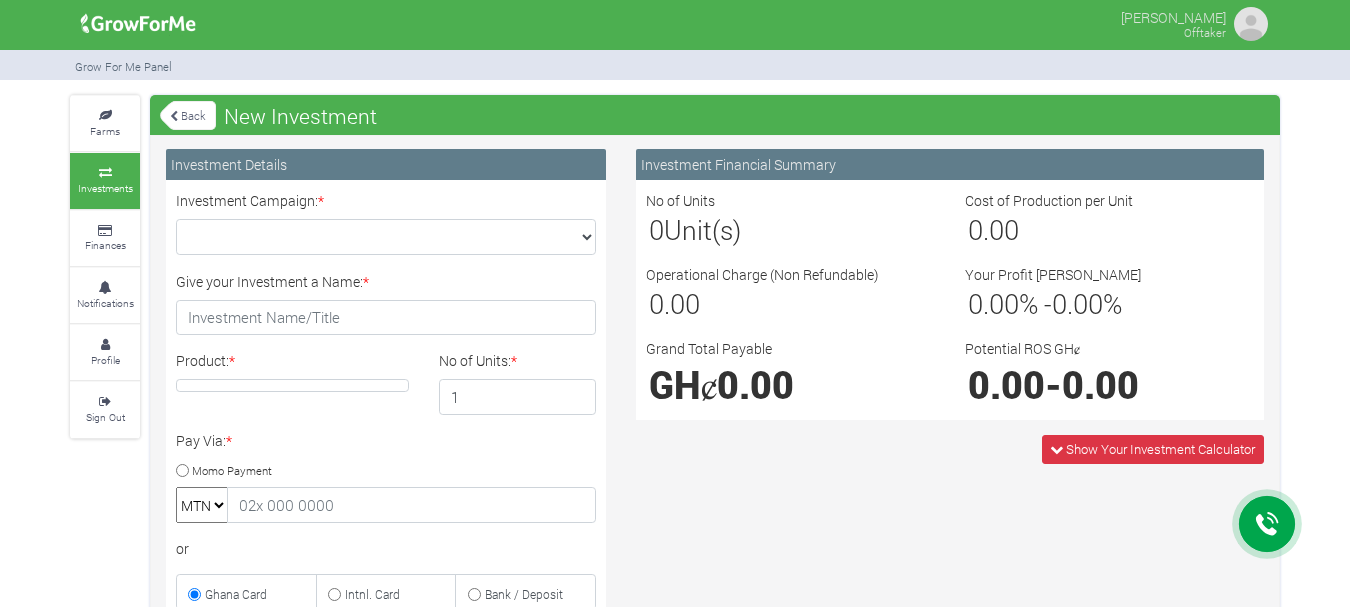 click on "Investment Financial Summary
No of Units
0  Unit(s)
Cost of Production per Unit
0.00
Operational Charge (Non Refundable)
0.00
Your Profit Margin
0.00 % -  0.00 %
Grand Total Payable GHȼ  0.00 0.00" at bounding box center [950, 574] 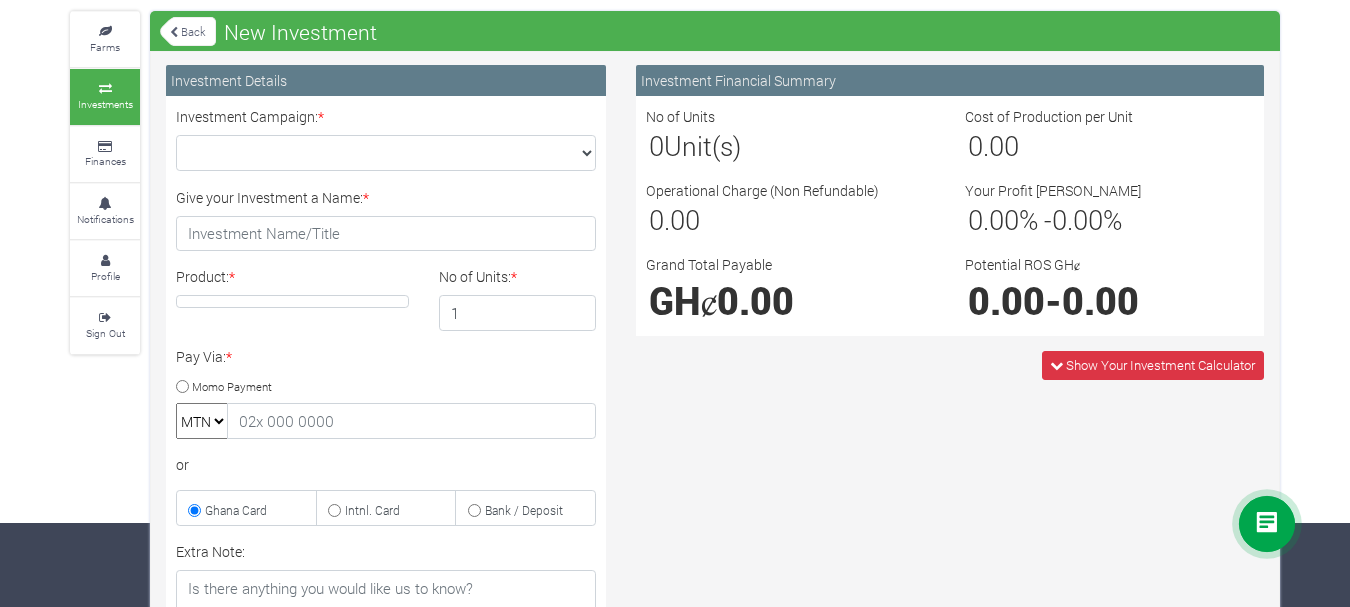 scroll, scrollTop: 0, scrollLeft: 0, axis: both 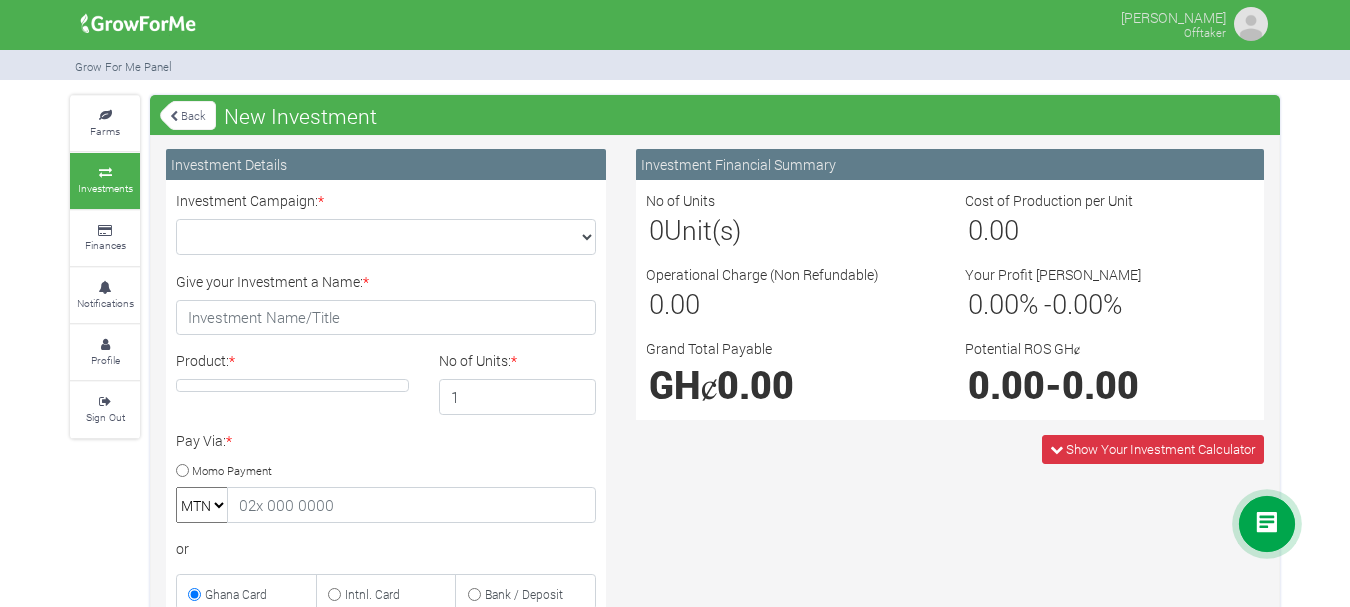 click at bounding box center (1251, 24) 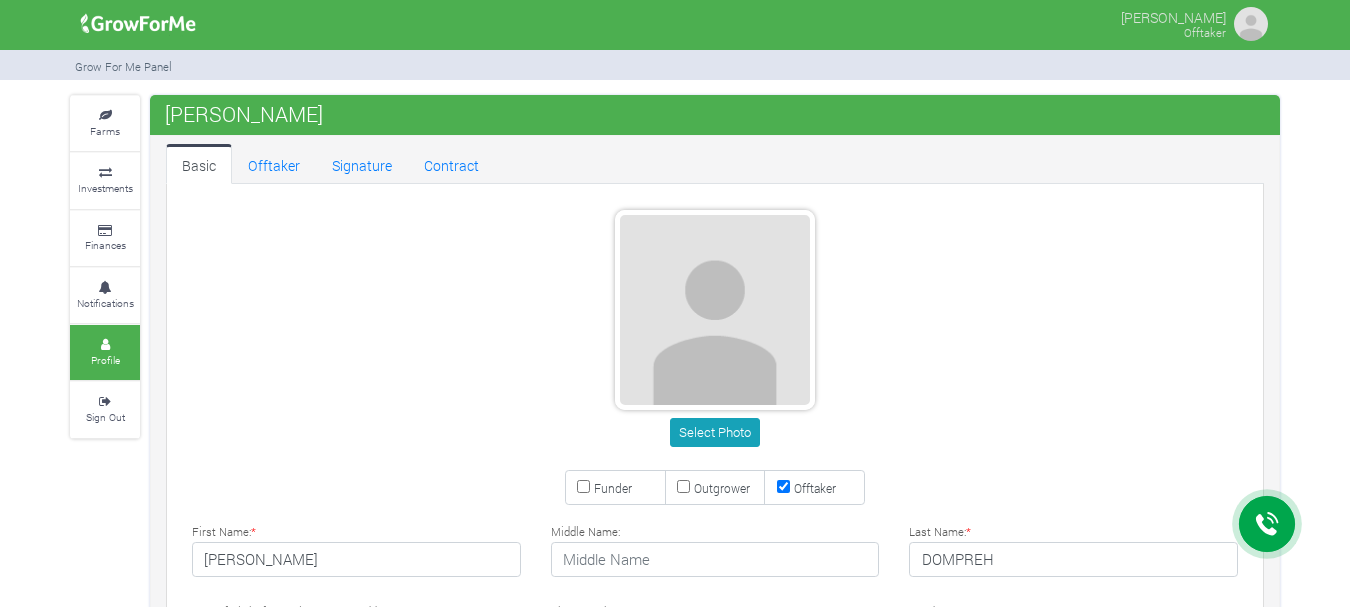 scroll, scrollTop: 0, scrollLeft: 0, axis: both 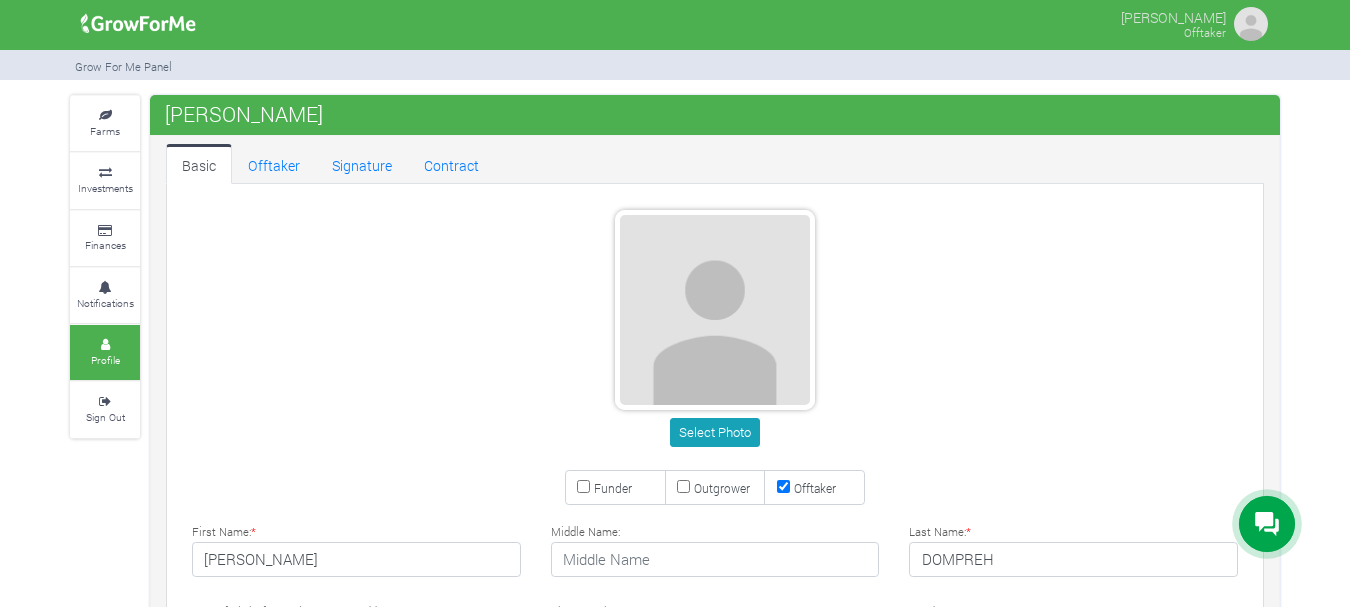 click at bounding box center (1251, 24) 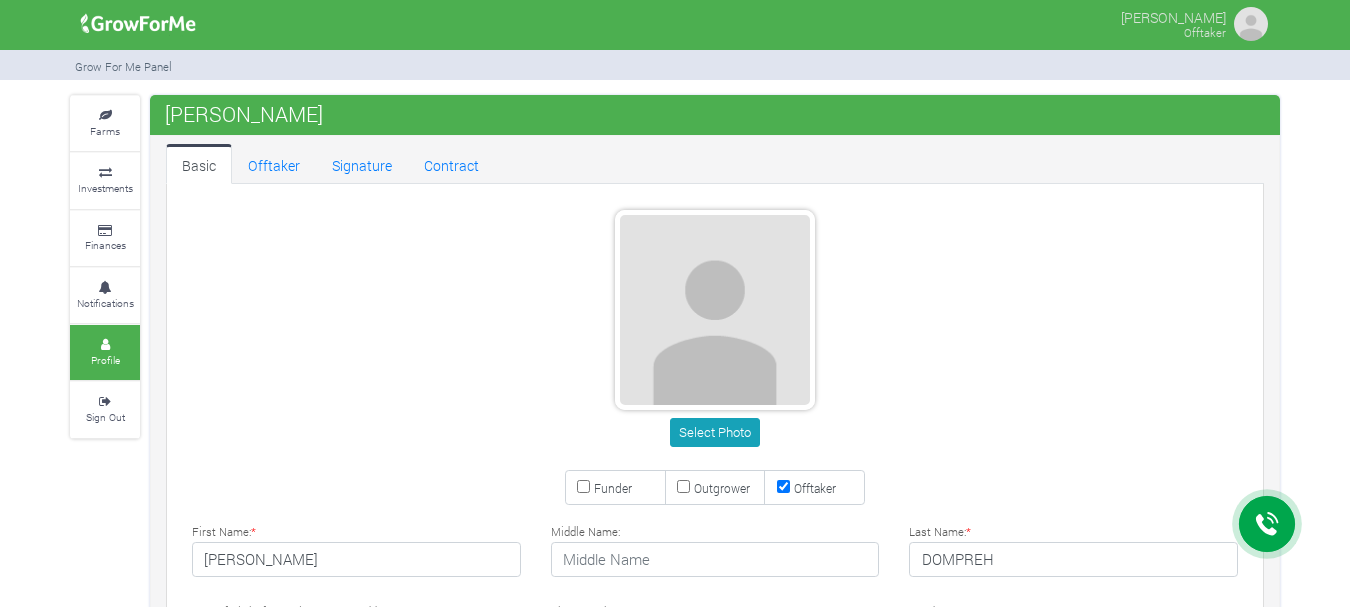 scroll, scrollTop: 0, scrollLeft: 0, axis: both 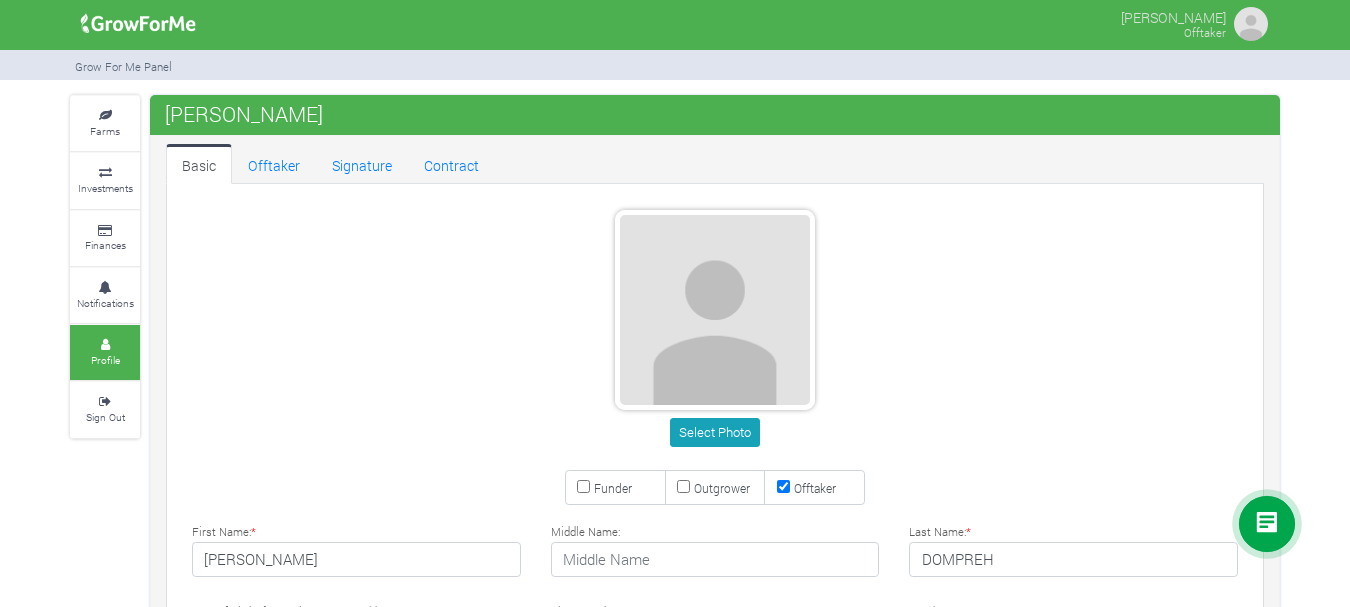 click at bounding box center (1251, 24) 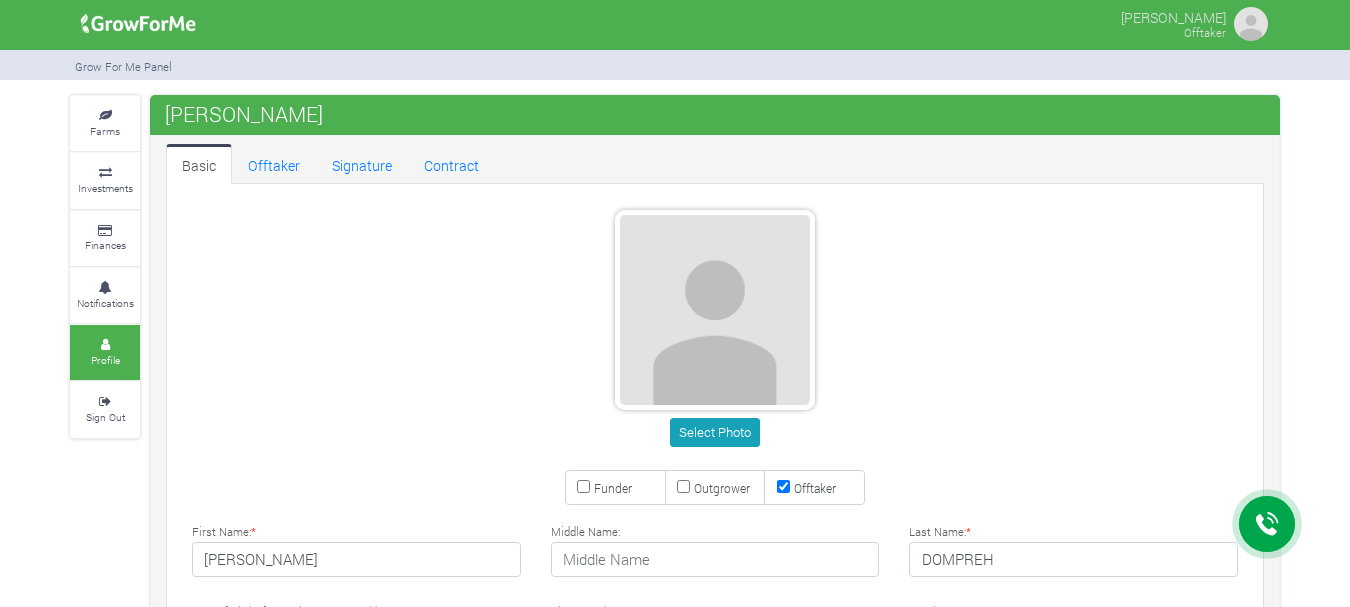 scroll, scrollTop: 0, scrollLeft: 0, axis: both 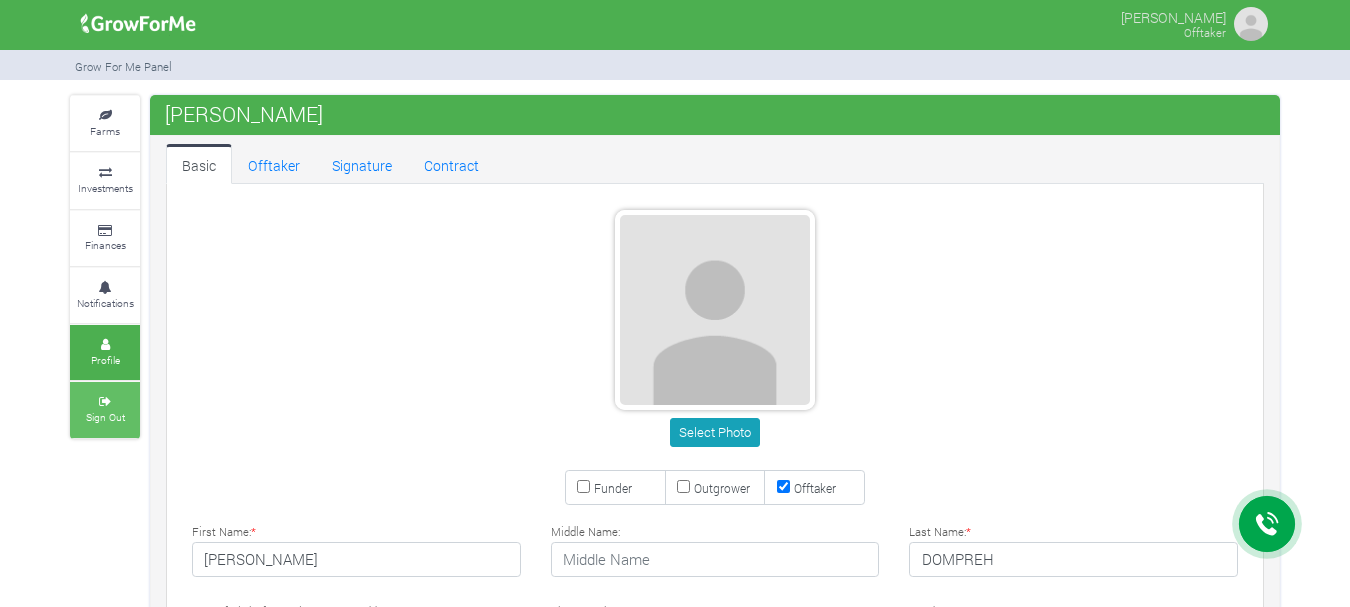 click on "Sign Out" at bounding box center [105, 417] 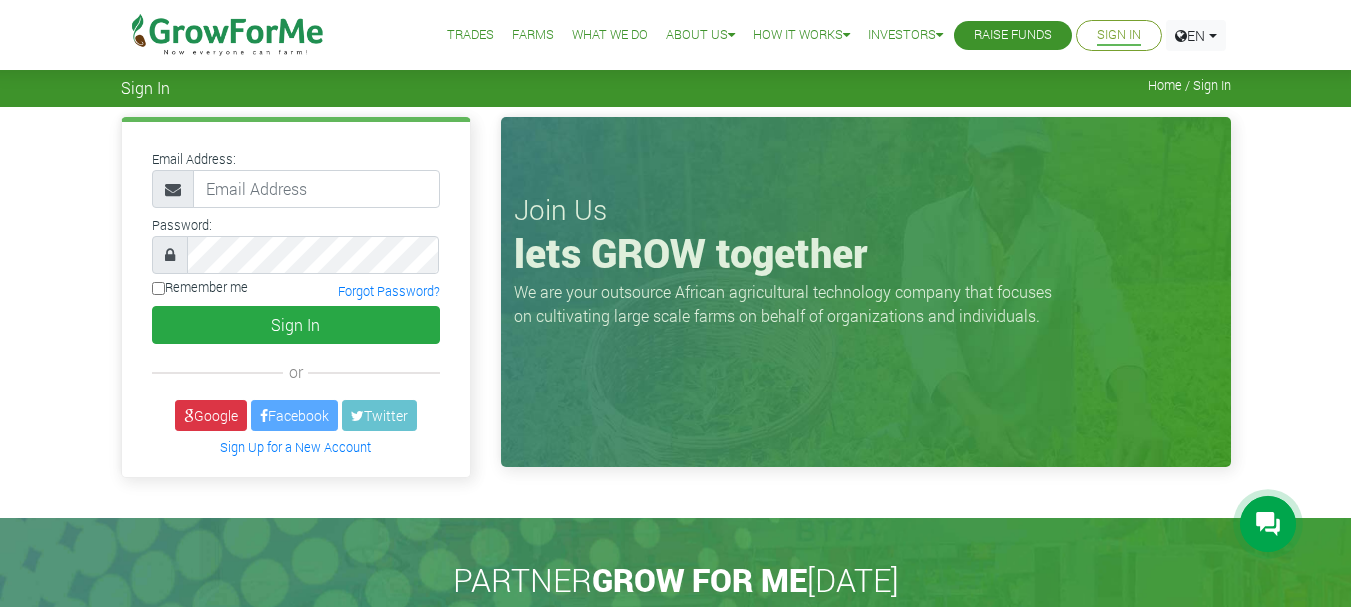 scroll, scrollTop: 0, scrollLeft: 0, axis: both 